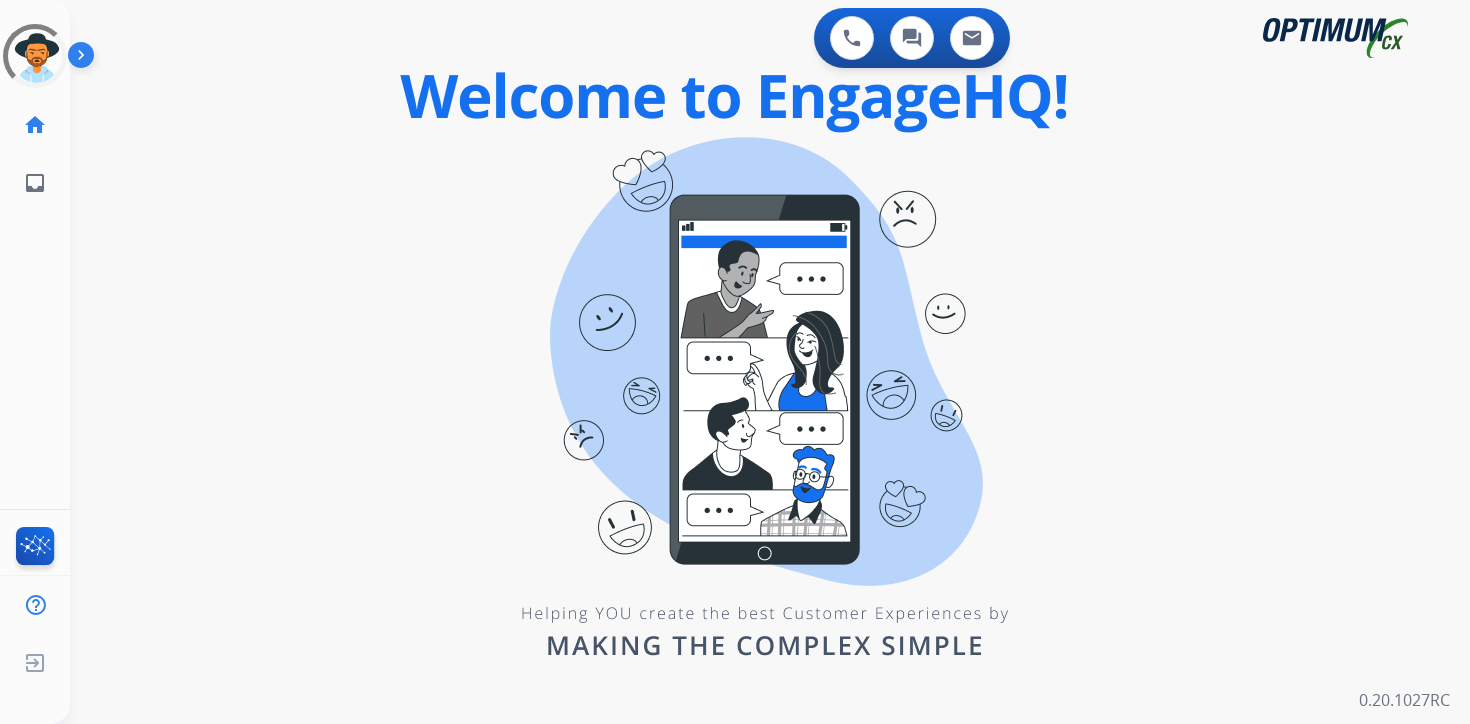 scroll, scrollTop: 0, scrollLeft: 0, axis: both 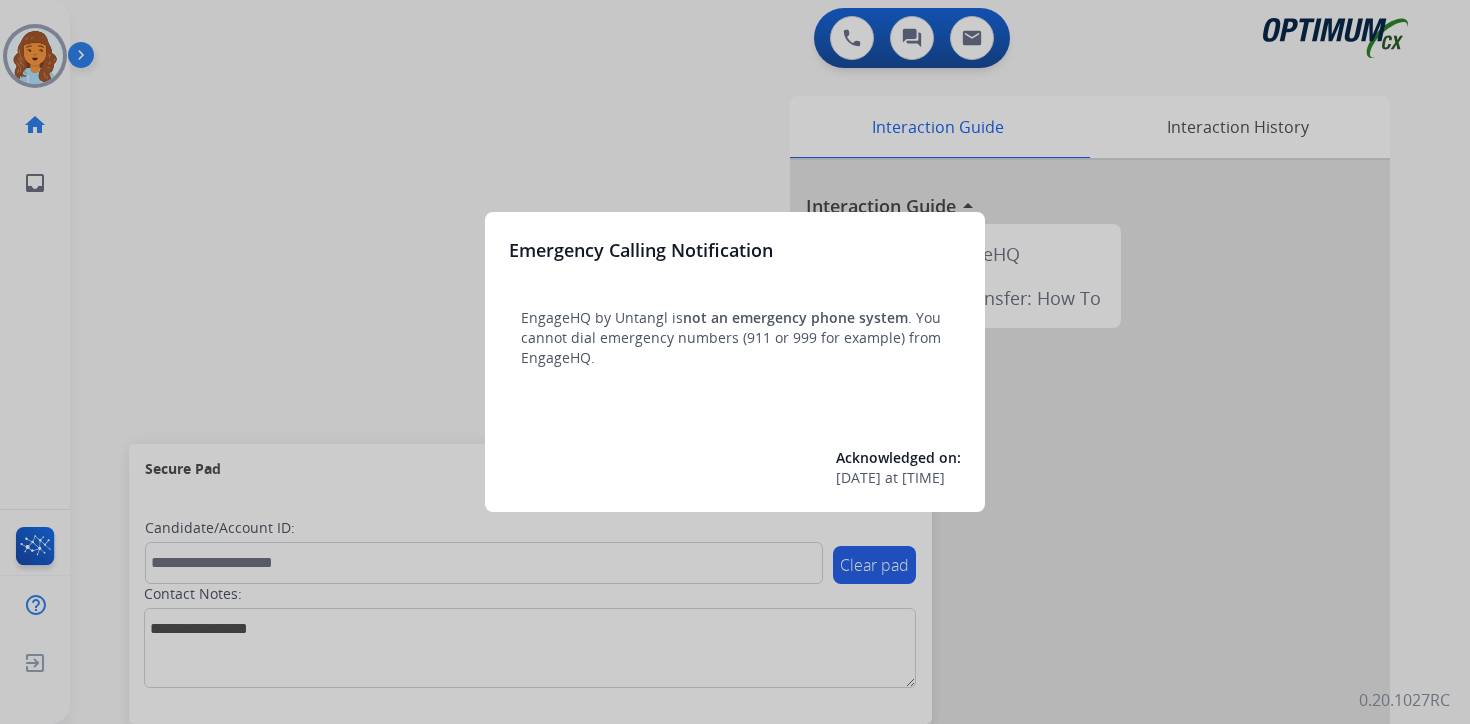 click at bounding box center [735, 362] 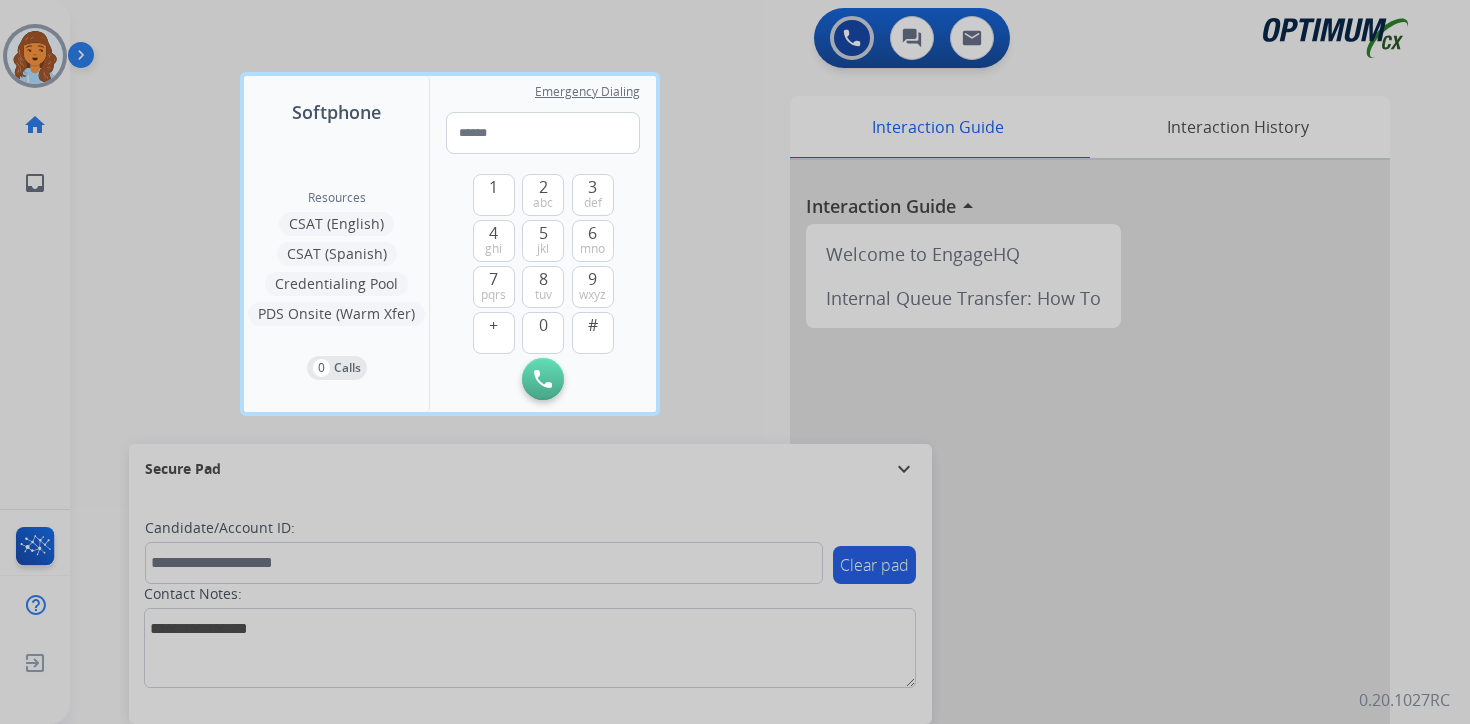 click at bounding box center [735, 362] 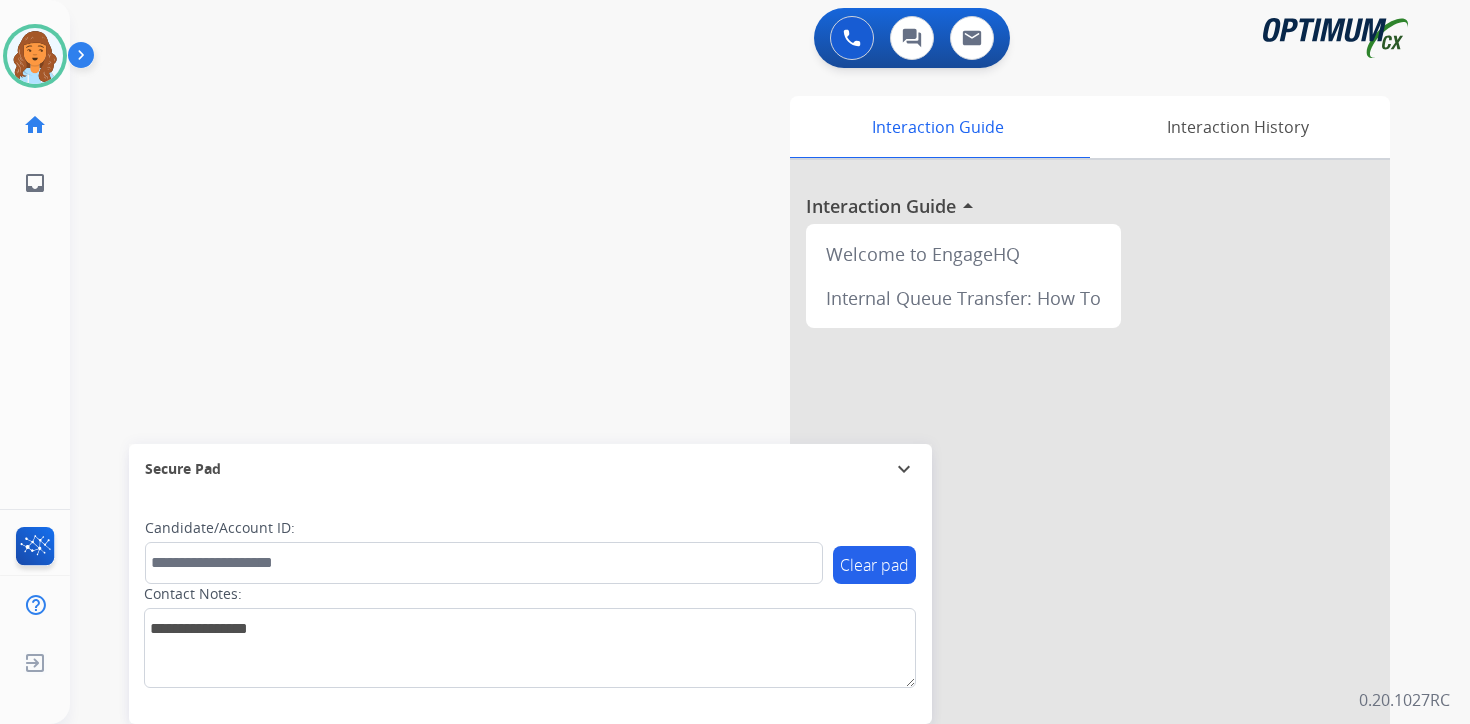 click at bounding box center (85, 59) 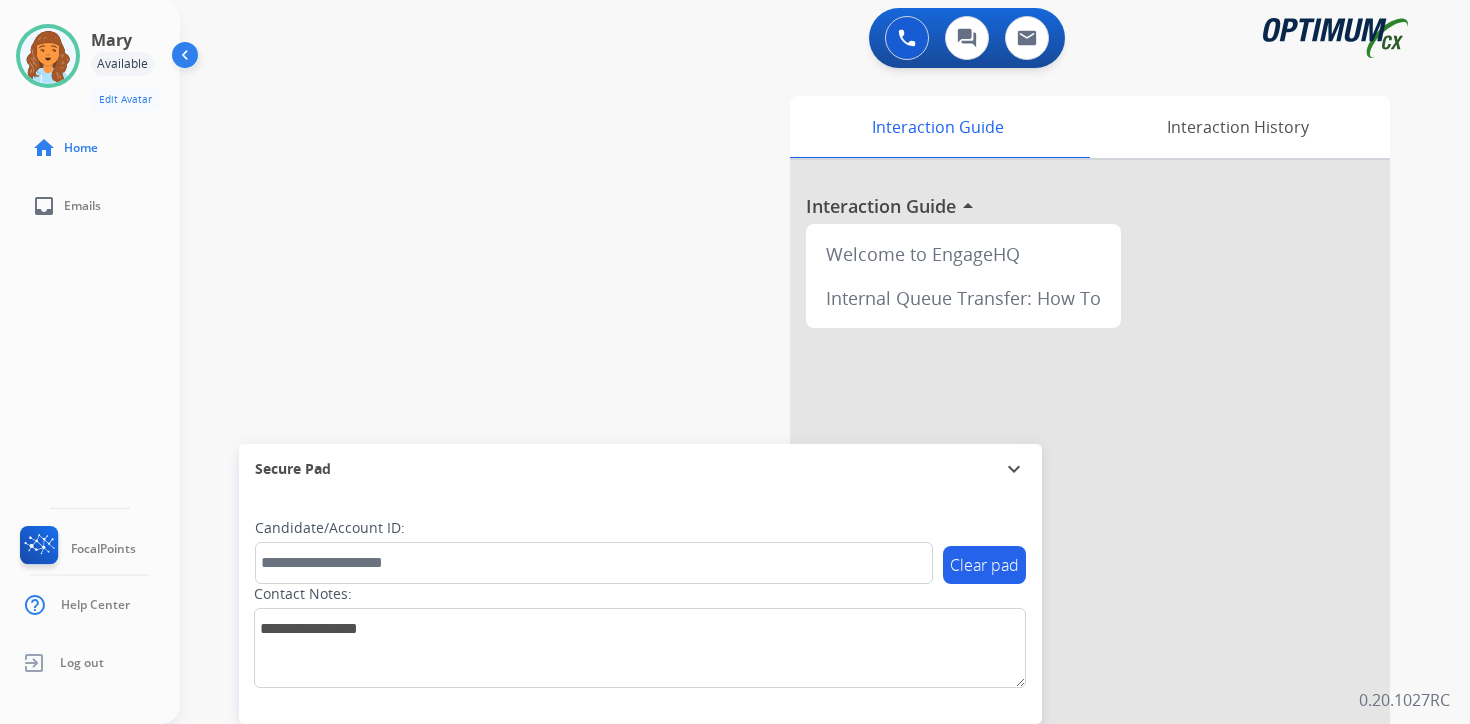 click on "Interaction Guide   Interaction History  Interaction Guide arrow_drop_up  Welcome to EngageHQ   Internal Queue Transfer: How To" at bounding box center (1059, 497) 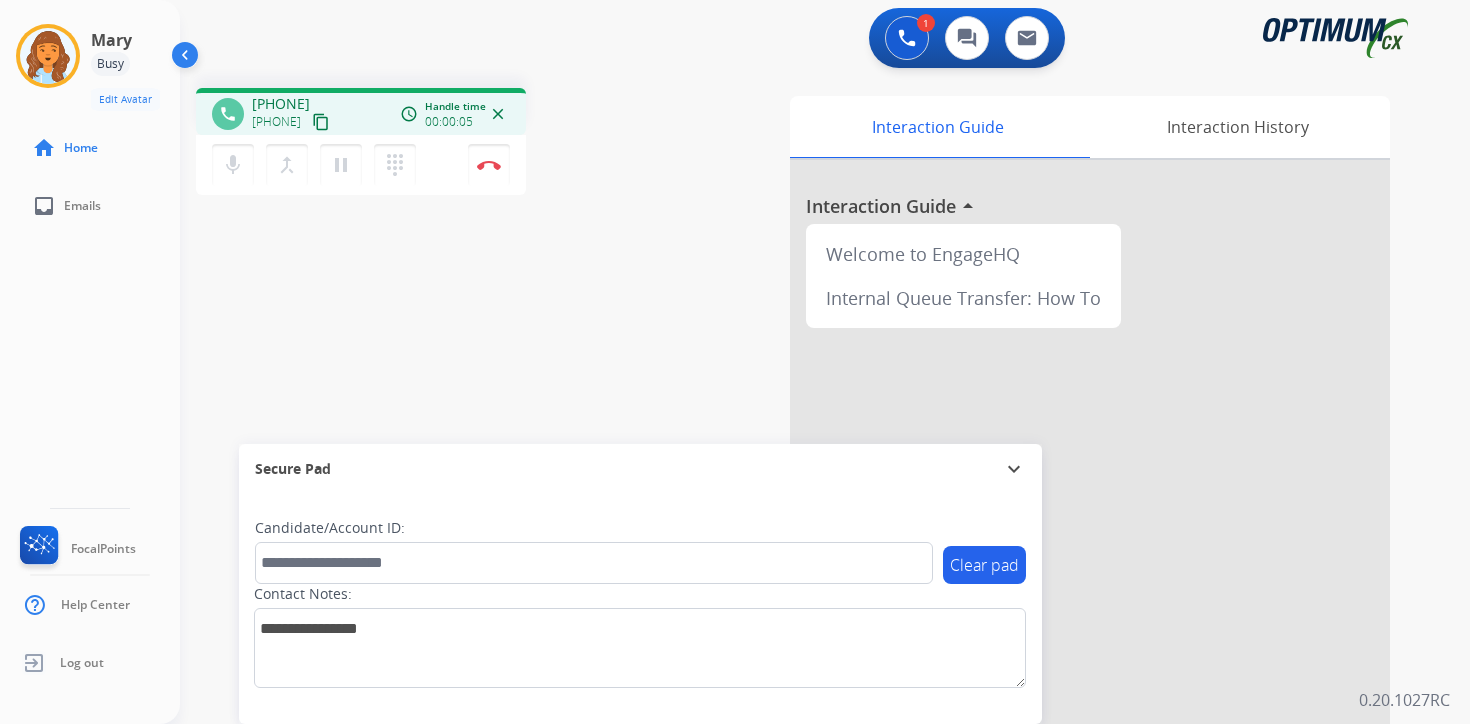 click on "content_copy" at bounding box center (321, 122) 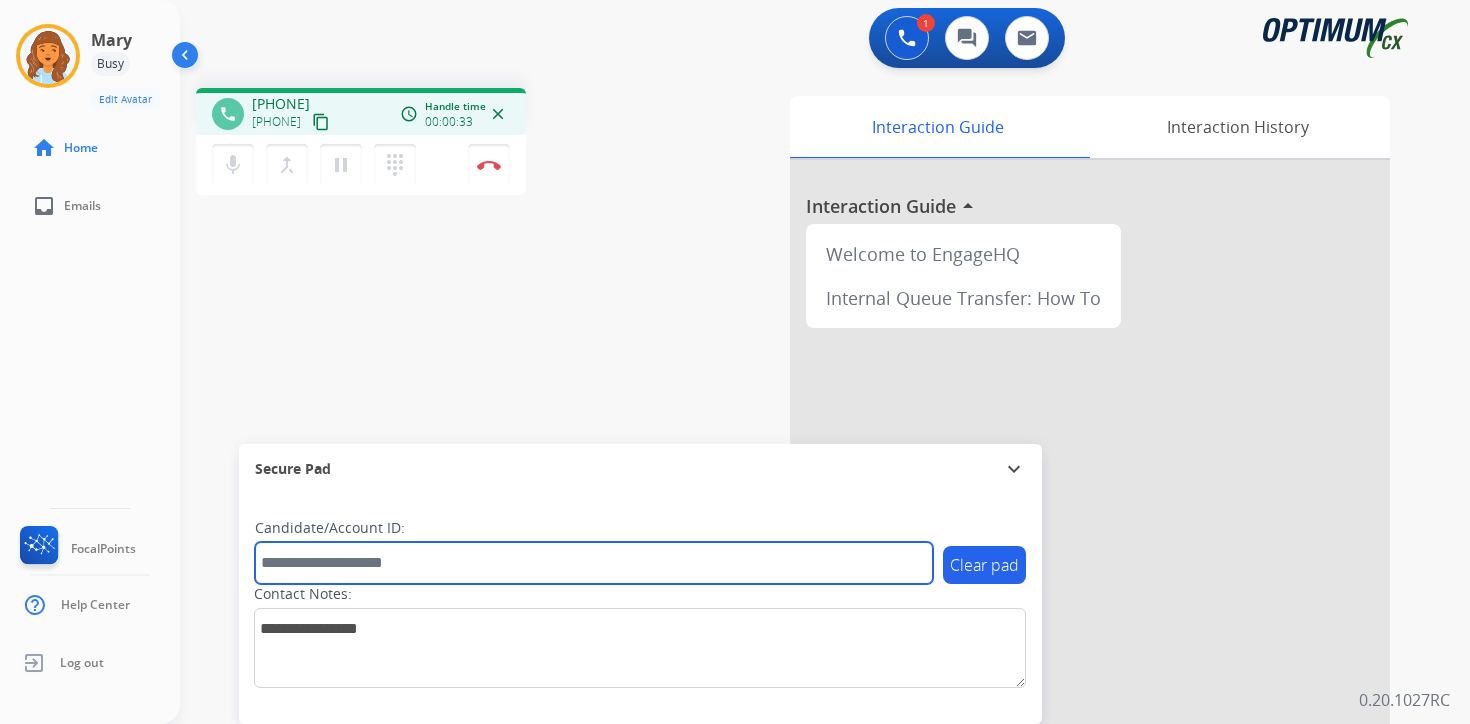 click at bounding box center (594, 563) 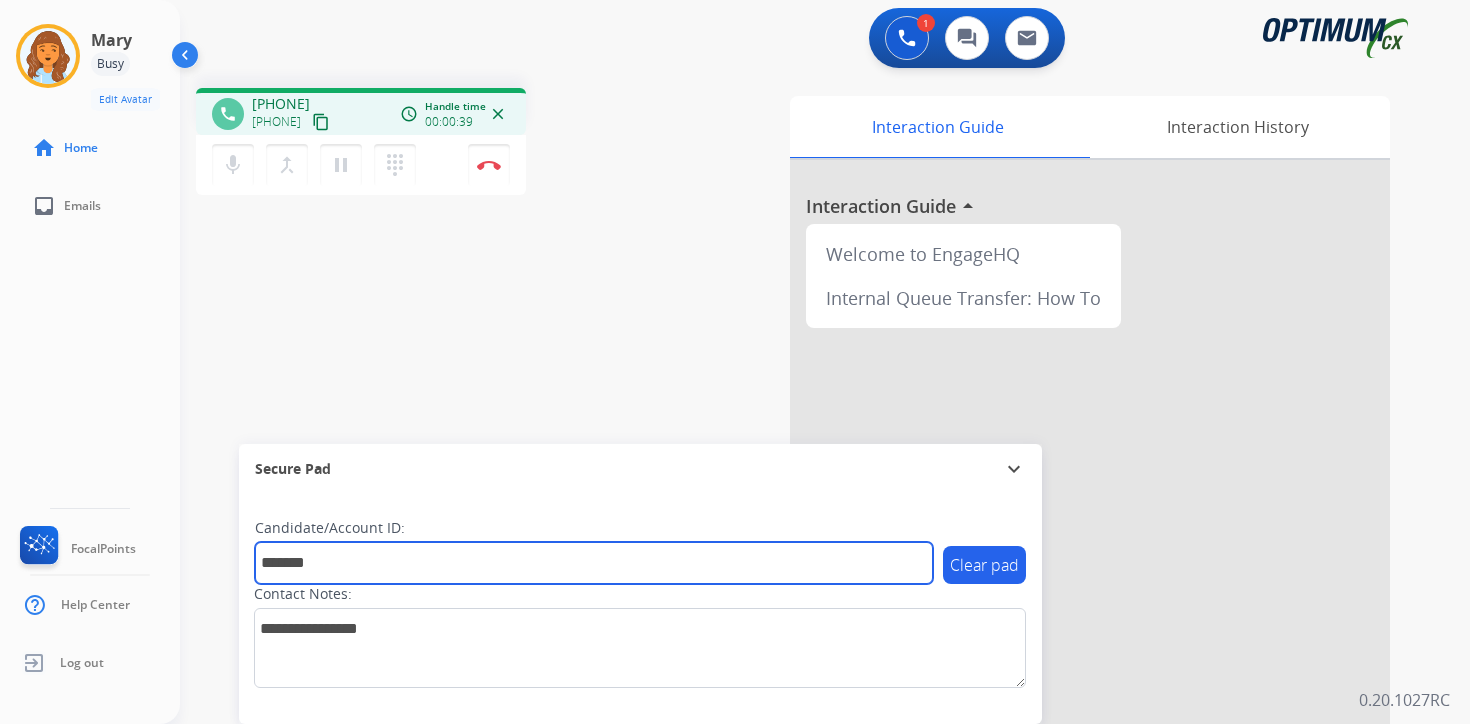 type on "*******" 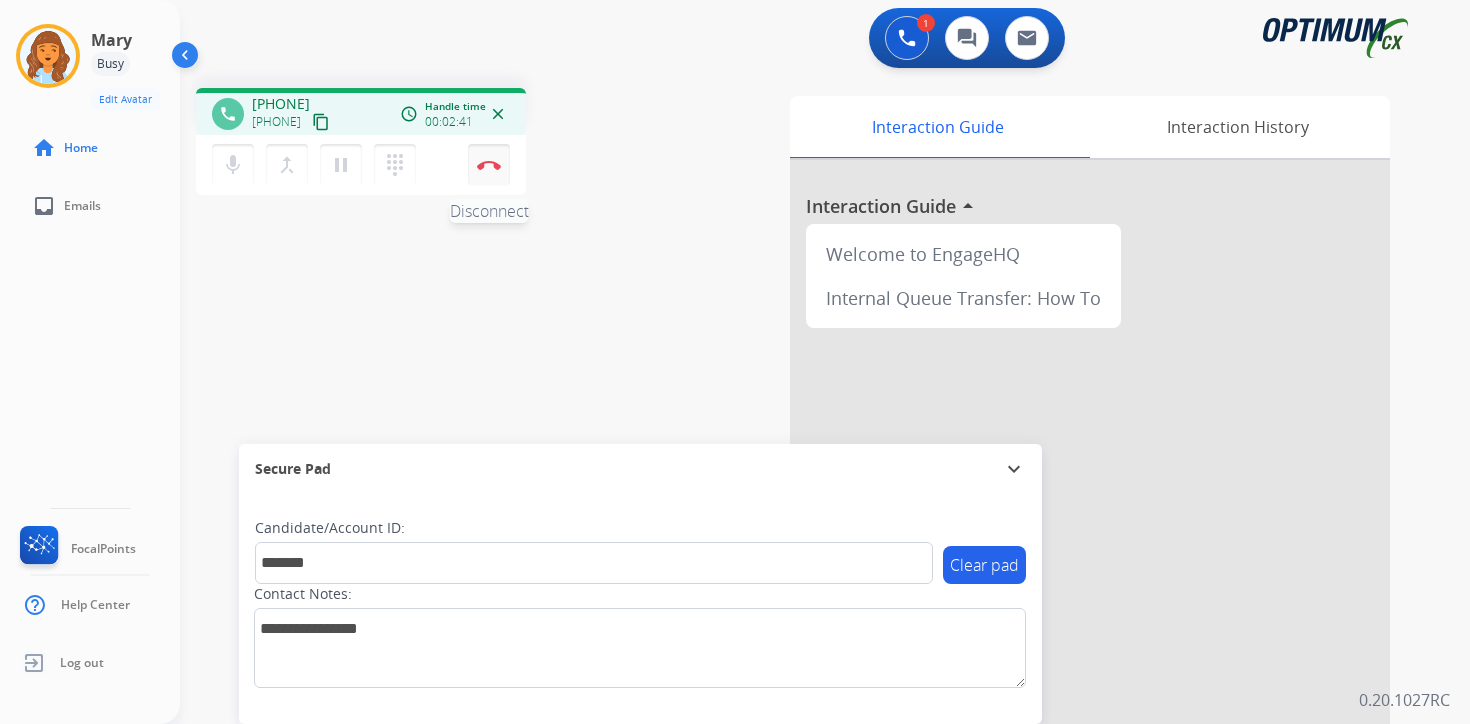 click at bounding box center [489, 165] 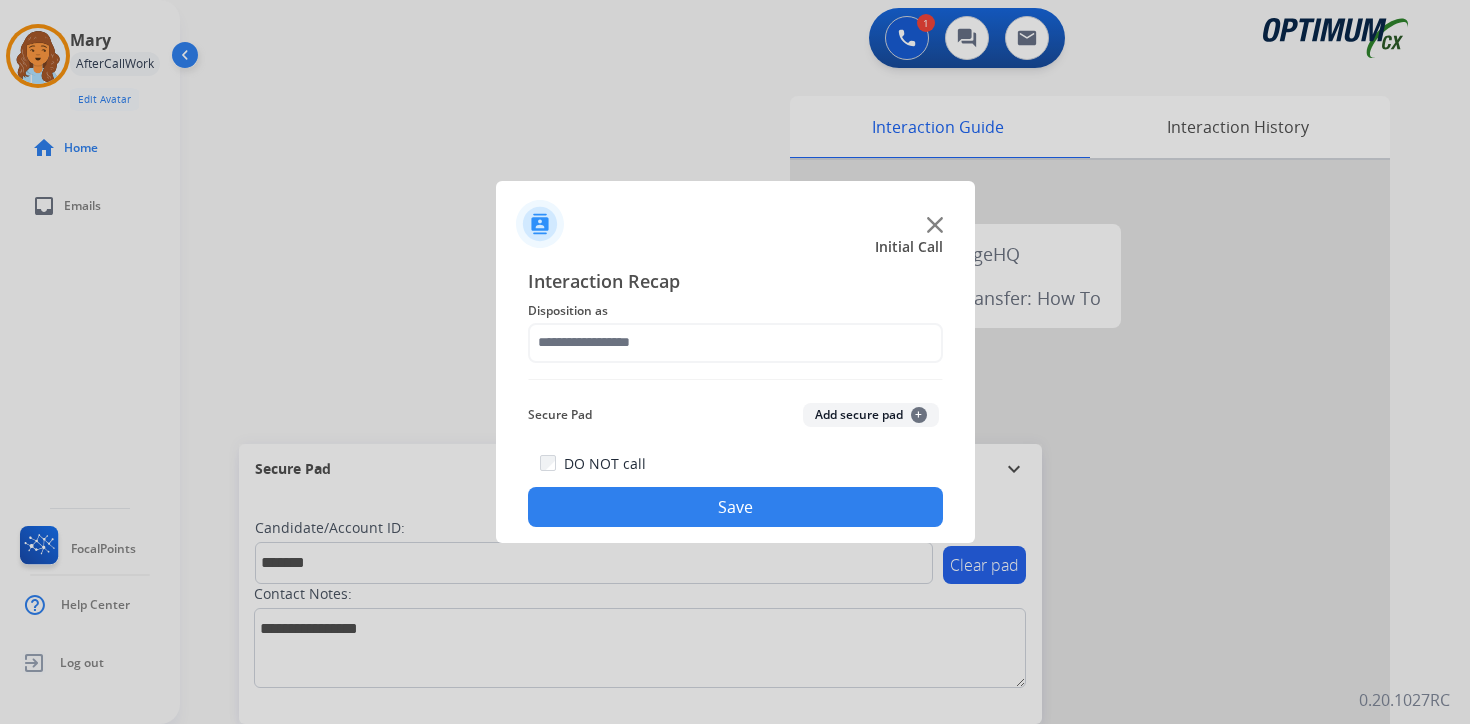 click on "+" 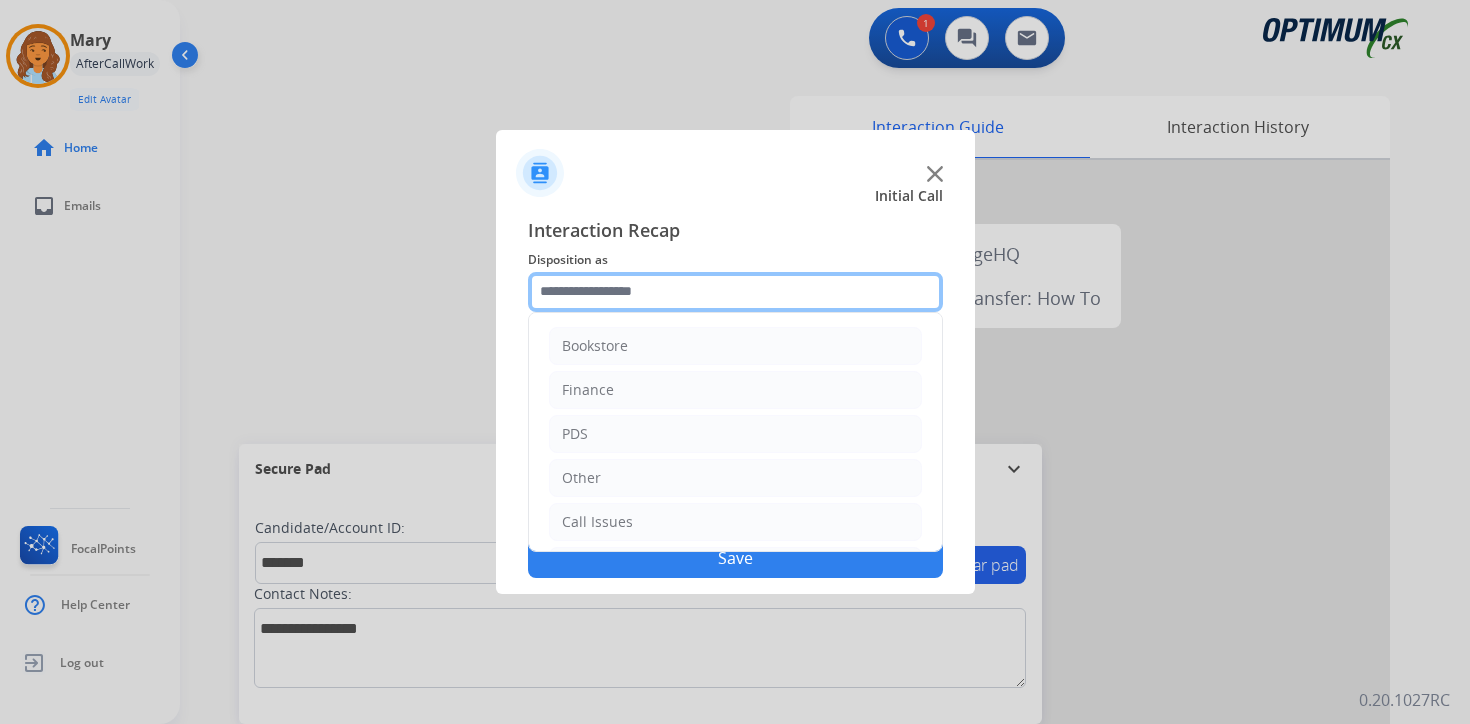click 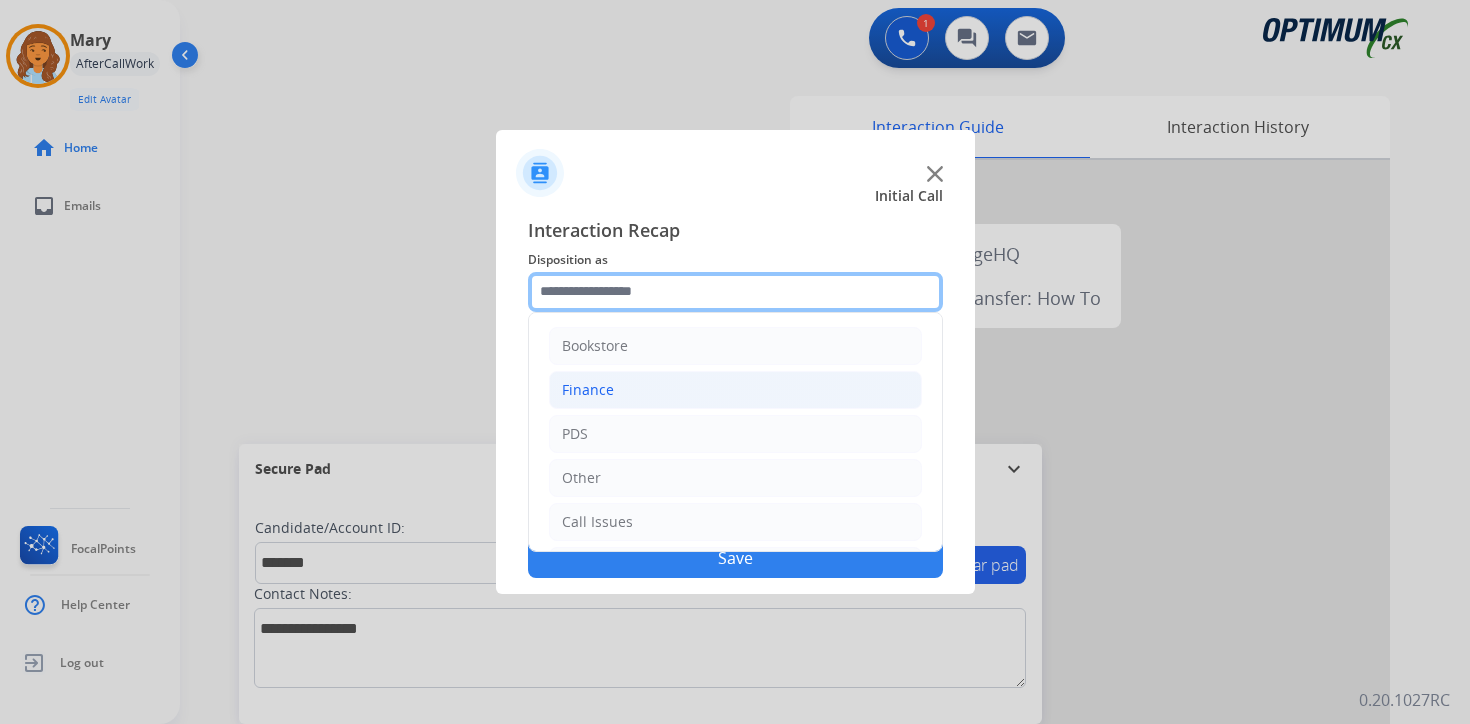 scroll, scrollTop: 136, scrollLeft: 0, axis: vertical 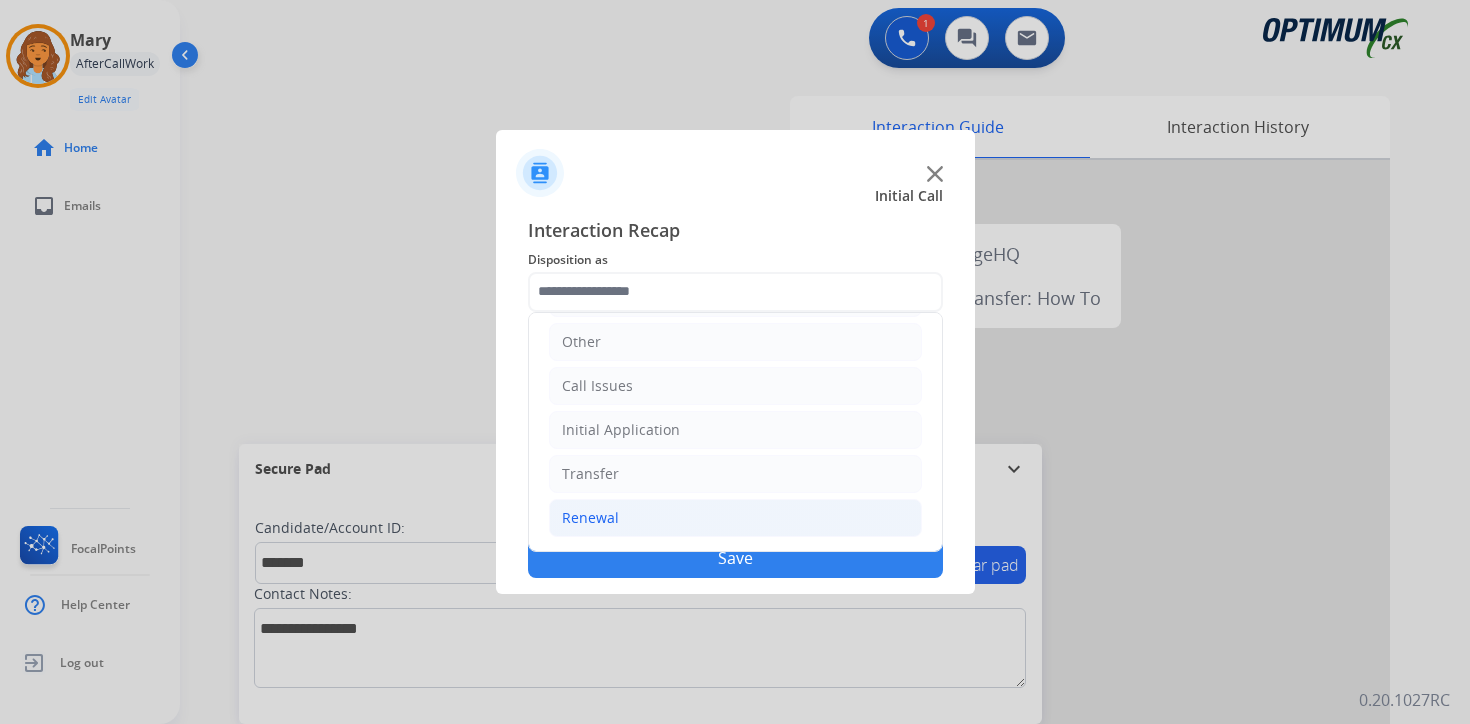 click on "Renewal" 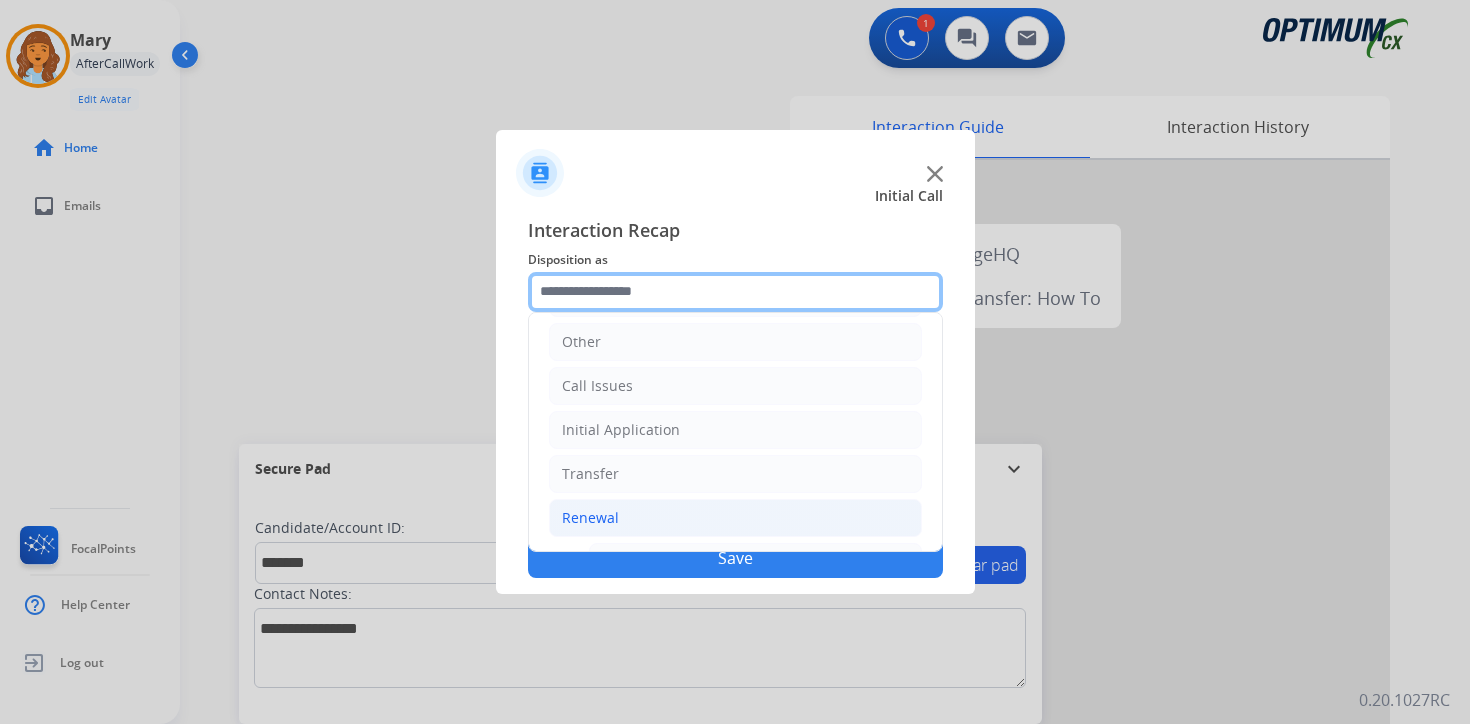 scroll, scrollTop: 469, scrollLeft: 0, axis: vertical 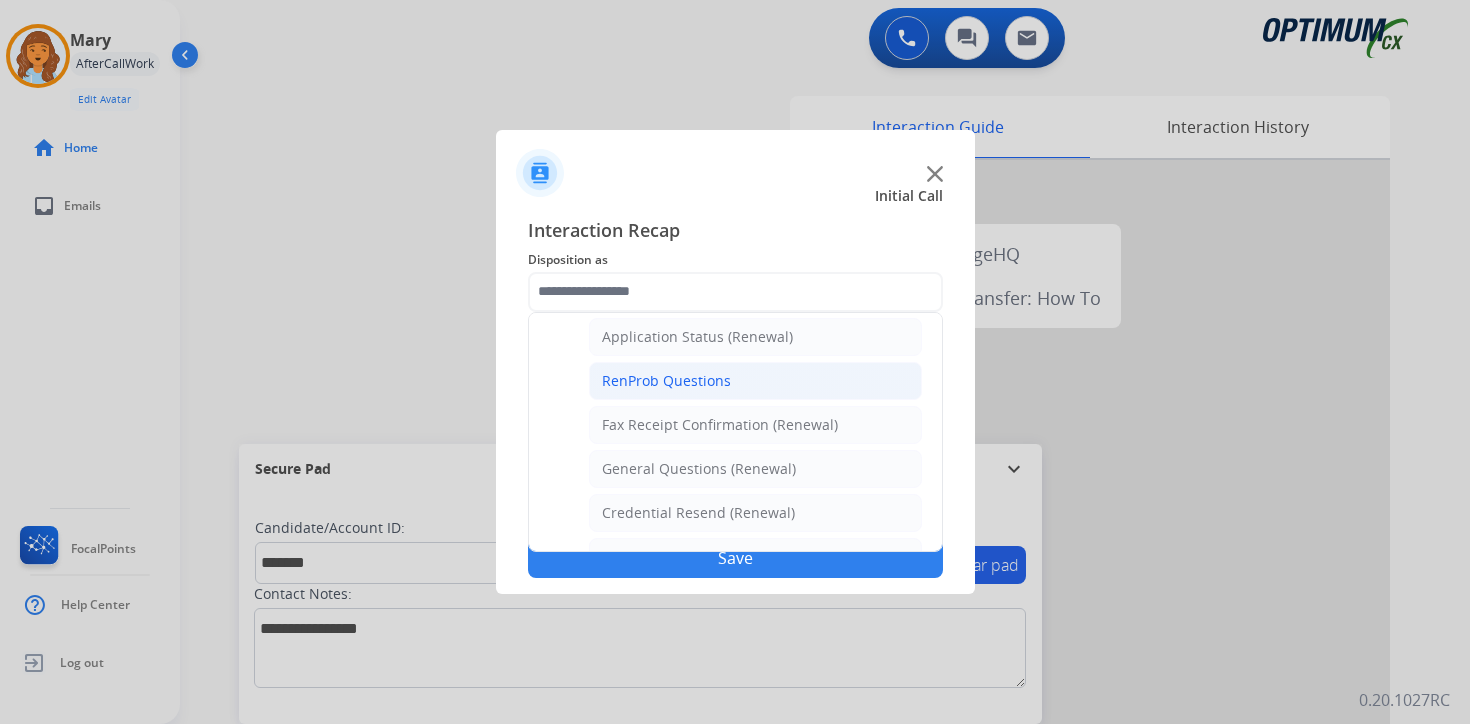 click on "RenProb Questions" 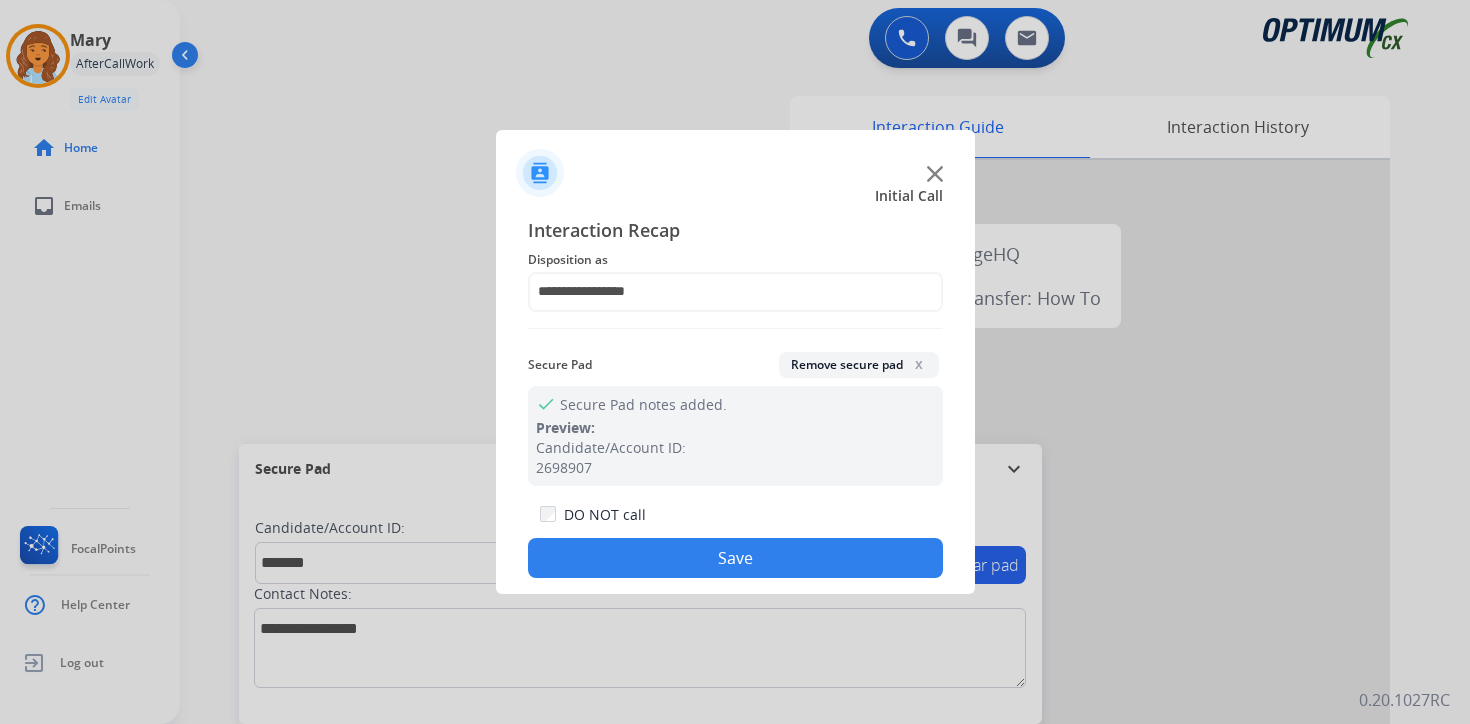 click on "Save" 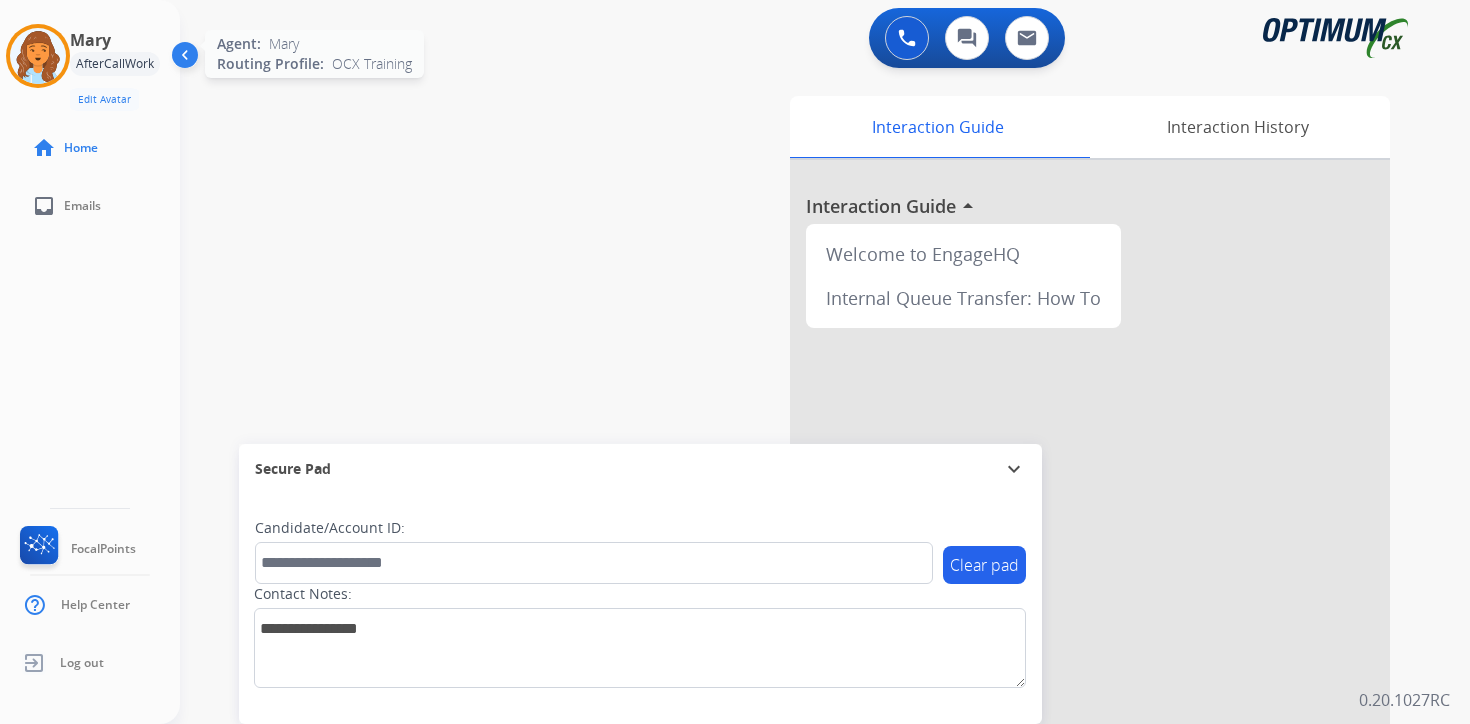 click at bounding box center (38, 56) 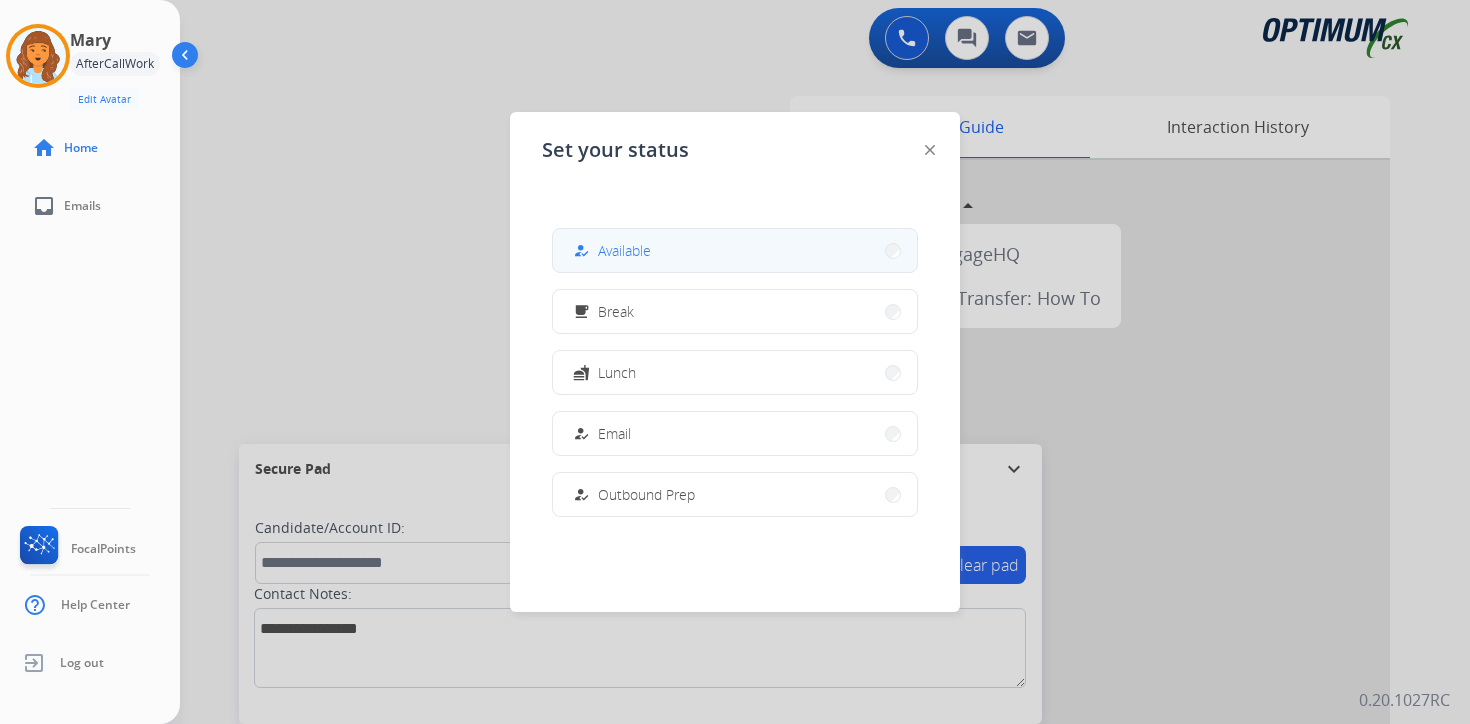 click on "how_to_reg Available" at bounding box center [735, 250] 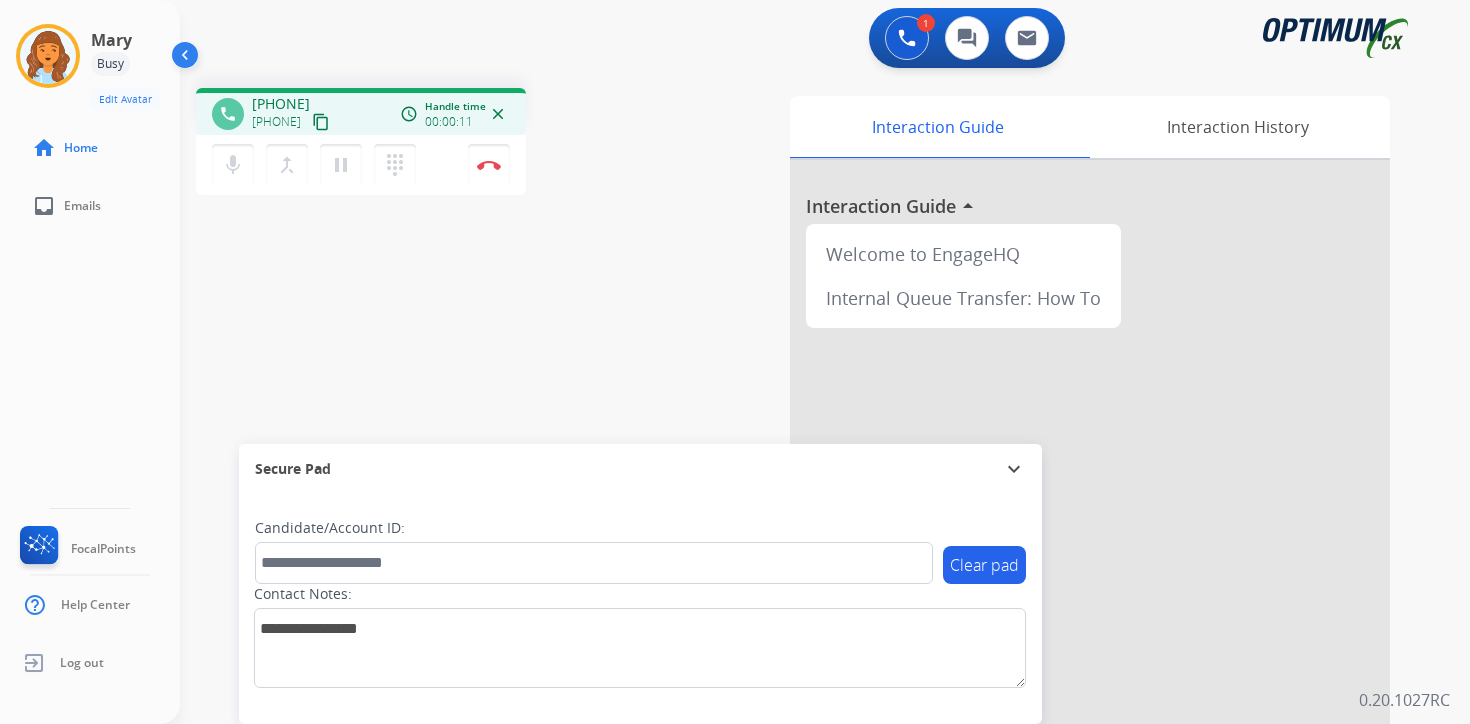 click on "phone [PHONE] content_copy" at bounding box center (292, 122) 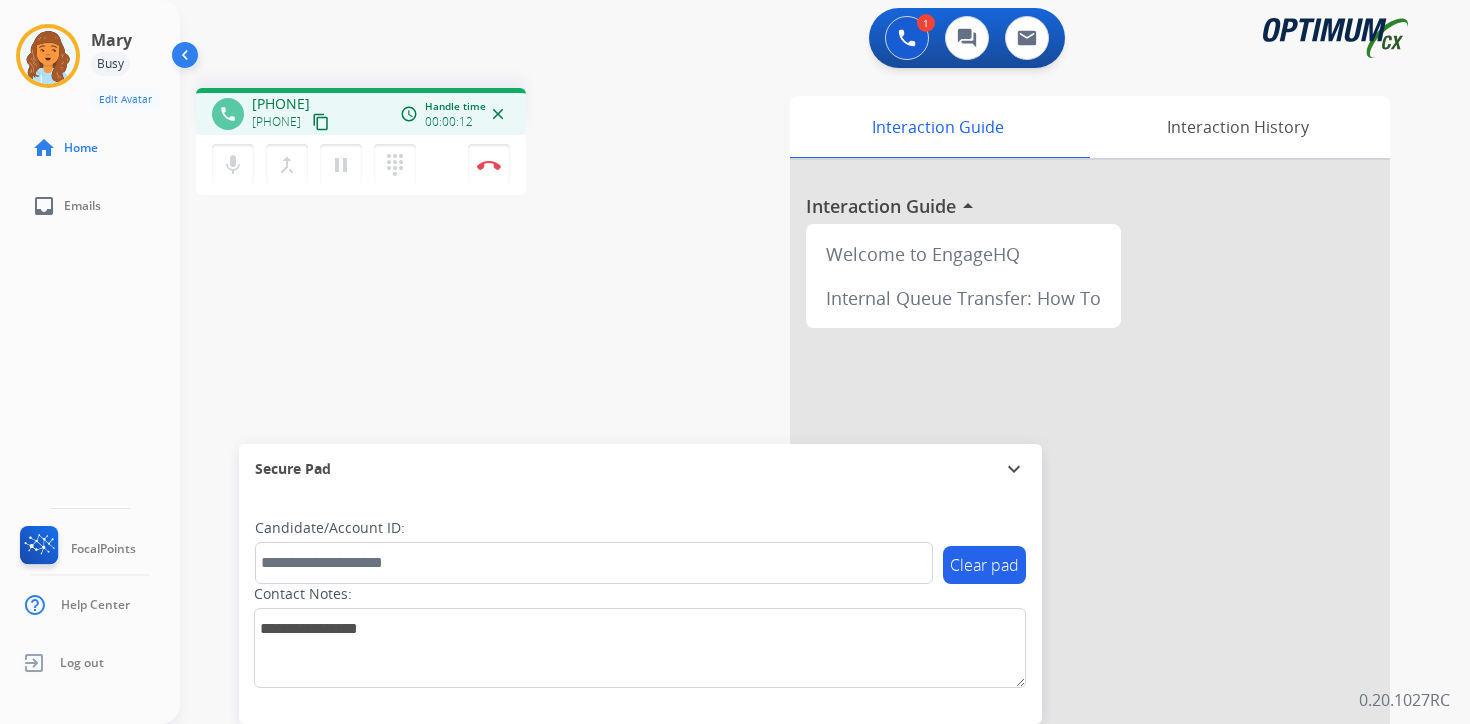 click on "content_copy" at bounding box center [321, 122] 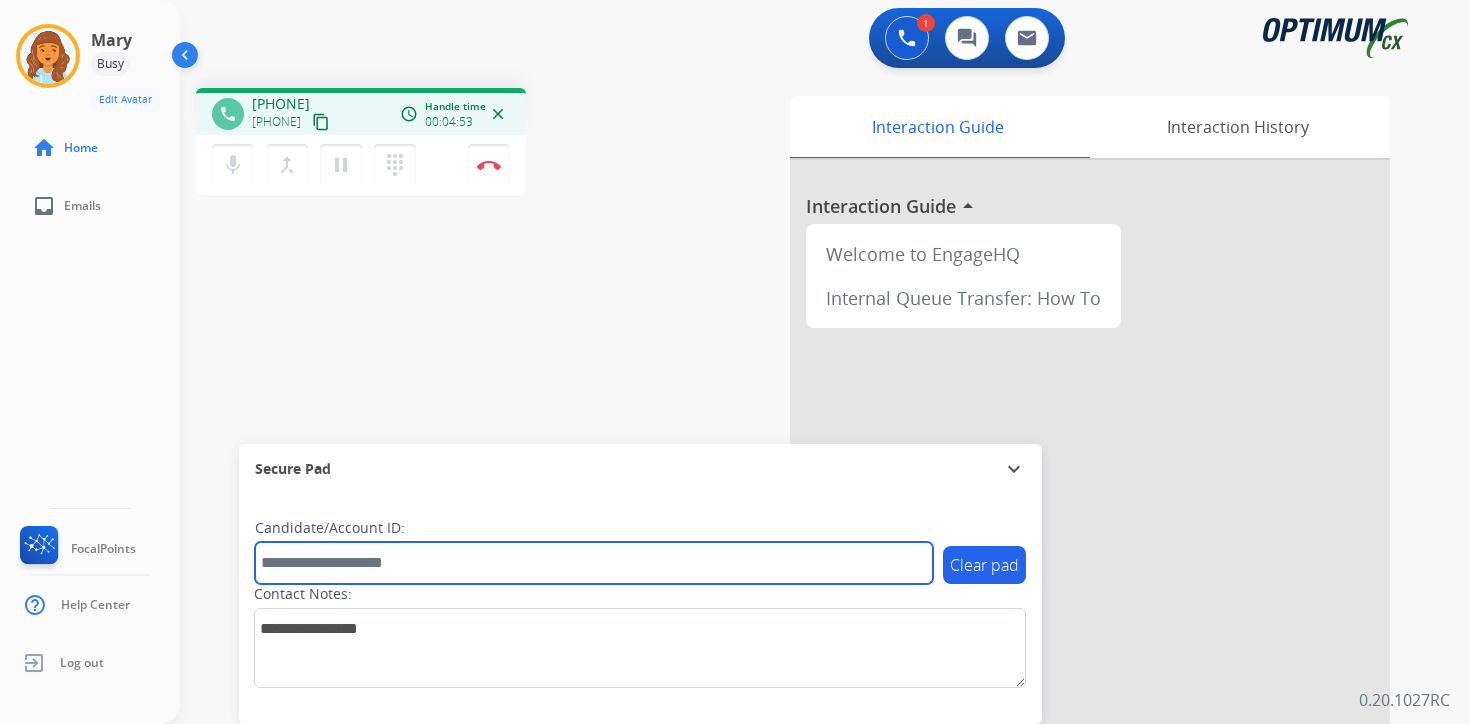 click at bounding box center (594, 563) 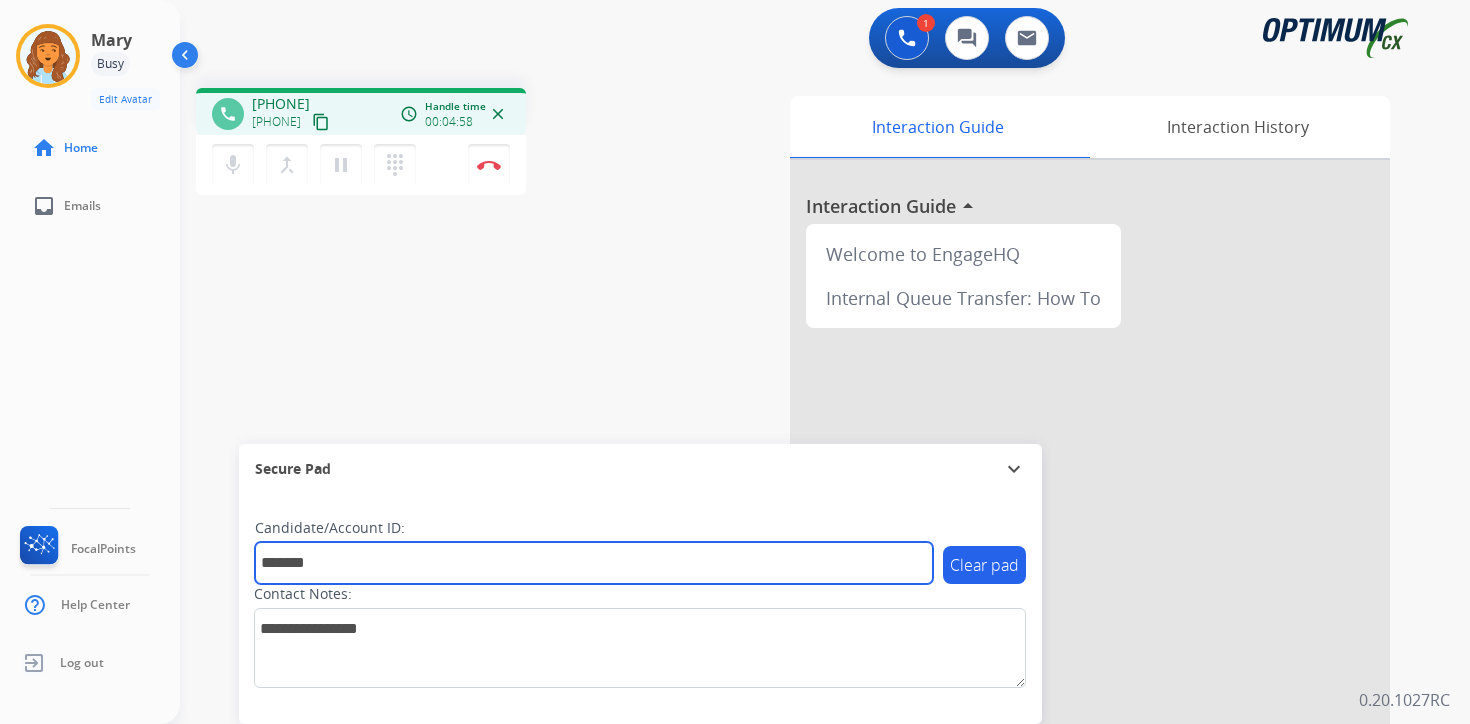type on "*******" 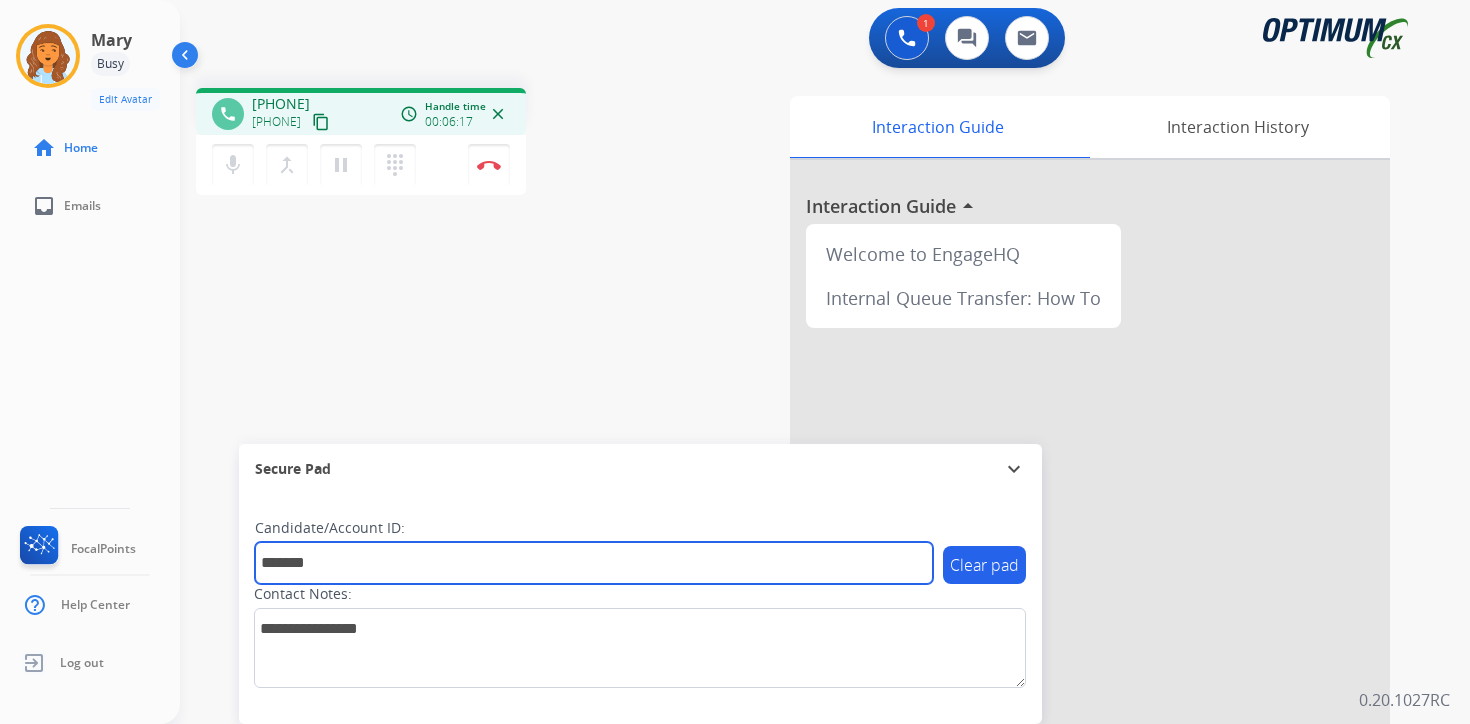 click on "*******" at bounding box center (594, 563) 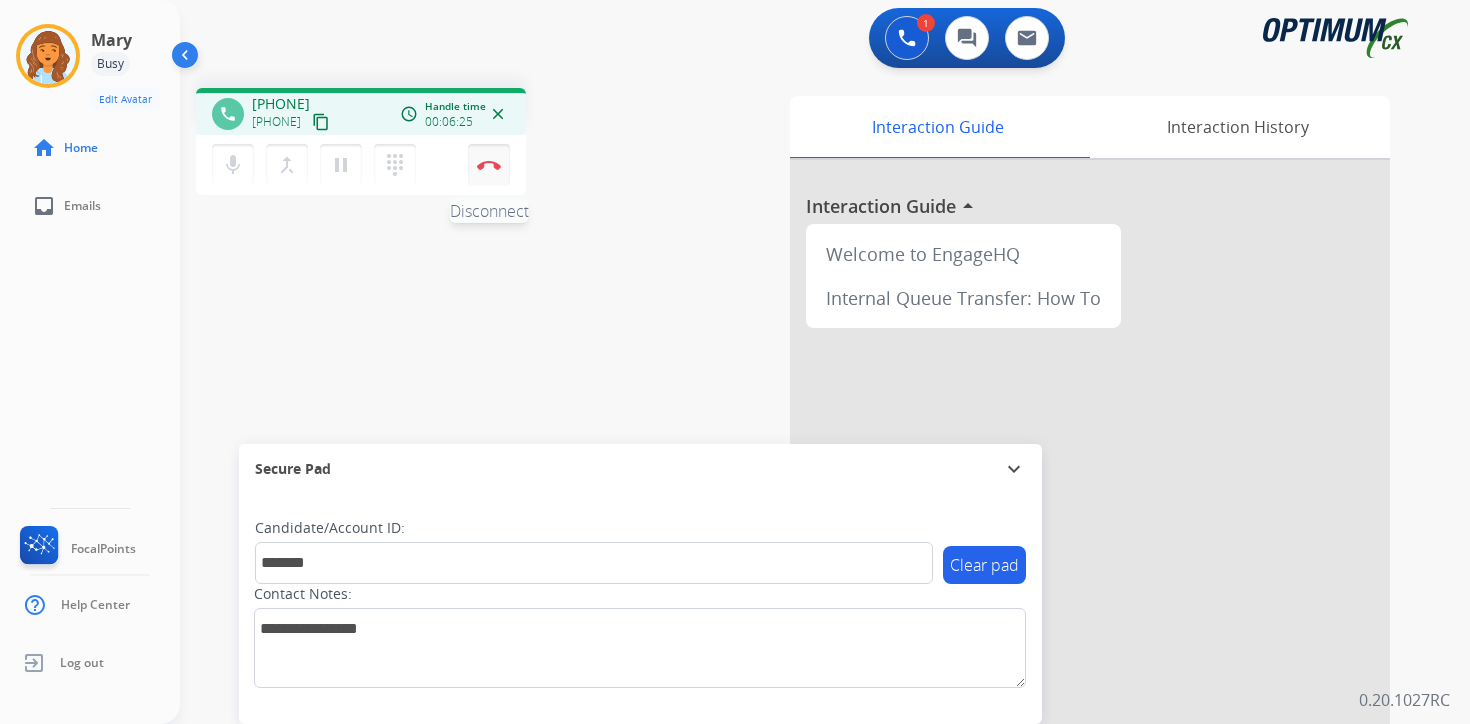 click at bounding box center (489, 165) 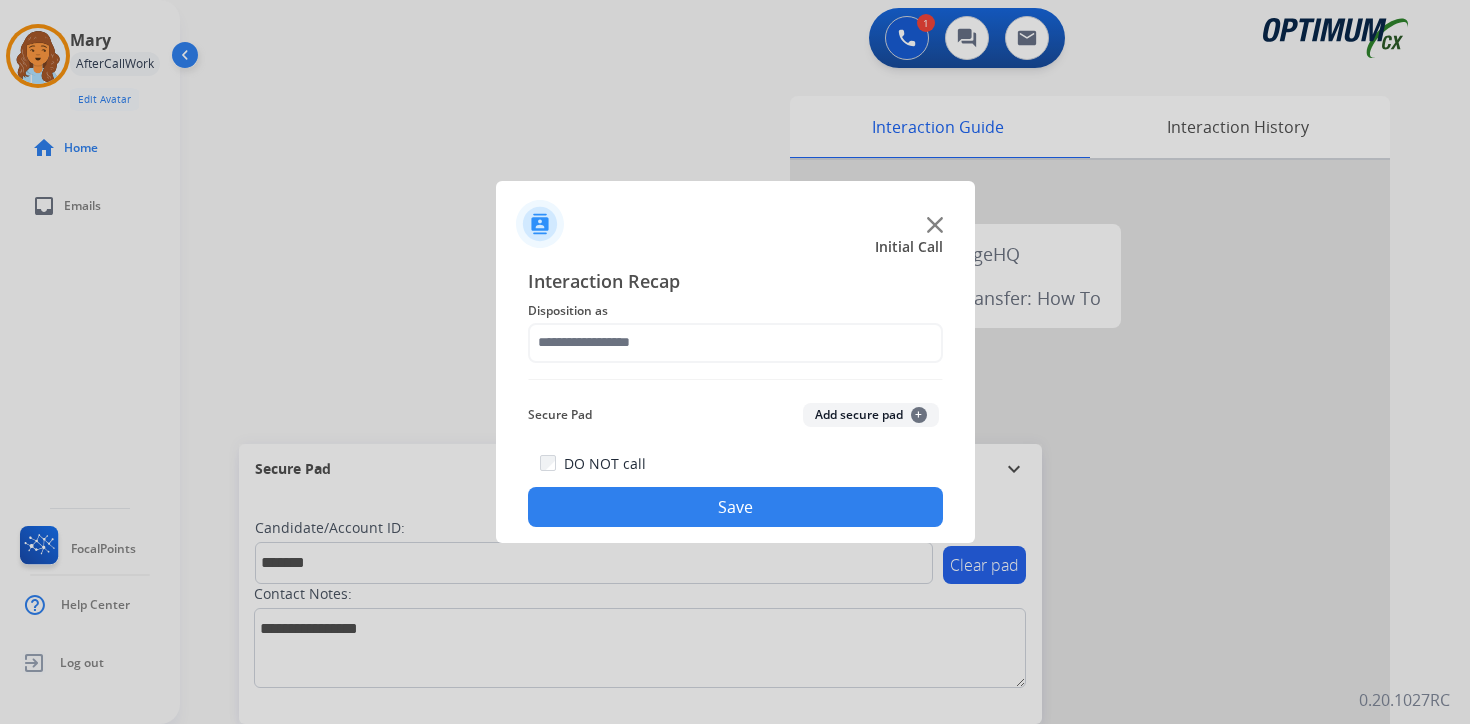 click on "Add secure pad  +" 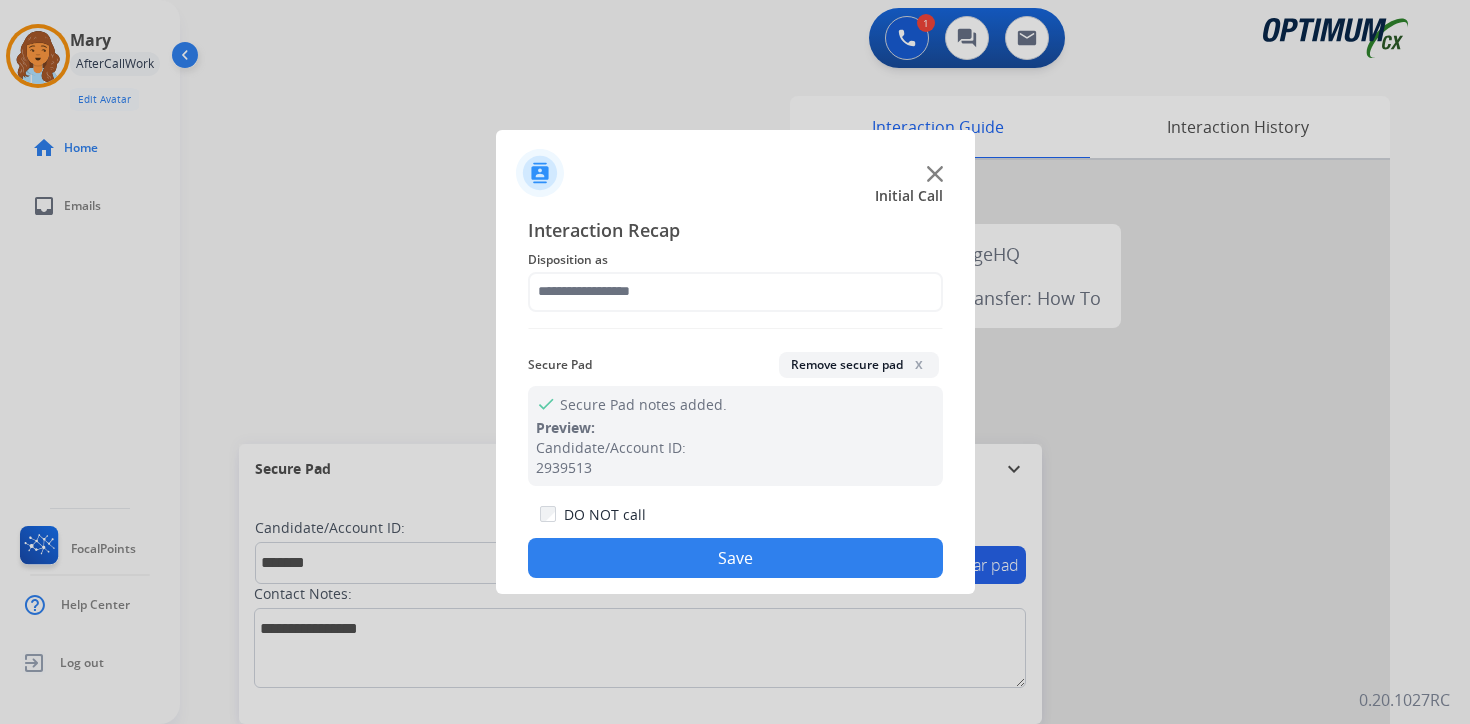 click on "Interaction Recap Disposition as    Secure Pad  Remove secure pad  x check Secure Pad notes added. Preview: Candidate/Account ID: 2939513  DO NOT call  Save" 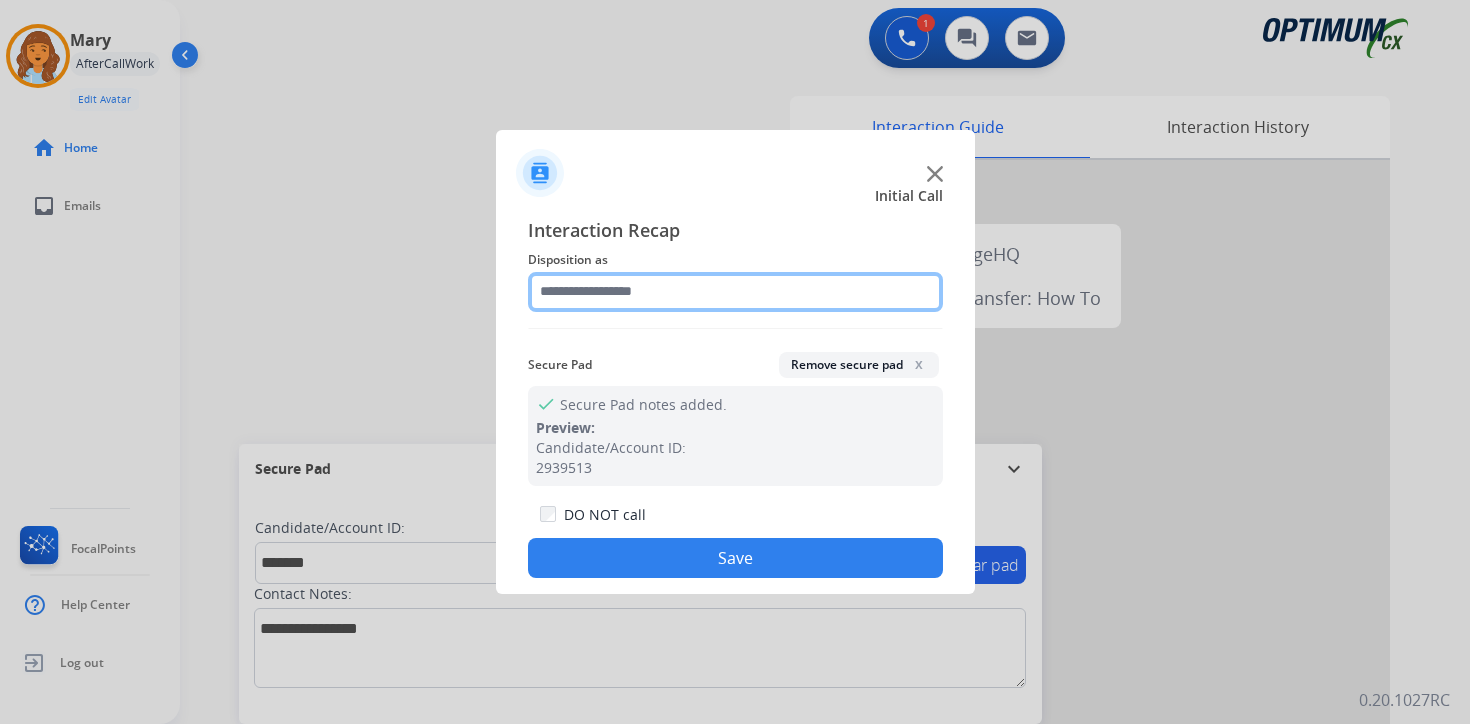 click 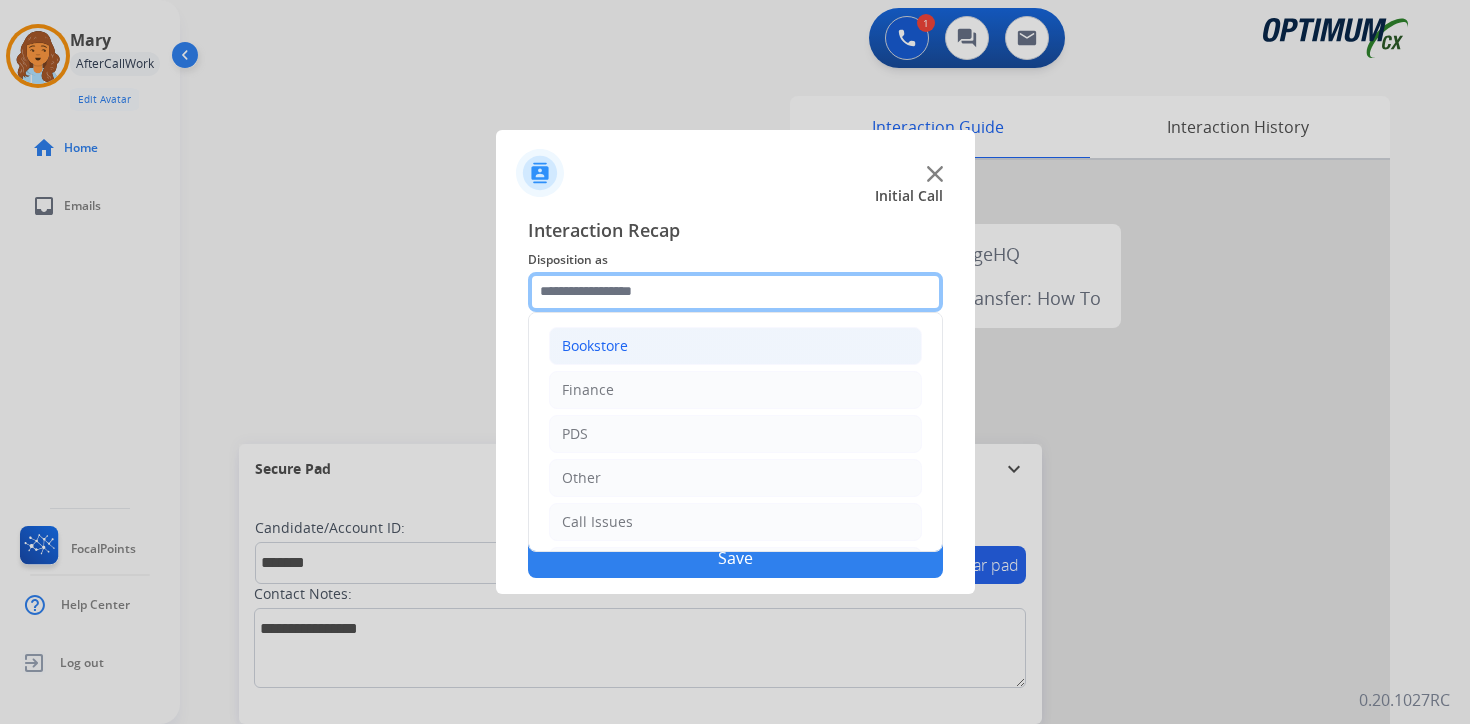 scroll, scrollTop: 136, scrollLeft: 0, axis: vertical 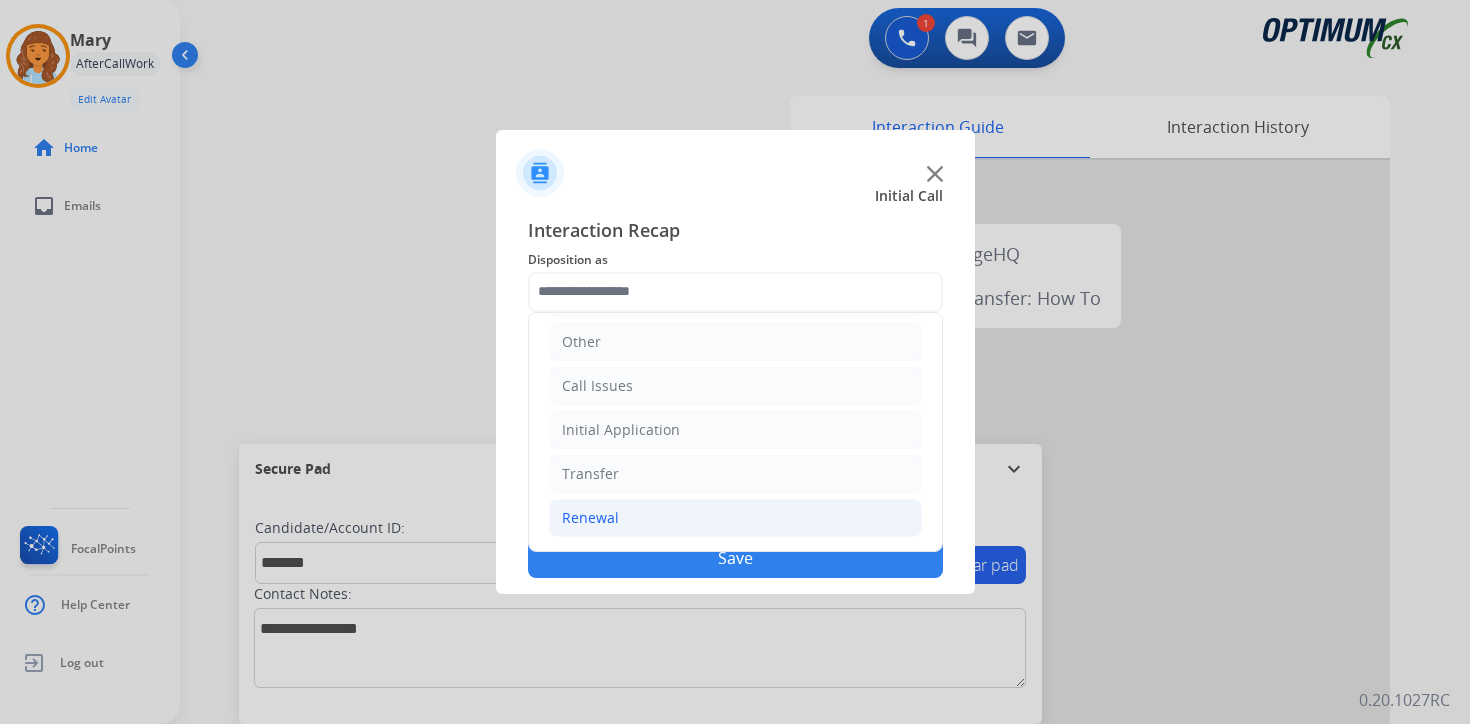 click on "Renewal" 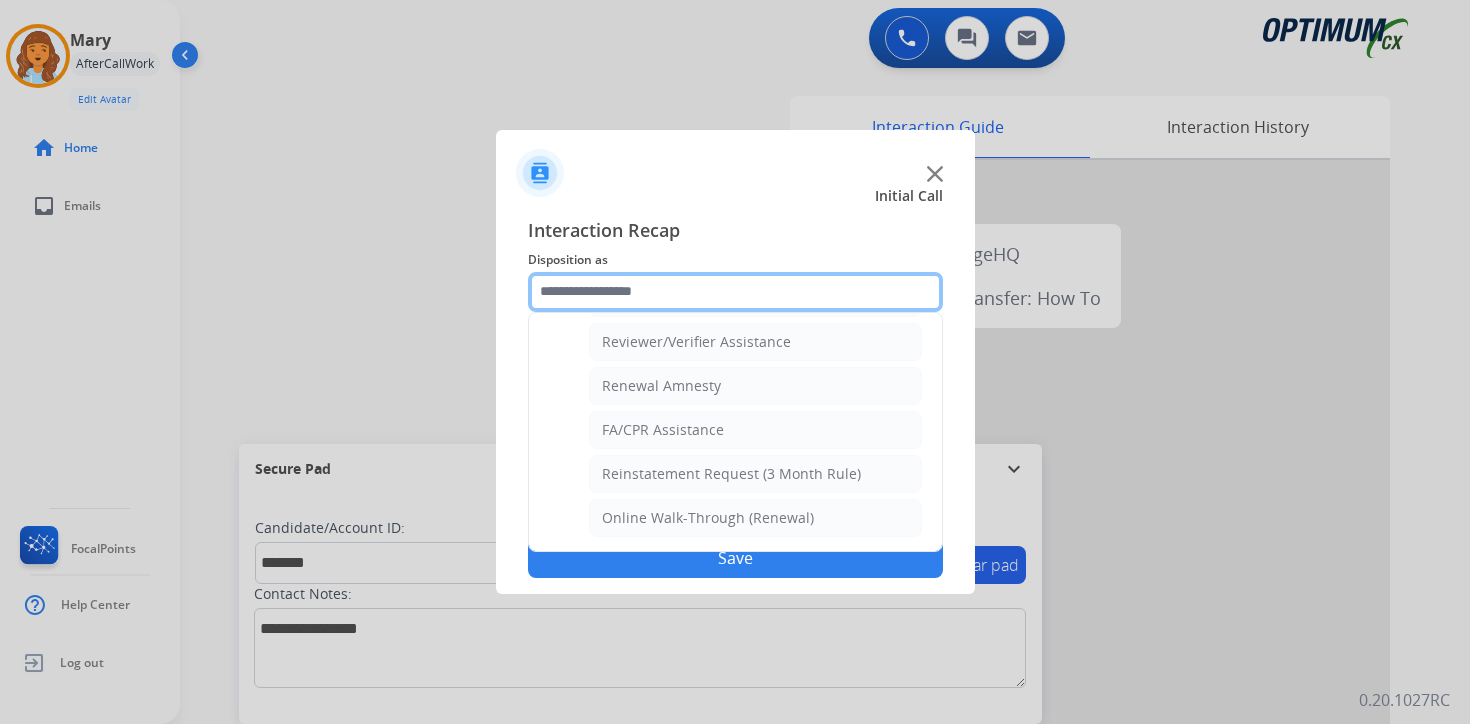 scroll, scrollTop: 439, scrollLeft: 0, axis: vertical 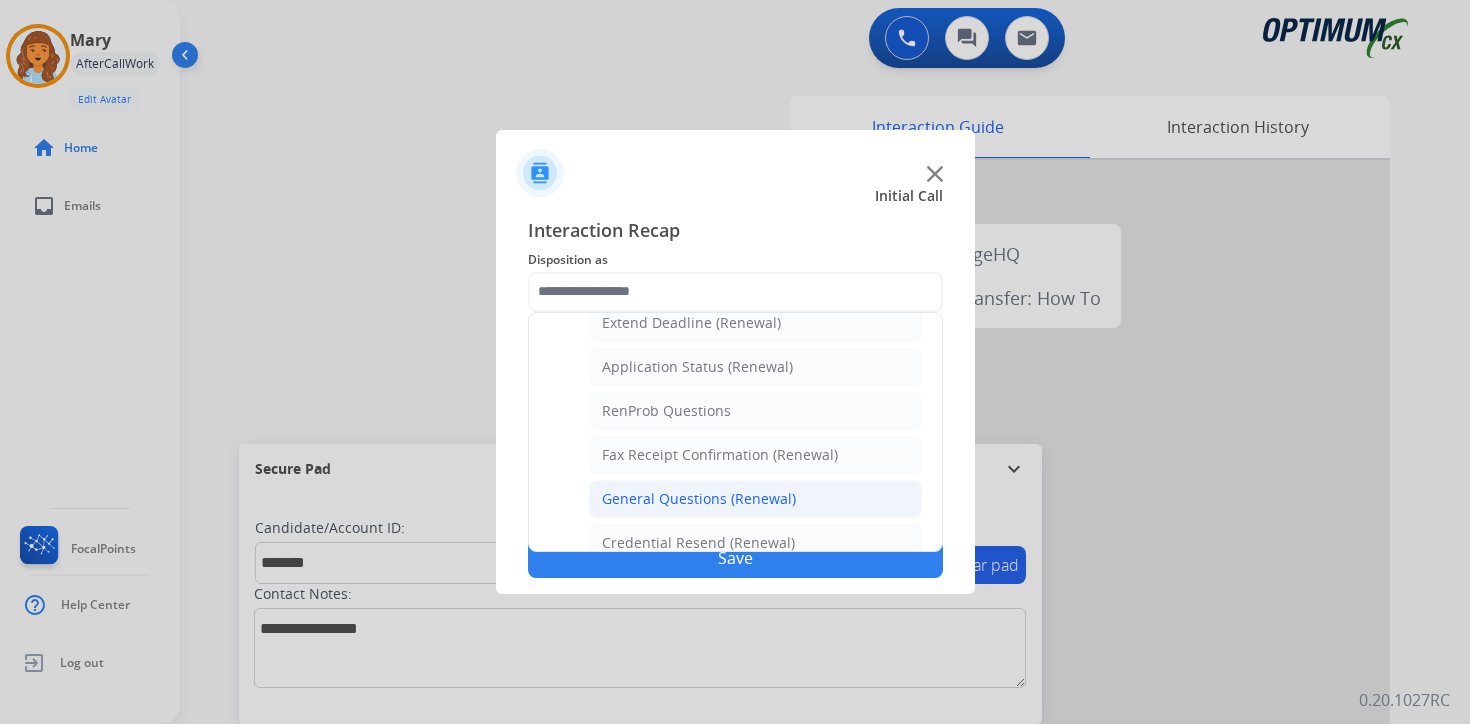 click on "General Questions (Renewal)" 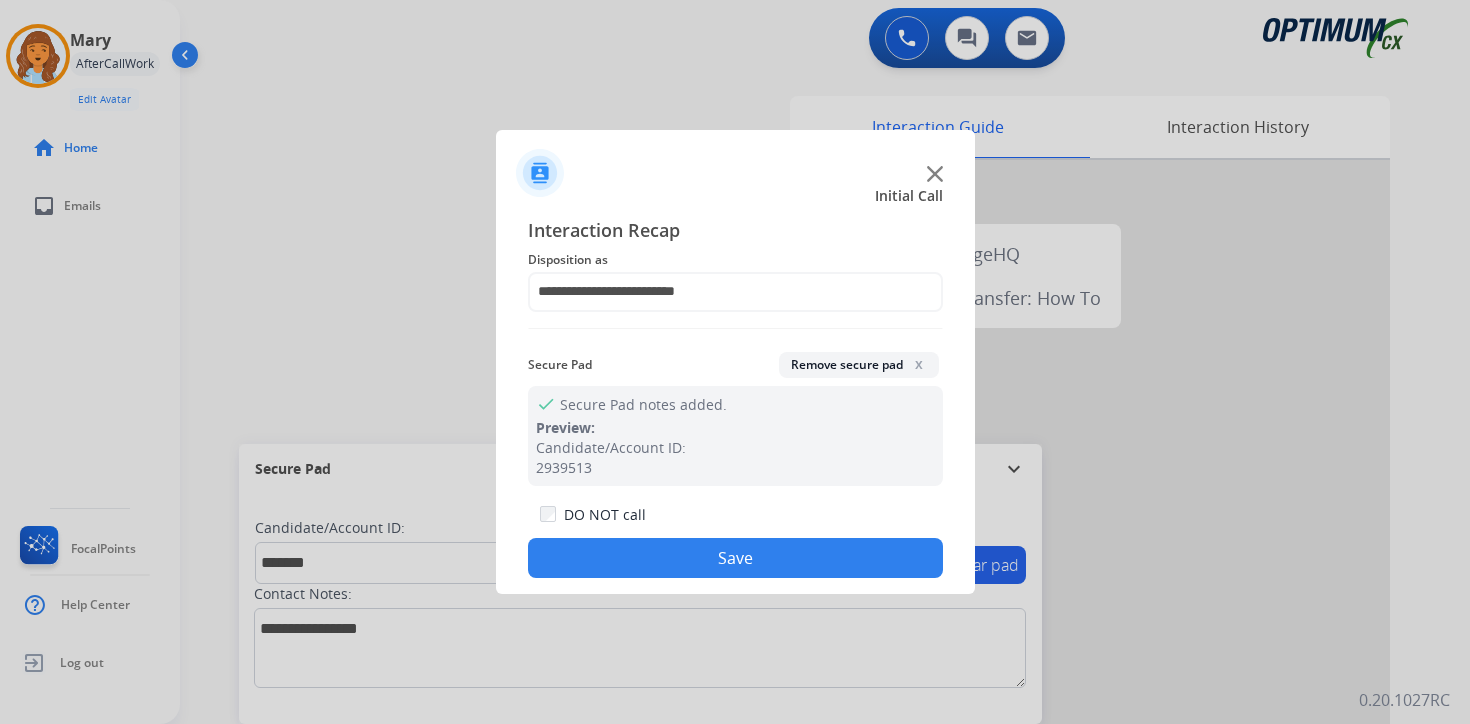click on "Save" 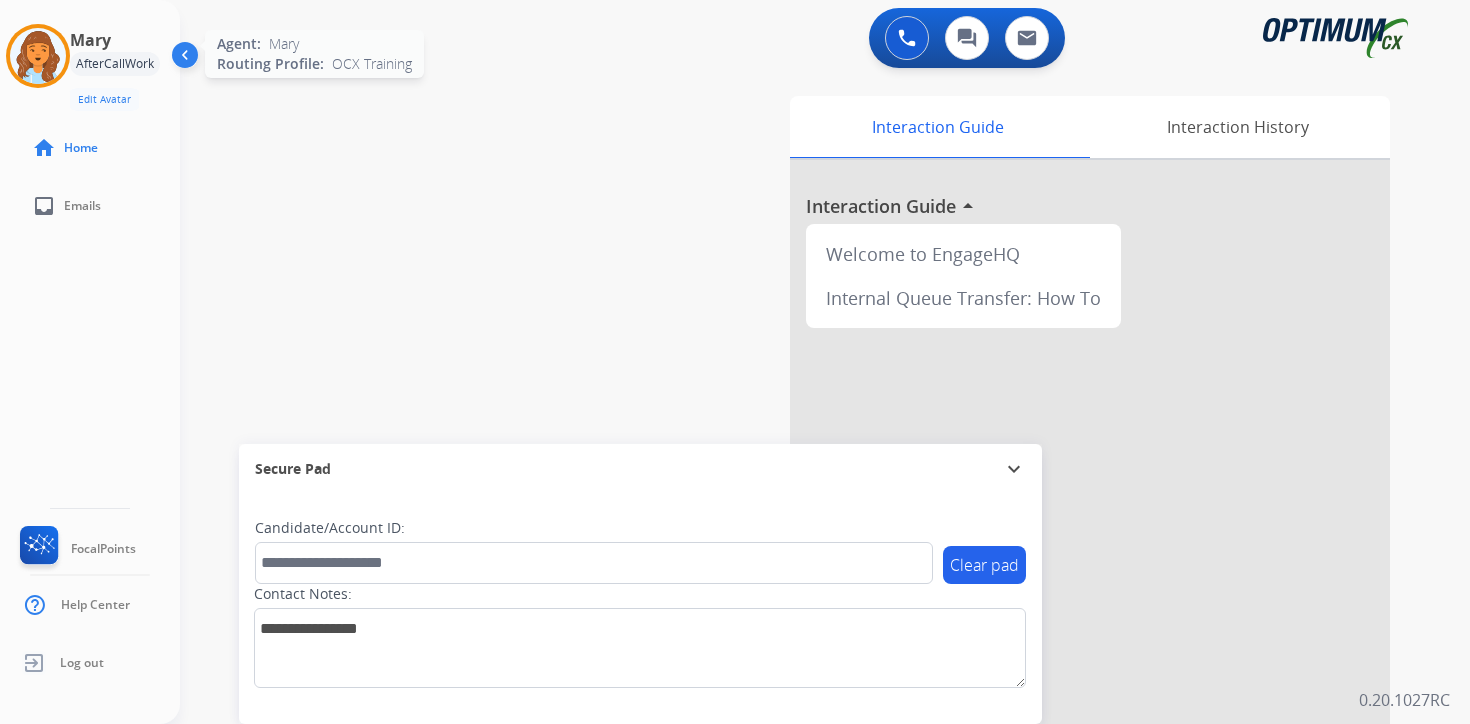 drag, startPoint x: 33, startPoint y: 32, endPoint x: 41, endPoint y: 39, distance: 10.630146 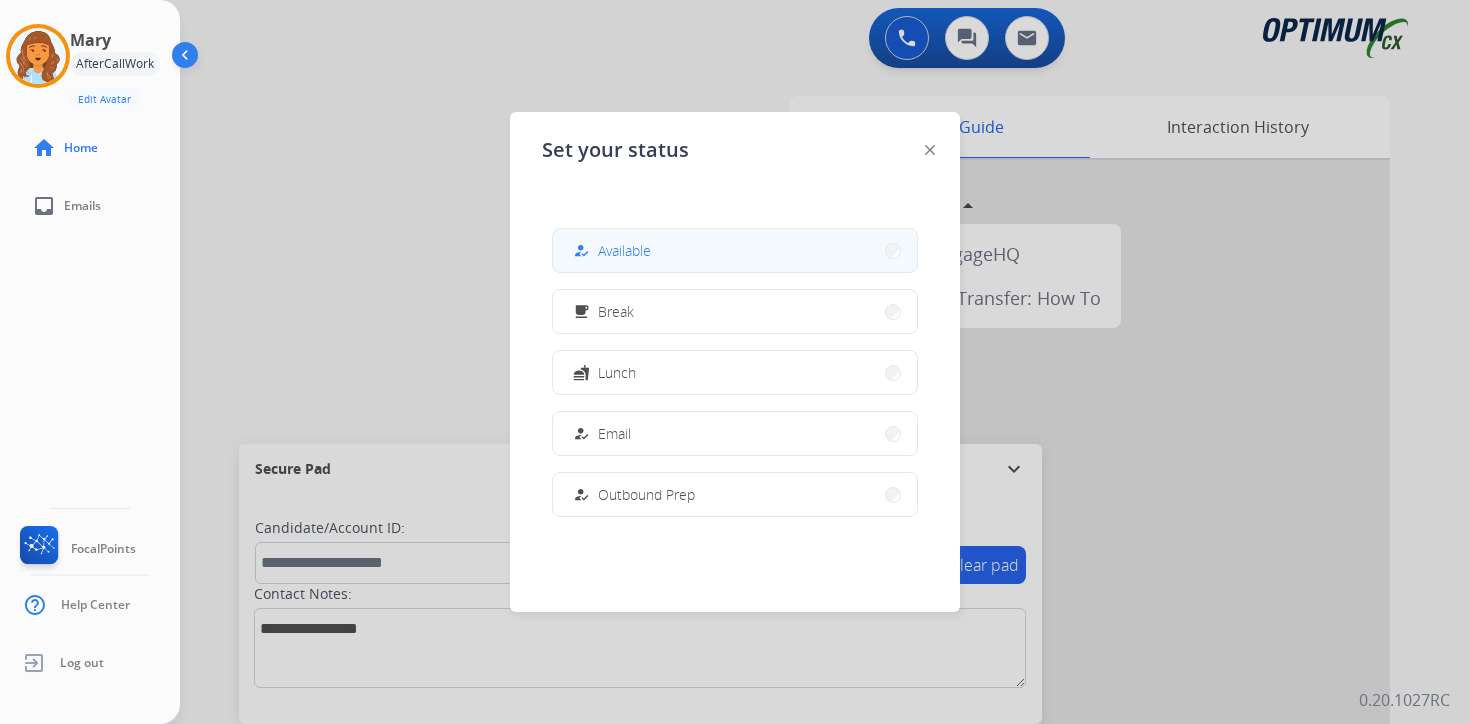 click on "how_to_reg Available" at bounding box center [735, 250] 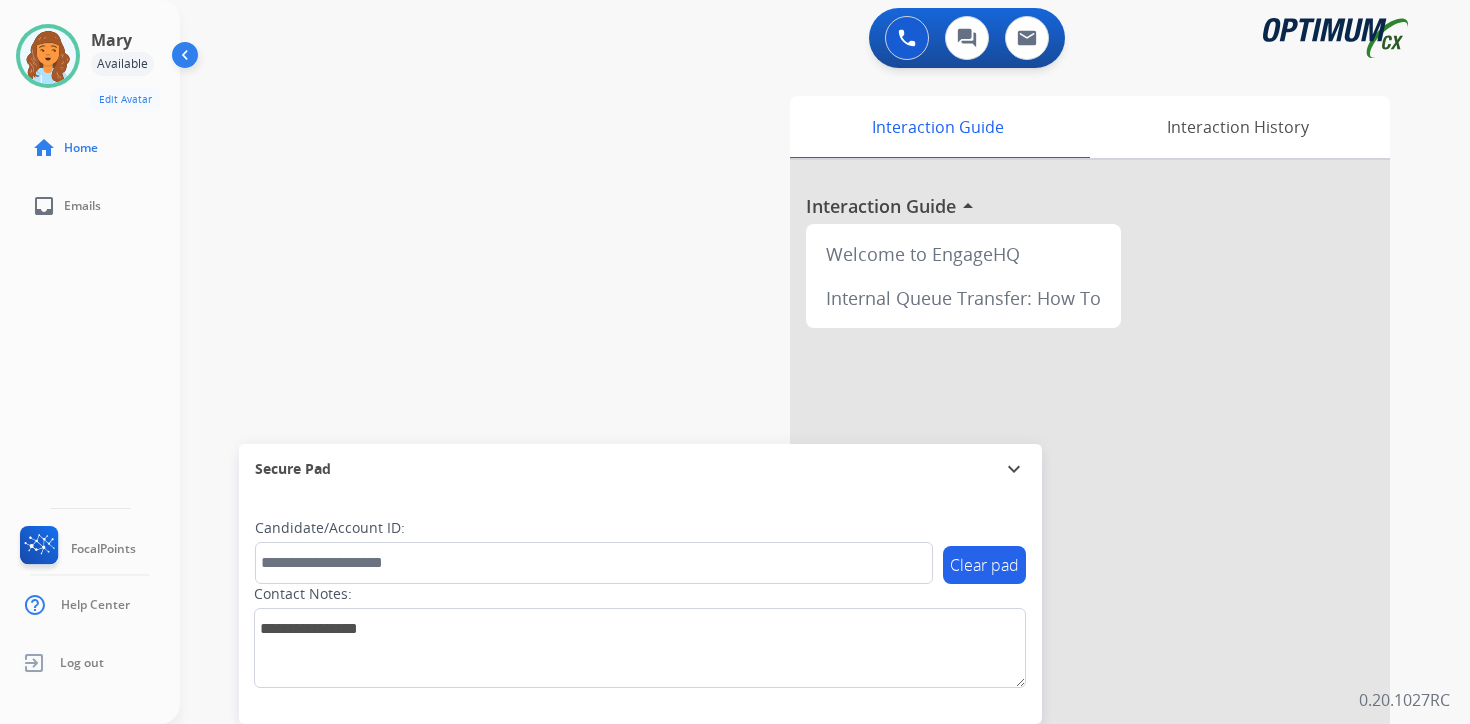 click on "0 Voice Interactions  0  Chat Interactions   0  Email Interactions swap_horiz Break voice bridge close_fullscreen Connect 3-Way Call merge_type Separate 3-Way Call  Interaction Guide   Interaction History  Interaction Guide arrow_drop_up  Welcome to EngageHQ   Internal Queue Transfer: How To  Secure Pad expand_more Clear pad Candidate/Account ID: Contact Notes:                  0.20.1027RC" at bounding box center [825, 362] 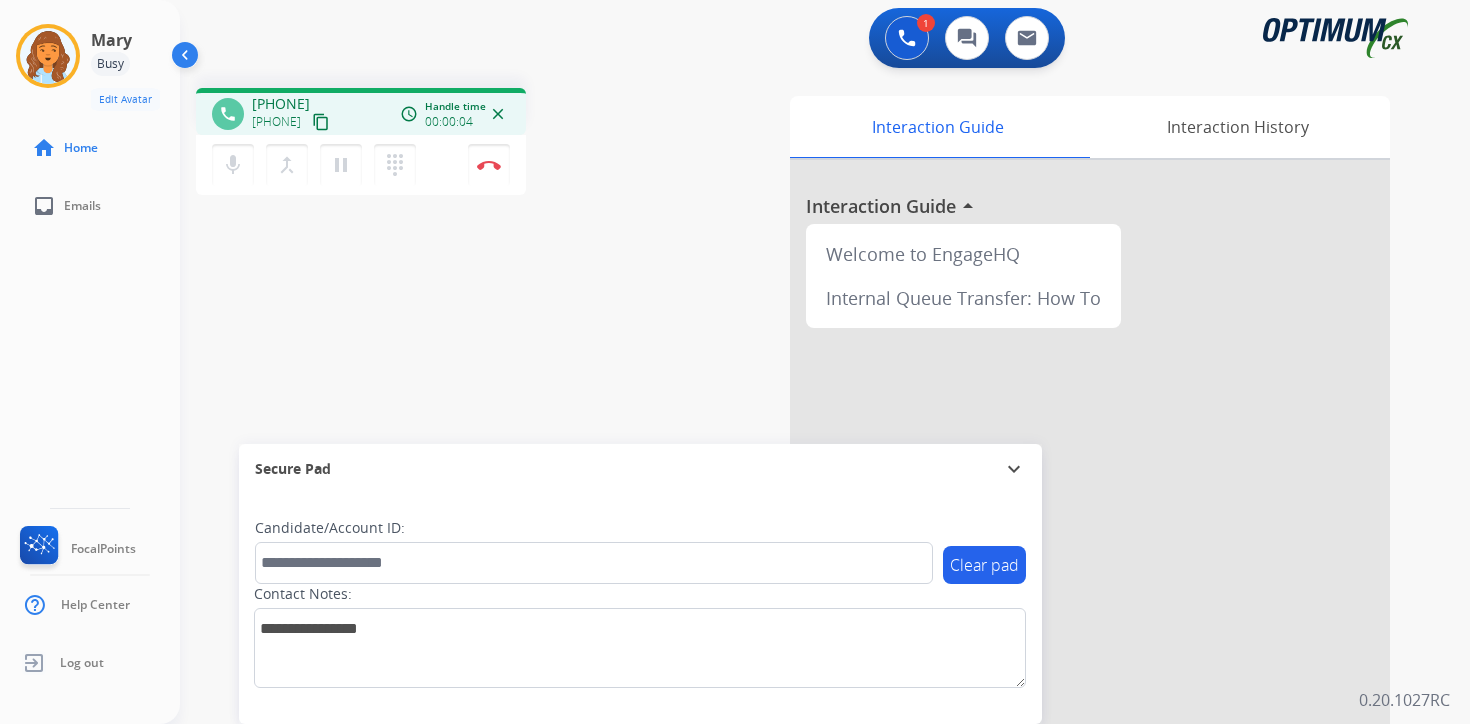 drag, startPoint x: 353, startPoint y: 124, endPoint x: 338, endPoint y: 129, distance: 15.811388 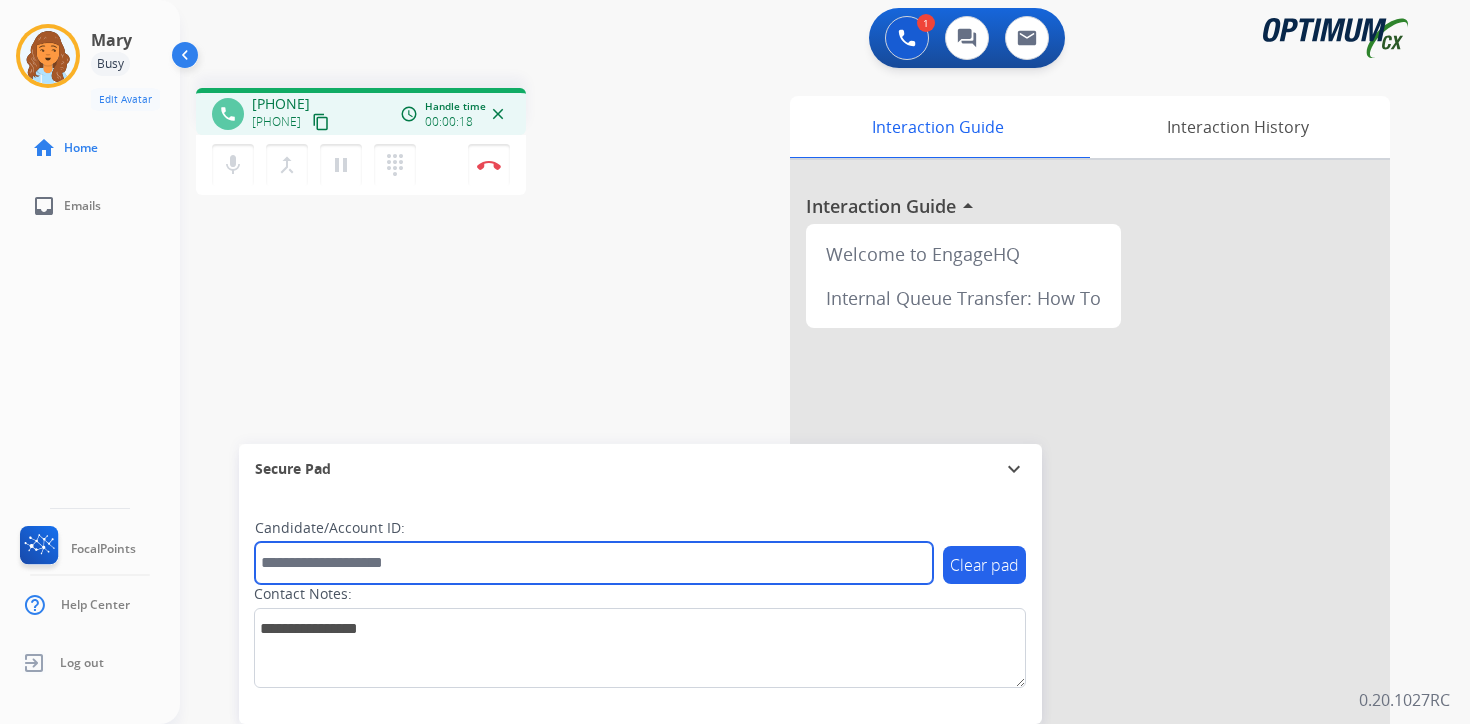 click at bounding box center [594, 563] 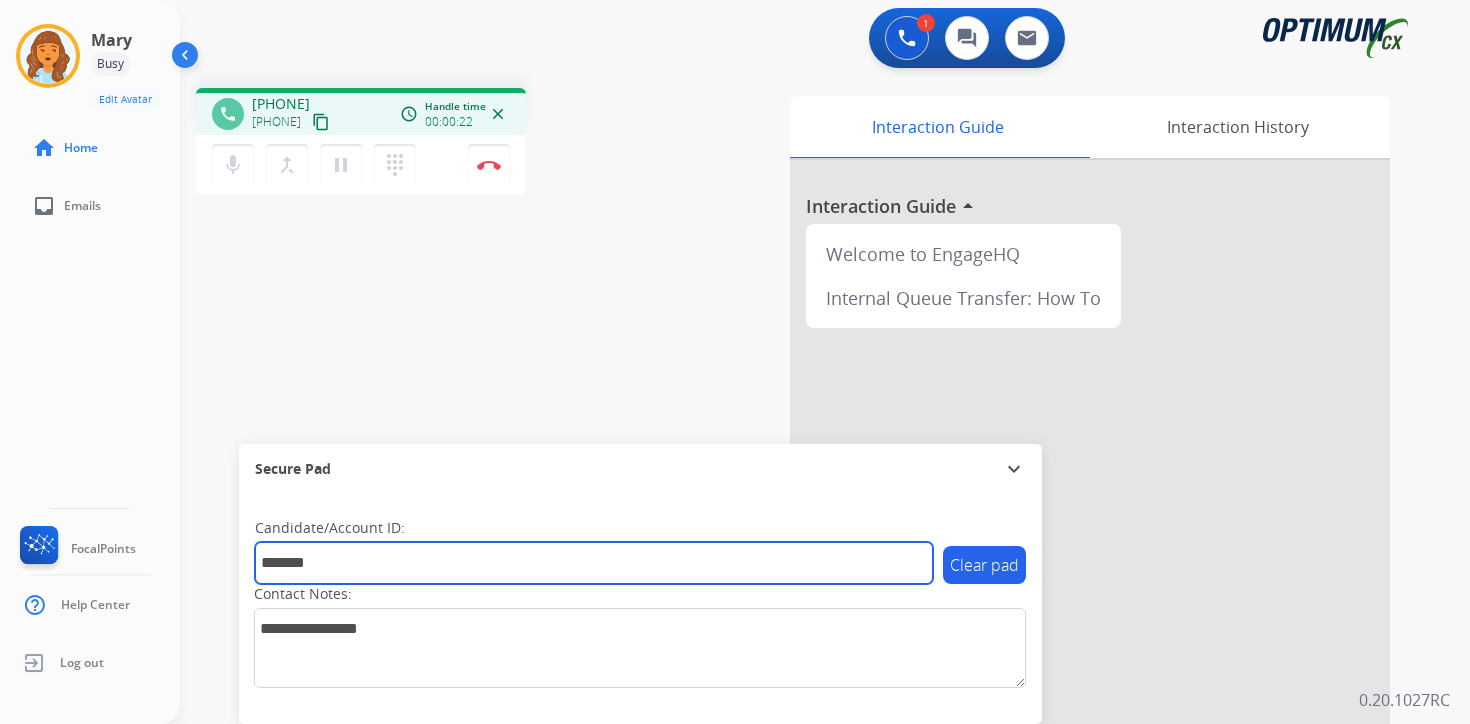 type on "*******" 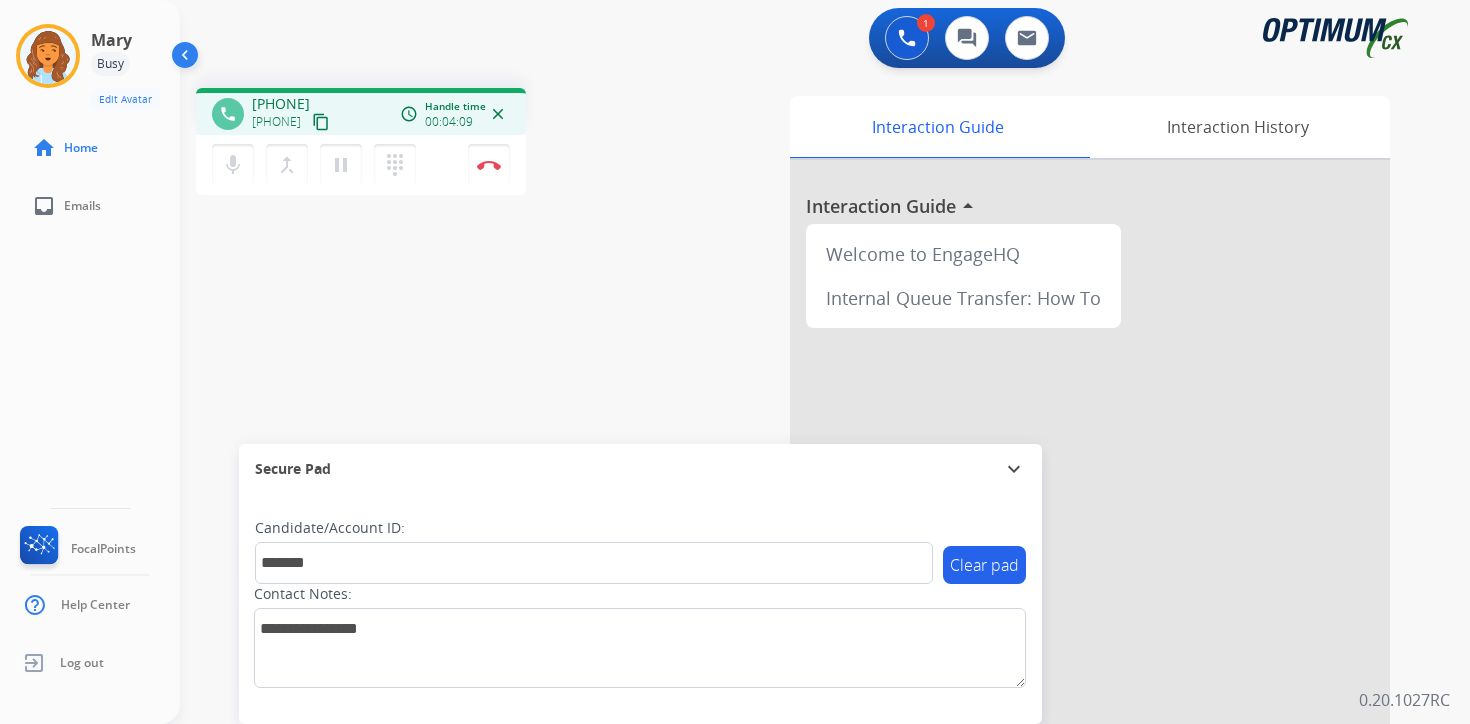 click on "1 Voice Interactions  0  Chat Interactions   0  Email Interactions phone [PHONE] [PHONE] content_copy access_time Call metrics Queue   00:11 Hold   00:00 Talk   04:07 Total   04:17 Handle time 00:04:09 close mic Mute merge_type Bridge pause Hold dialpad Dialpad Disconnect swap_horiz Break voice bridge close_fullscreen Connect 3-Way Call merge_type Separate 3-Way Call  Interaction Guide   Interaction History  Interaction Guide arrow_drop_up  Welcome to EngageHQ   Internal Queue Transfer: How To  Secure Pad expand_more Clear pad Candidate/Account ID: ******* Contact Notes:                  0.20.1027RC" at bounding box center [825, 362] 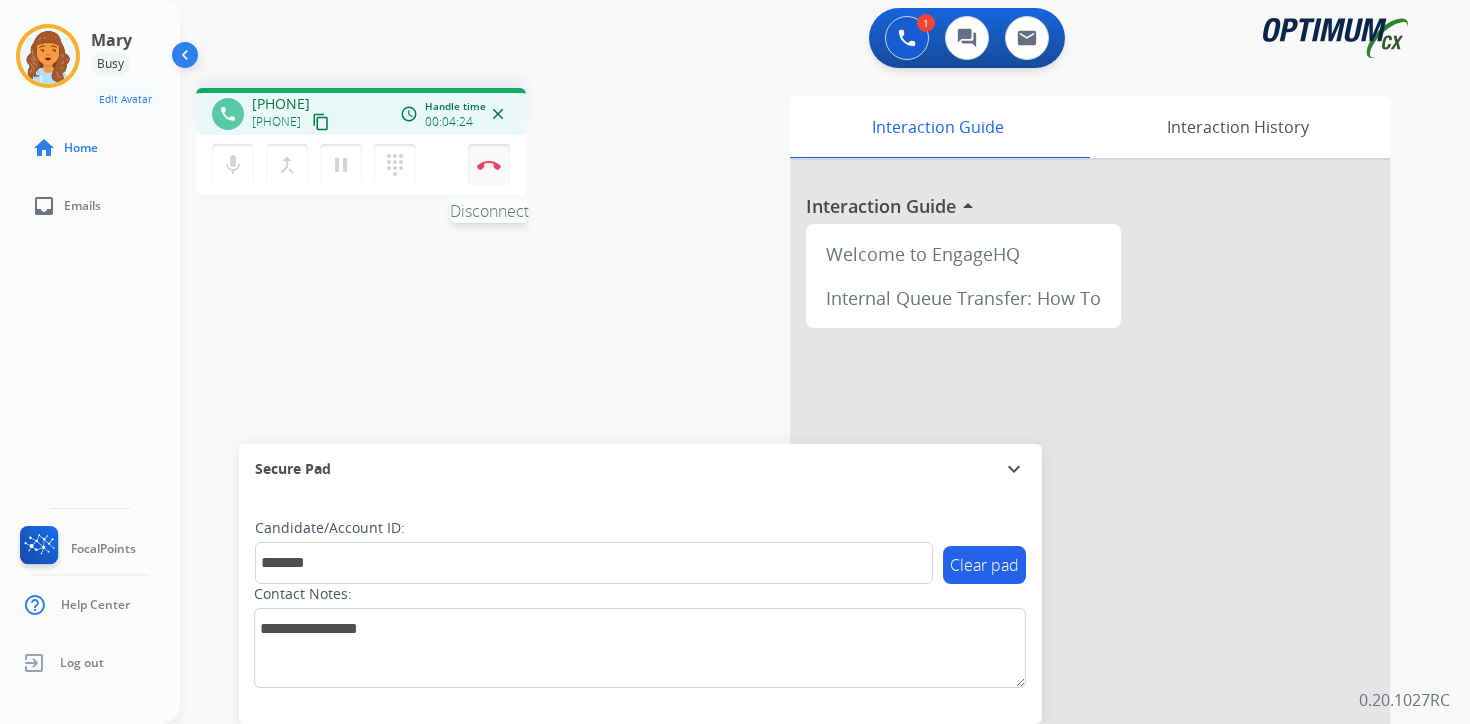 click at bounding box center [489, 165] 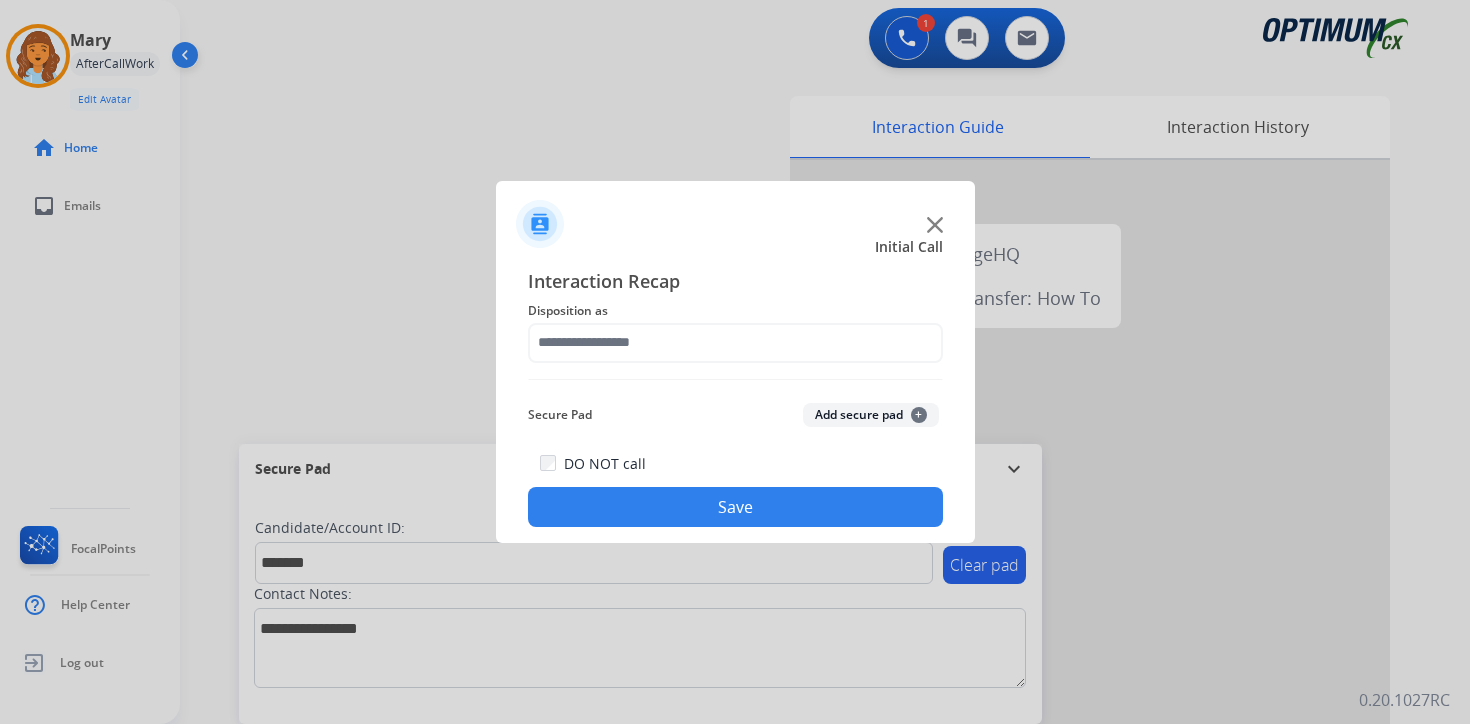 click on "Add secure pad  +" 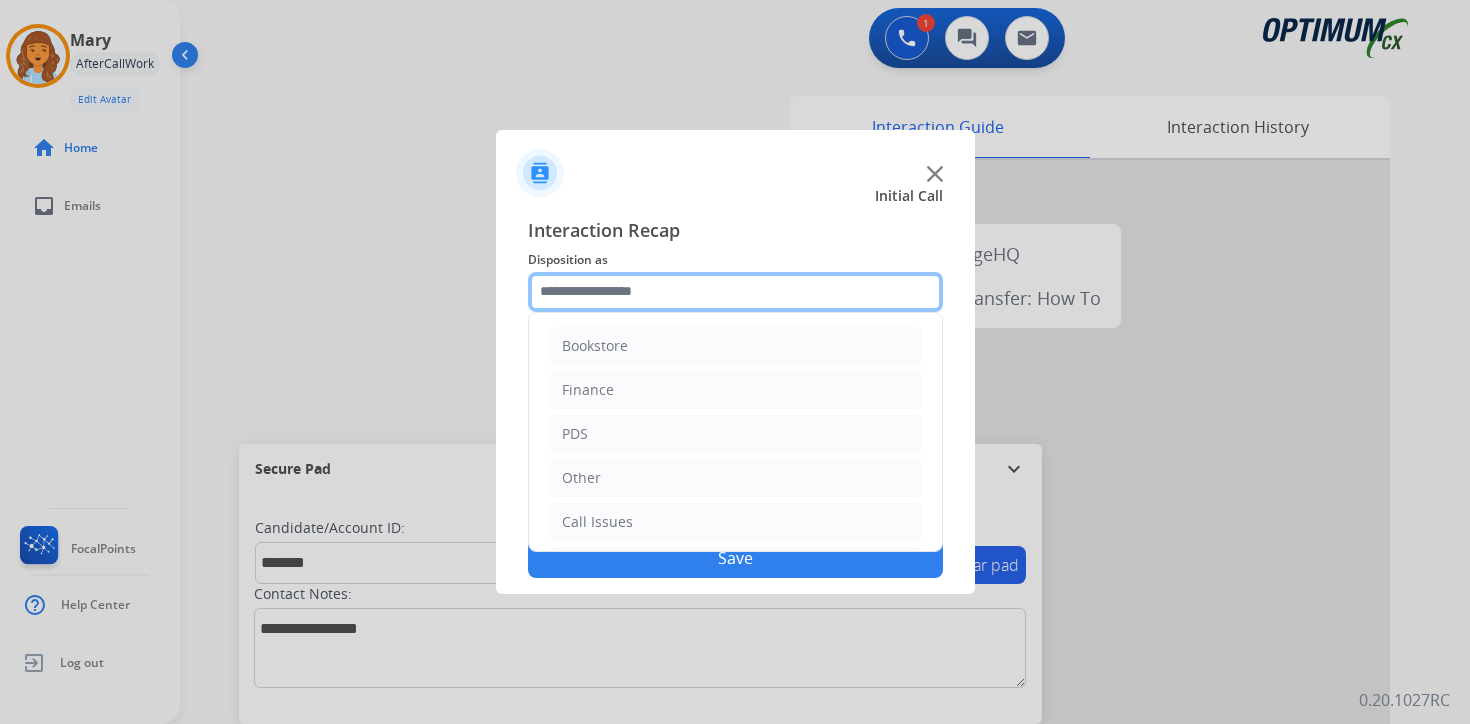 click 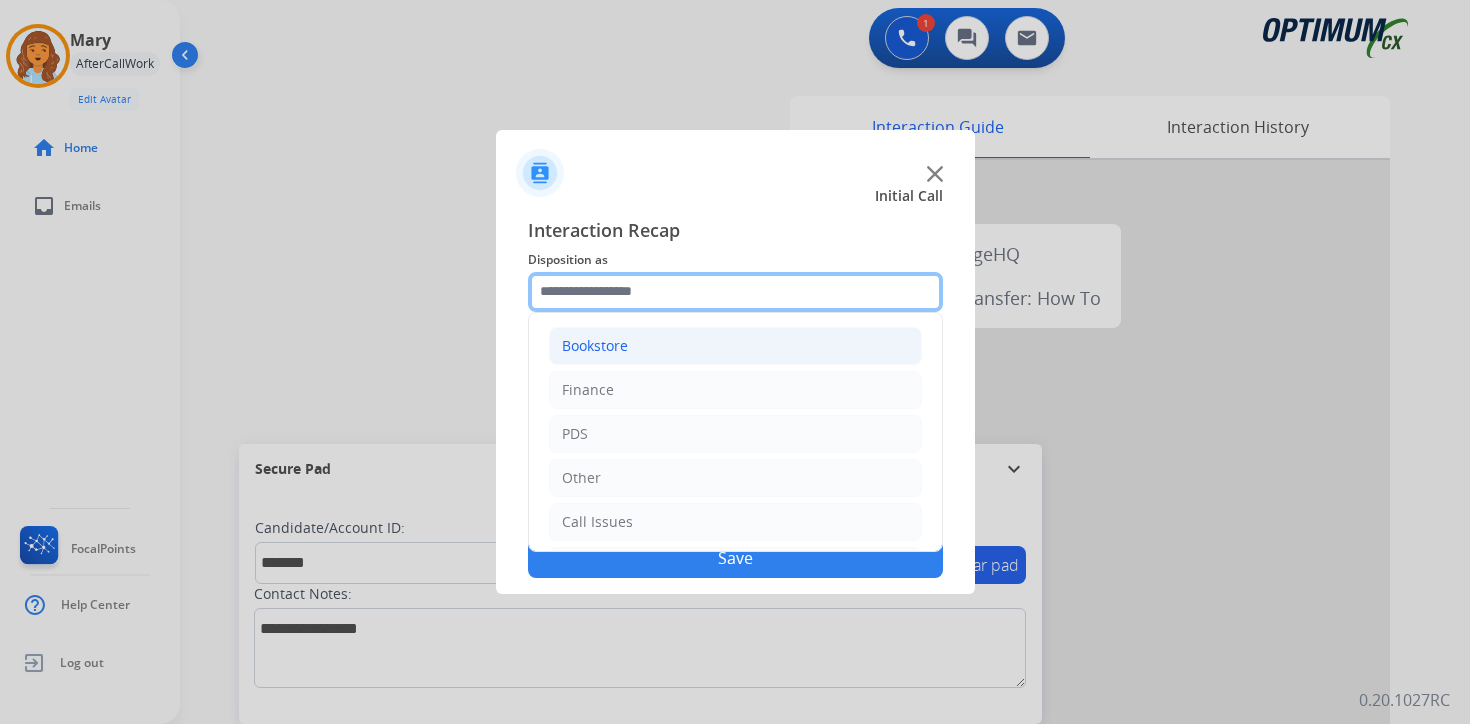 scroll, scrollTop: 136, scrollLeft: 0, axis: vertical 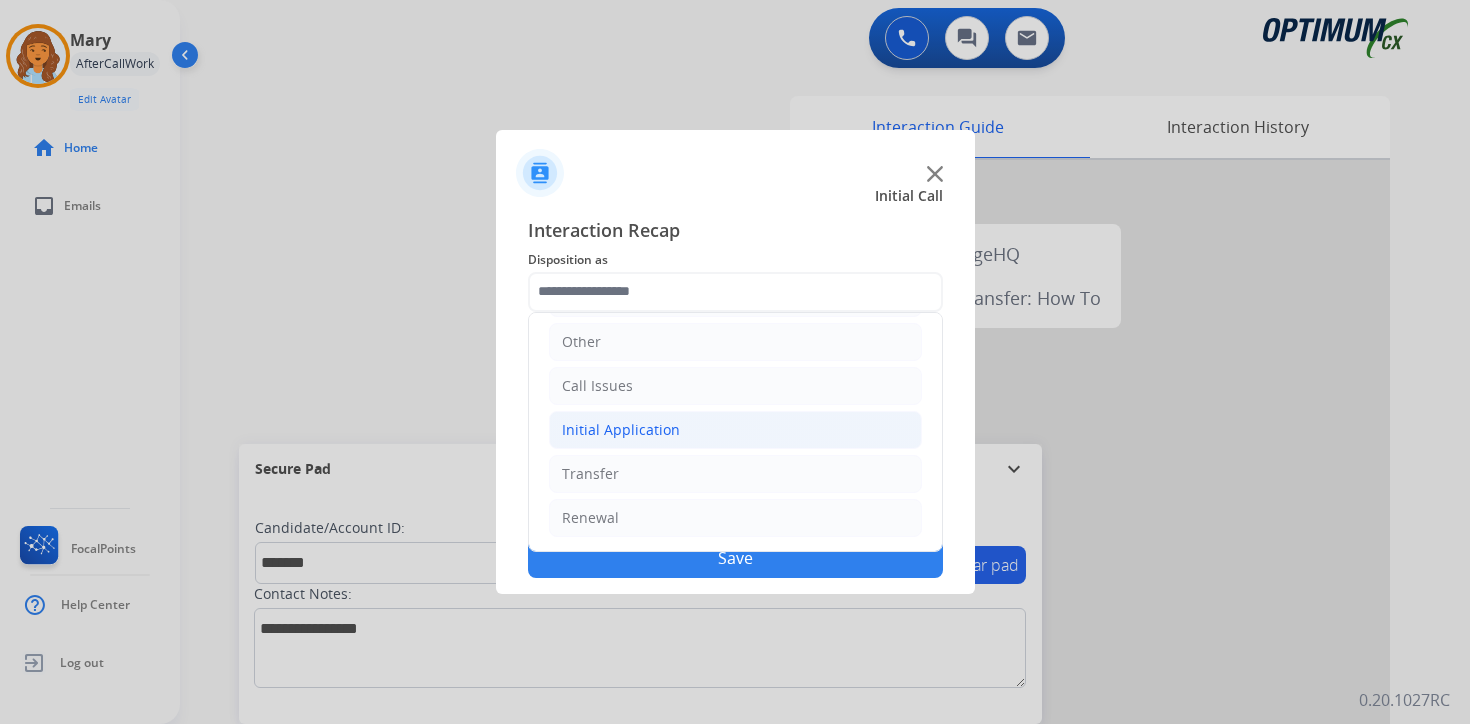 click on "Initial Application" 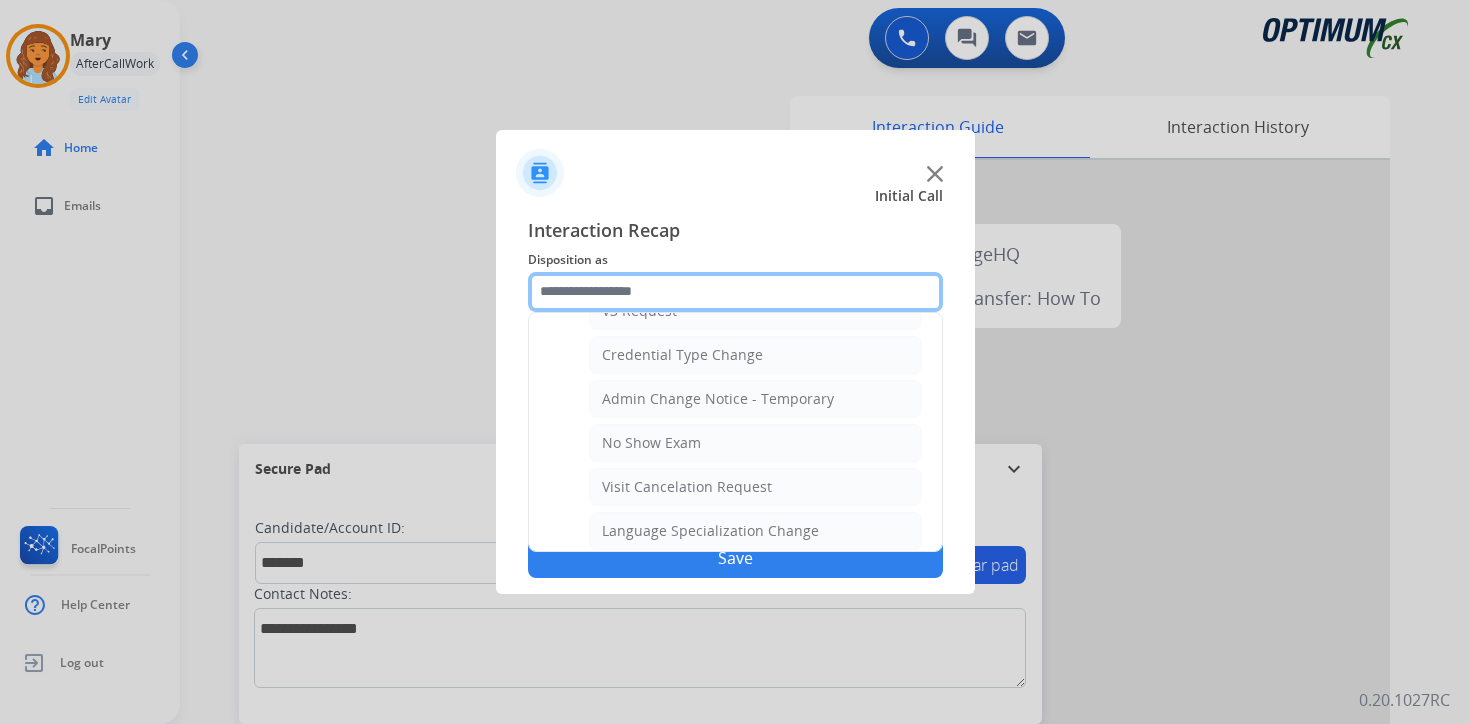 scroll, scrollTop: 1136, scrollLeft: 0, axis: vertical 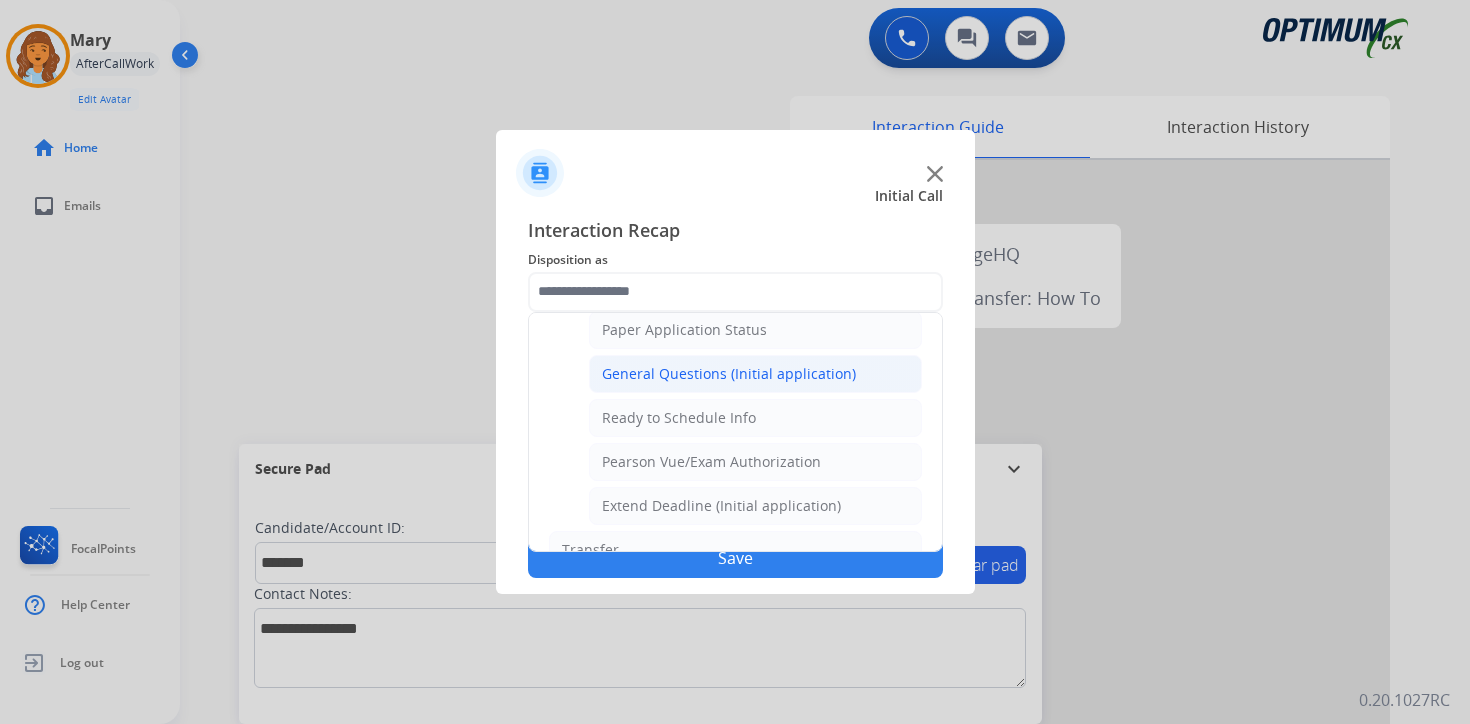 click on "General Questions (Initial application)" 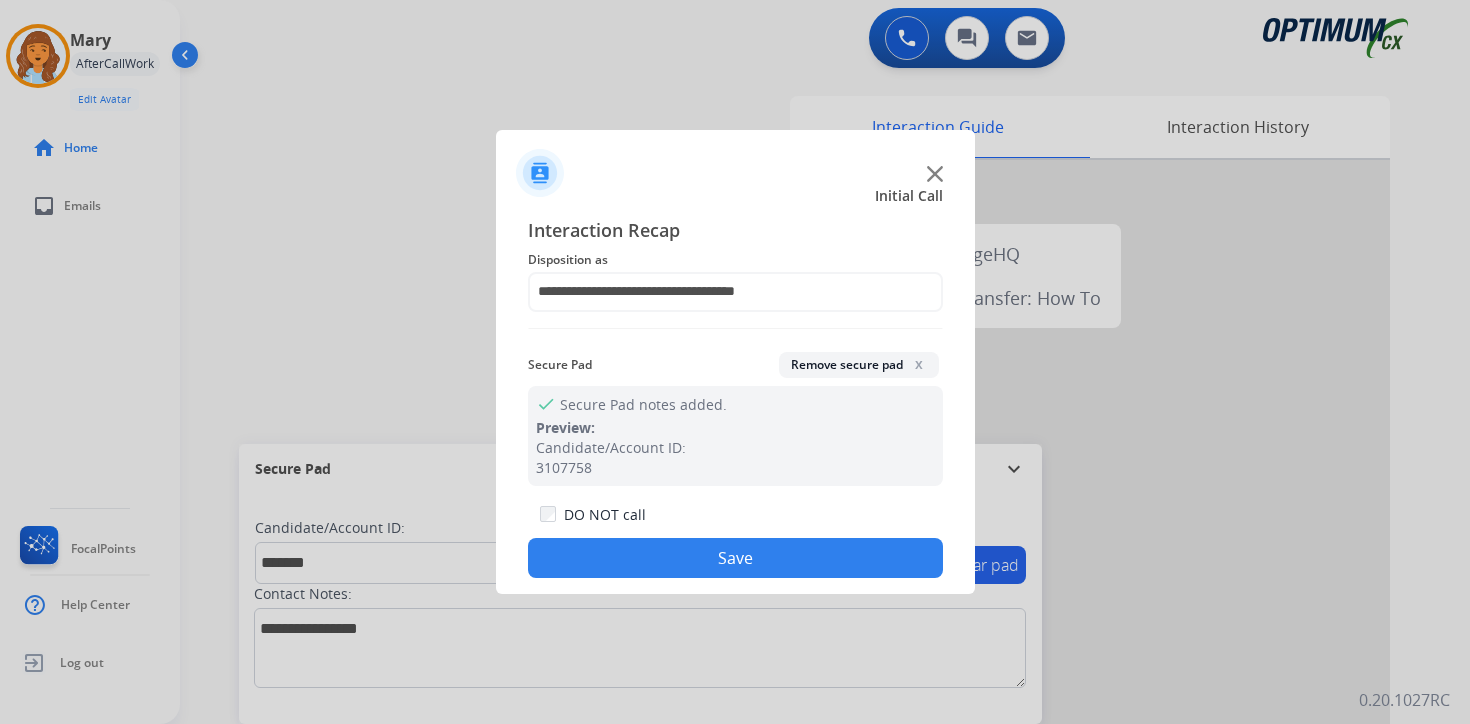 click on "Save" 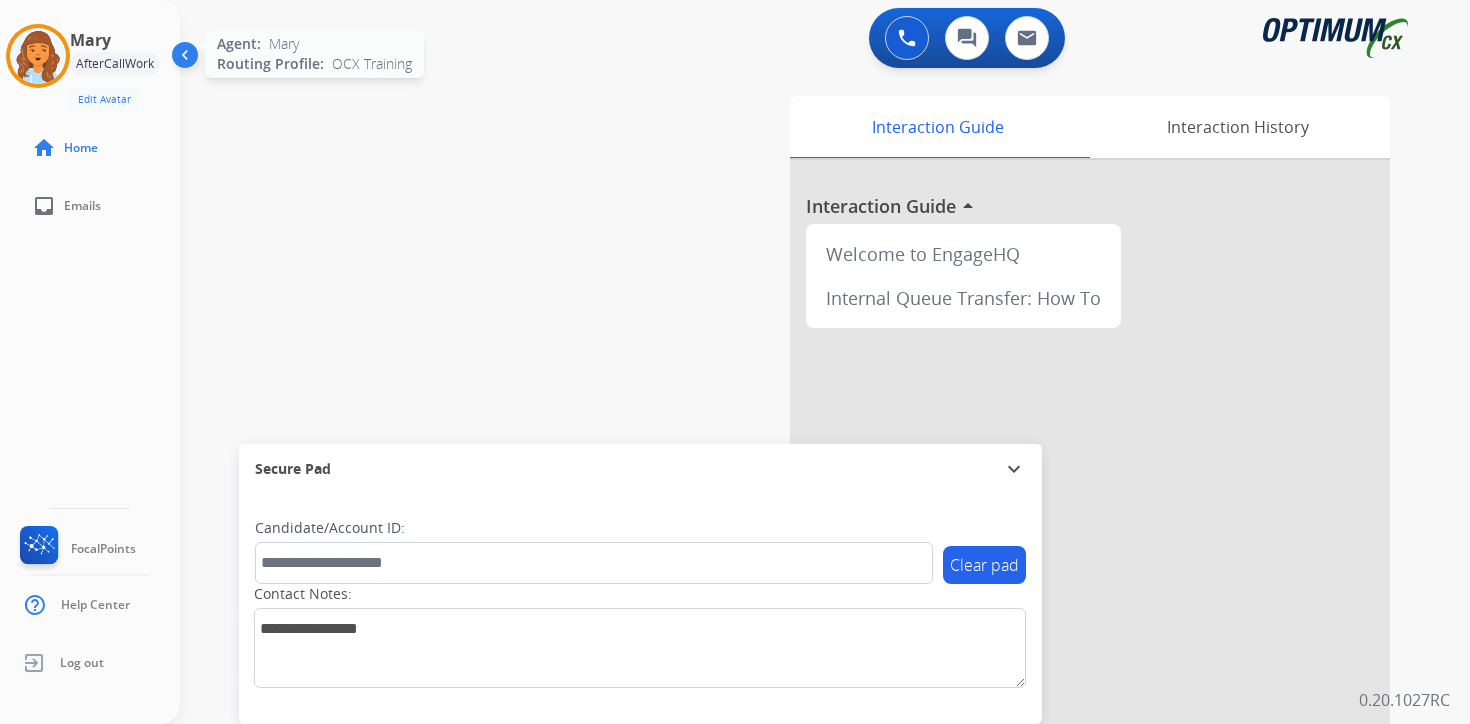 click at bounding box center (38, 56) 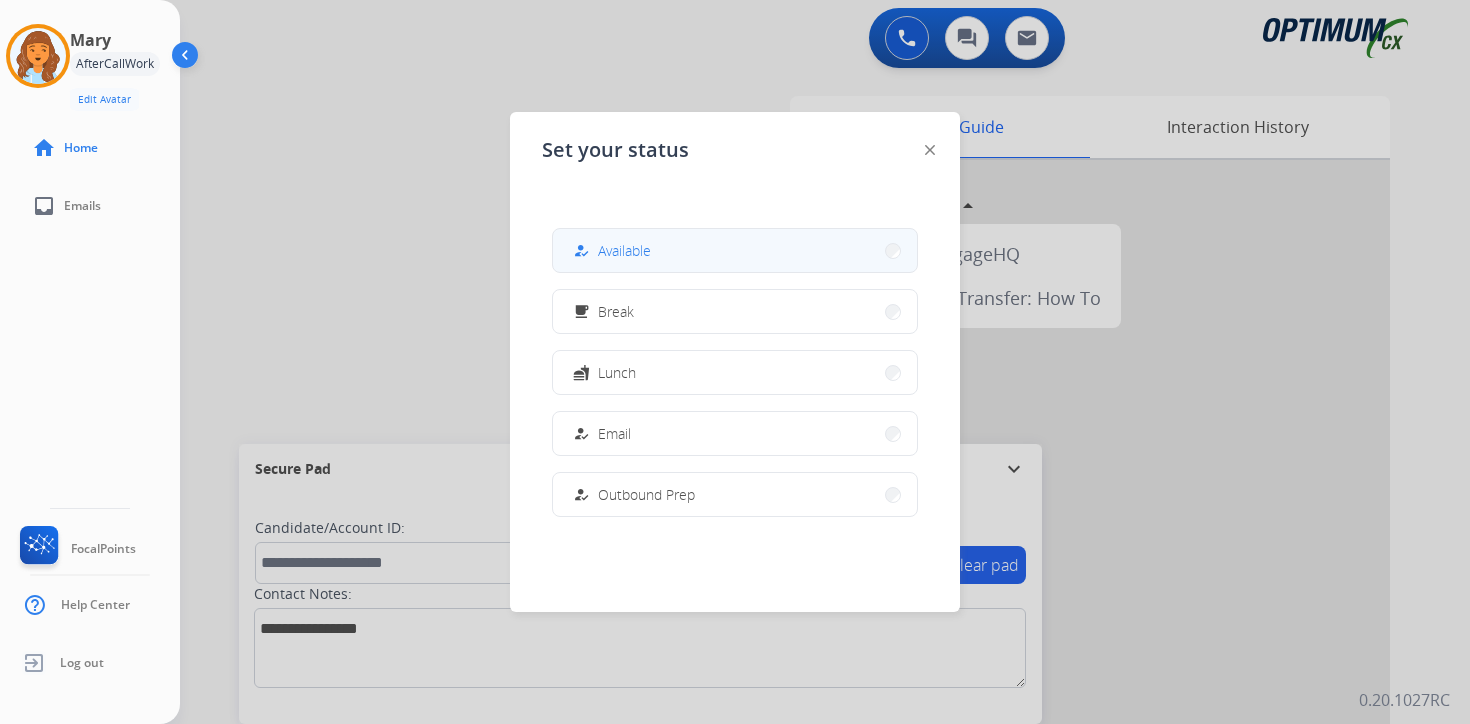 click on "how_to_reg Available" at bounding box center [735, 250] 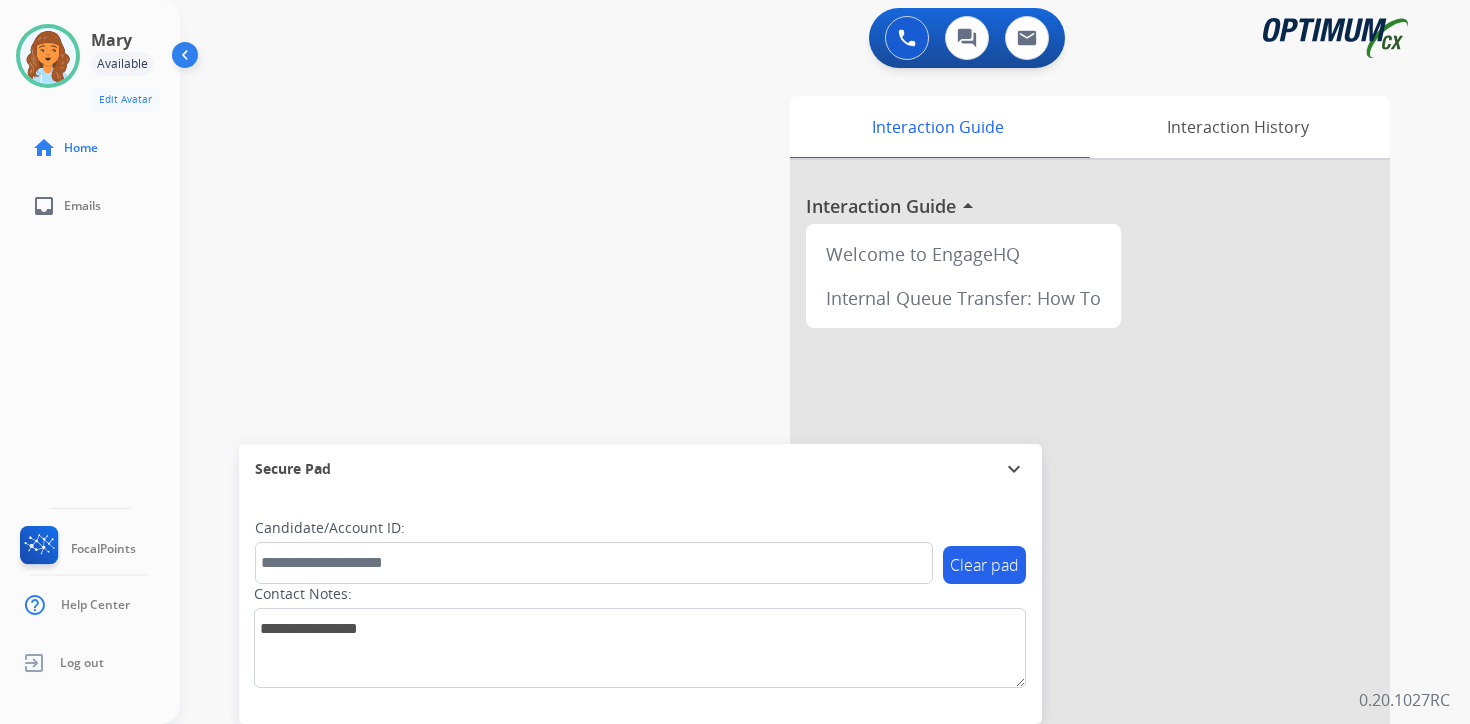 click on "[FIRST]   Available  Edit Avatar  Agent:   [FIRST]  Routing Profile:  OCX Training home  Home  inbox  Emails   FocalPoints   Help Center   Log out" 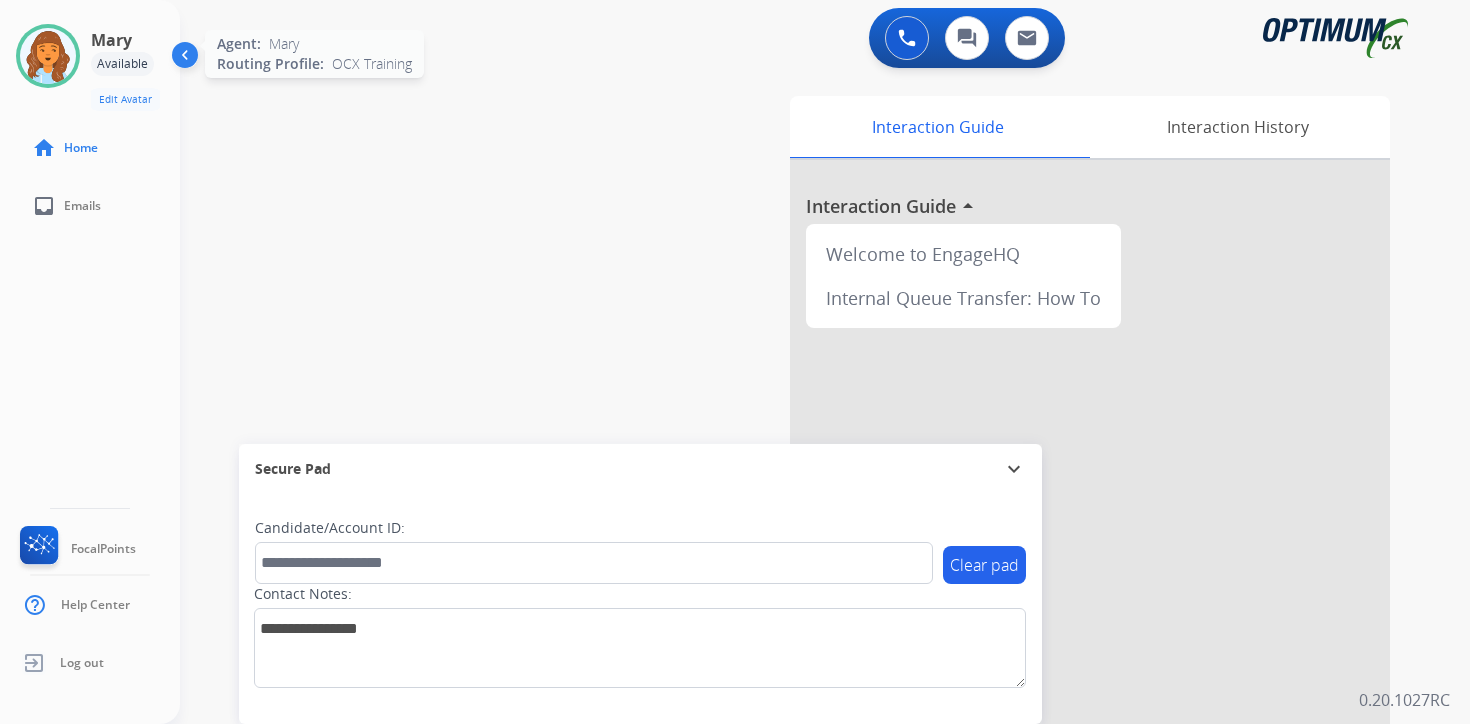 click at bounding box center (48, 56) 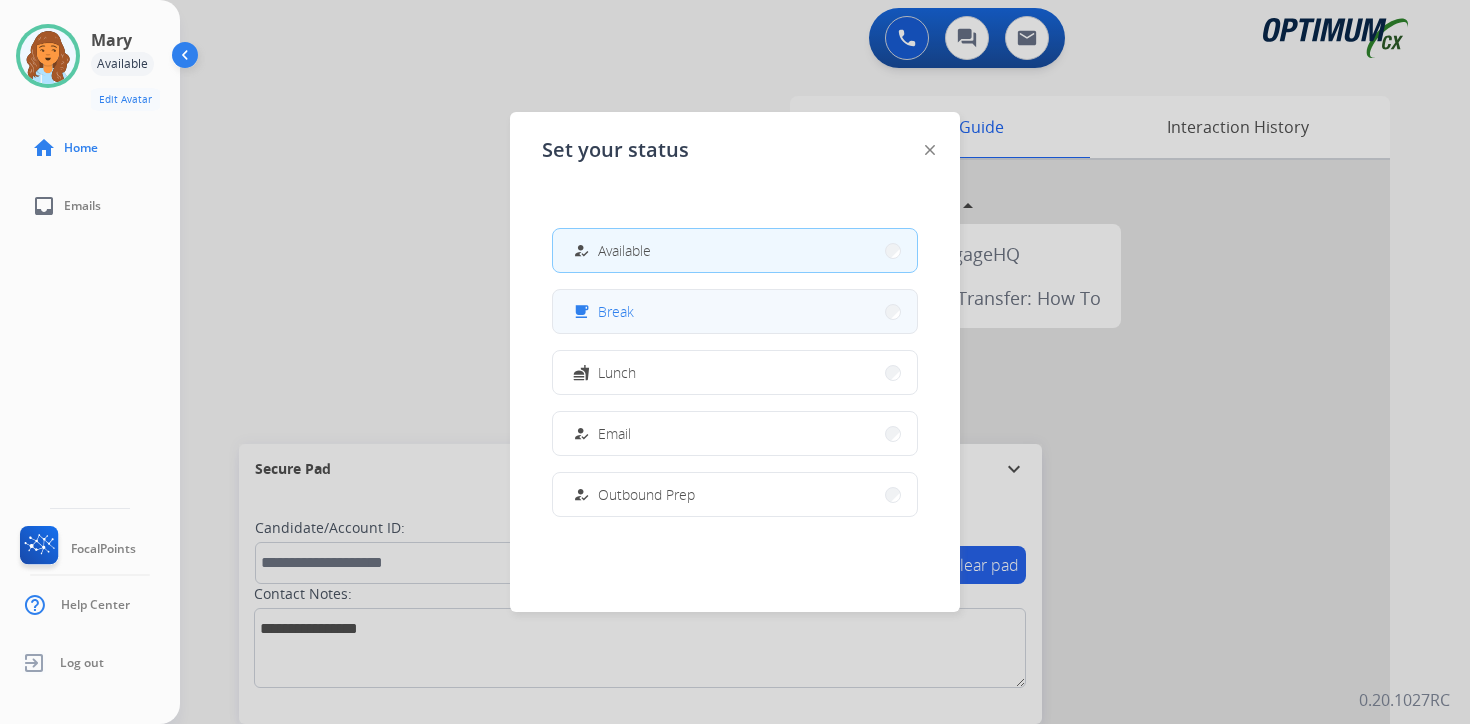 click on "free_breakfast Break" at bounding box center [735, 311] 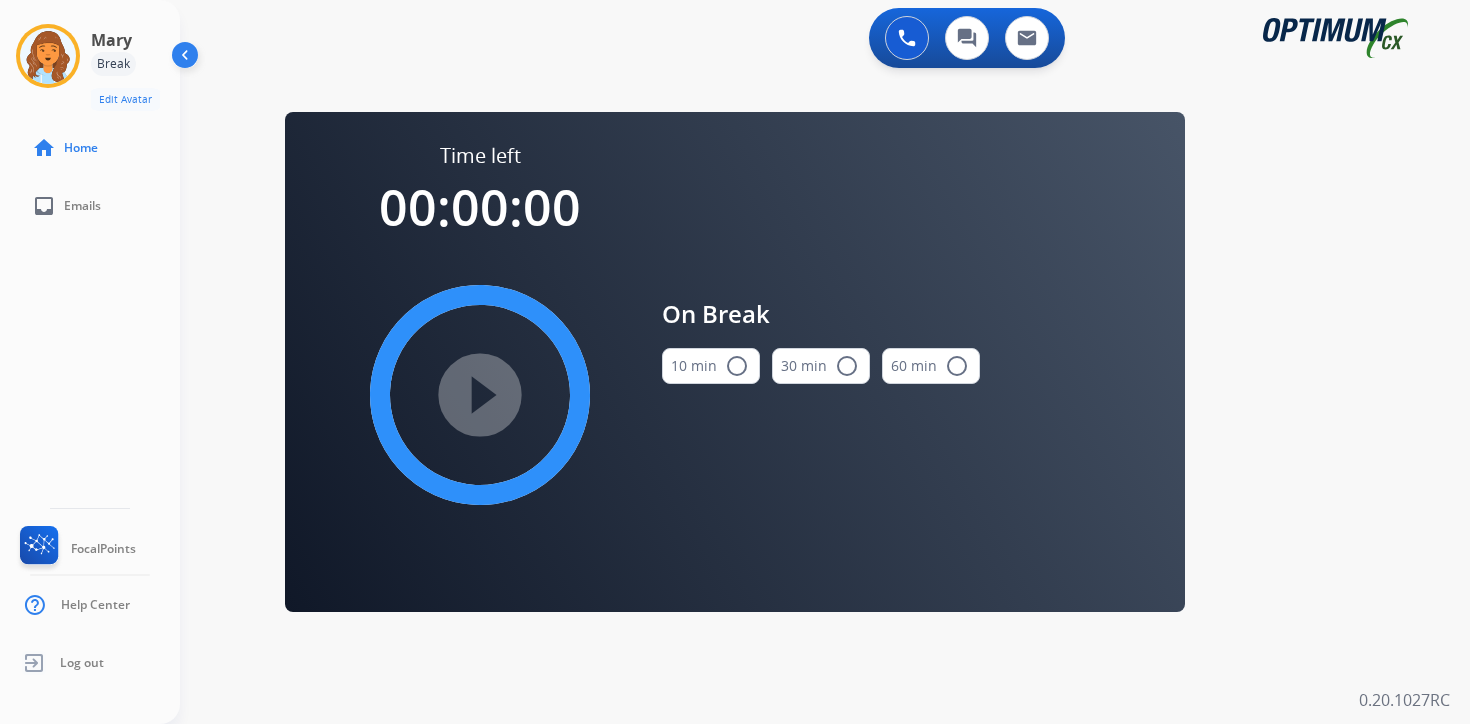 click on "0 Voice Interactions  0  Chat Interactions   0  Email Interactions swap_horiz Break voice bridge close_fullscreen Connect 3-Way Call merge_type Separate 3-Way Call  Time left 00:00:00 play_circle_filled On Break  10 min  radio_button_unchecked  30 min  radio_button_unchecked  60 min  radio_button_unchecked  Interaction Guide   Interaction History  Interaction Guide arrow_drop_up  Welcome to EngageHQ   Internal Queue Transfer: How To  Secure Pad expand_more Clear pad Candidate/Account ID: Contact Notes:                  0.20.1027RC" at bounding box center (825, 362) 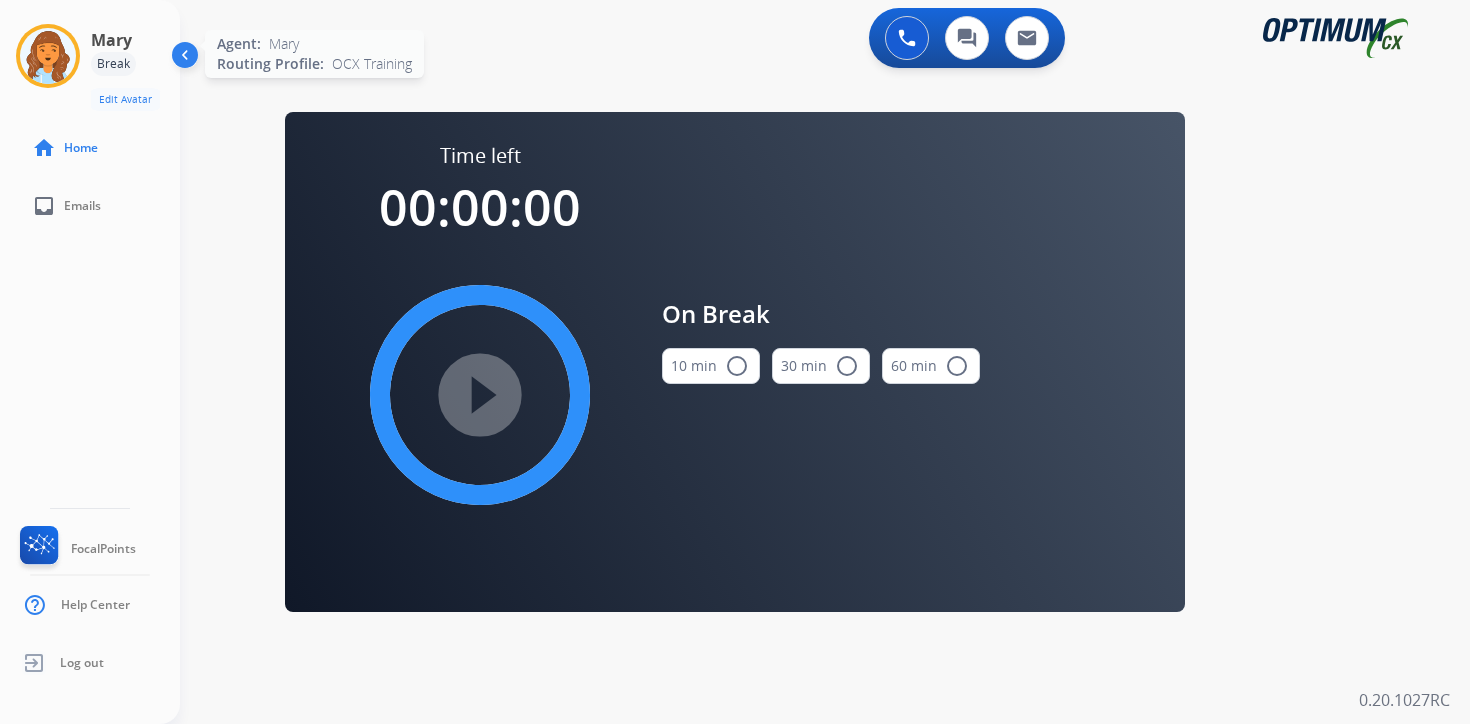 click at bounding box center (48, 56) 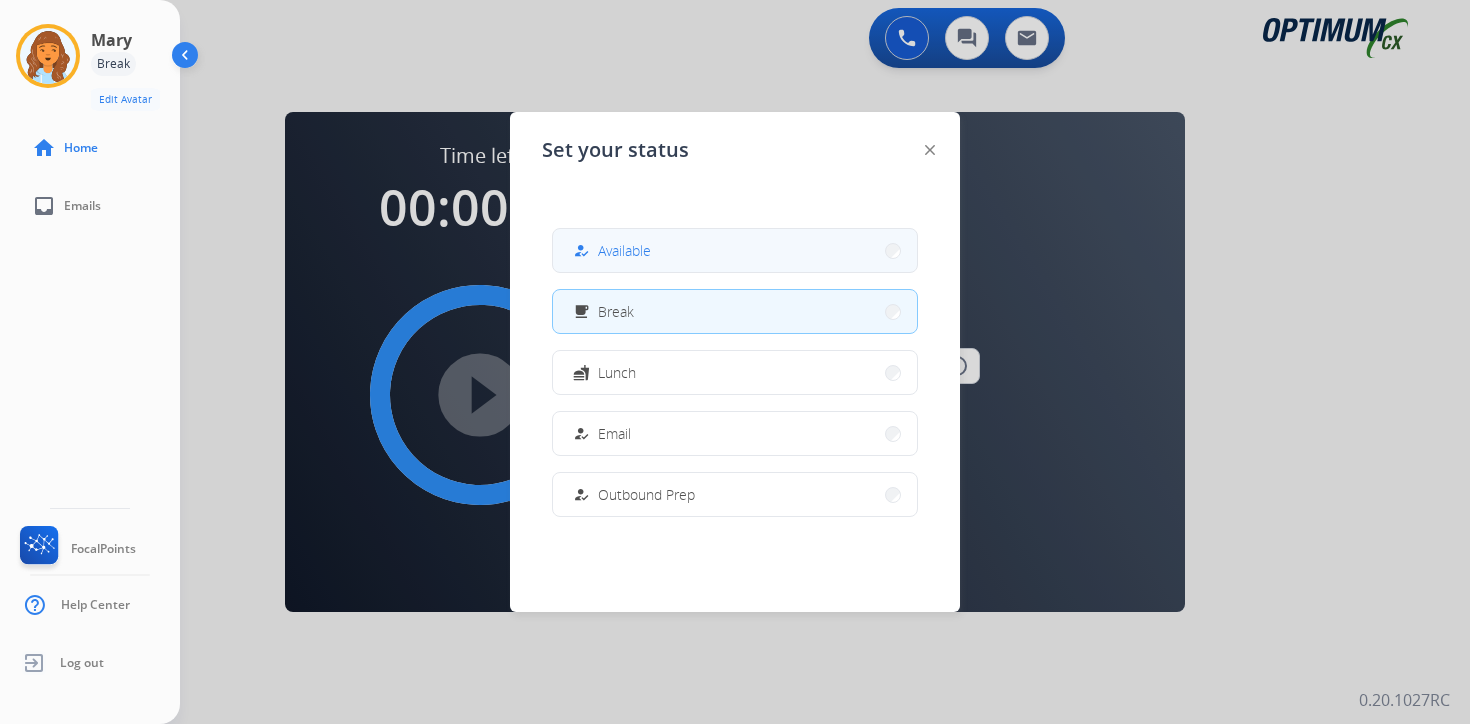 click on "how_to_reg Available" at bounding box center (735, 250) 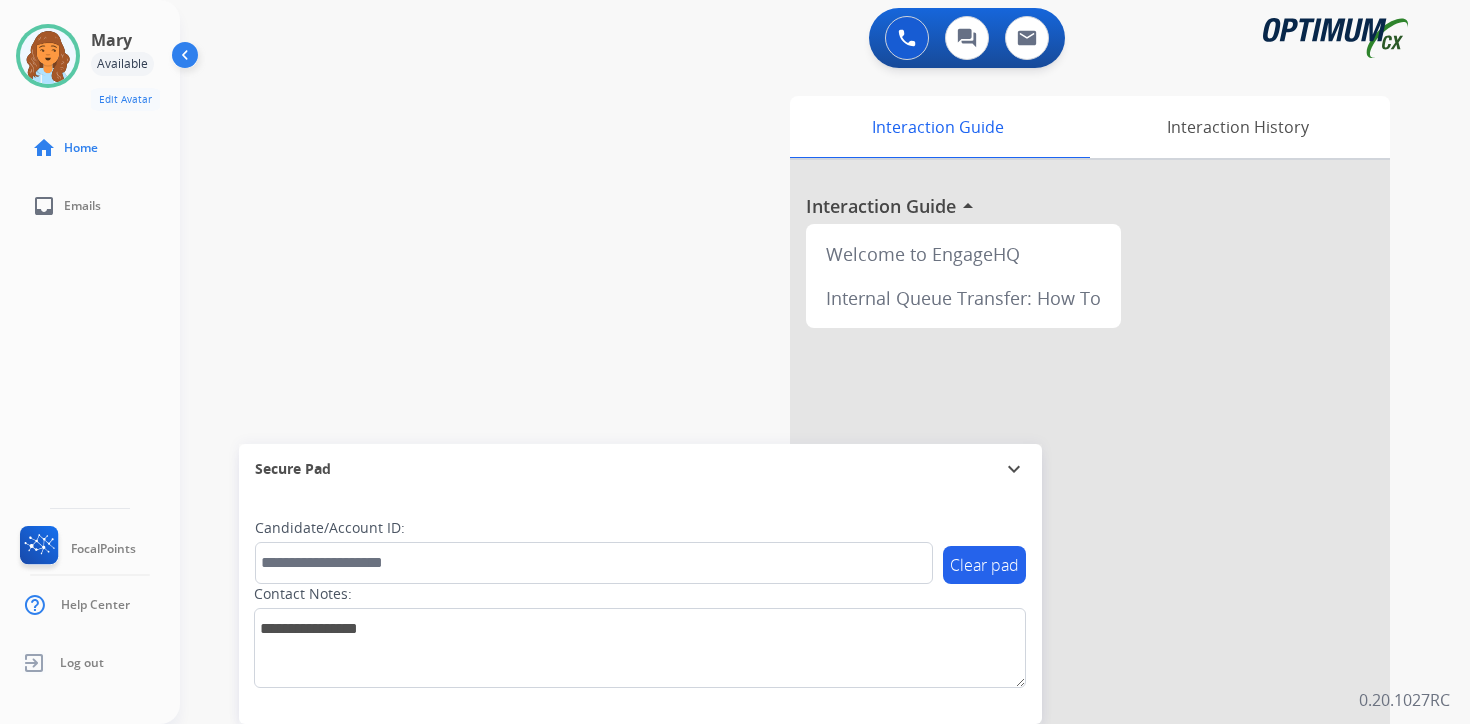 click on "0 Voice Interactions  0  Chat Interactions   0  Email Interactions swap_horiz Break voice bridge close_fullscreen Connect 3-Way Call merge_type Separate 3-Way Call  Interaction Guide   Interaction History  Interaction Guide arrow_drop_up  Welcome to EngageHQ   Internal Queue Transfer: How To  Secure Pad expand_more Clear pad Candidate/Account ID: Contact Notes:                  0.20.1027RC" at bounding box center (825, 362) 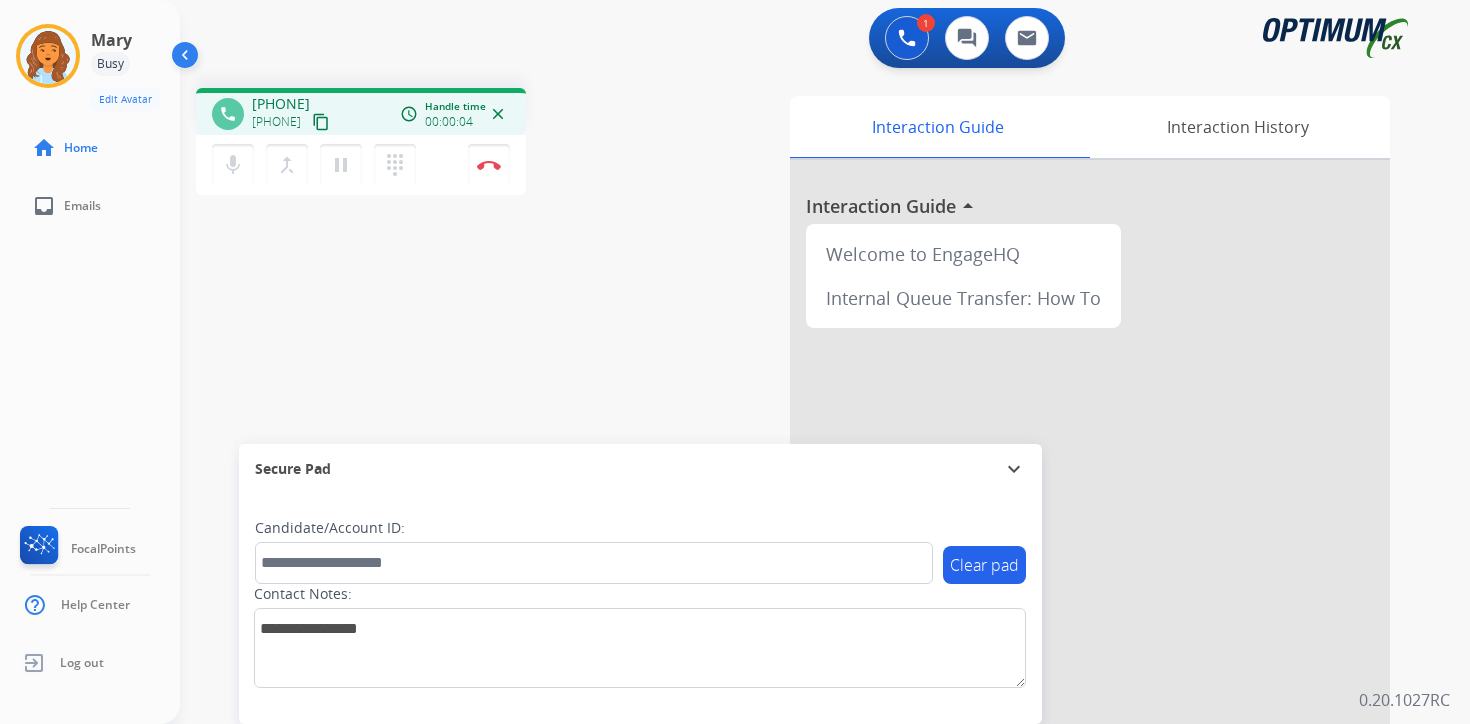 click on "Interaction Guide   Interaction History  Interaction Guide arrow_drop_up  Welcome to EngageHQ   Internal Queue Transfer: How To" at bounding box center [1059, 497] 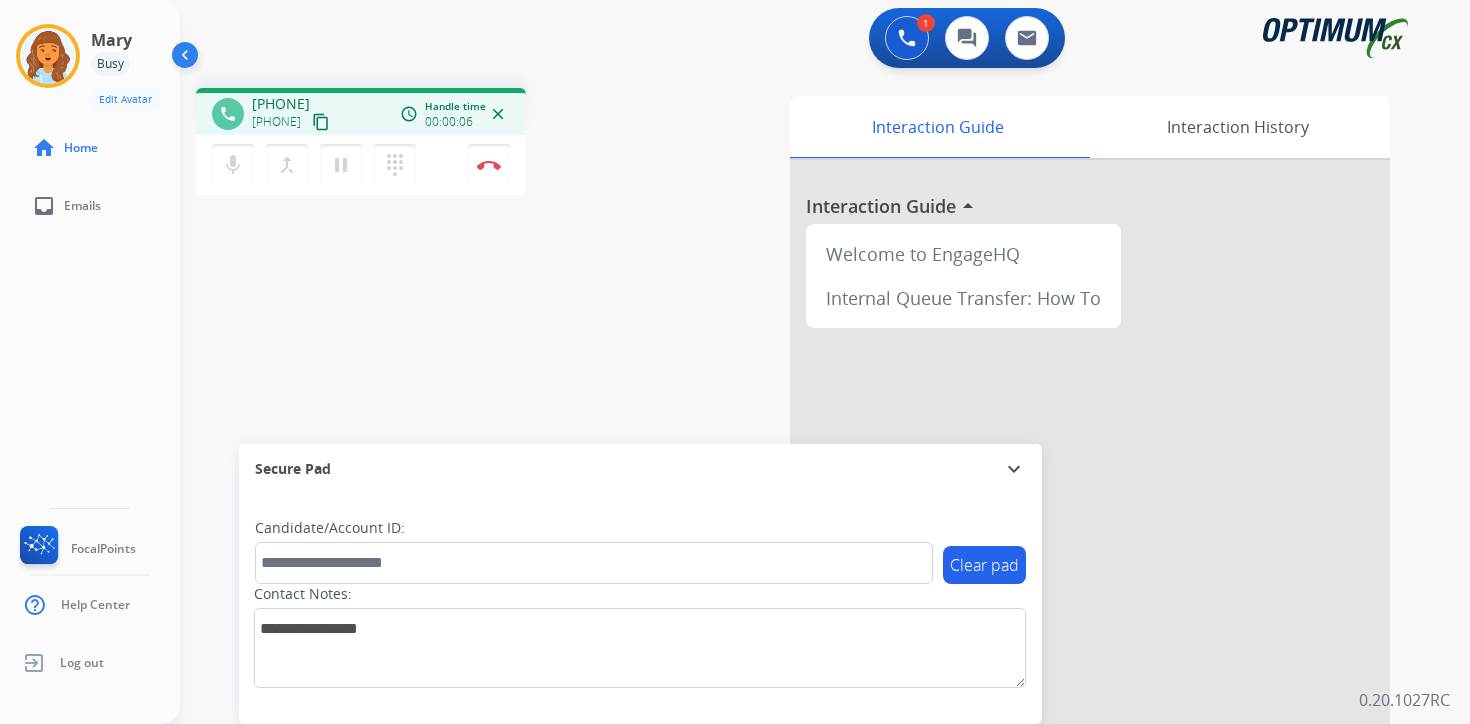 click on "content_copy" at bounding box center [321, 122] 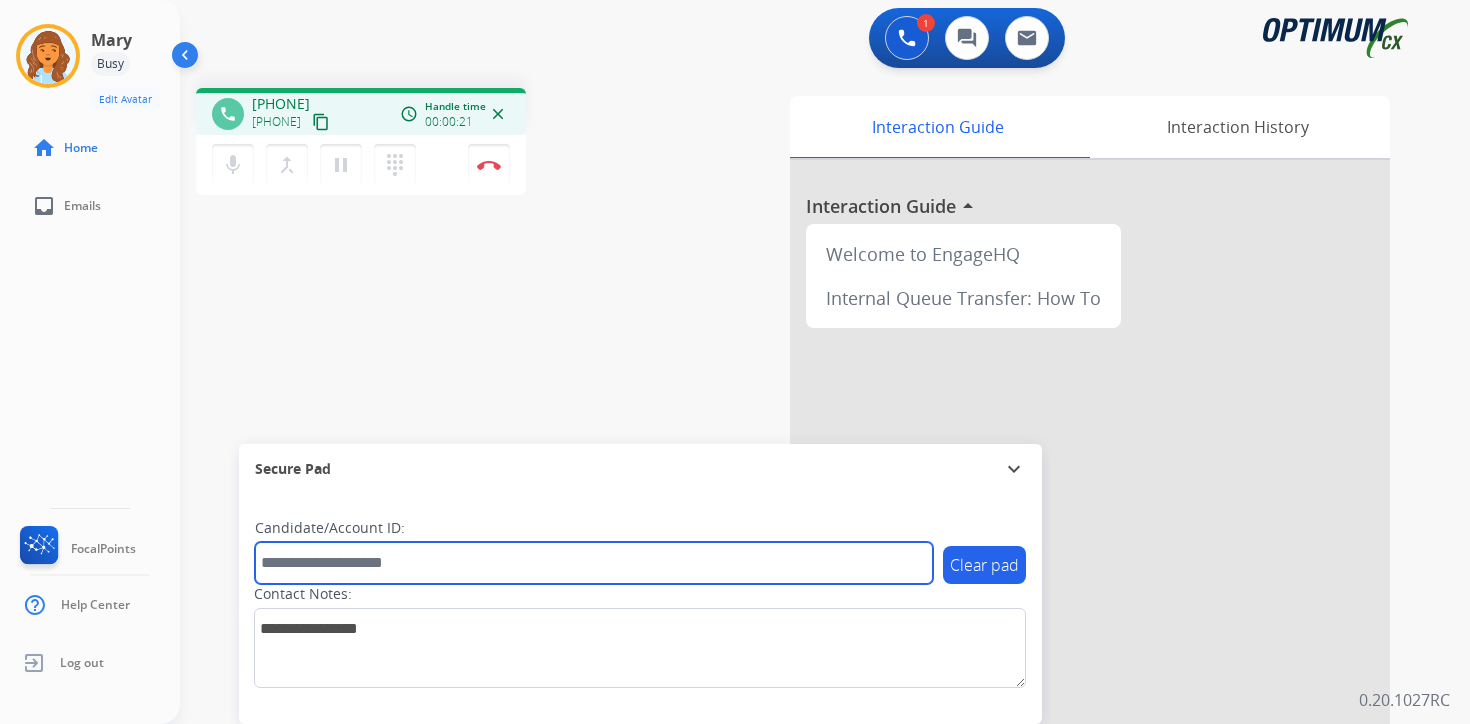 click at bounding box center (594, 563) 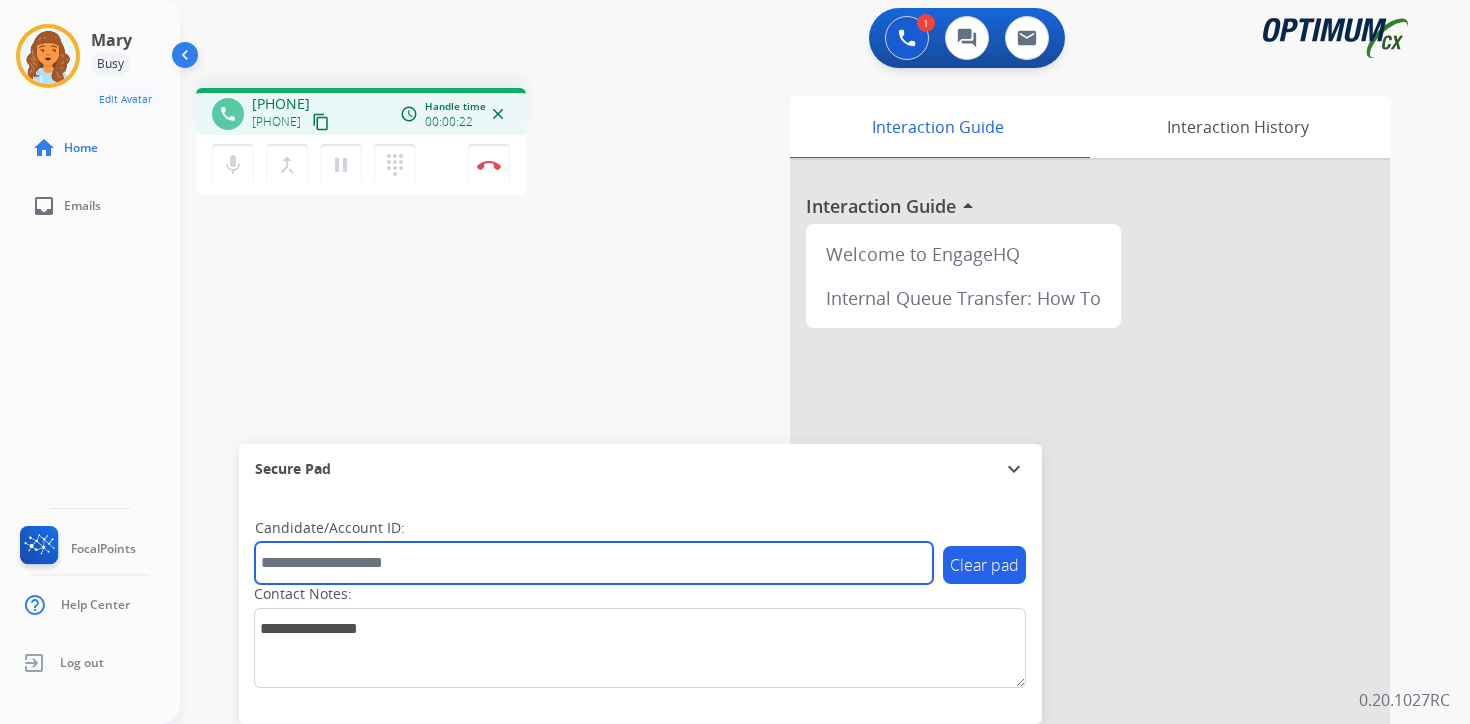 click at bounding box center (594, 563) 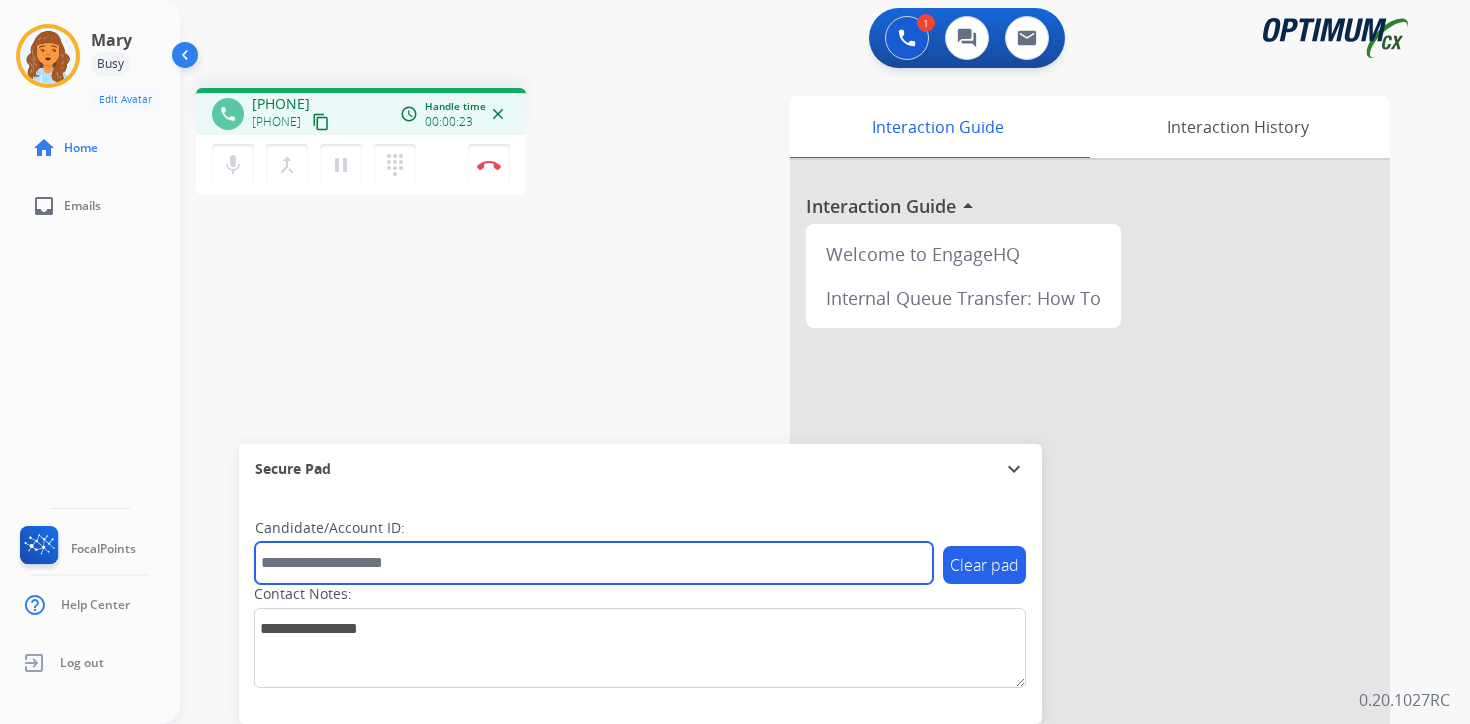 click at bounding box center [594, 563] 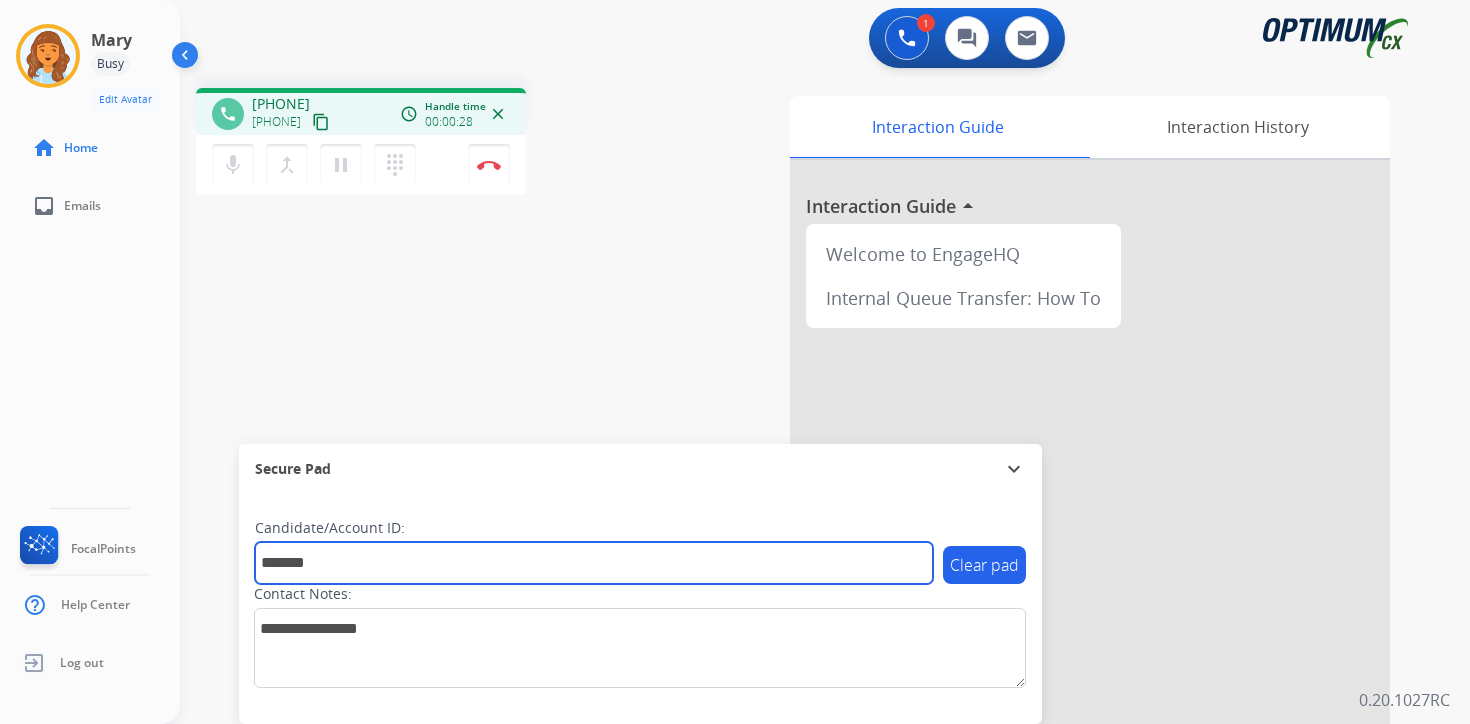 type on "*******" 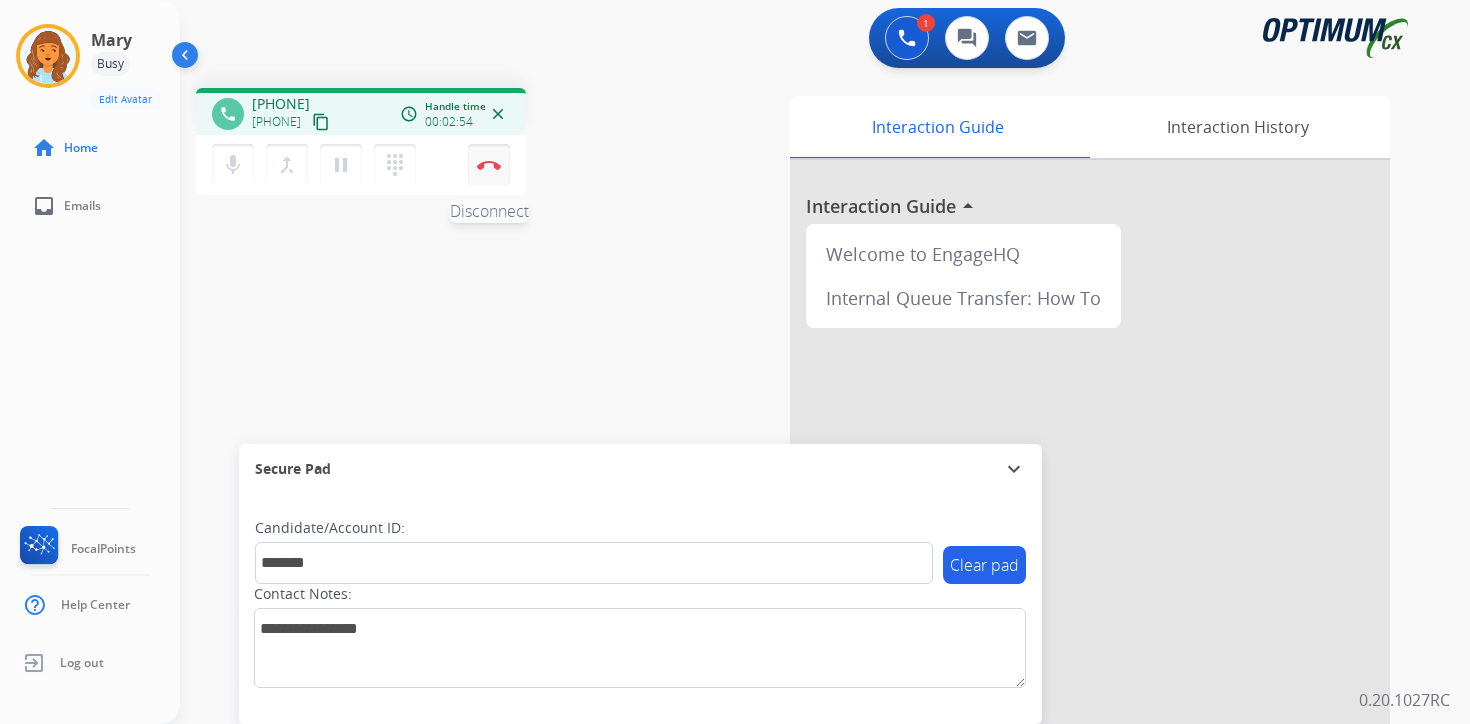 click on "Disconnect" at bounding box center [489, 165] 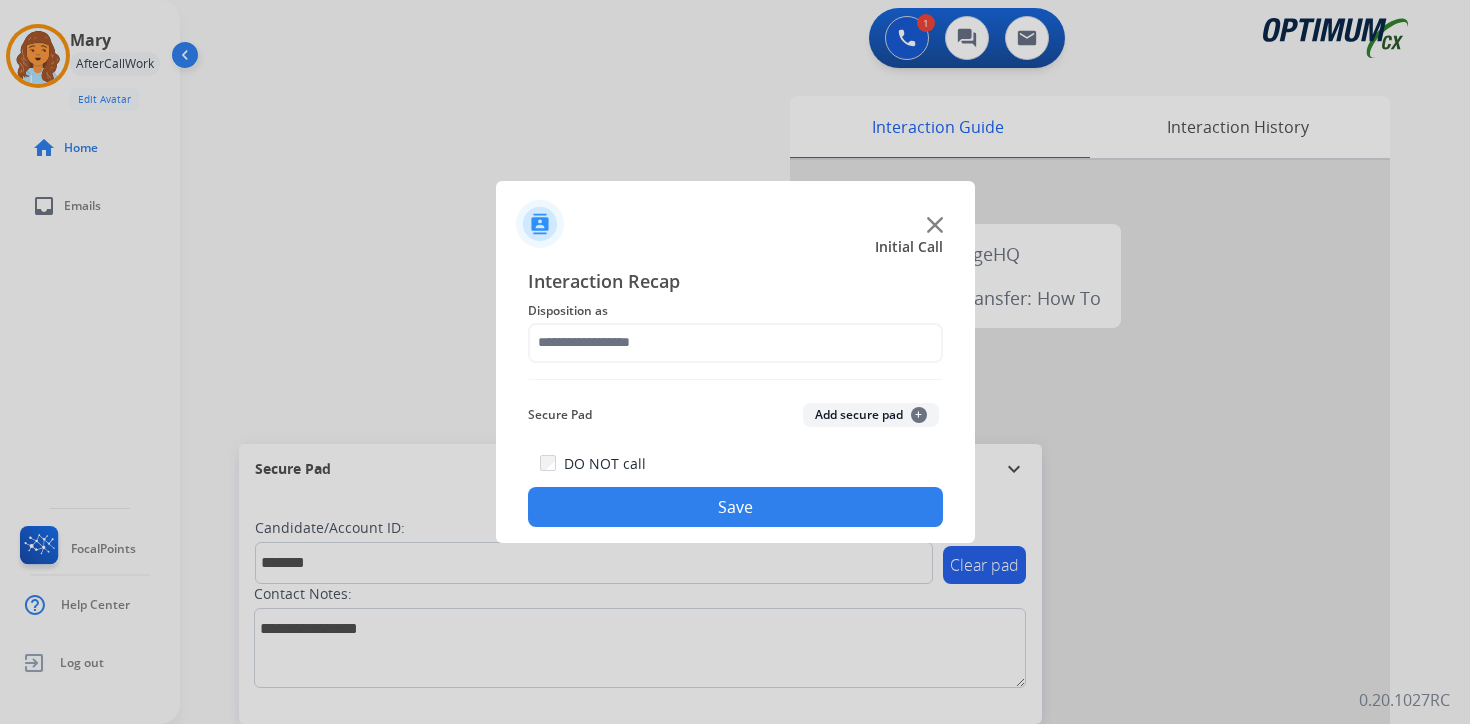 click on "Secure Pad  Add secure pad  +" 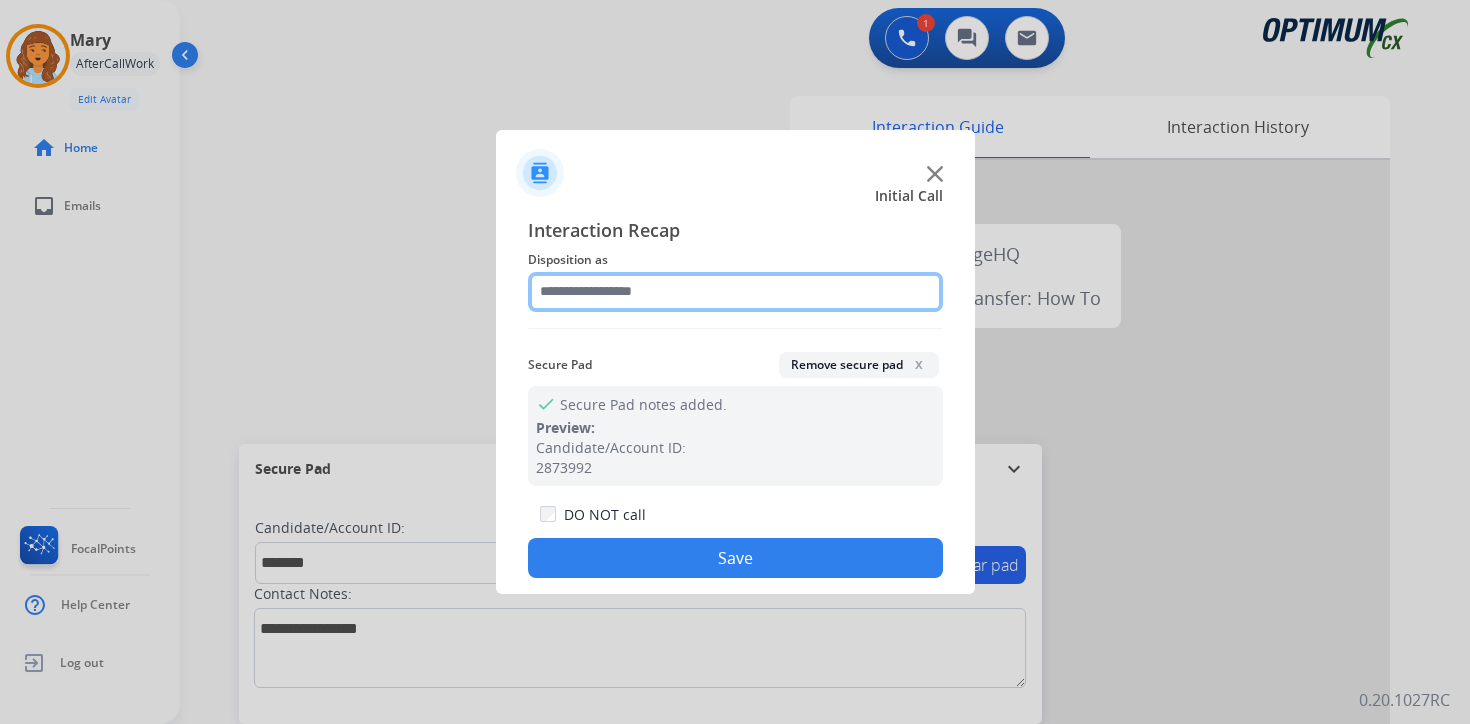 click 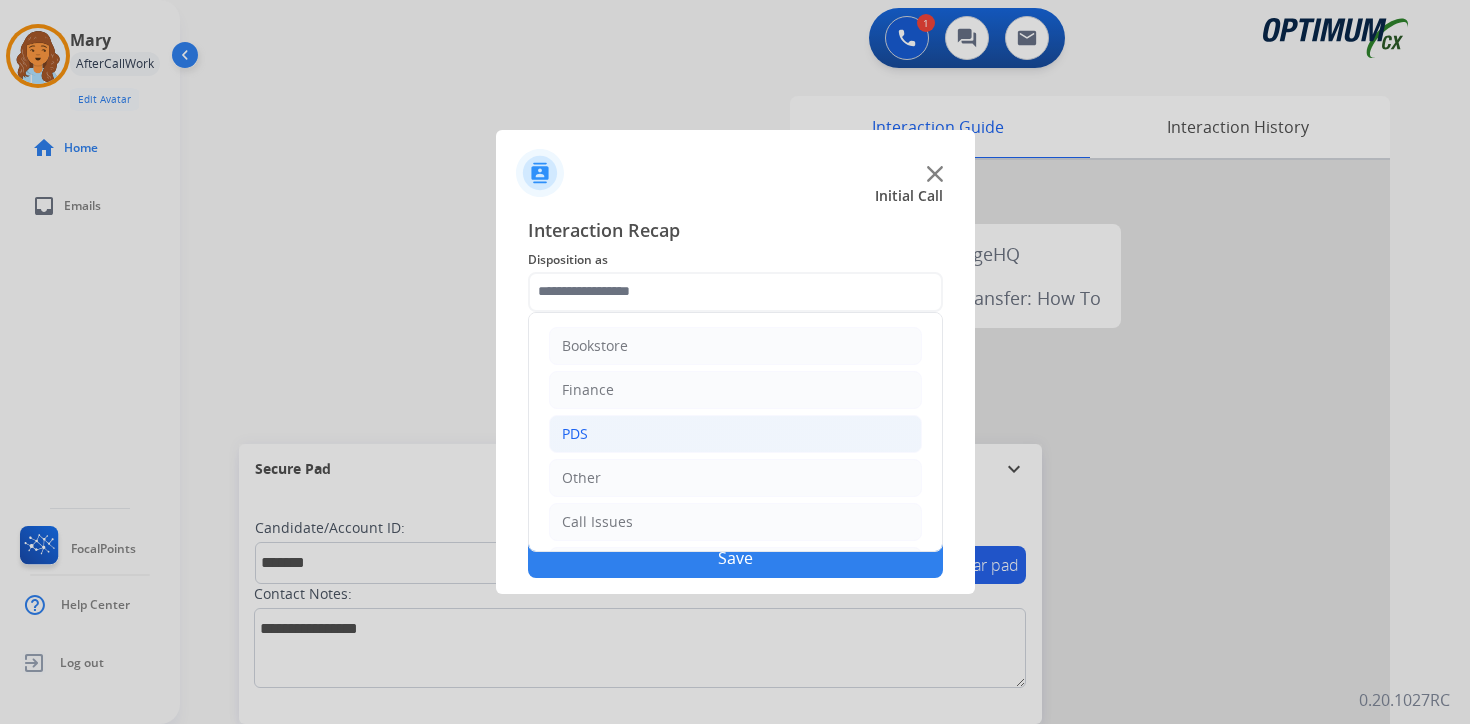 click on "PDS" 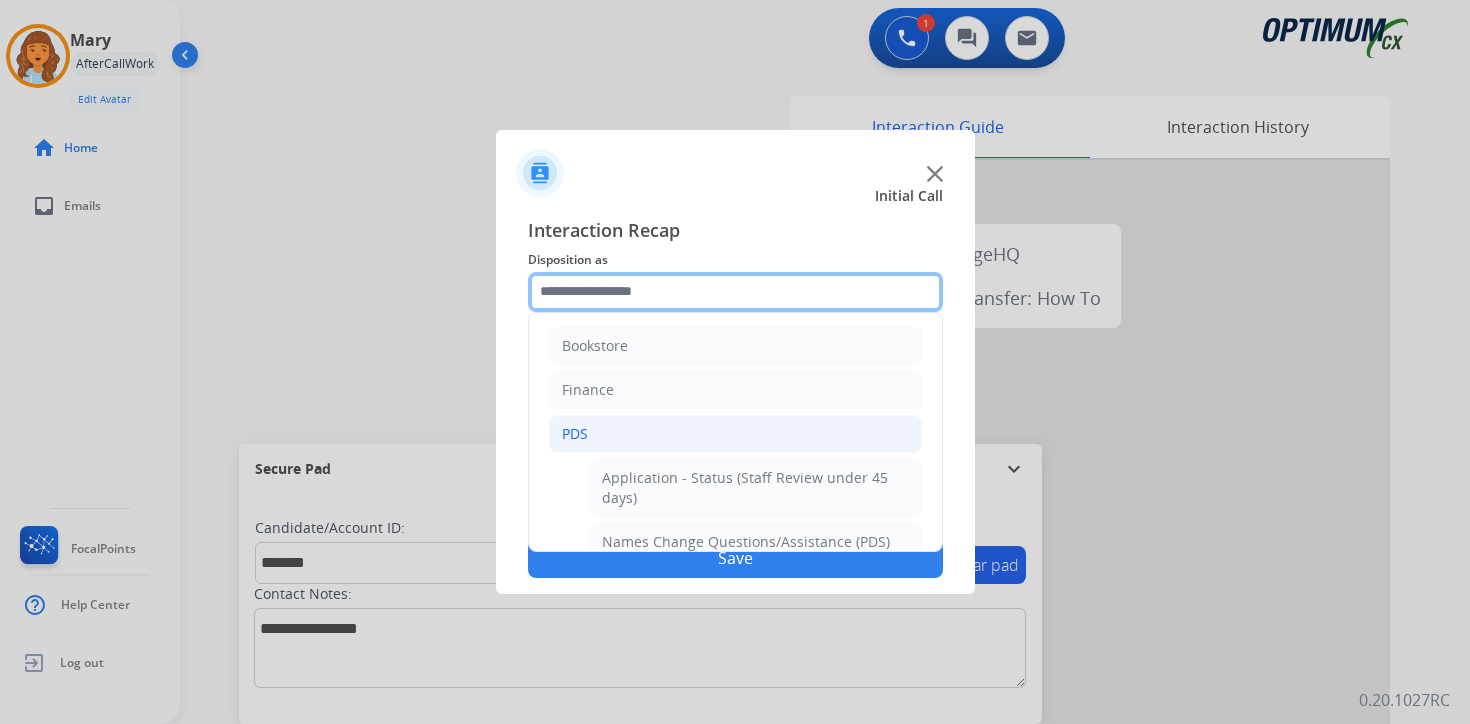 scroll, scrollTop: 333, scrollLeft: 0, axis: vertical 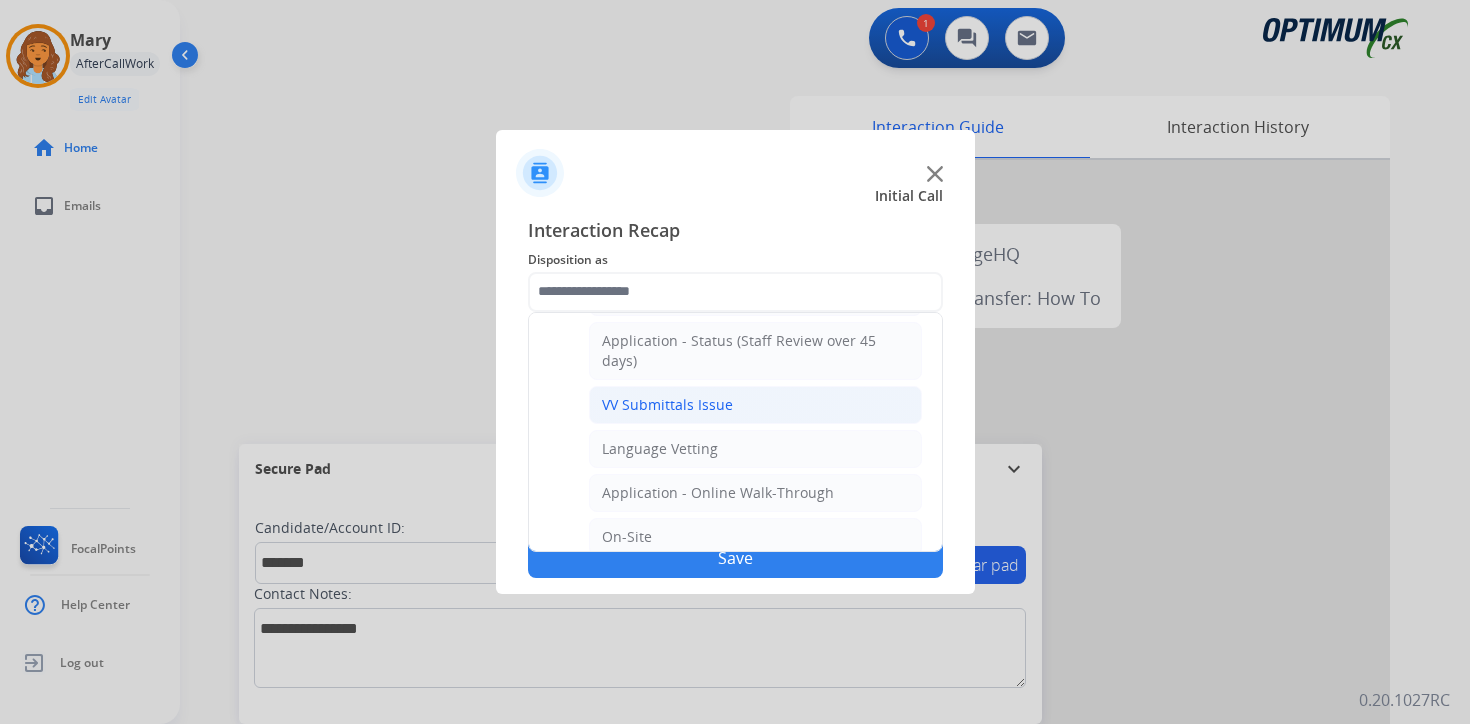 click on "VV Submittals Issue" 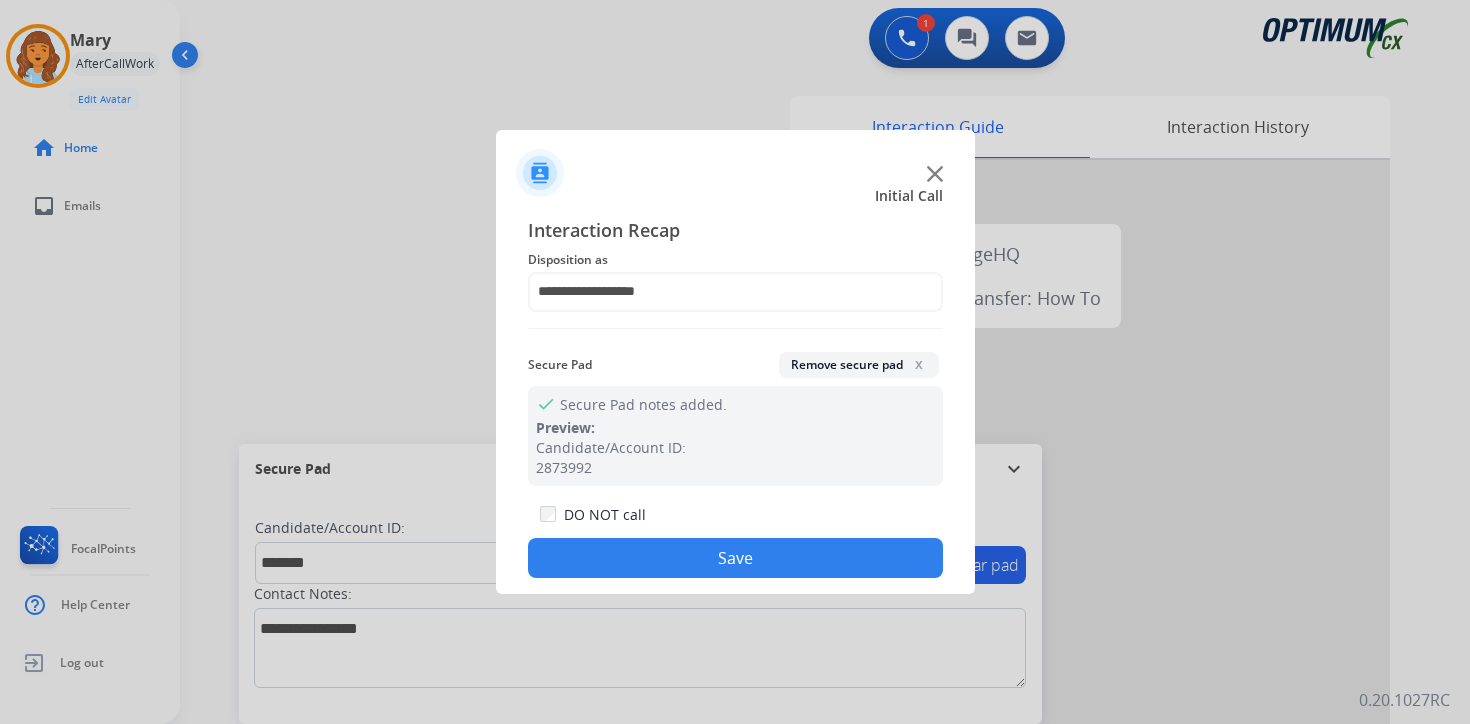 click on "Save" 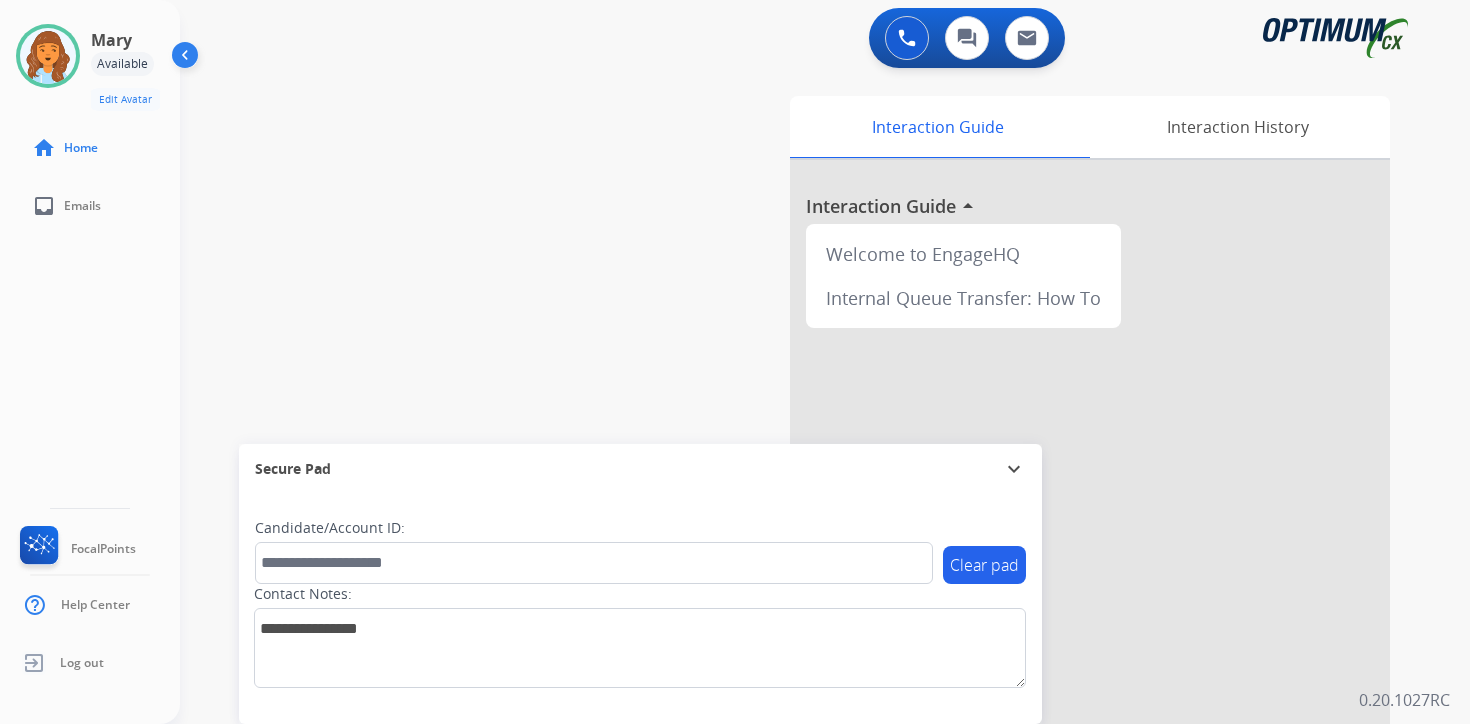 click on "Interaction Guide   Interaction History  Interaction Guide arrow_drop_up  Welcome to EngageHQ   Internal Queue Transfer: How To" at bounding box center (1059, 497) 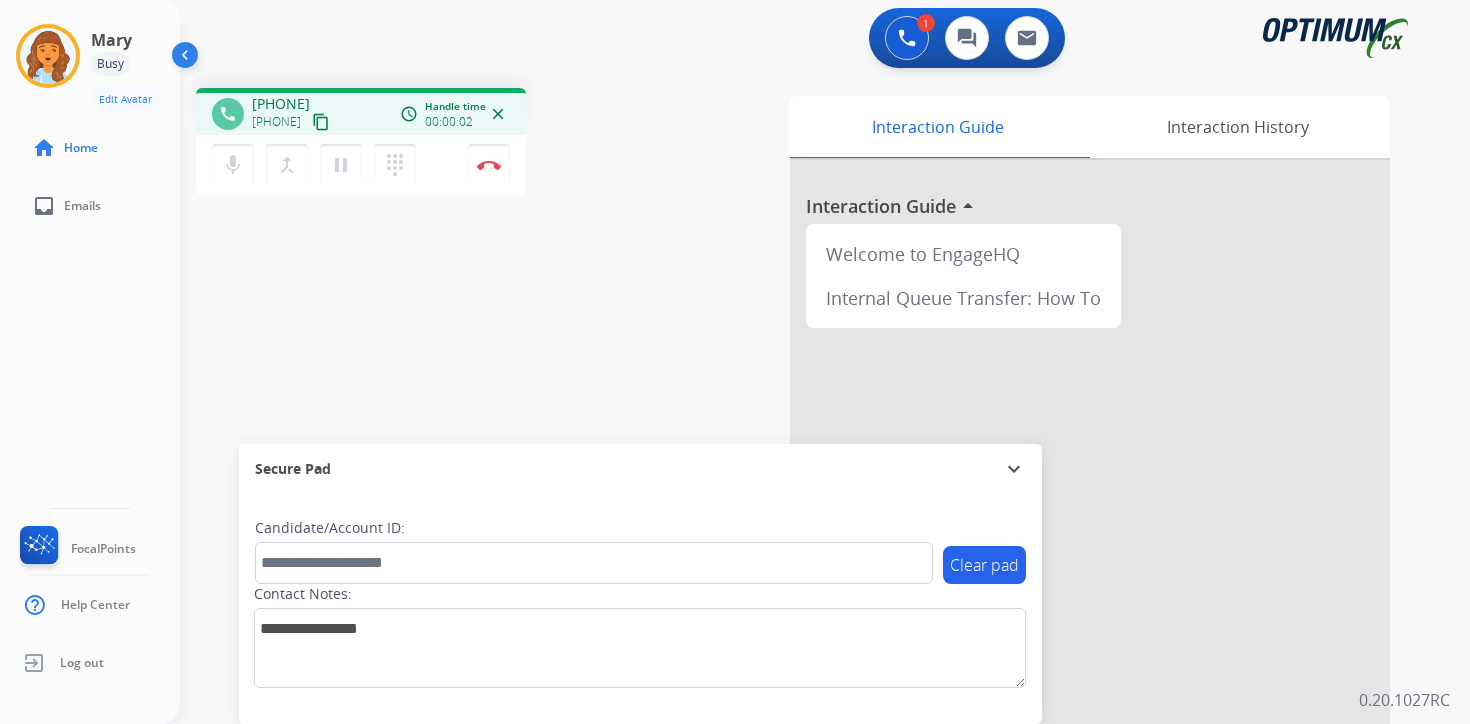 click on "phone [PHONE] [PHONE] content_copy access_time Call metrics Queue   00:11 Hold   00:00 Talk   00:01 Total   00:11 Handle time 00:00:02 close" at bounding box center (361, 114) 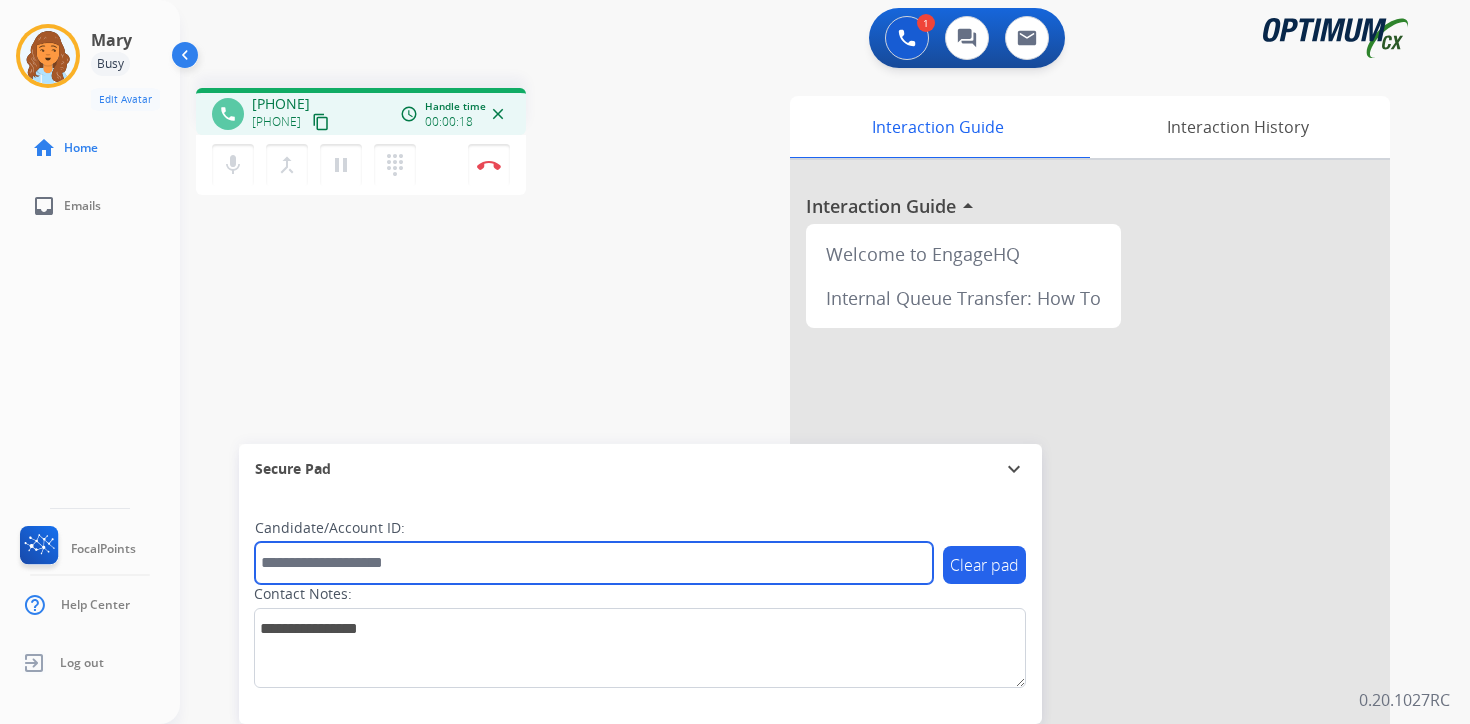 click at bounding box center (594, 563) 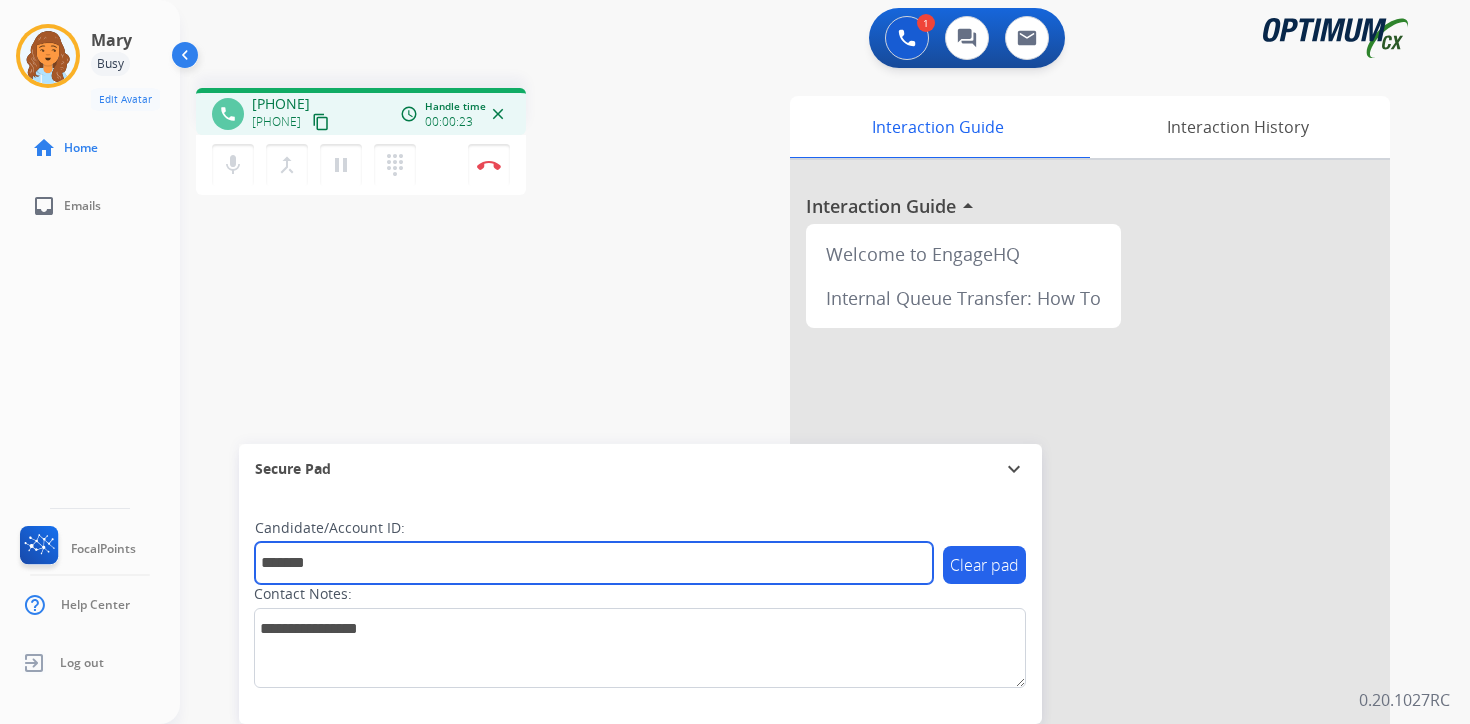 type on "*******" 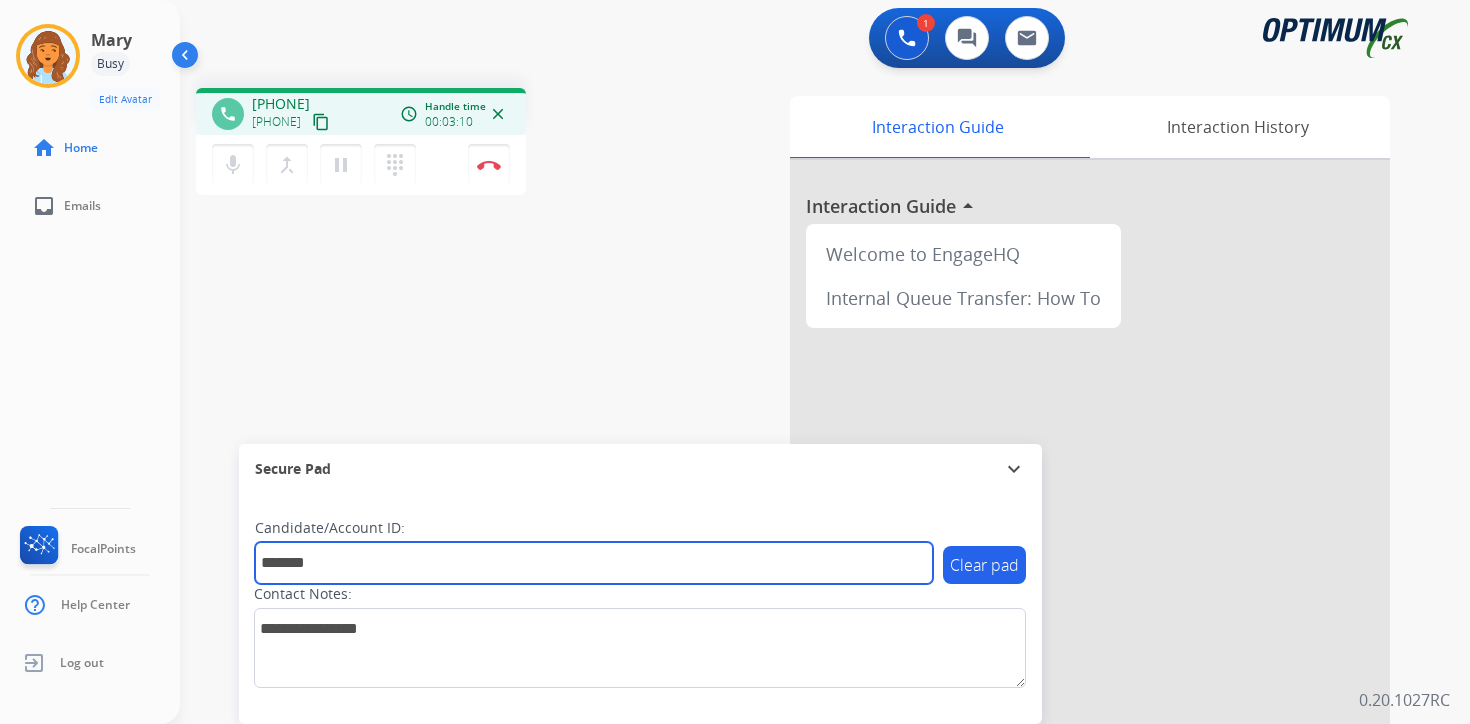 click on "*******" at bounding box center [594, 563] 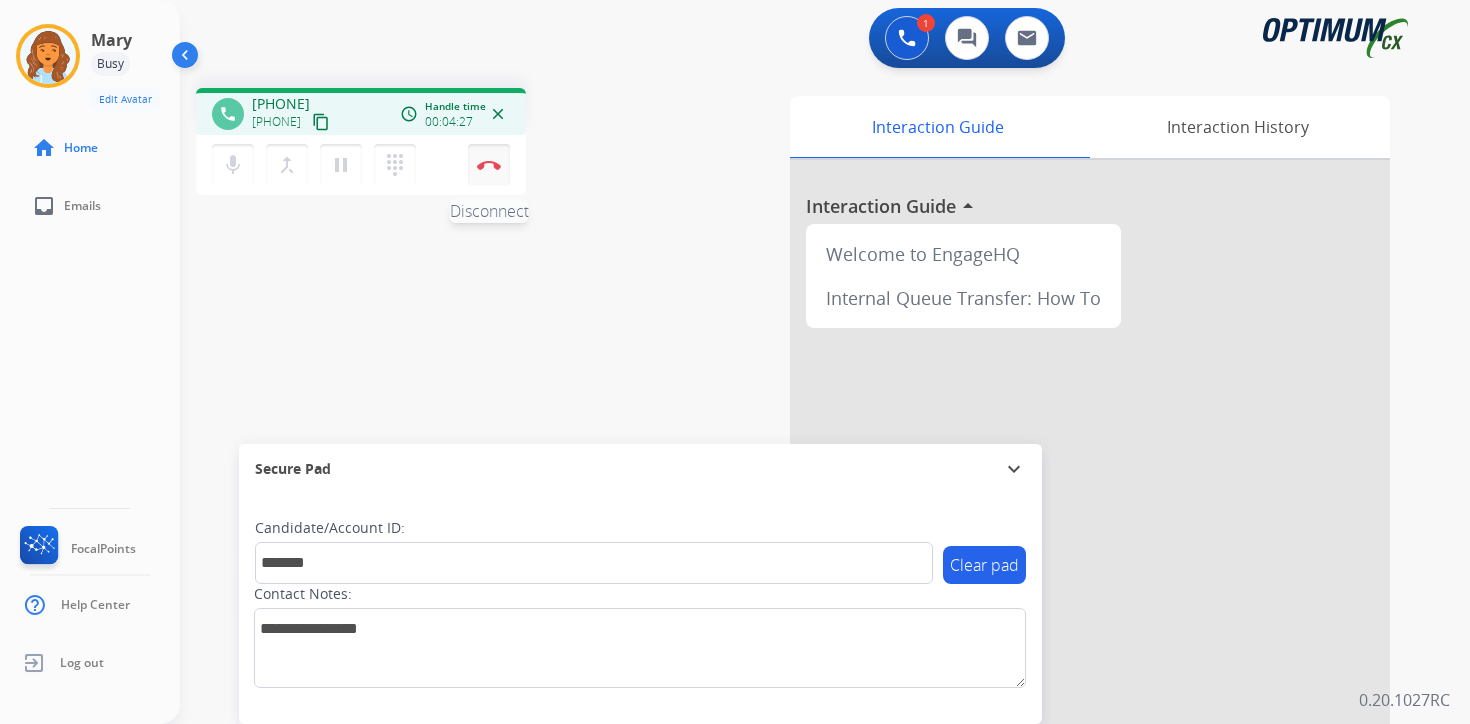 click on "Disconnect" at bounding box center [489, 165] 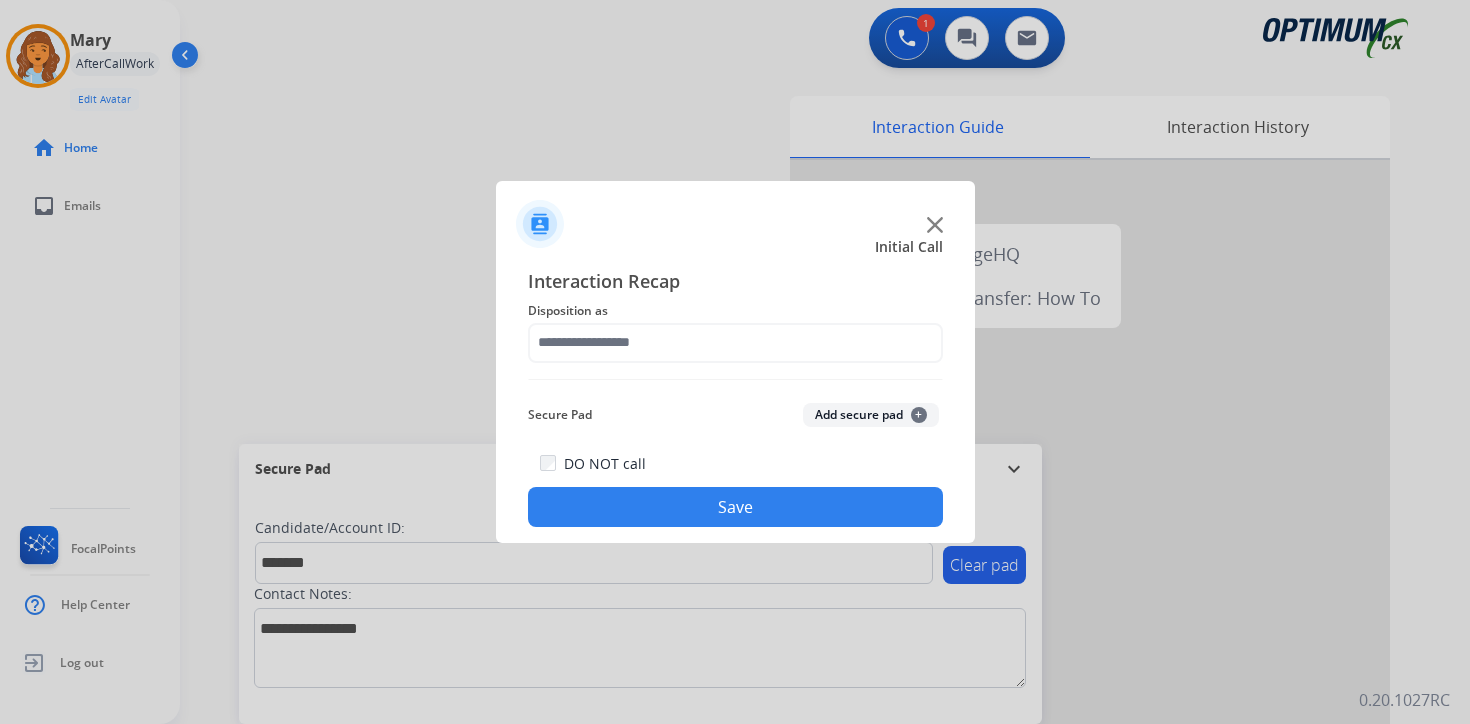 click on "Add secure pad  +" 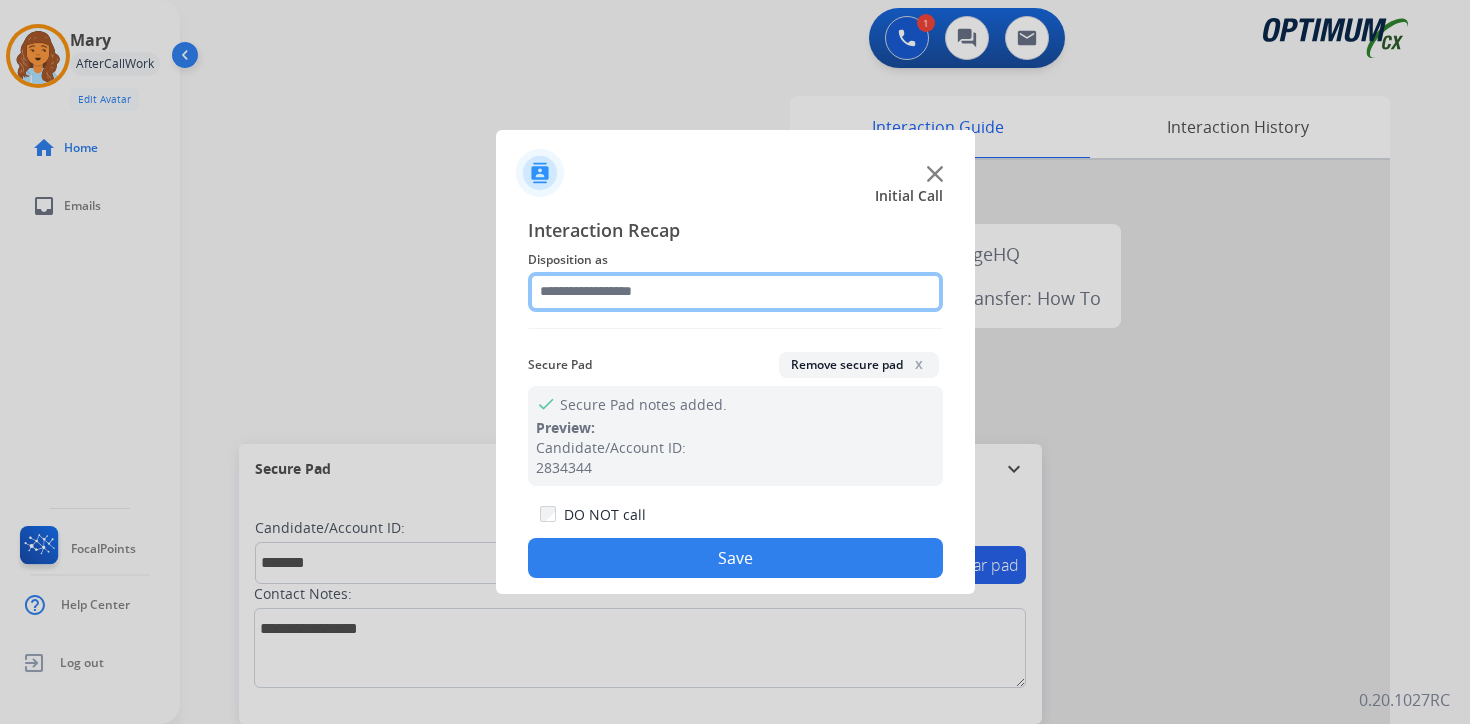 click 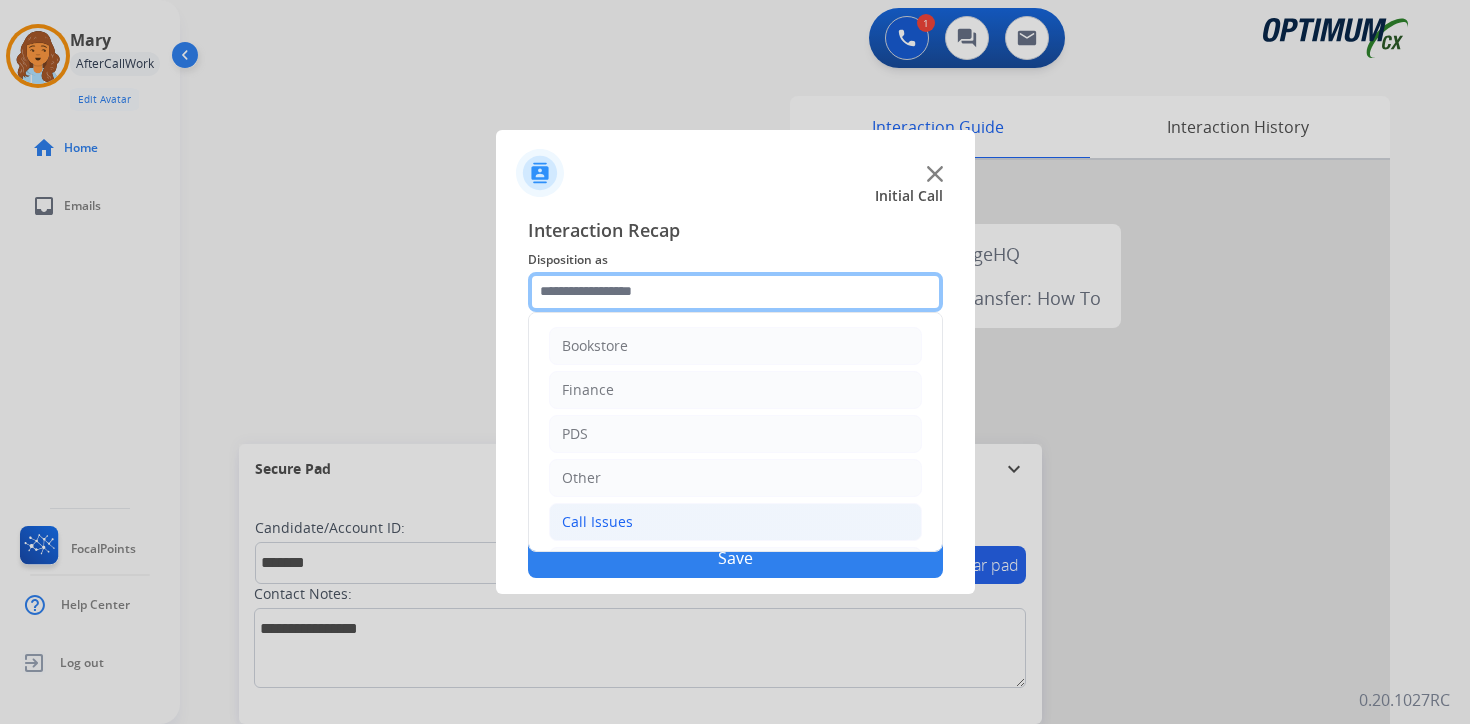 scroll, scrollTop: 136, scrollLeft: 0, axis: vertical 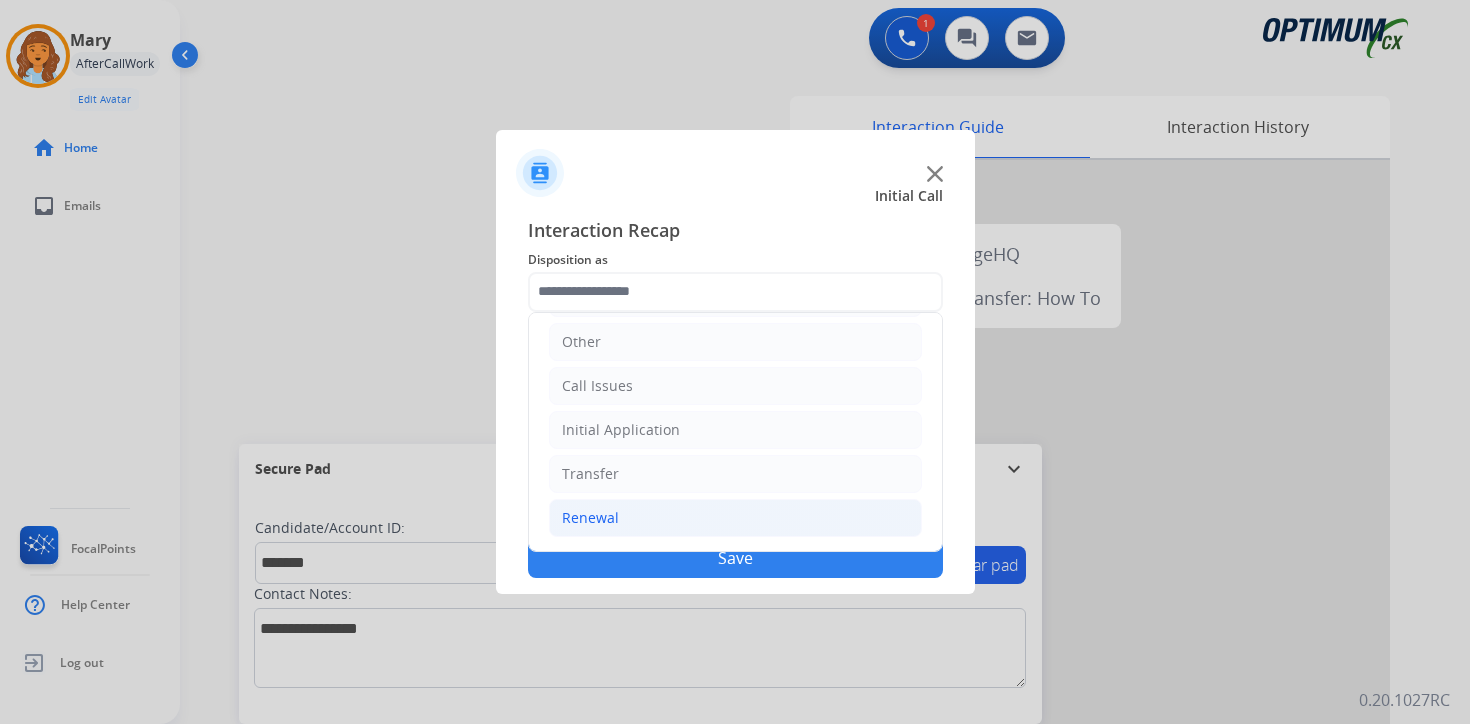 click on "Renewal" 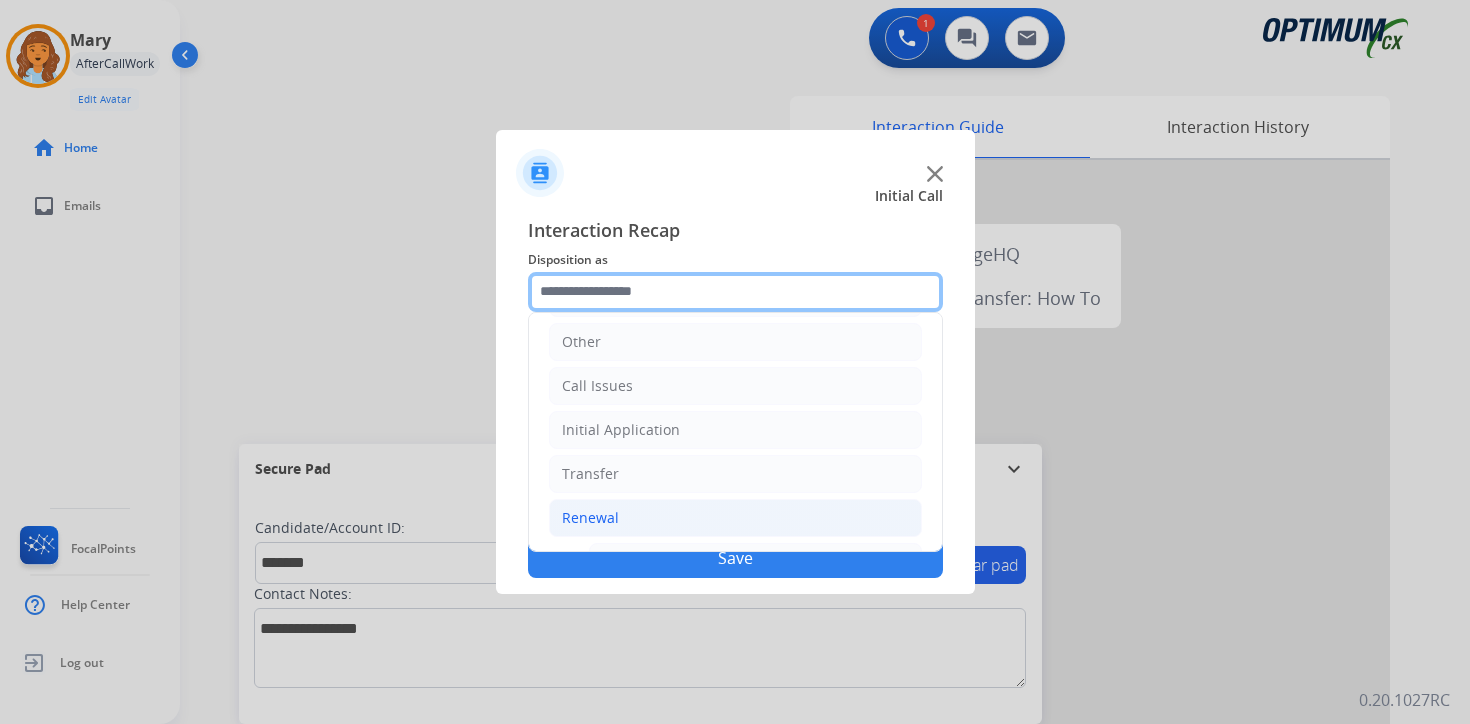 scroll, scrollTop: 469, scrollLeft: 0, axis: vertical 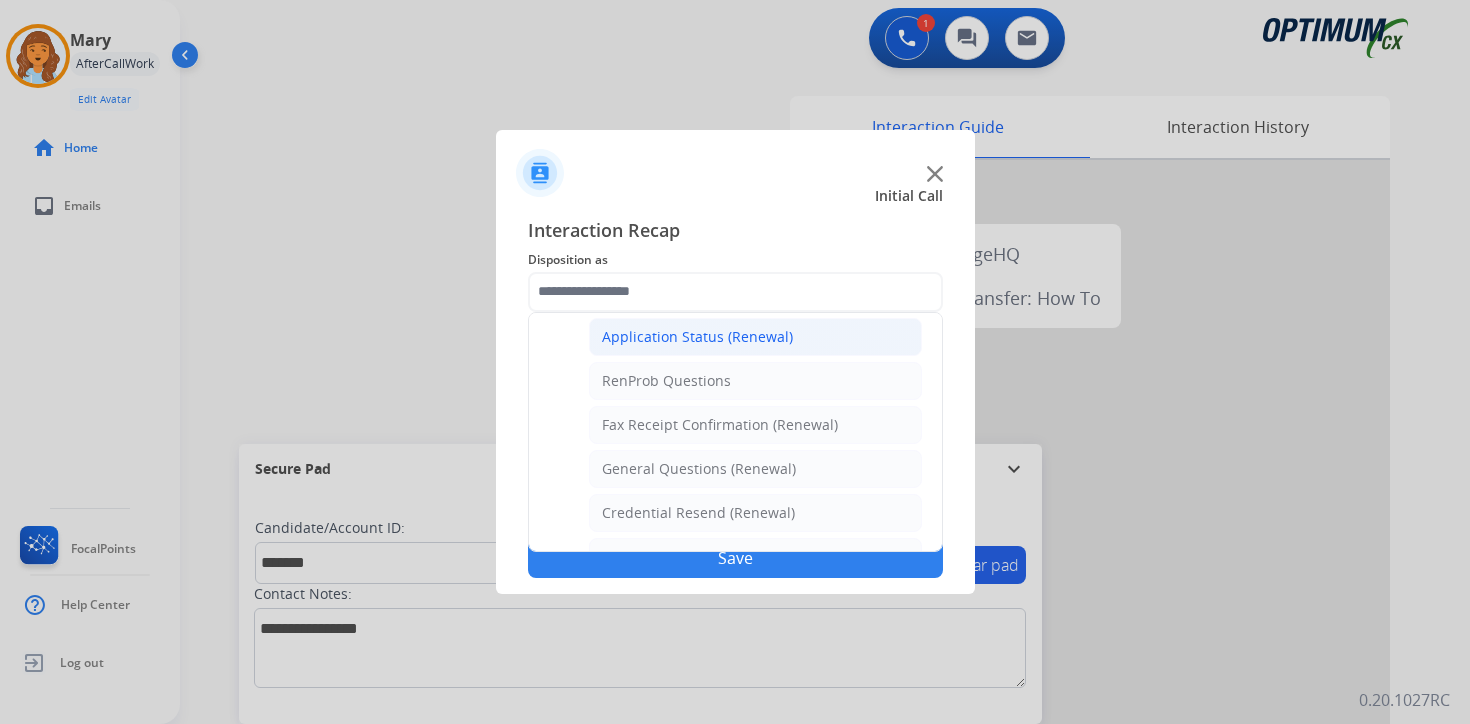 click on "Application Status (Renewal)" 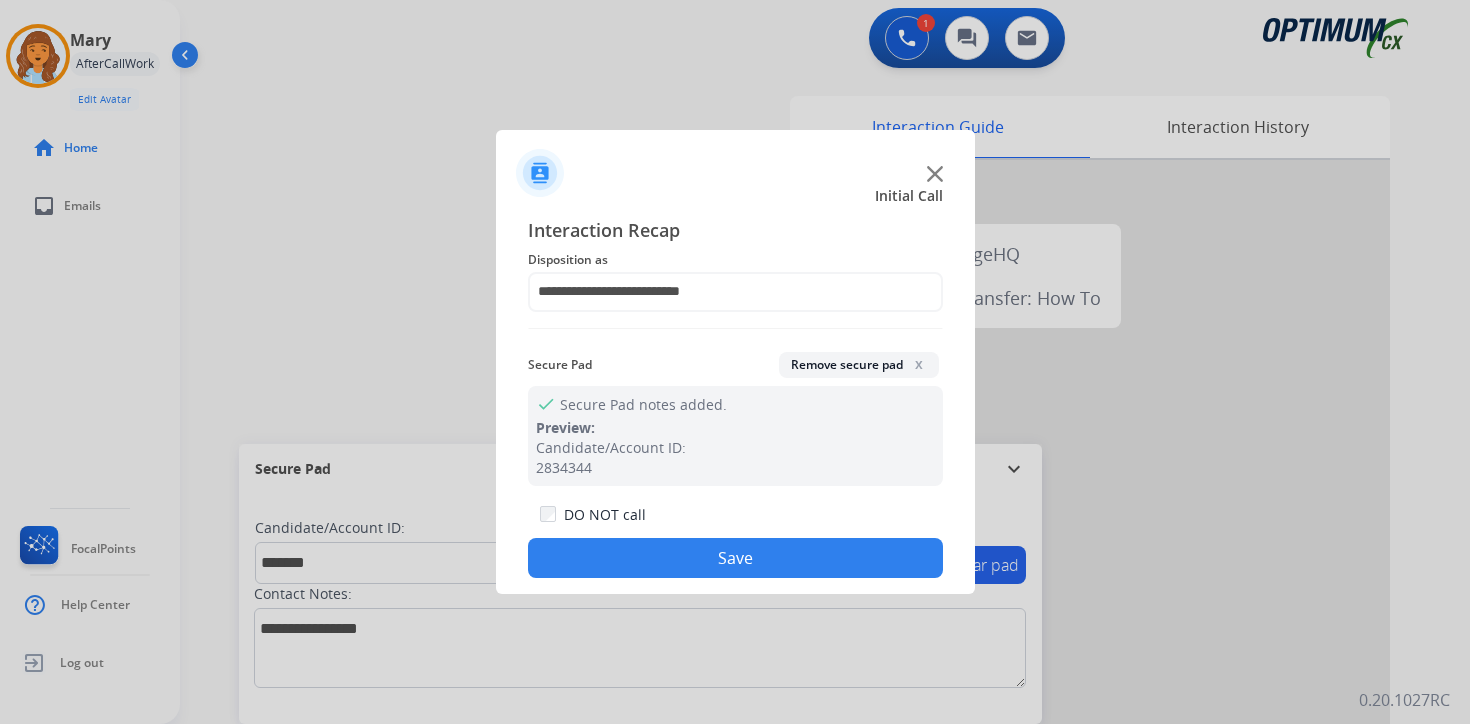 click on "Save" 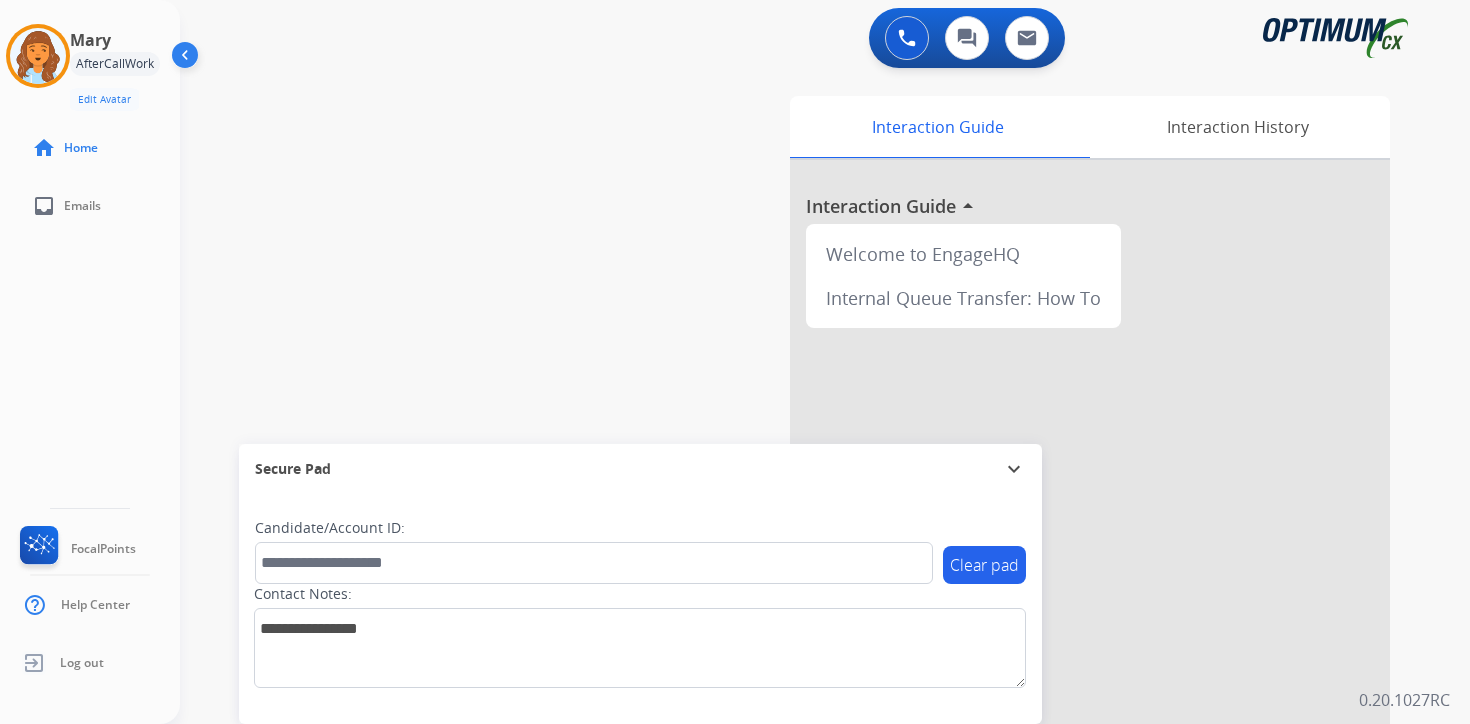 click on "0 Voice Interactions  0  Chat Interactions   0  Email Interactions swap_horiz Break voice bridge close_fullscreen Connect 3-Way Call merge_type Separate 3-Way Call  Interaction Guide   Interaction History  Interaction Guide arrow_drop_up  Welcome to EngageHQ   Internal Queue Transfer: How To  Secure Pad expand_more Clear pad Candidate/Account ID: Contact Notes:                  0.20.1027RC" at bounding box center [825, 362] 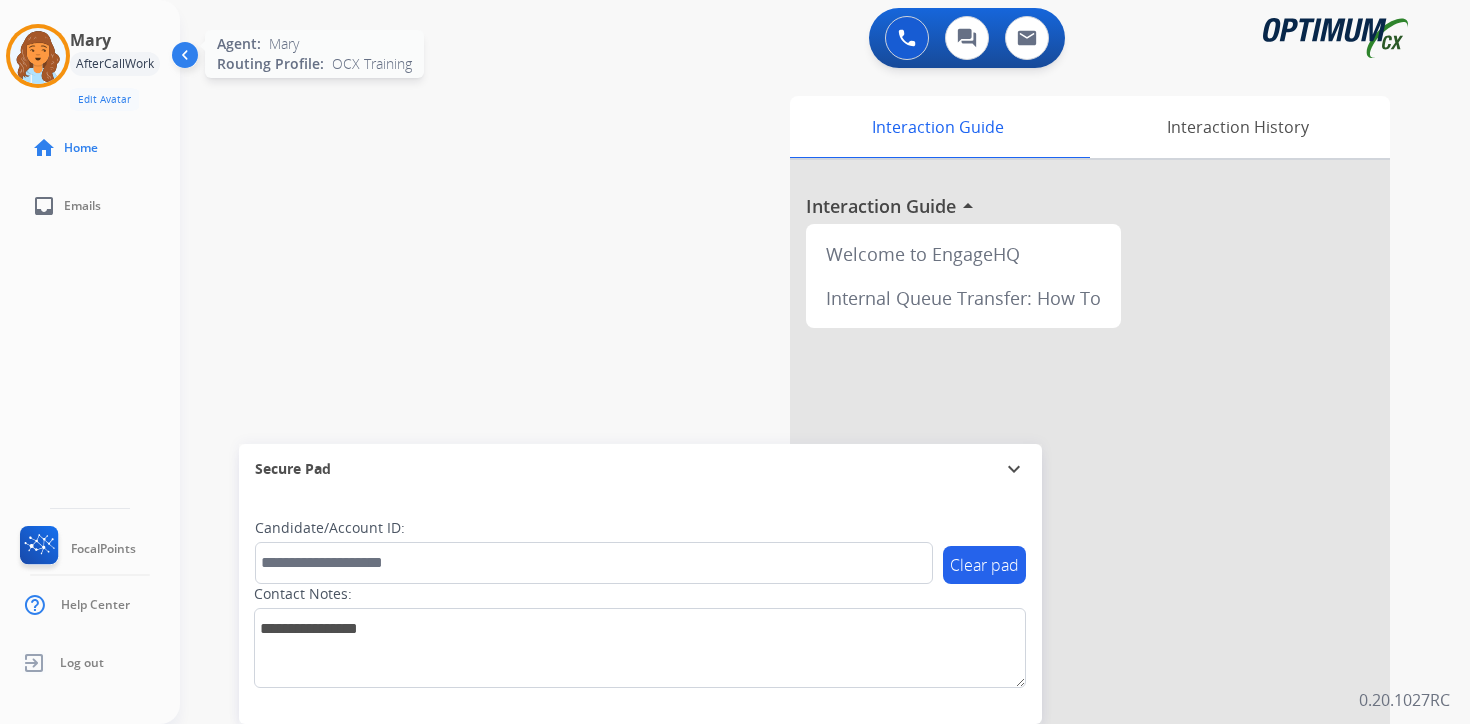 click at bounding box center [38, 56] 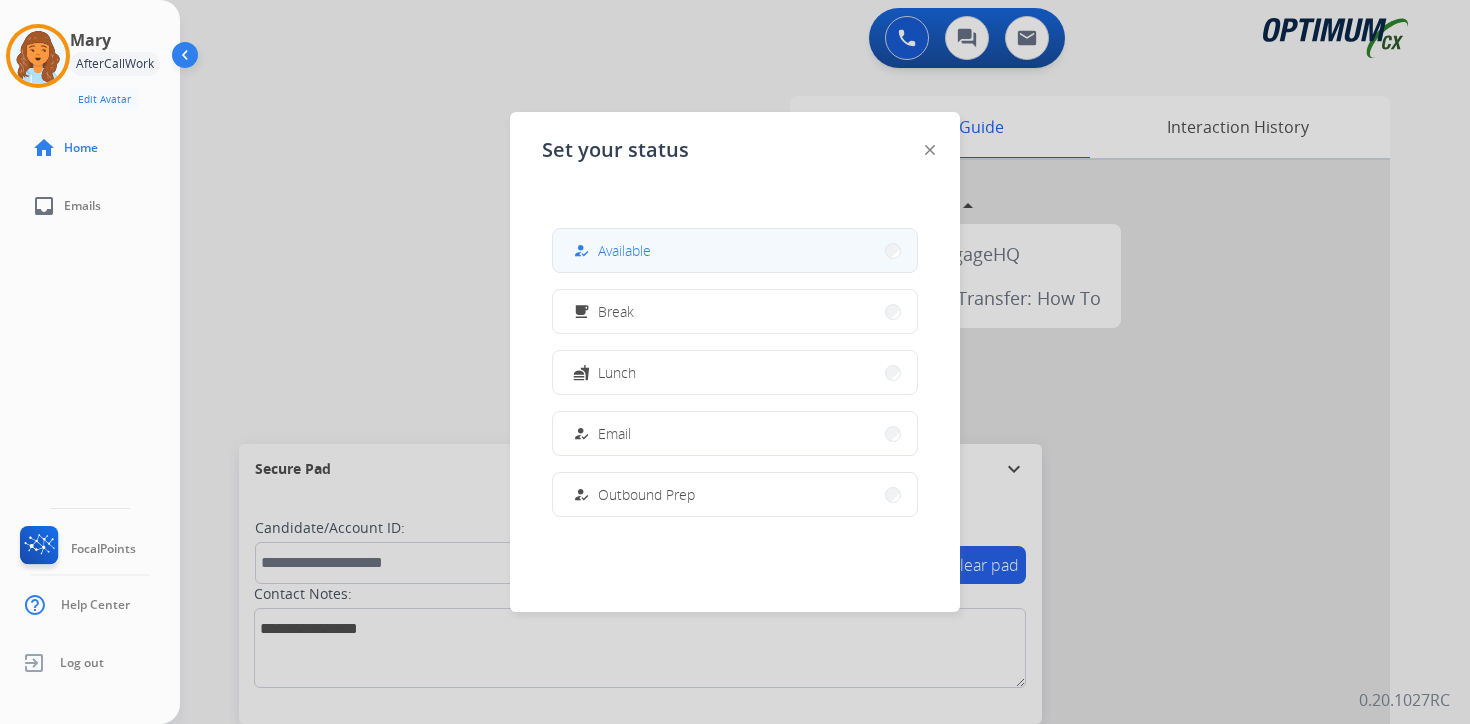 click on "how_to_reg Available" at bounding box center (735, 250) 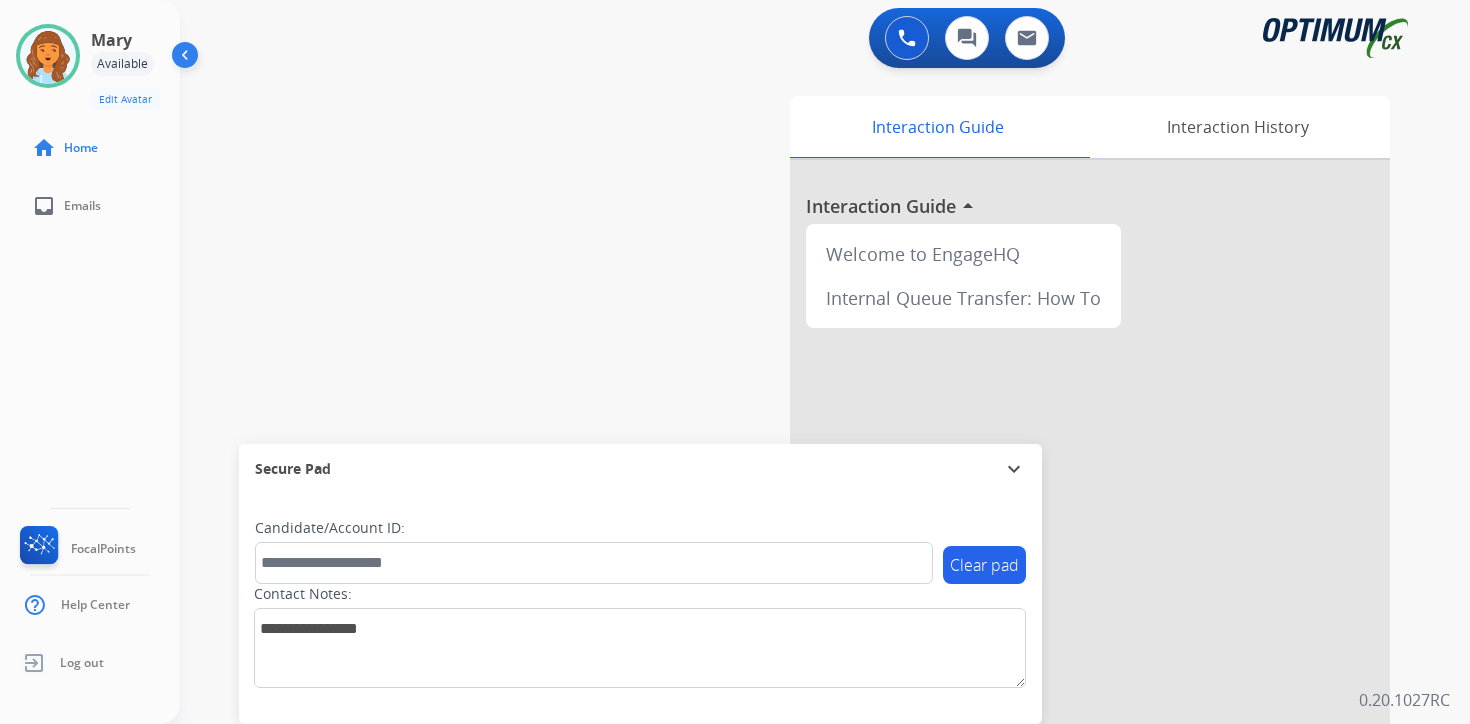 click on "Interaction Guide   Interaction History  Interaction Guide arrow_drop_up  Welcome to EngageHQ   Internal Queue Transfer: How To" at bounding box center [1059, 497] 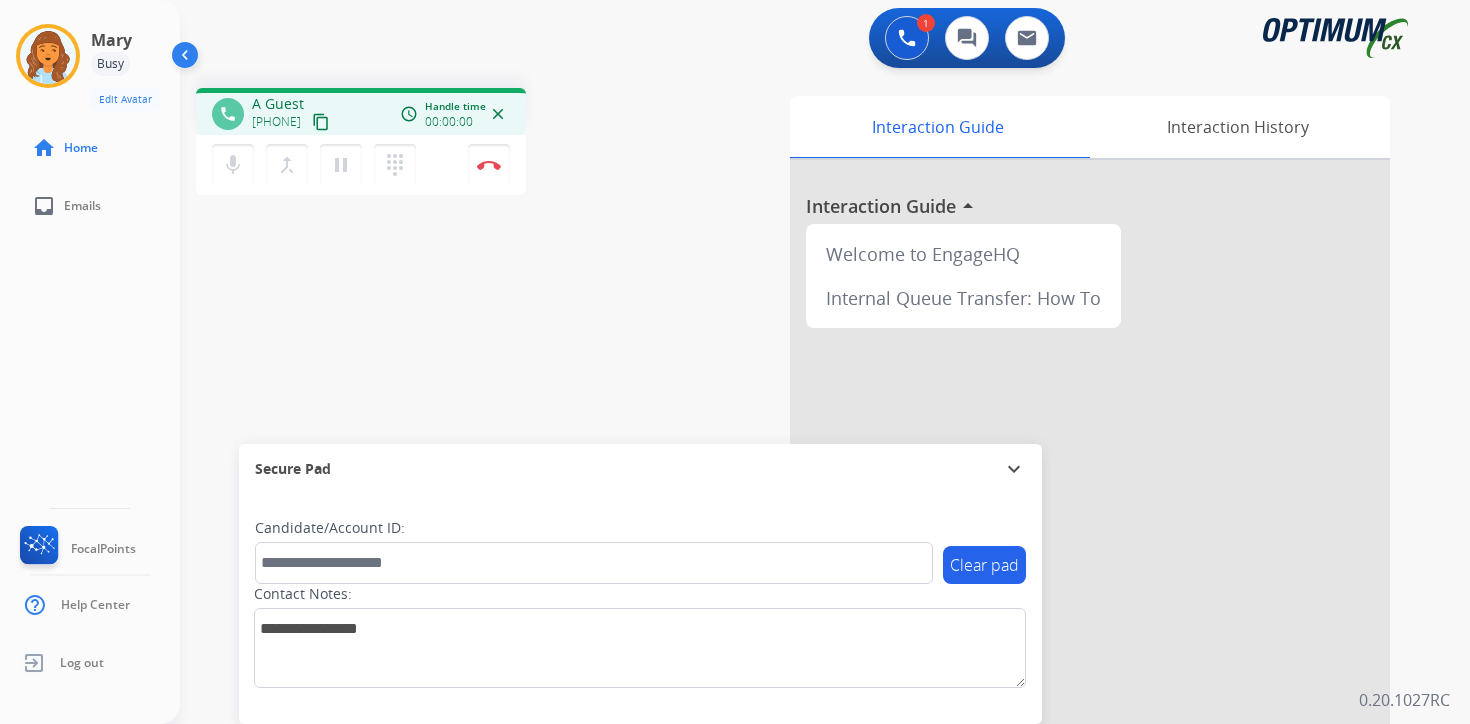 click on "content_copy" at bounding box center [321, 122] 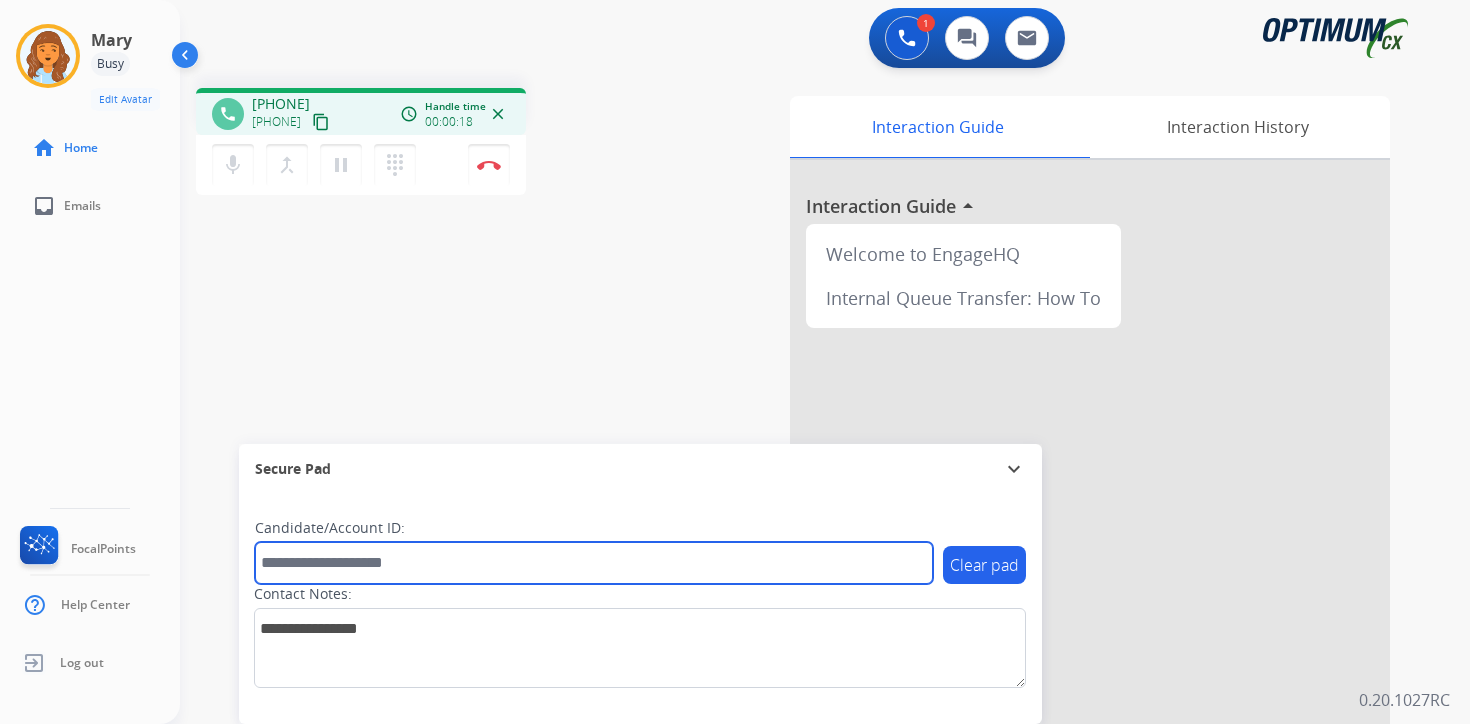 click at bounding box center [594, 563] 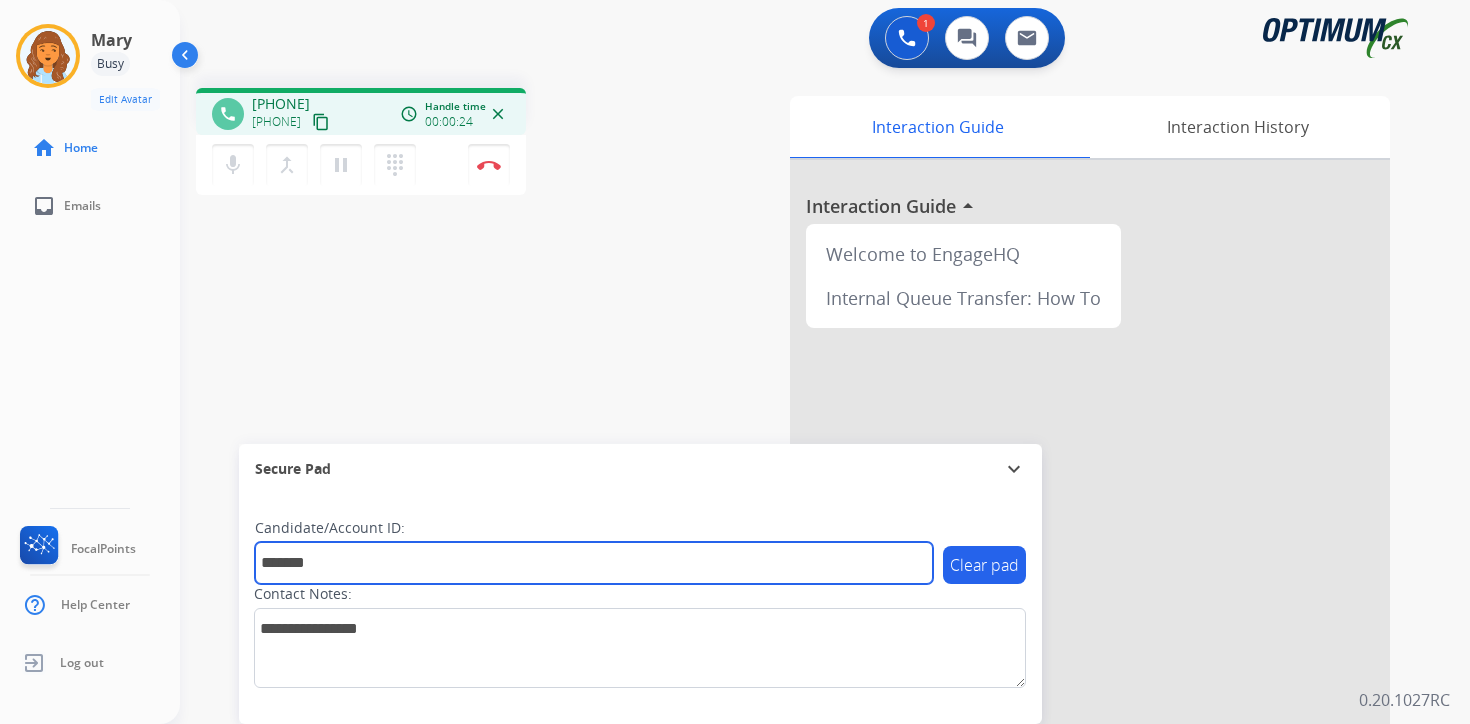 type on "*******" 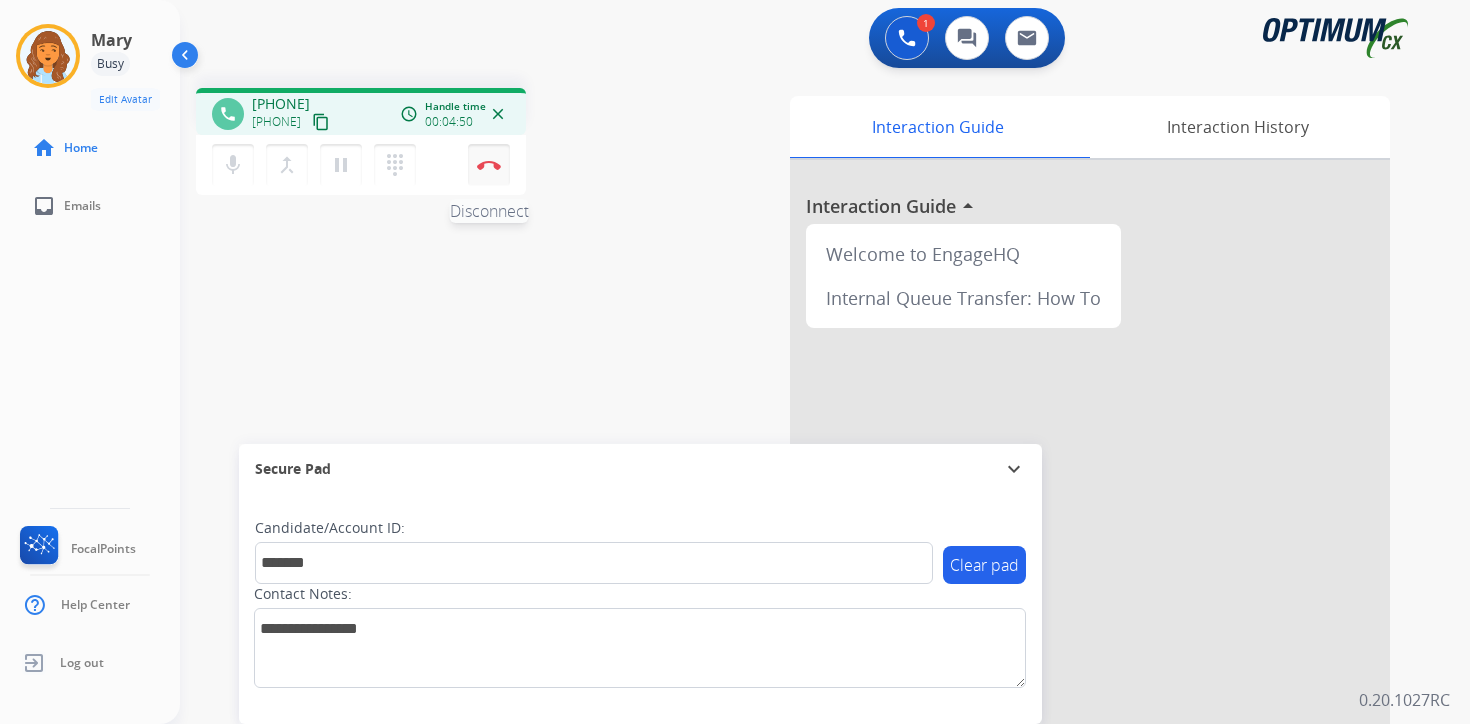 click on "Disconnect" at bounding box center [489, 165] 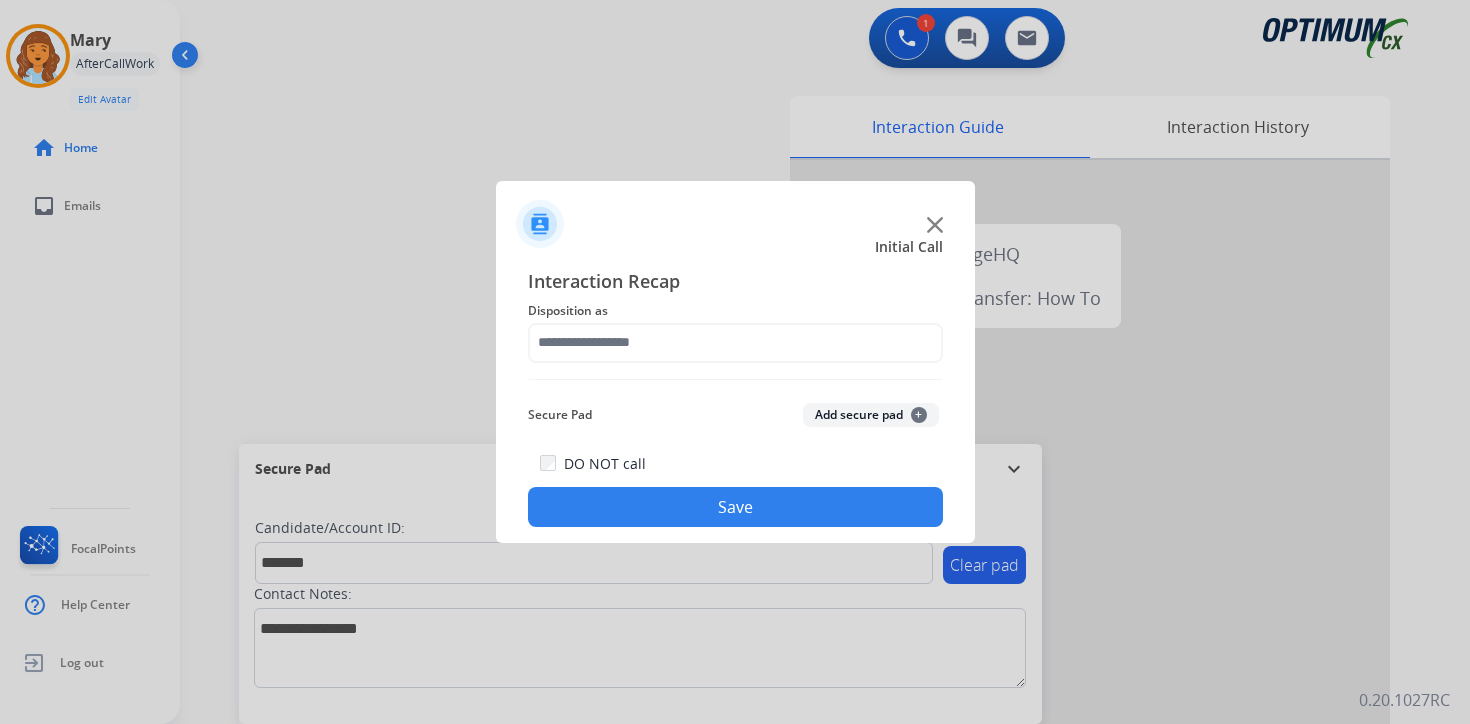 click on "Add secure pad  +" 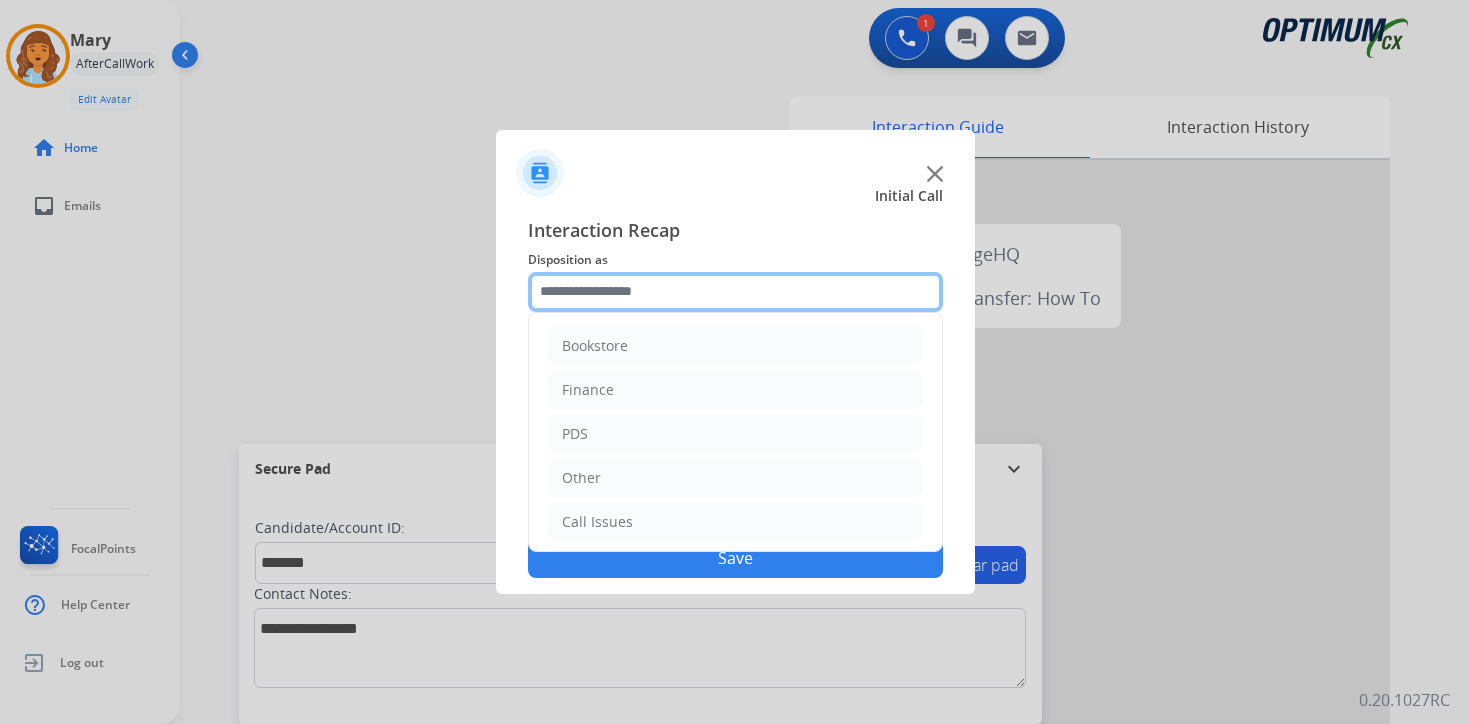 click 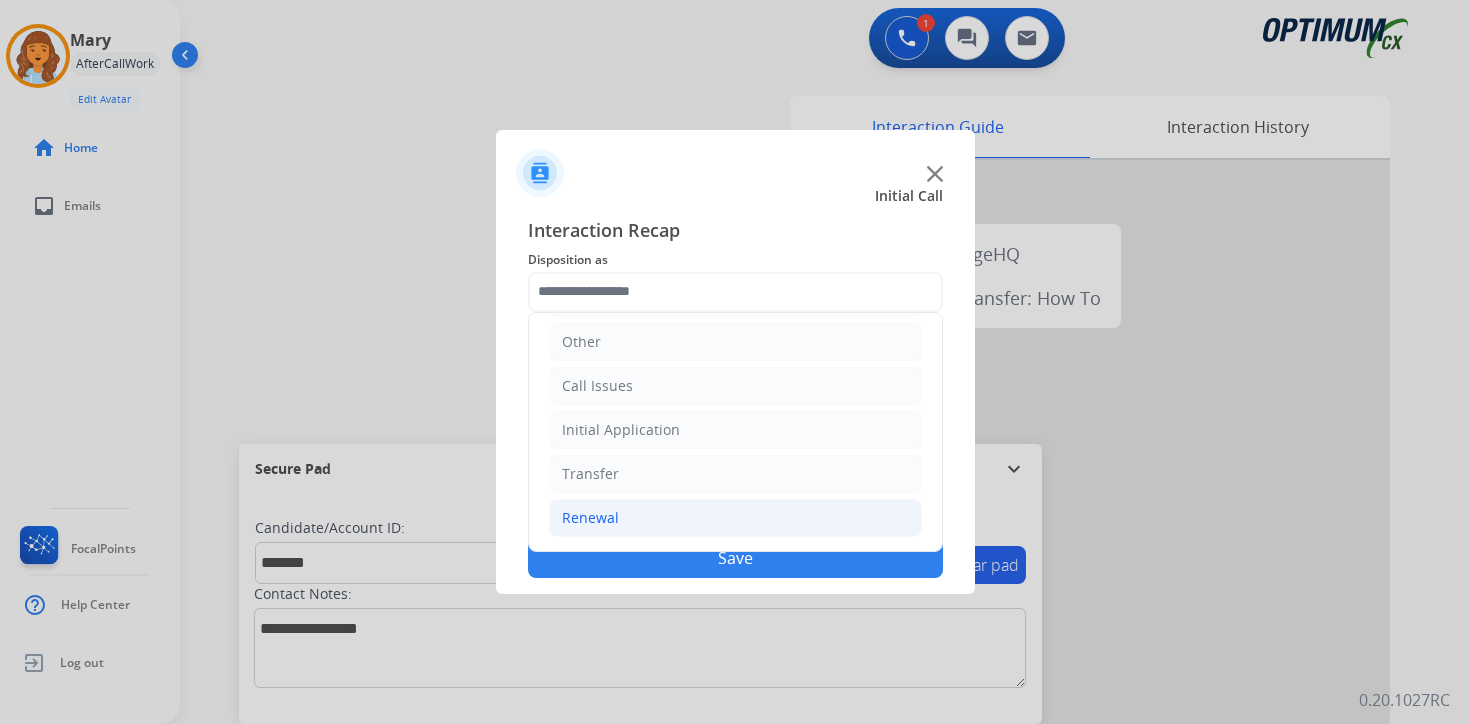 click on "Renewal" 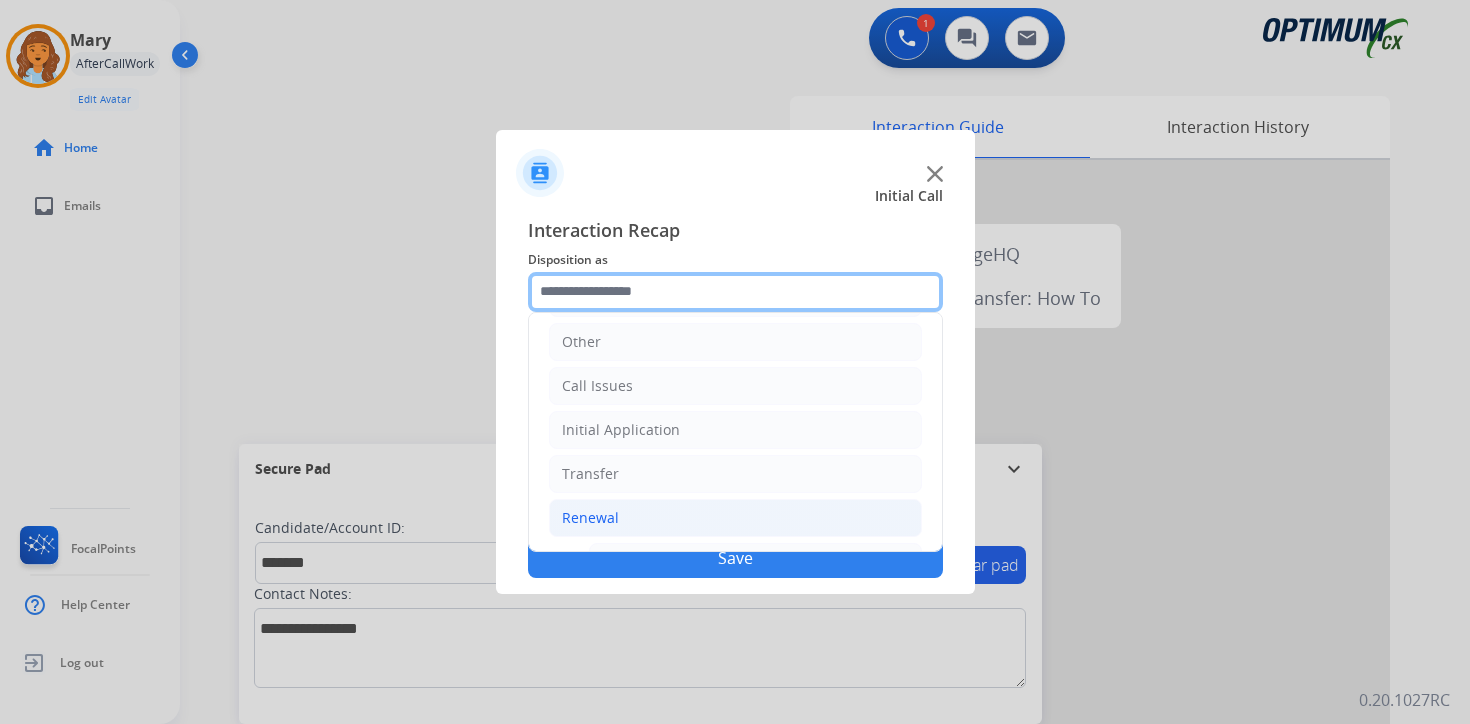 scroll, scrollTop: 469, scrollLeft: 0, axis: vertical 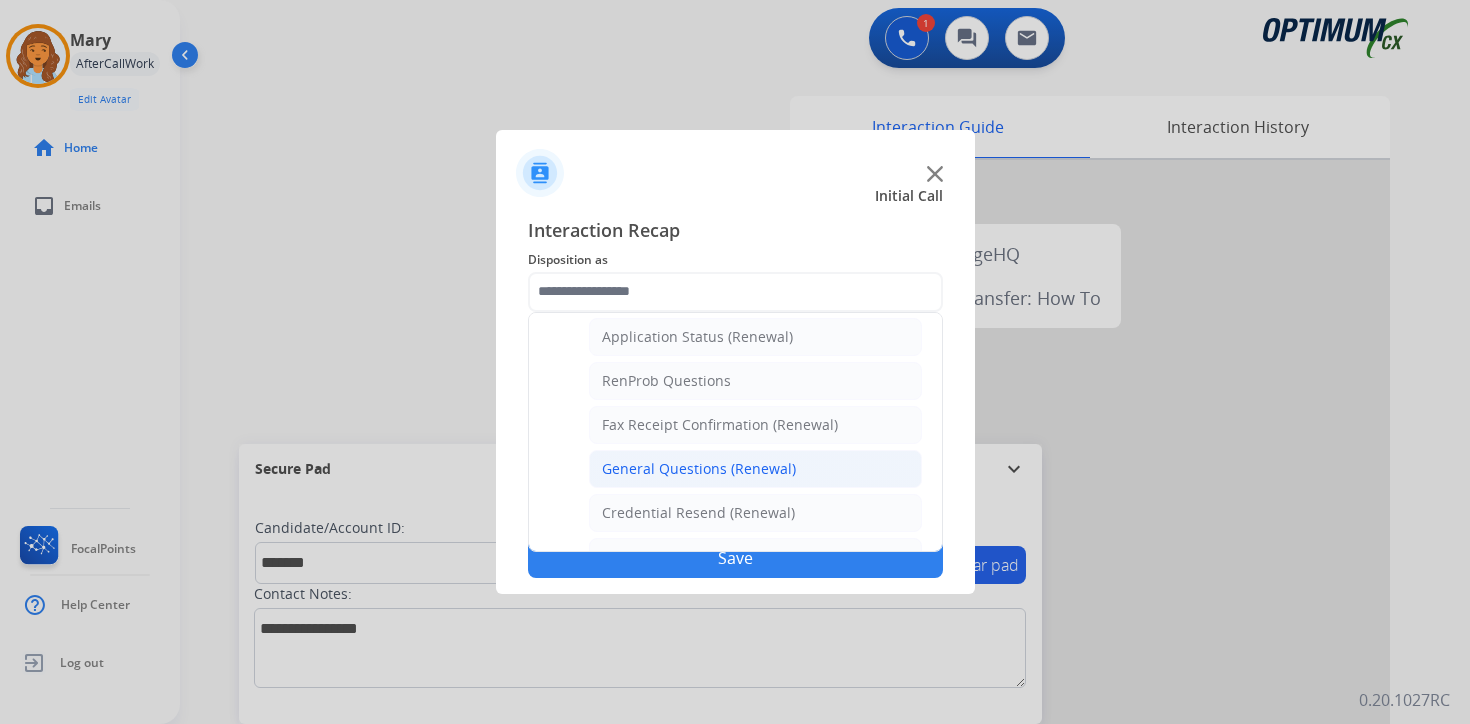 click on "General Questions (Renewal)" 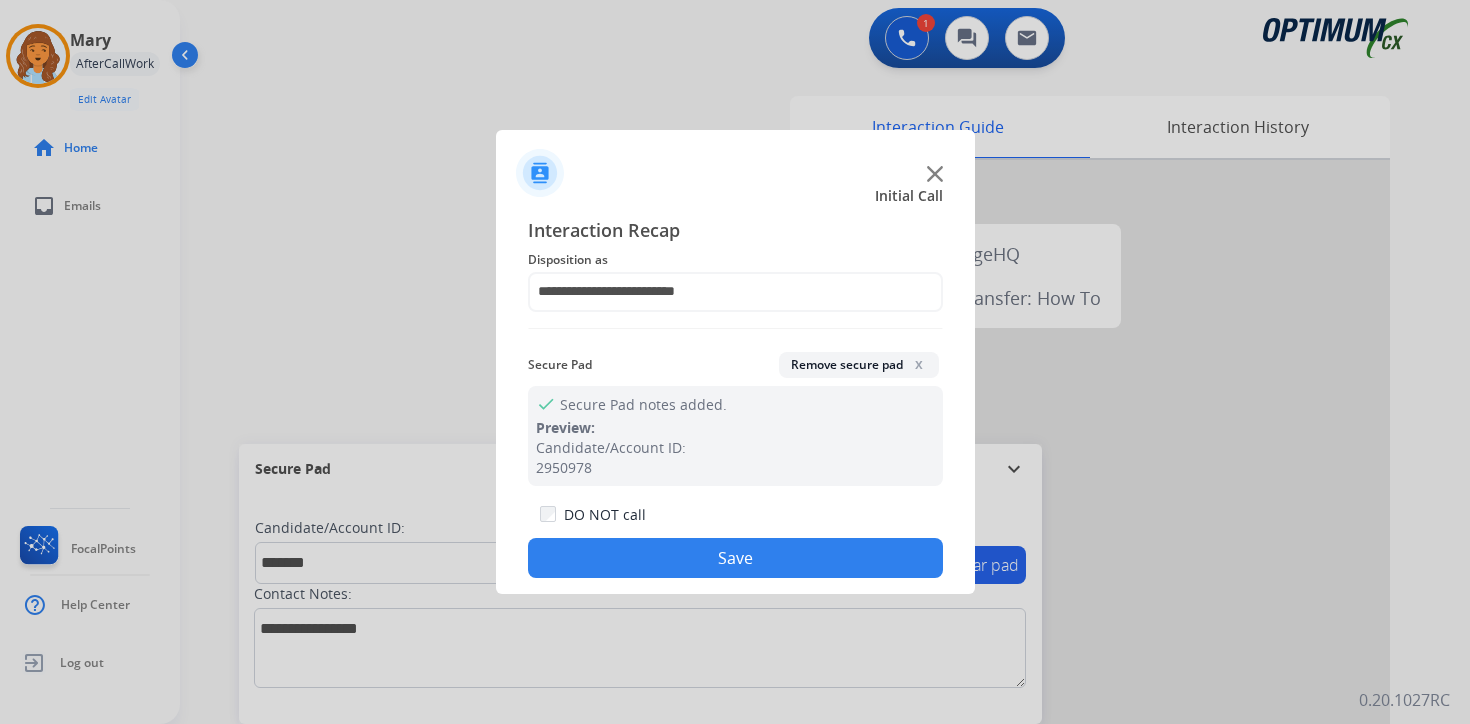 click on "Save" 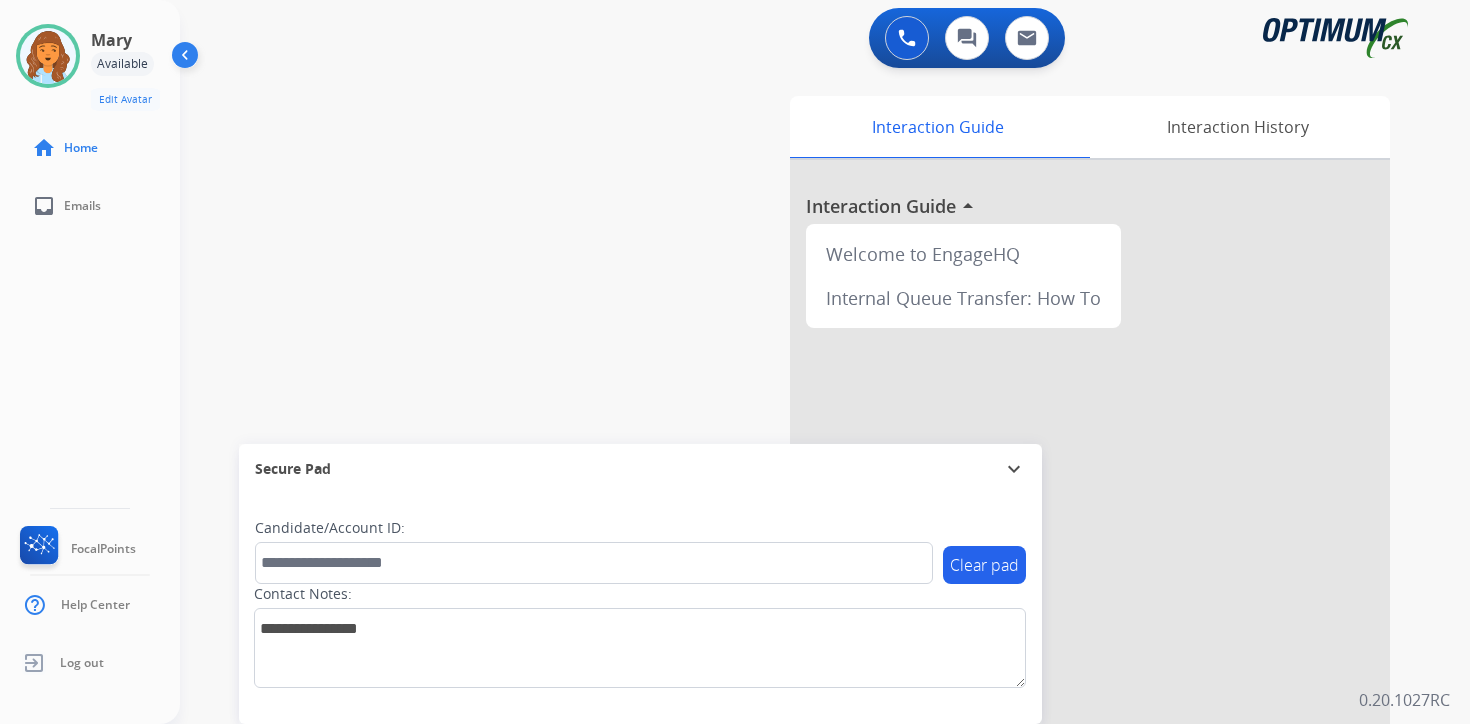 click on "0 Voice Interactions  0  Chat Interactions   0  Email Interactions swap_horiz Break voice bridge close_fullscreen Connect 3-Way Call merge_type Separate 3-Way Call  Interaction Guide   Interaction History  Interaction Guide arrow_drop_up  Welcome to EngageHQ   Internal Queue Transfer: How To  Secure Pad expand_more Clear pad Candidate/Account ID: Contact Notes:                  0.20.1027RC" at bounding box center (825, 362) 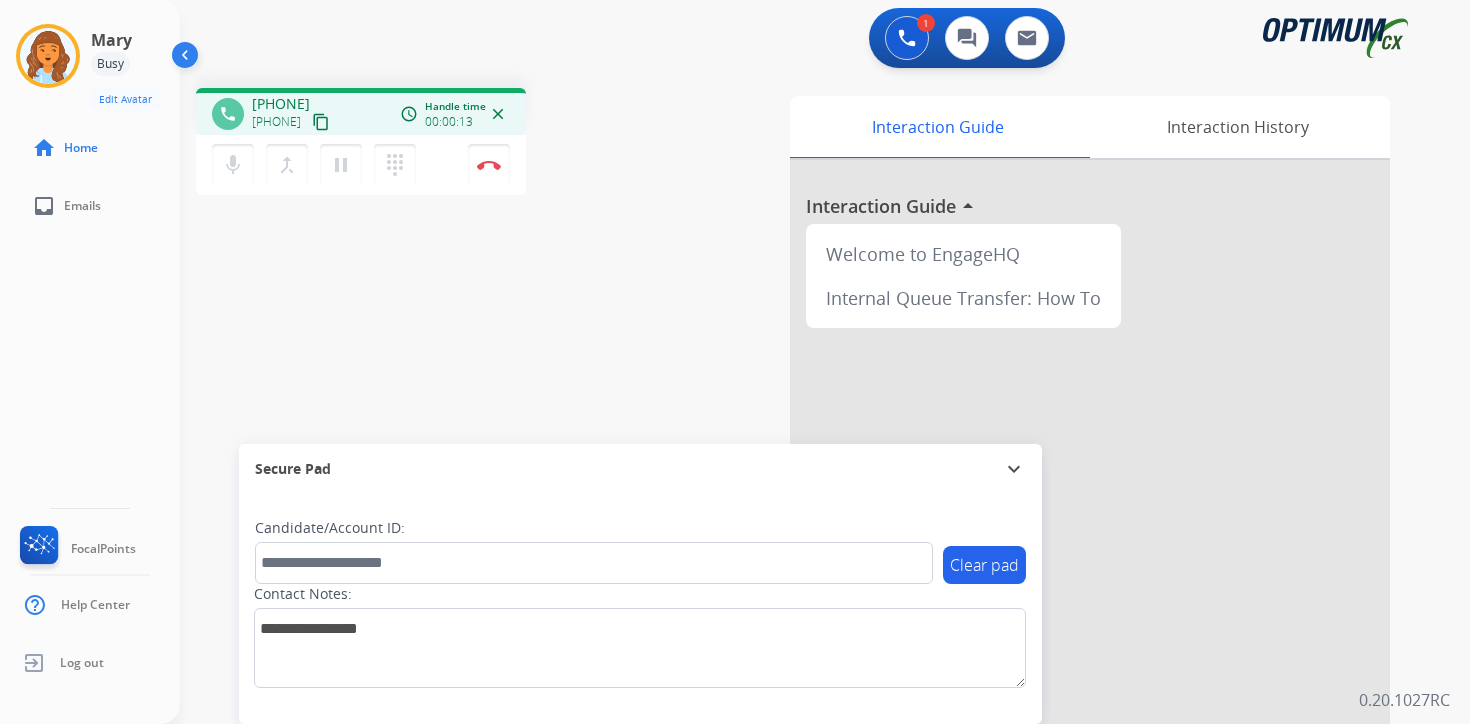 click on "content_copy" at bounding box center [321, 122] 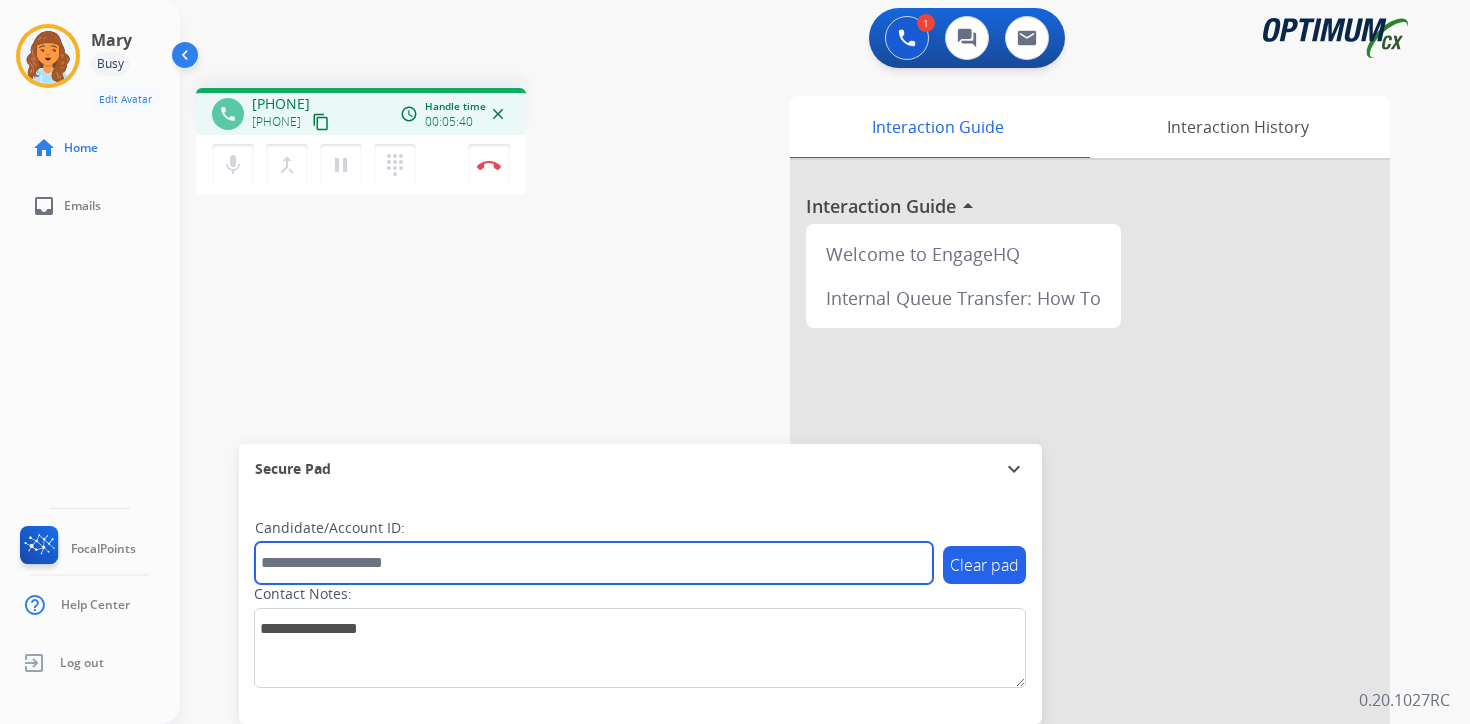 click at bounding box center [594, 563] 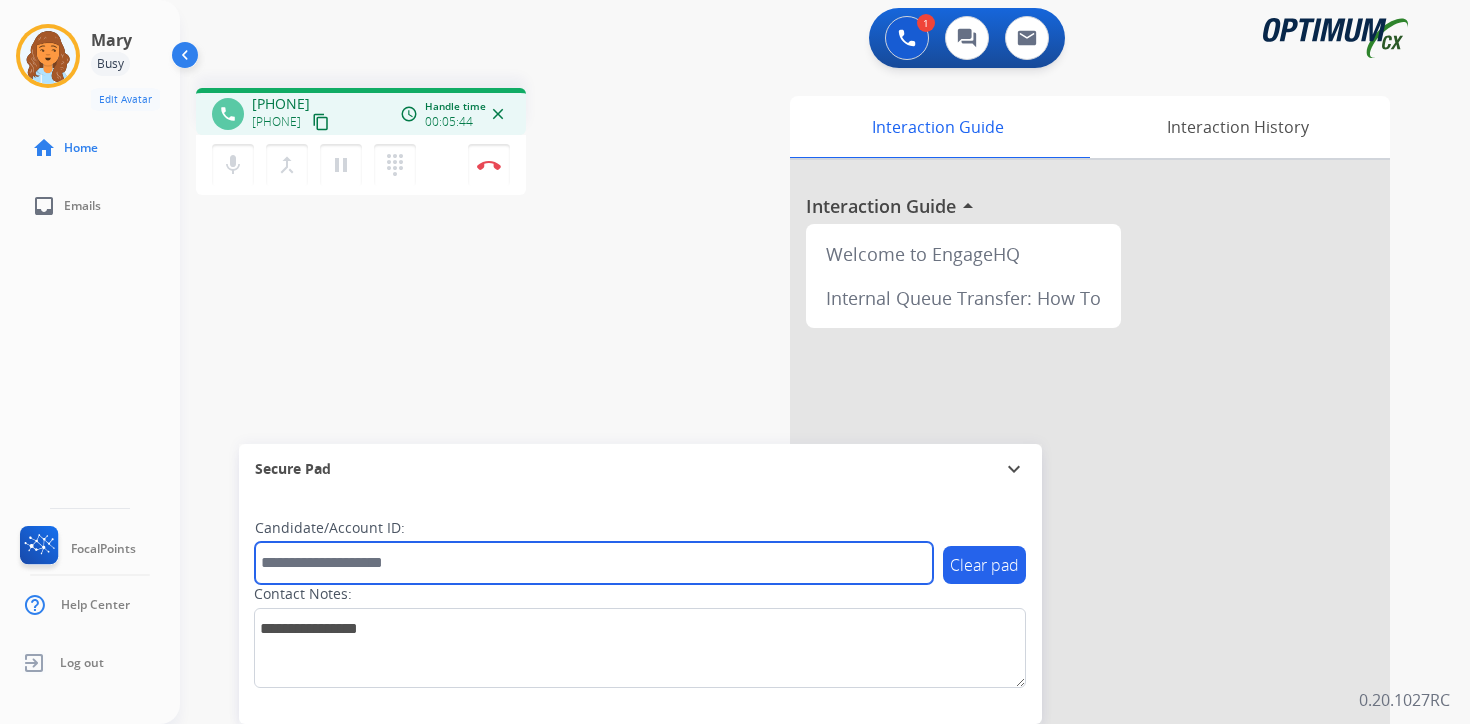click at bounding box center [594, 563] 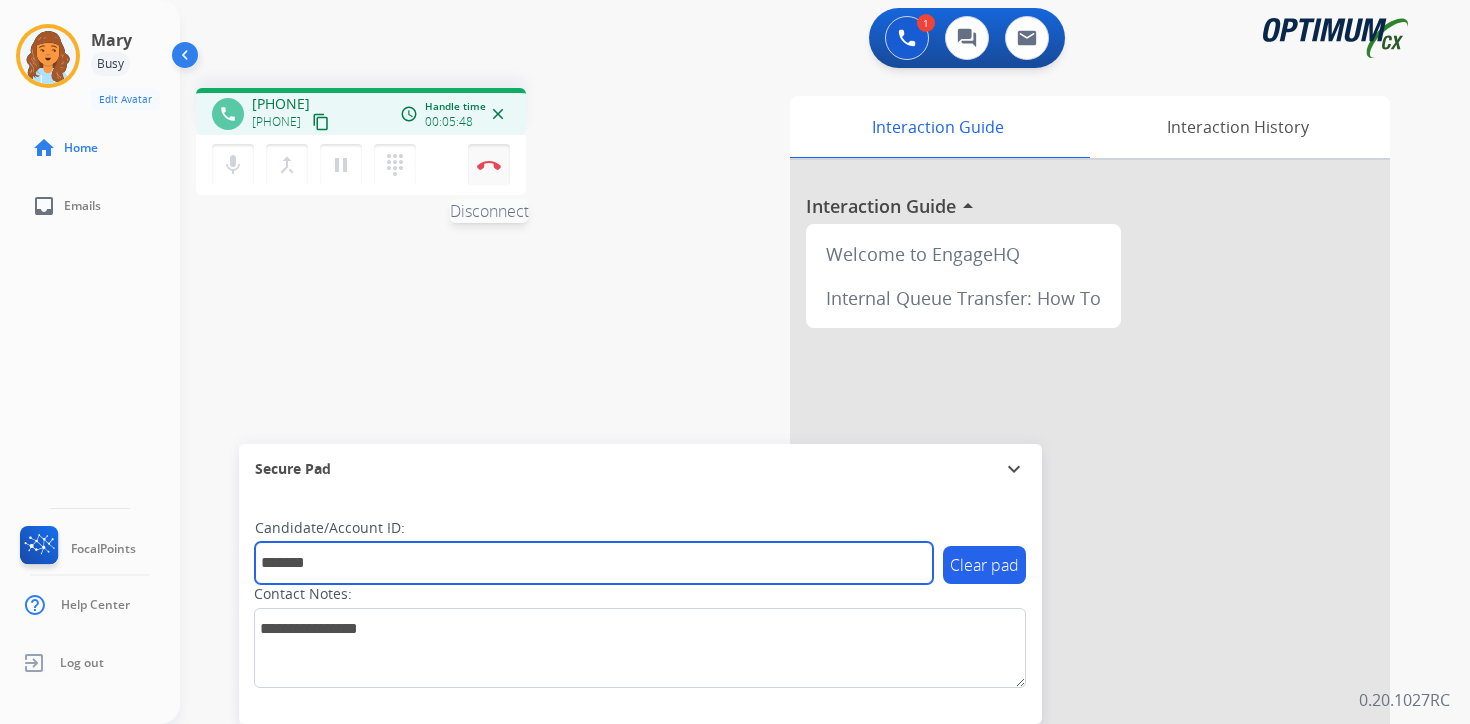 type on "*******" 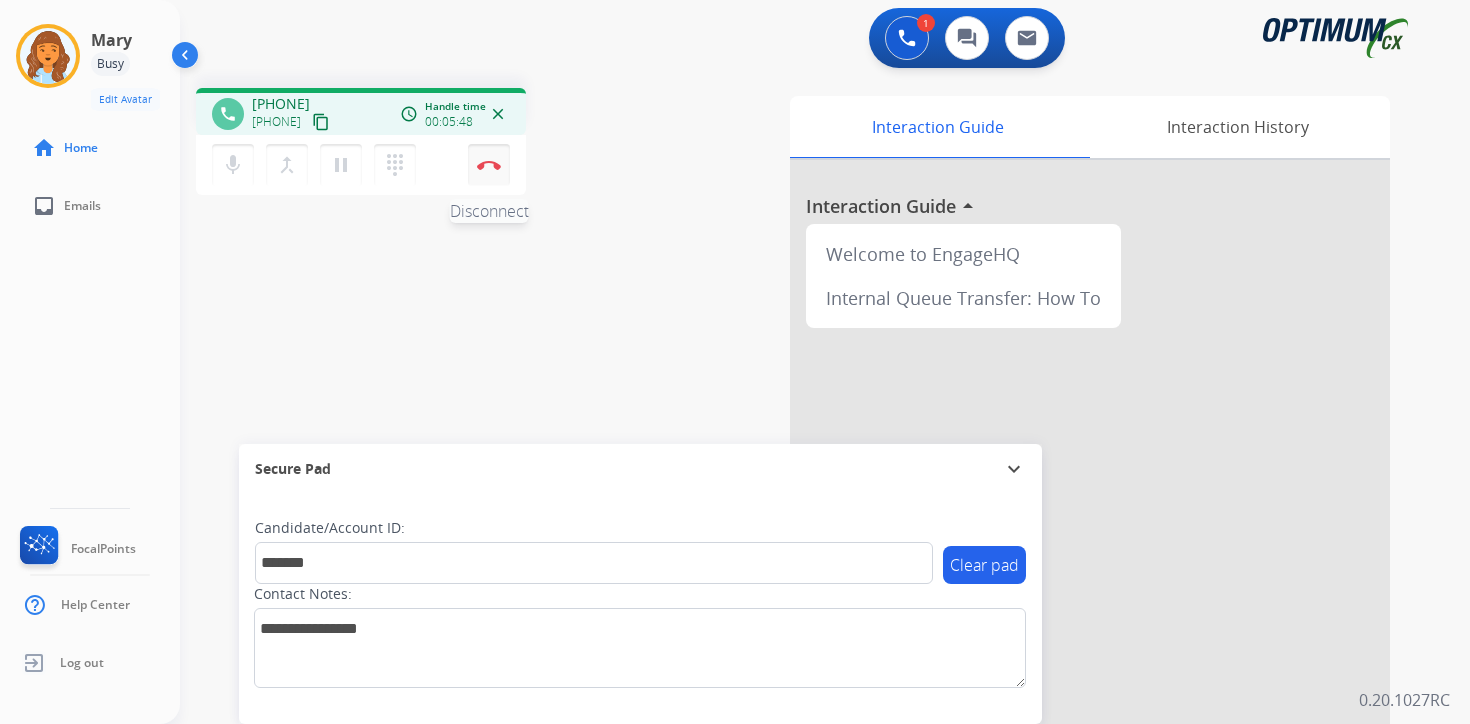 click on "Disconnect" at bounding box center (489, 165) 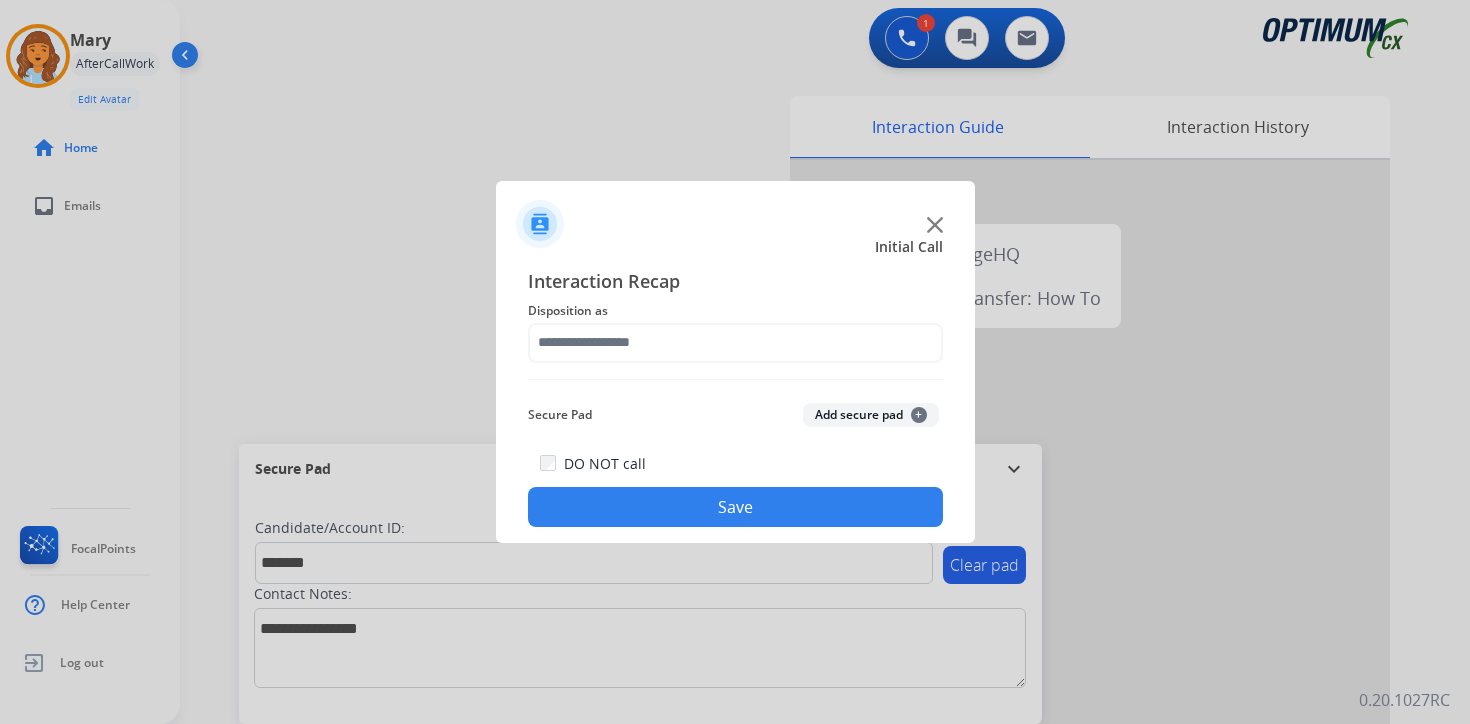 click on "Add secure pad  +" 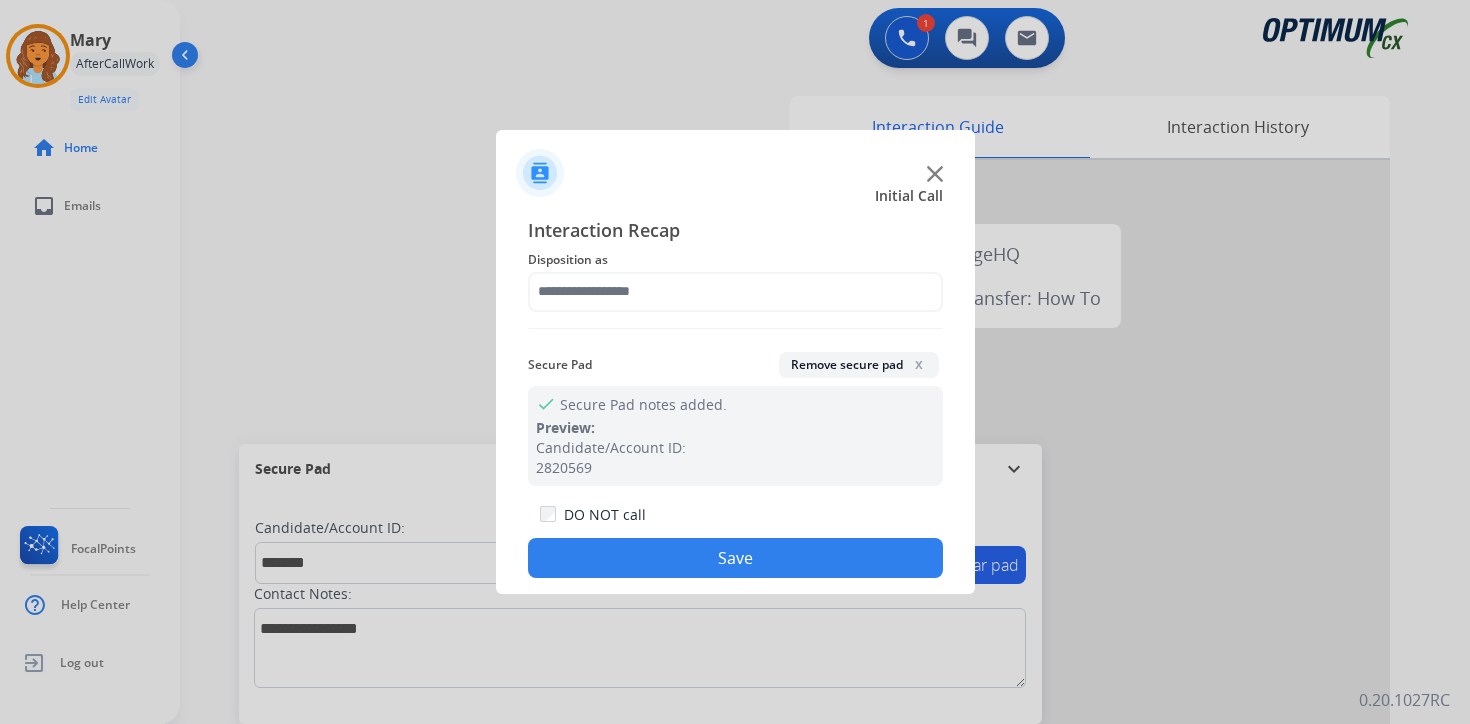 click on "Disposition as" 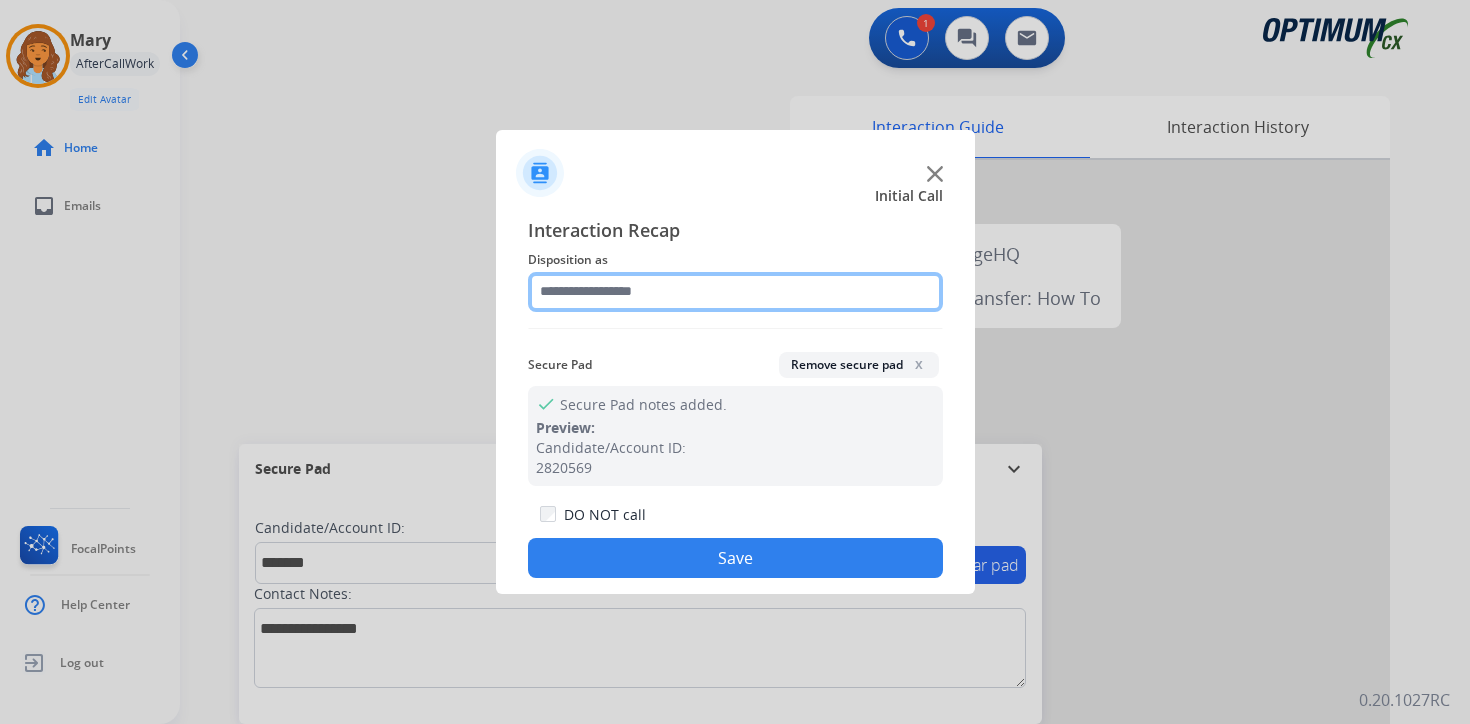click 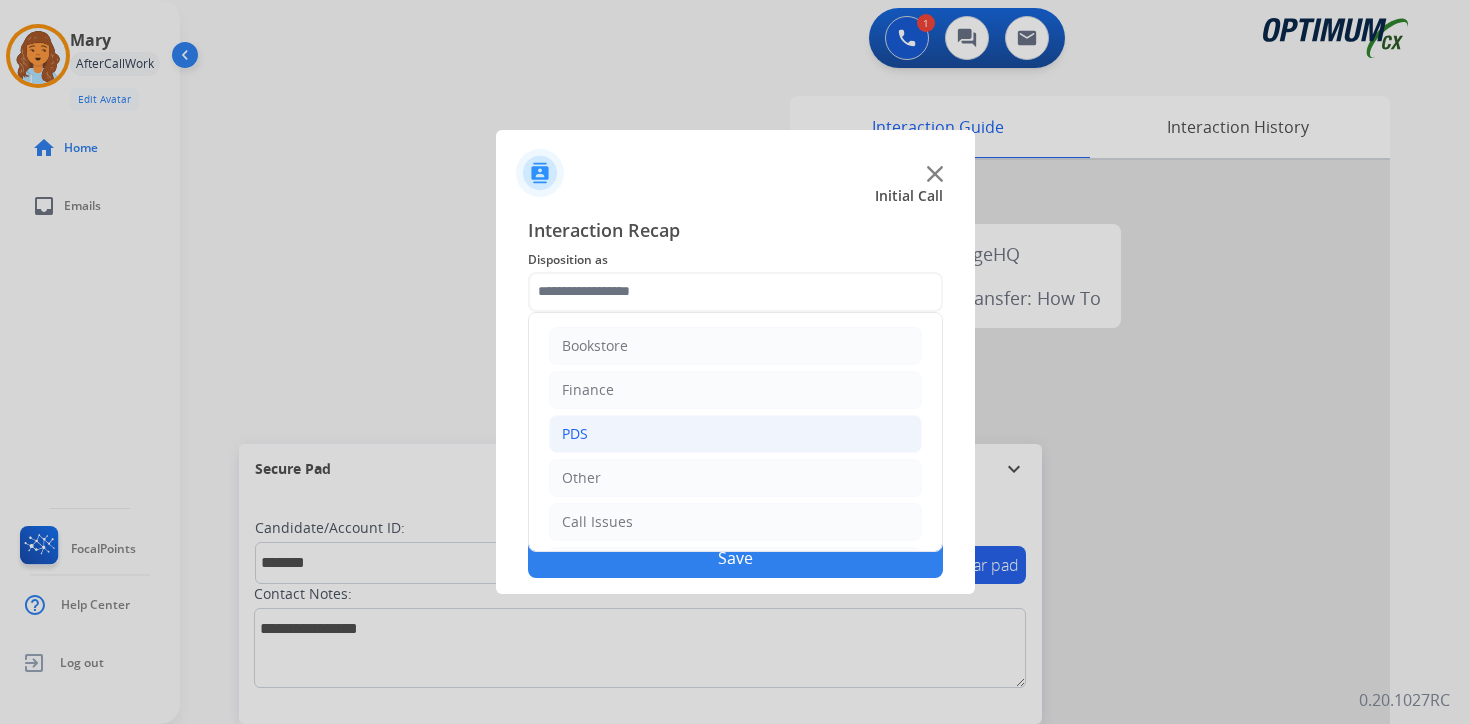 click on "PDS" 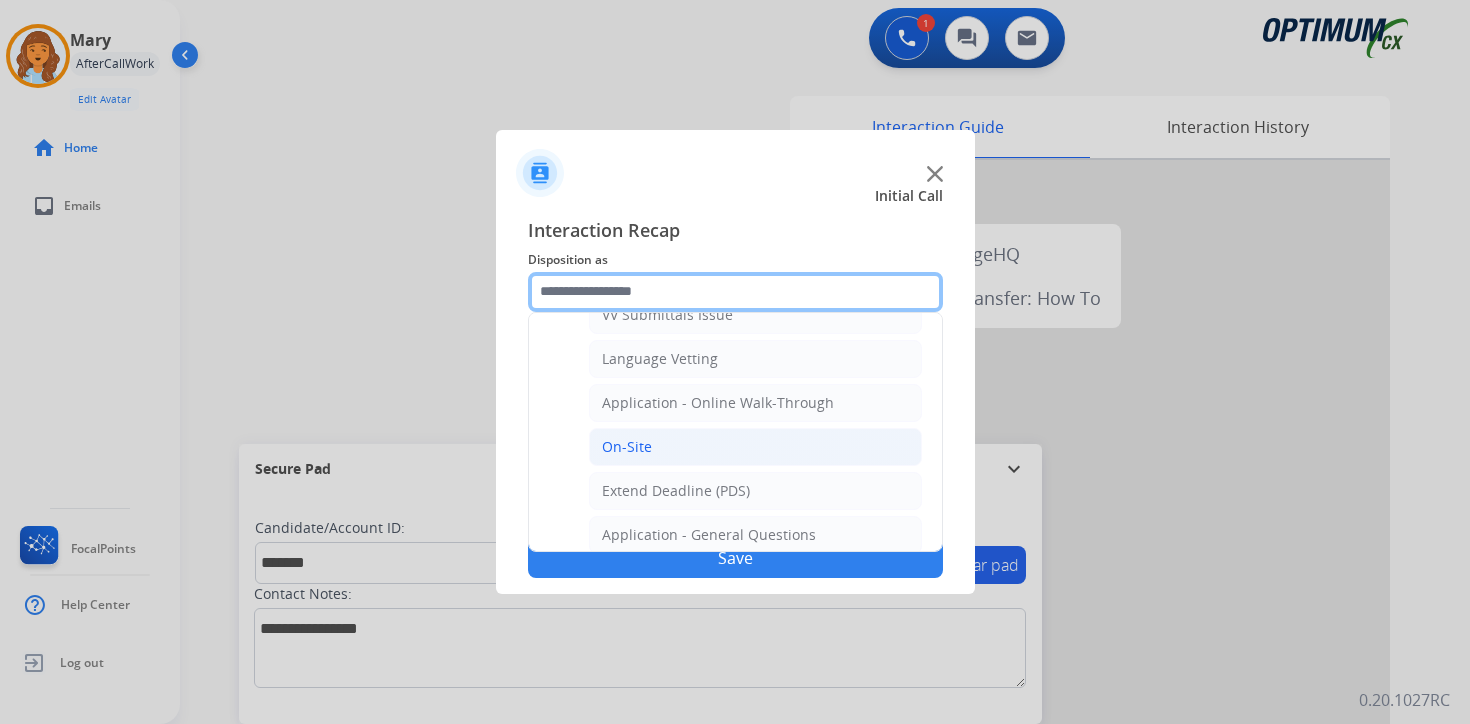 scroll, scrollTop: 427, scrollLeft: 0, axis: vertical 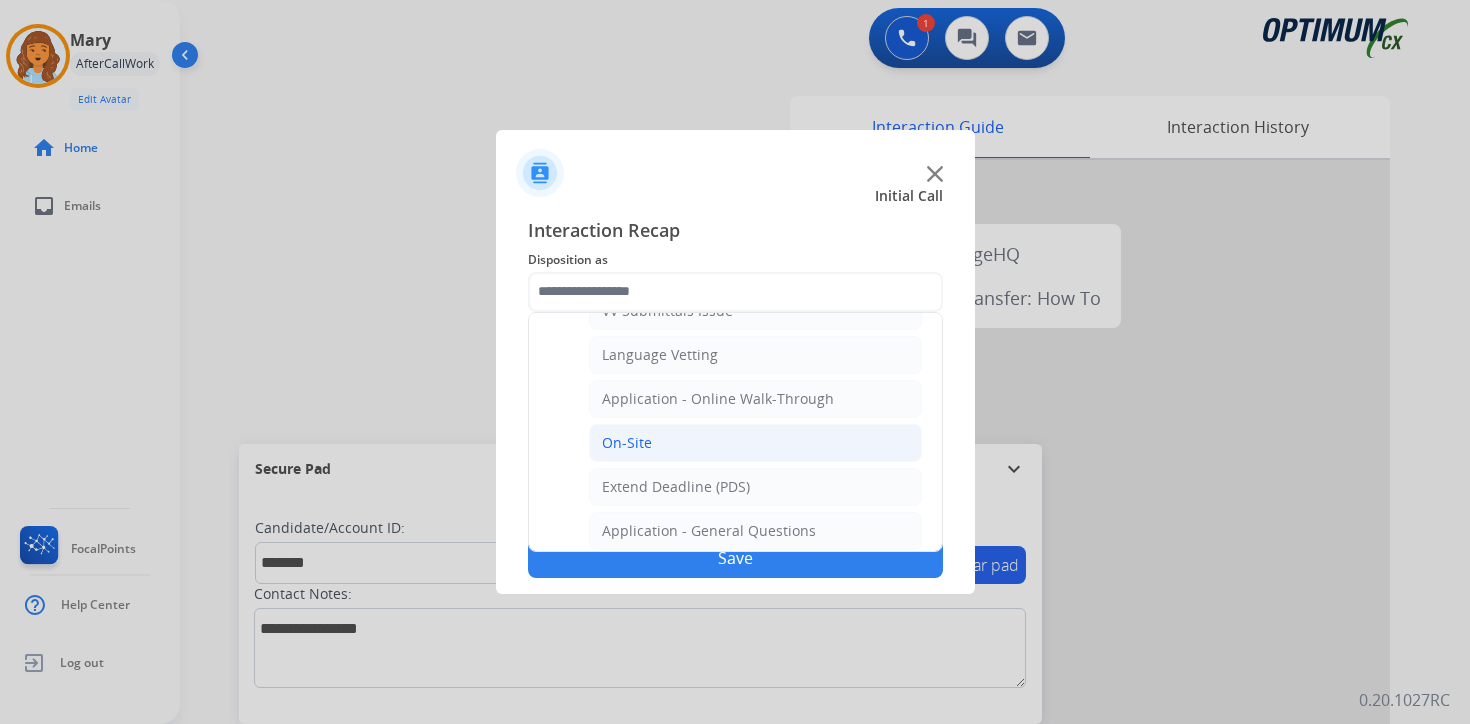 click on "On-Site" 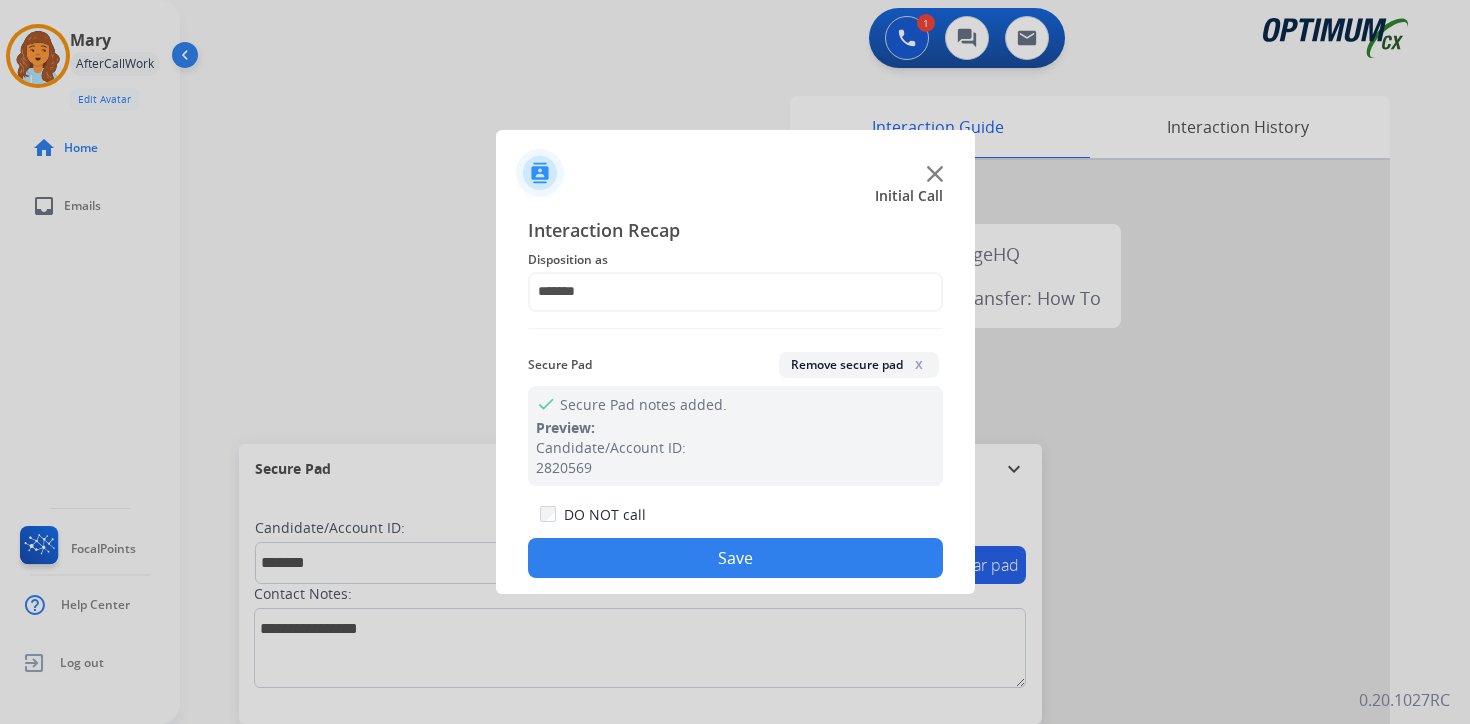 click on "Save" 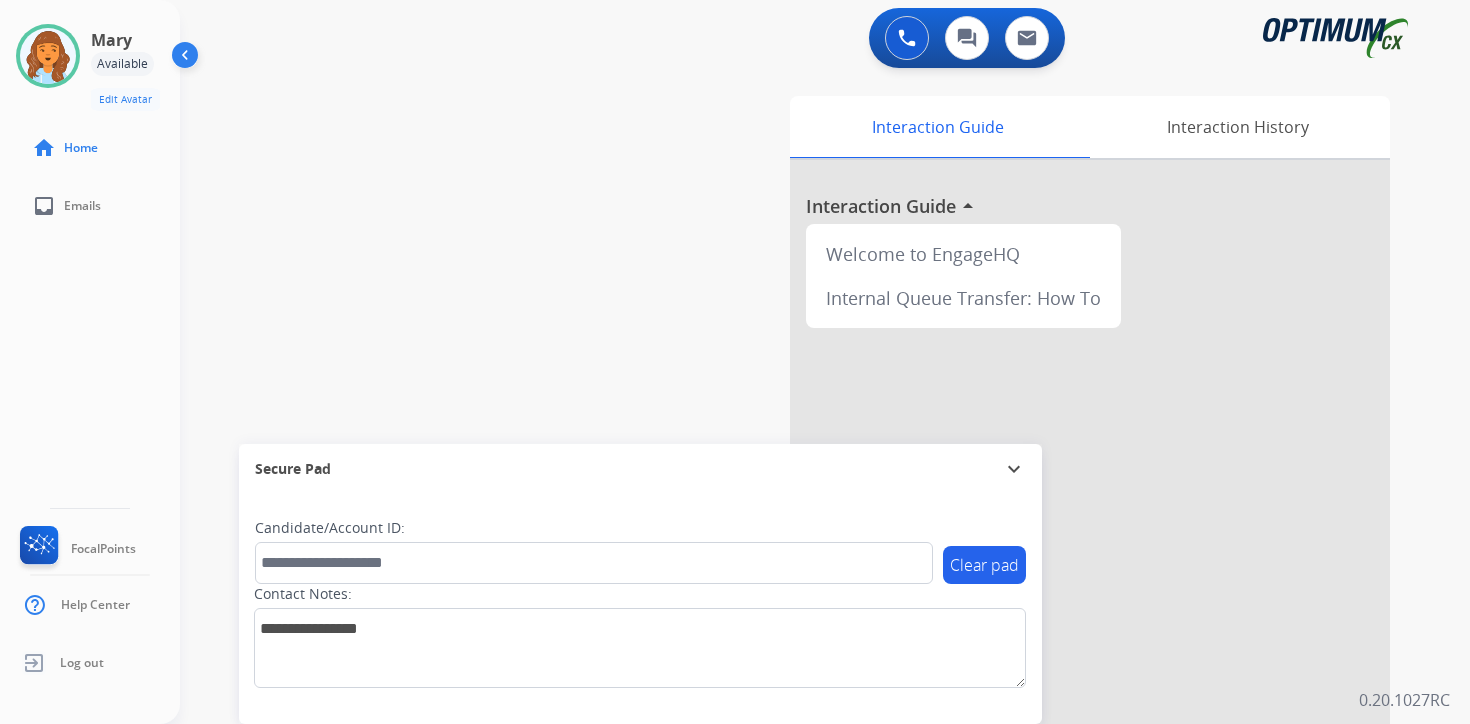 click on "0 Voice Interactions  0  Chat Interactions   0  Email Interactions swap_horiz Break voice bridge close_fullscreen Connect 3-Way Call merge_type Separate 3-Way Call  Interaction Guide   Interaction History  Interaction Guide arrow_drop_up  Welcome to EngageHQ   Internal Queue Transfer: How To  Secure Pad expand_more Clear pad Candidate/Account ID: Contact Notes:                  0.20.1027RC" at bounding box center (825, 362) 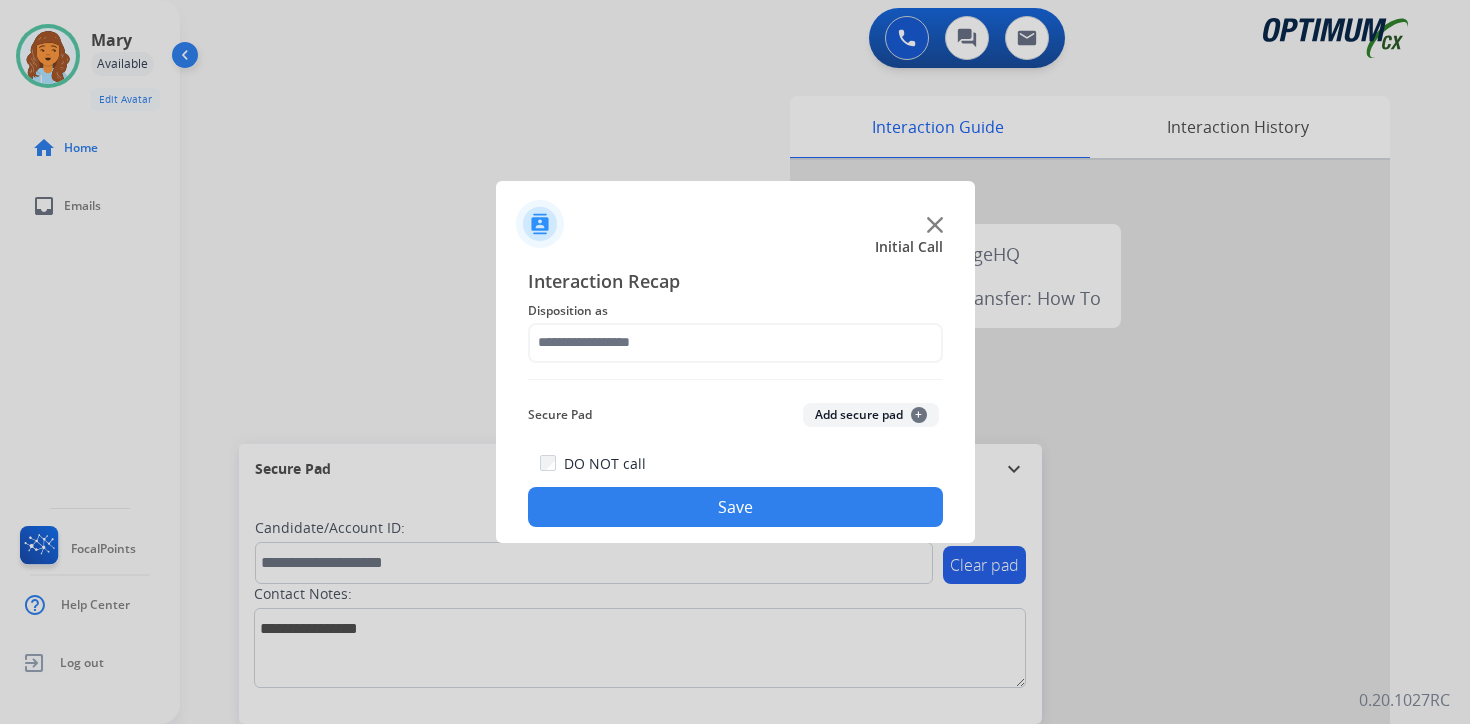 click at bounding box center [735, 362] 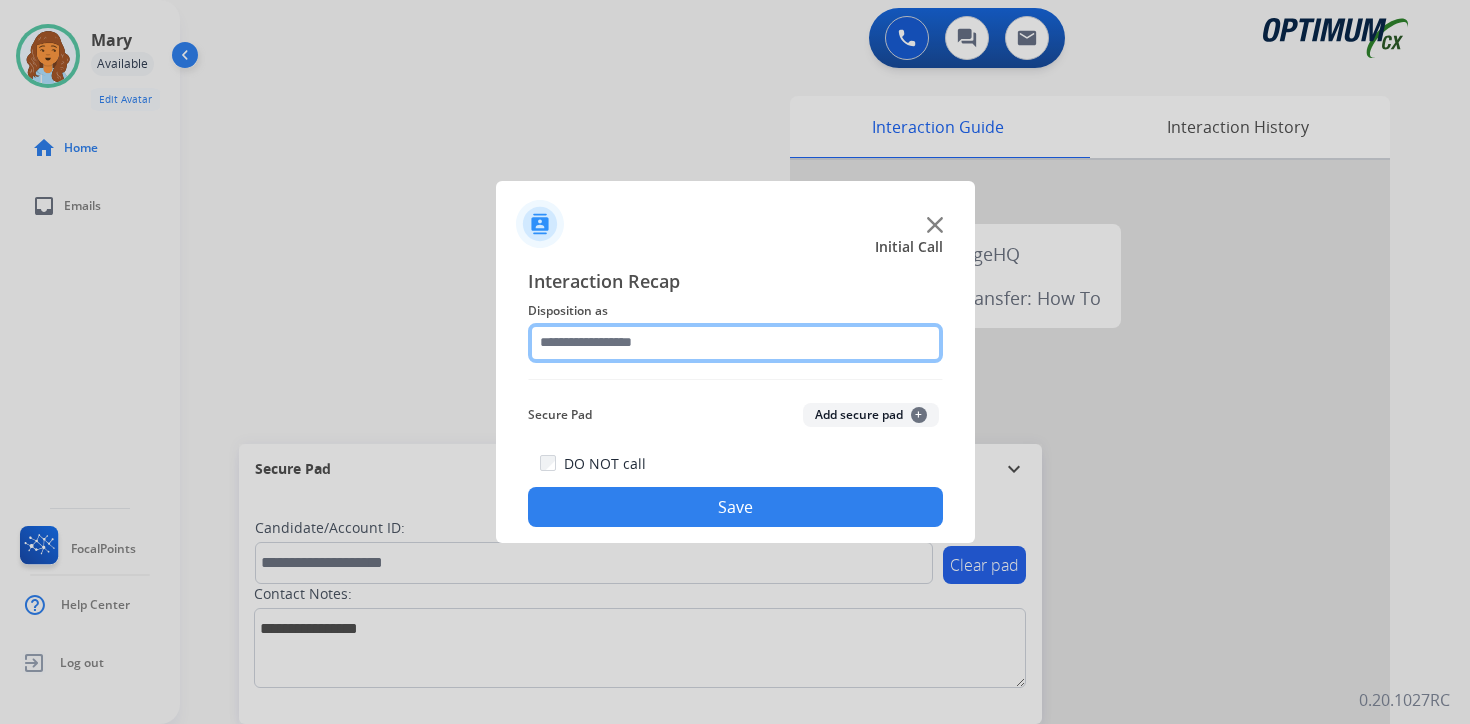 click 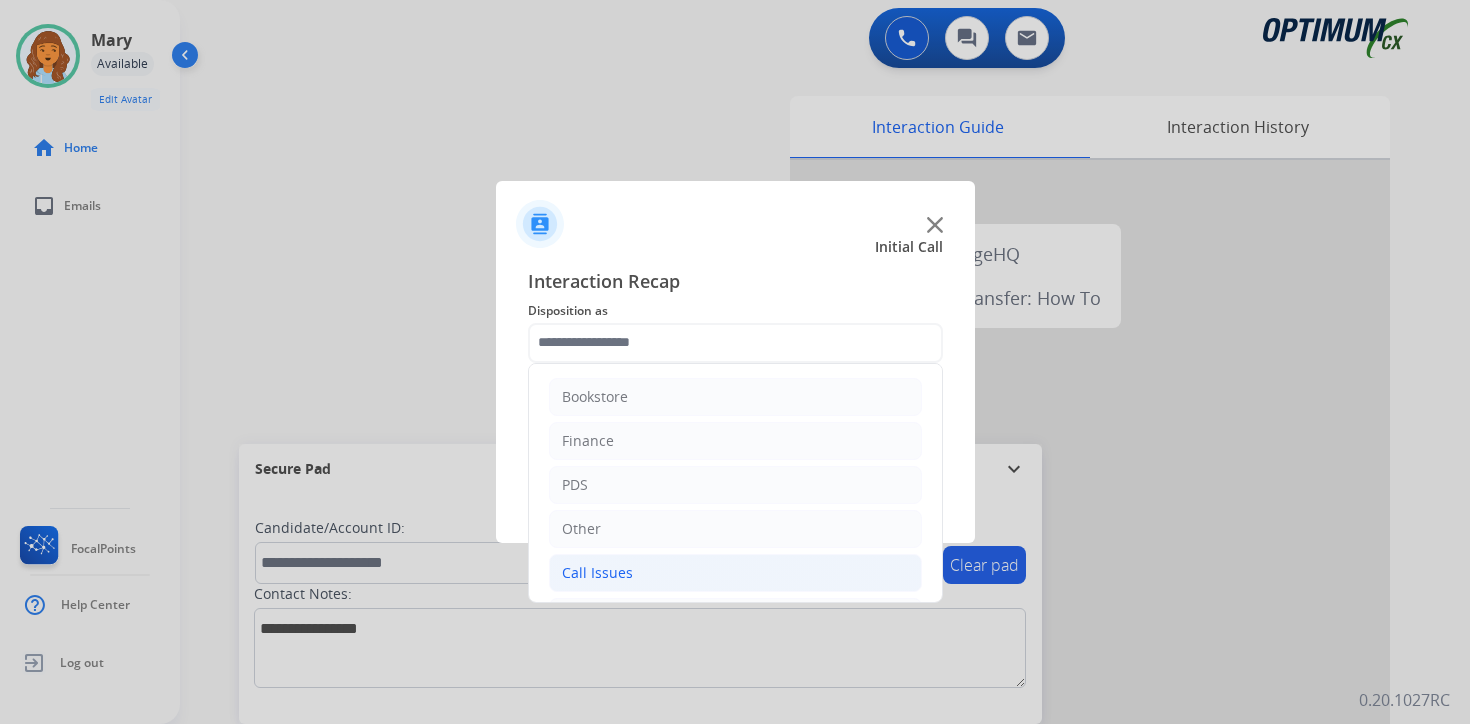 click on "Call Issues" 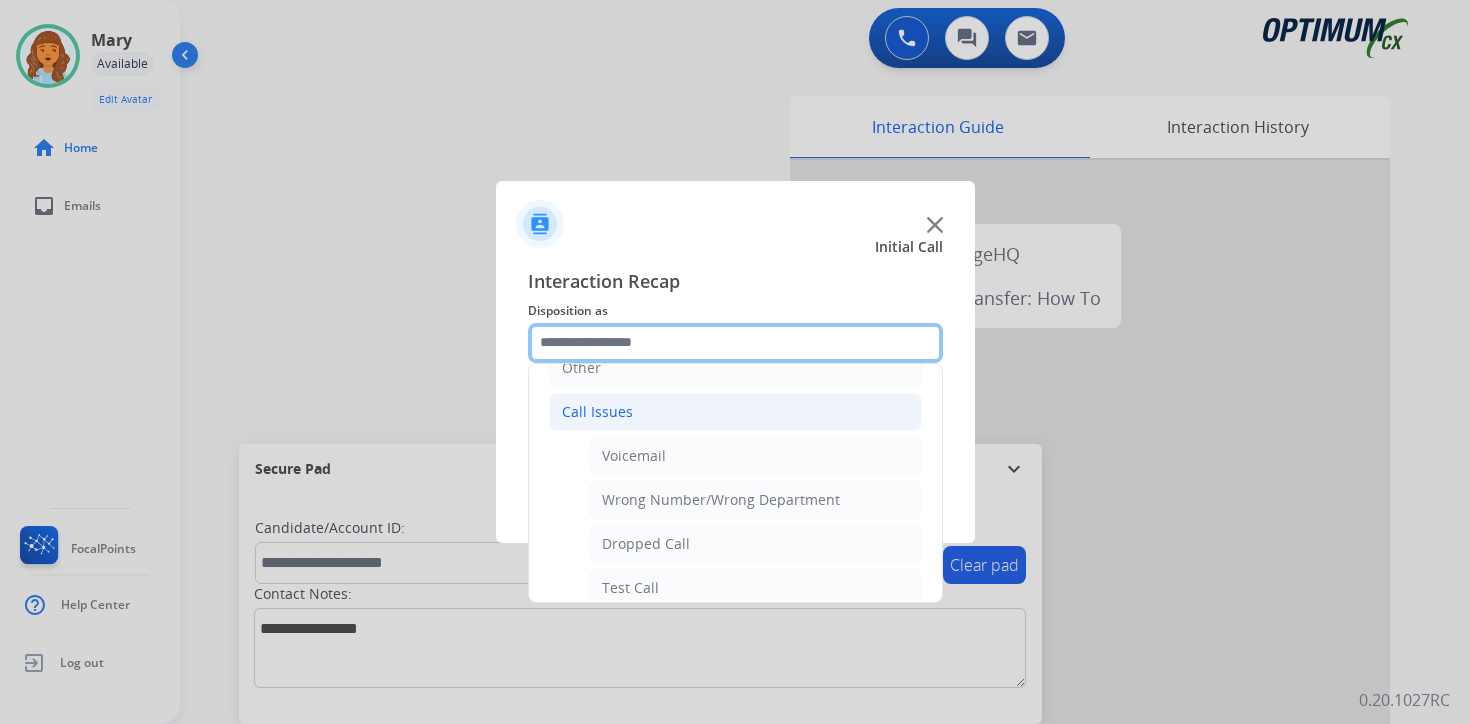 scroll, scrollTop: 202, scrollLeft: 0, axis: vertical 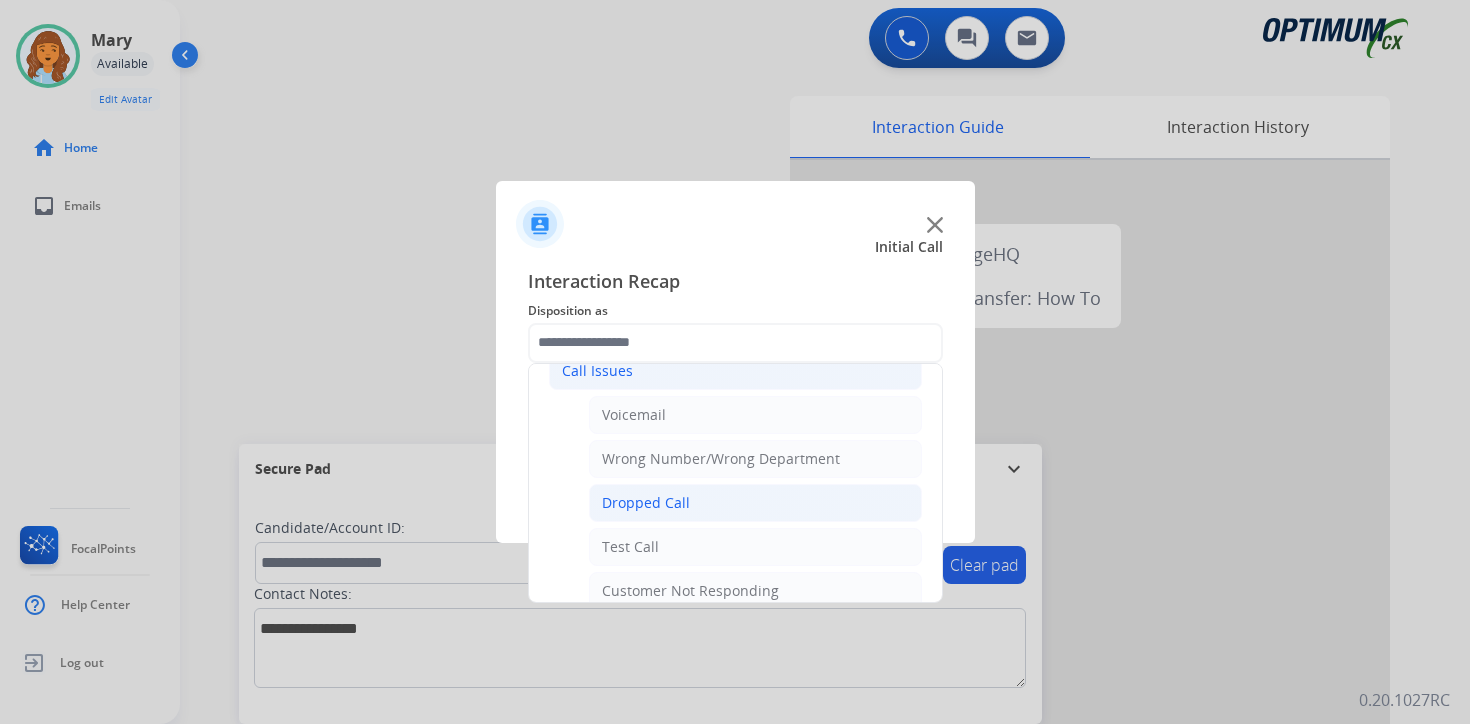 click on "Dropped Call" 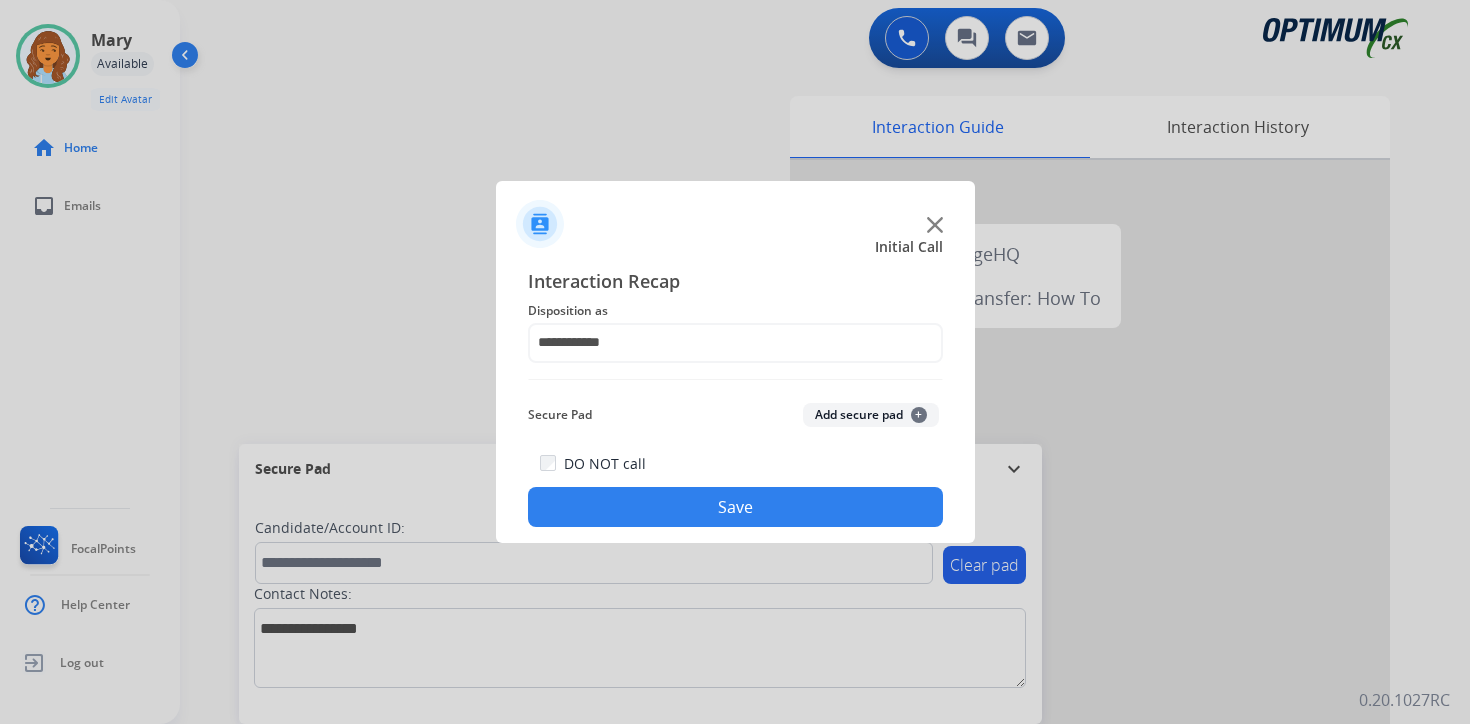 click on "Save" 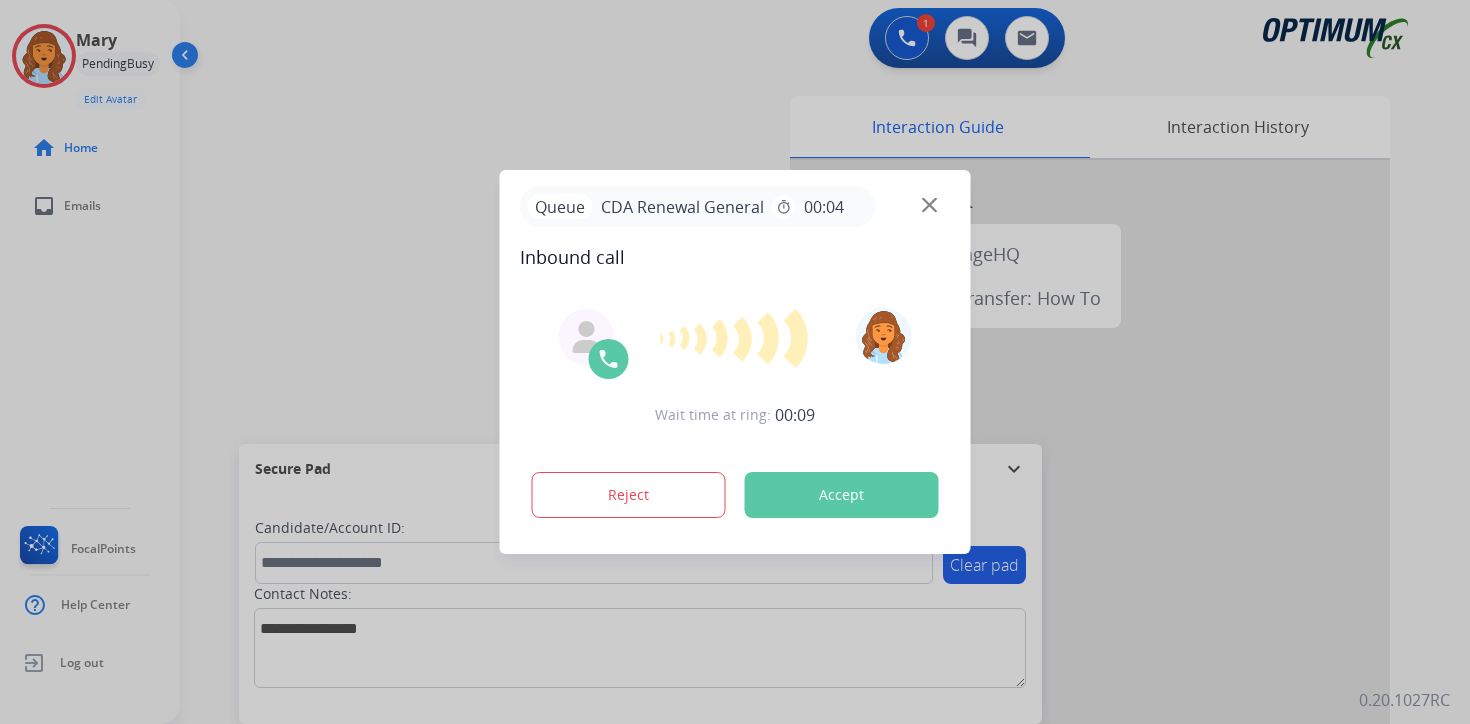 click at bounding box center [735, 362] 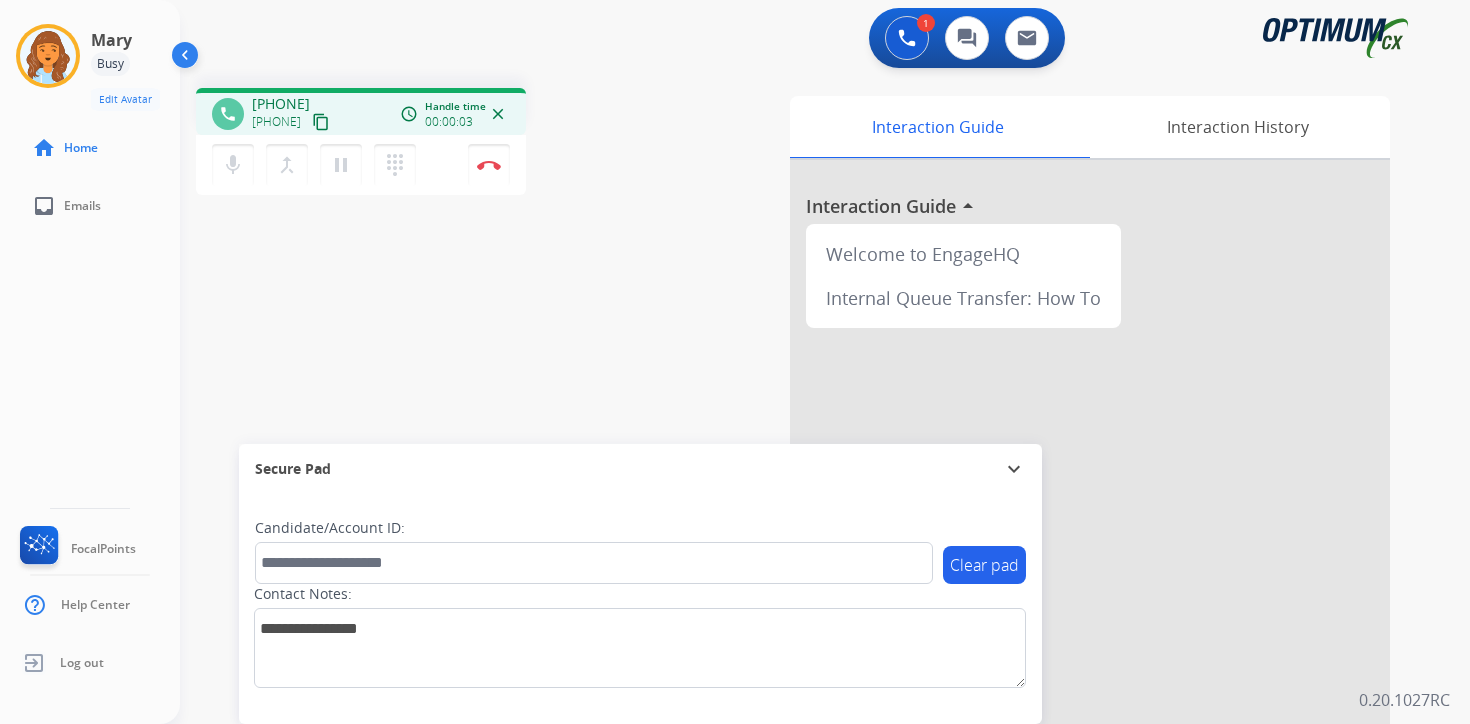 click on "content_copy" at bounding box center [321, 122] 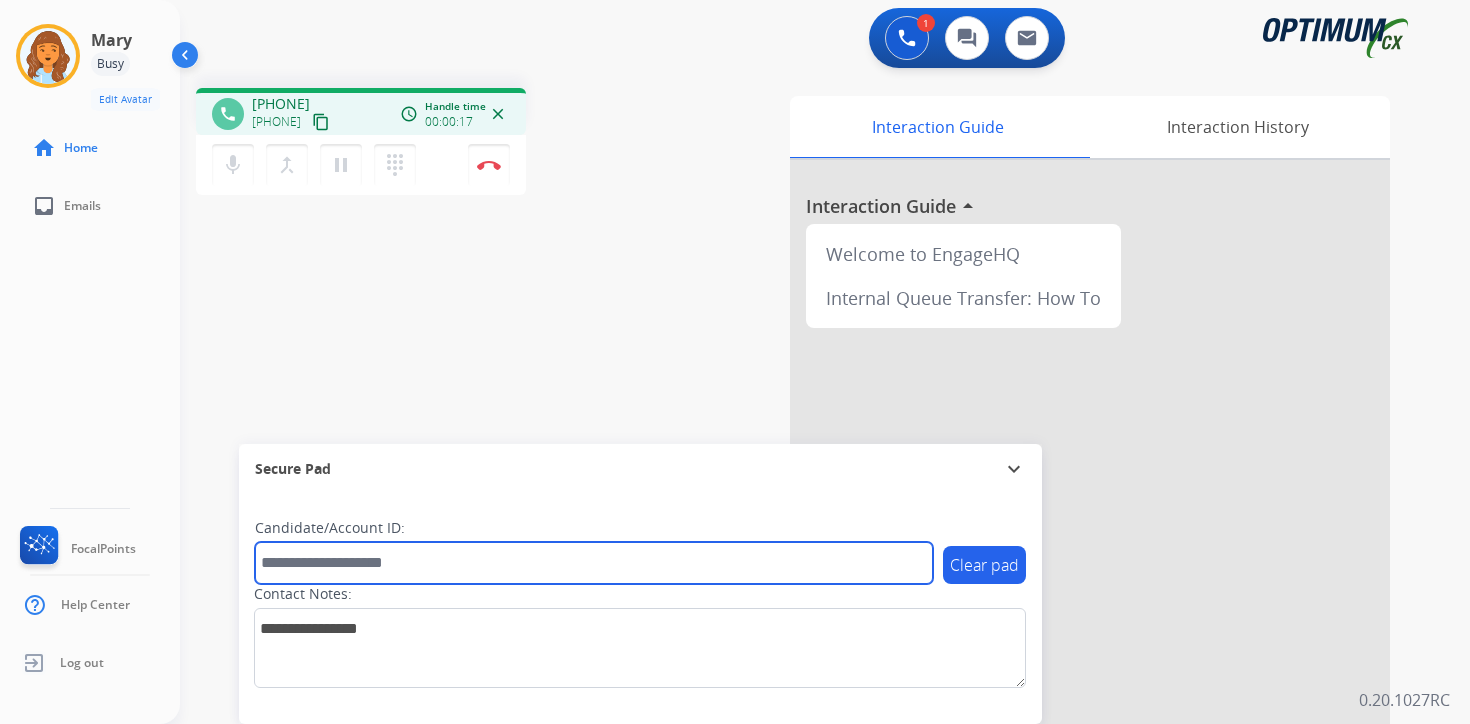 click at bounding box center [594, 563] 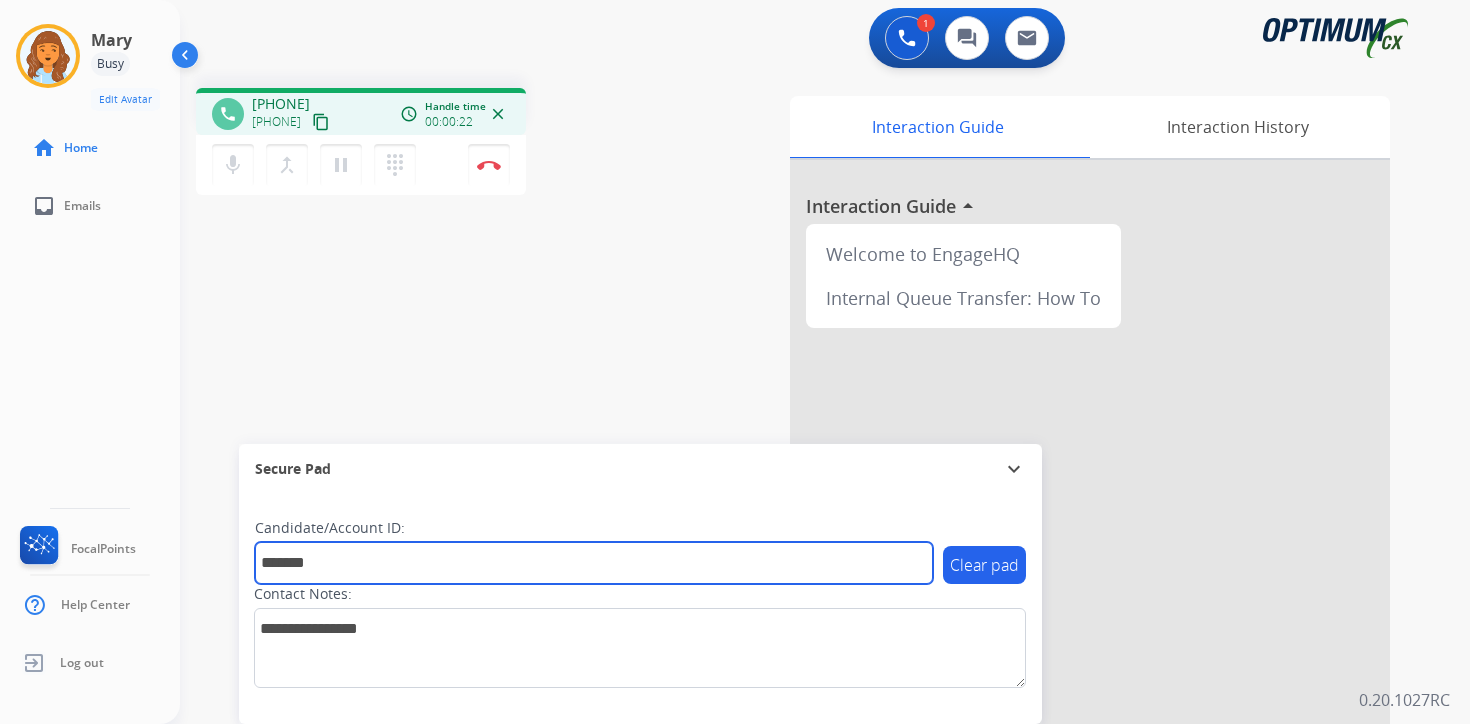 type on "*******" 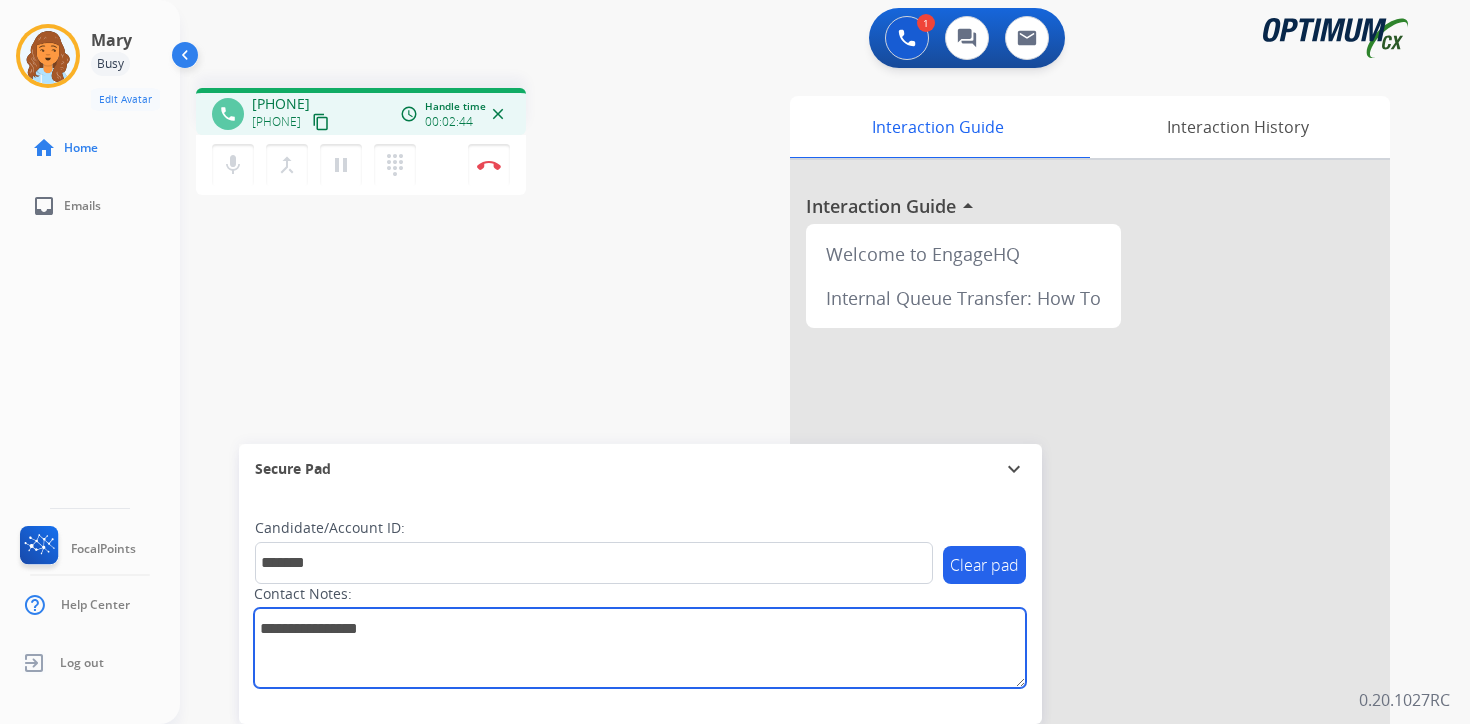 click at bounding box center (640, 648) 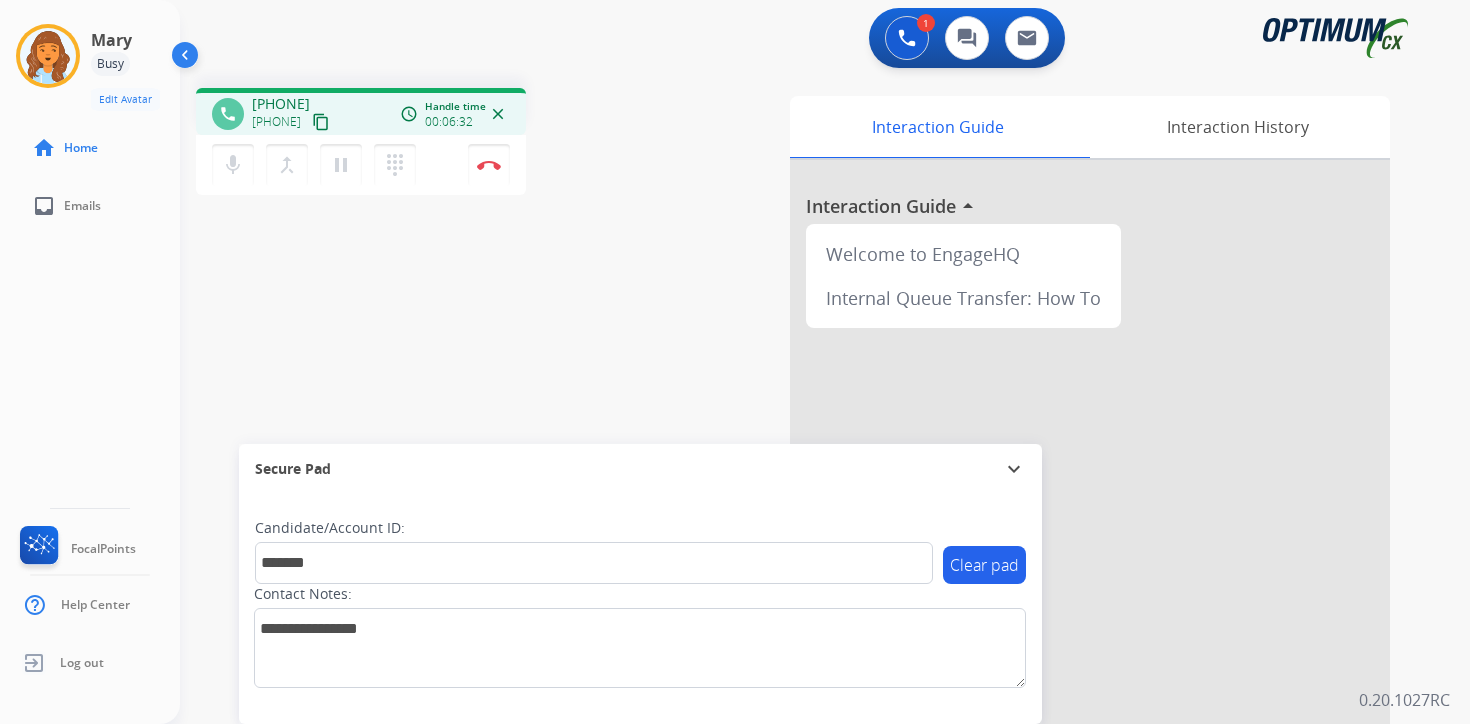 click on "1 Voice Interactions  0  Chat Interactions   0  Email Interactions phone [PHONE] [PHONE] content_copy access_time Call metrics Queue   00:11 Hold   00:00 Talk   06:30 Total   06:40 Handle time 00:06:32 close mic Mute merge_type Bridge pause Hold dialpad Dialpad Disconnect swap_horiz Break voice bridge close_fullscreen Connect 3-Way Call merge_type Separate 3-Way Call  Interaction Guide   Interaction History  Interaction Guide arrow_drop_up  Welcome to EngageHQ   Internal Queue Transfer: How To  Secure Pad expand_more Clear pad Candidate/Account ID: ******* Contact Notes:                  0.20.1027RC" at bounding box center [825, 362] 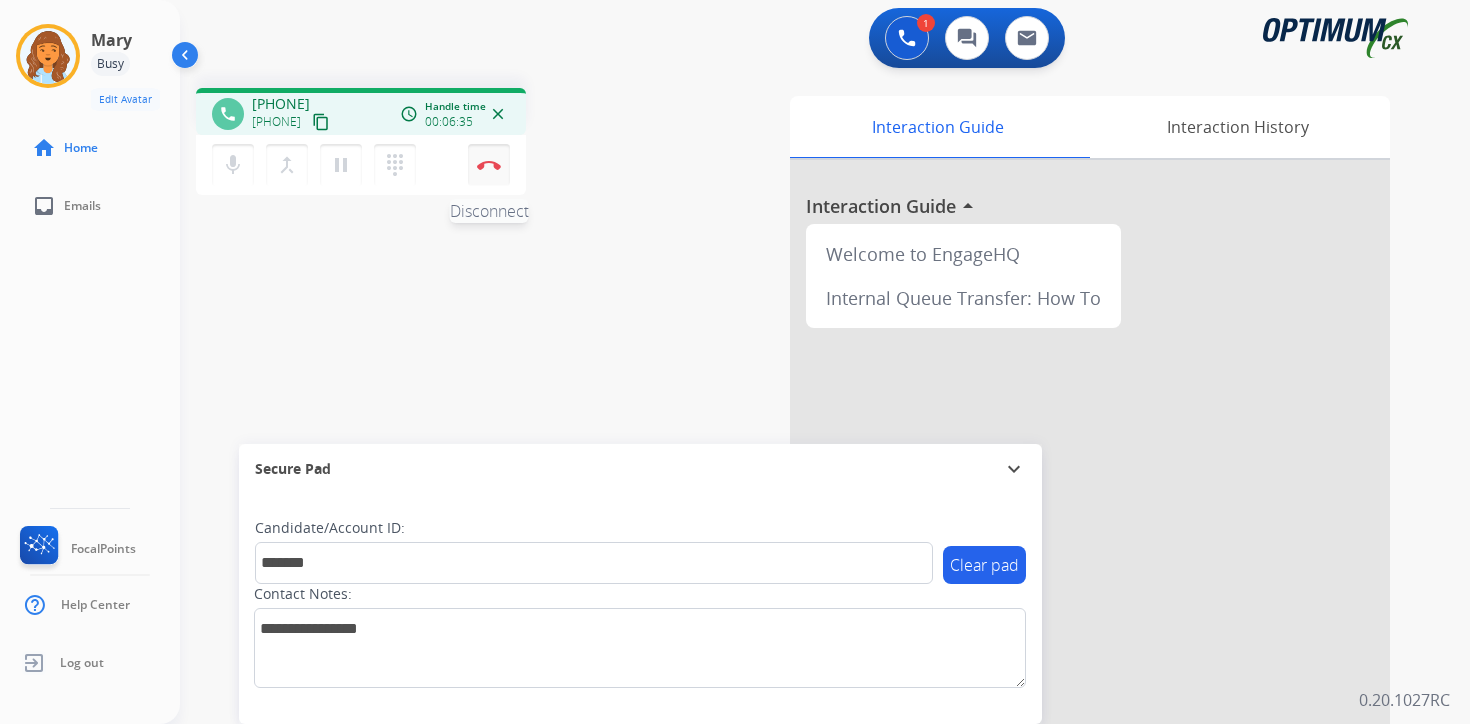 click at bounding box center [489, 165] 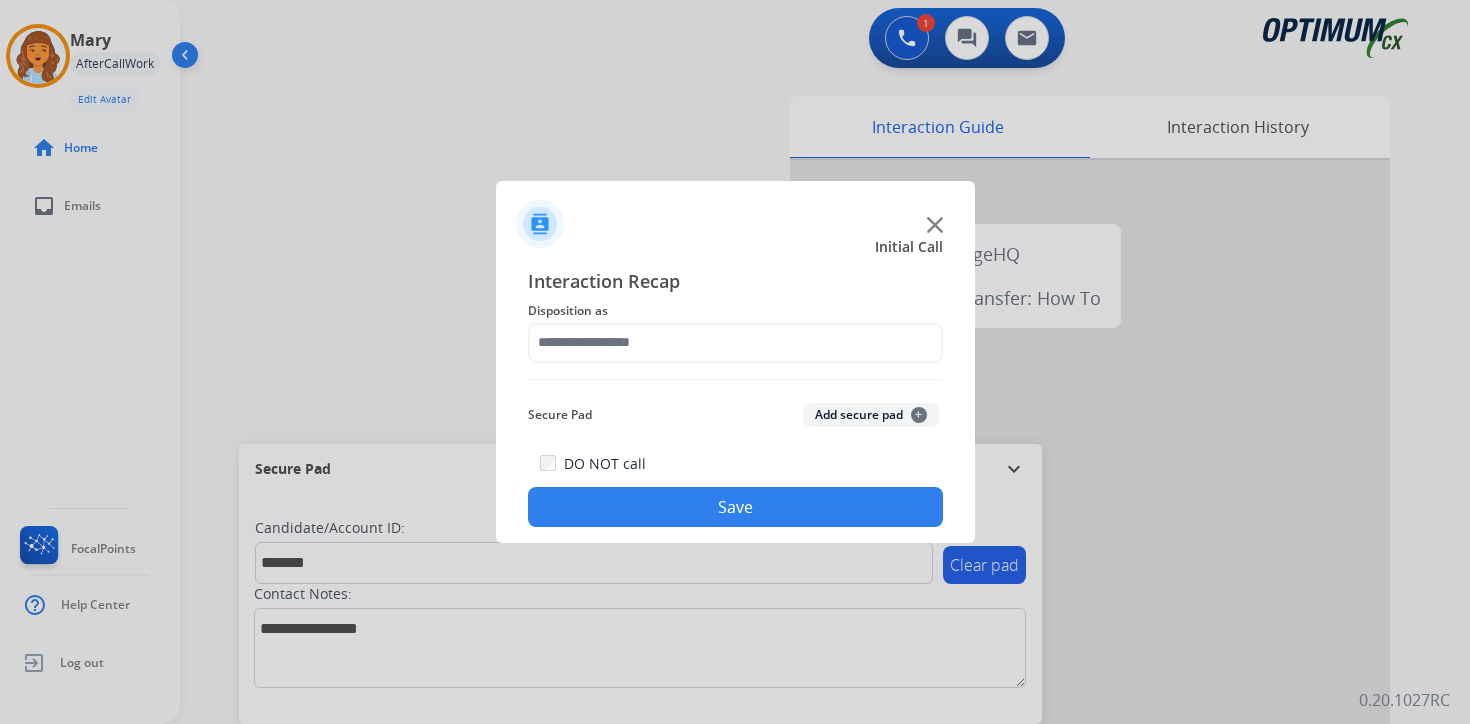 click on "+" 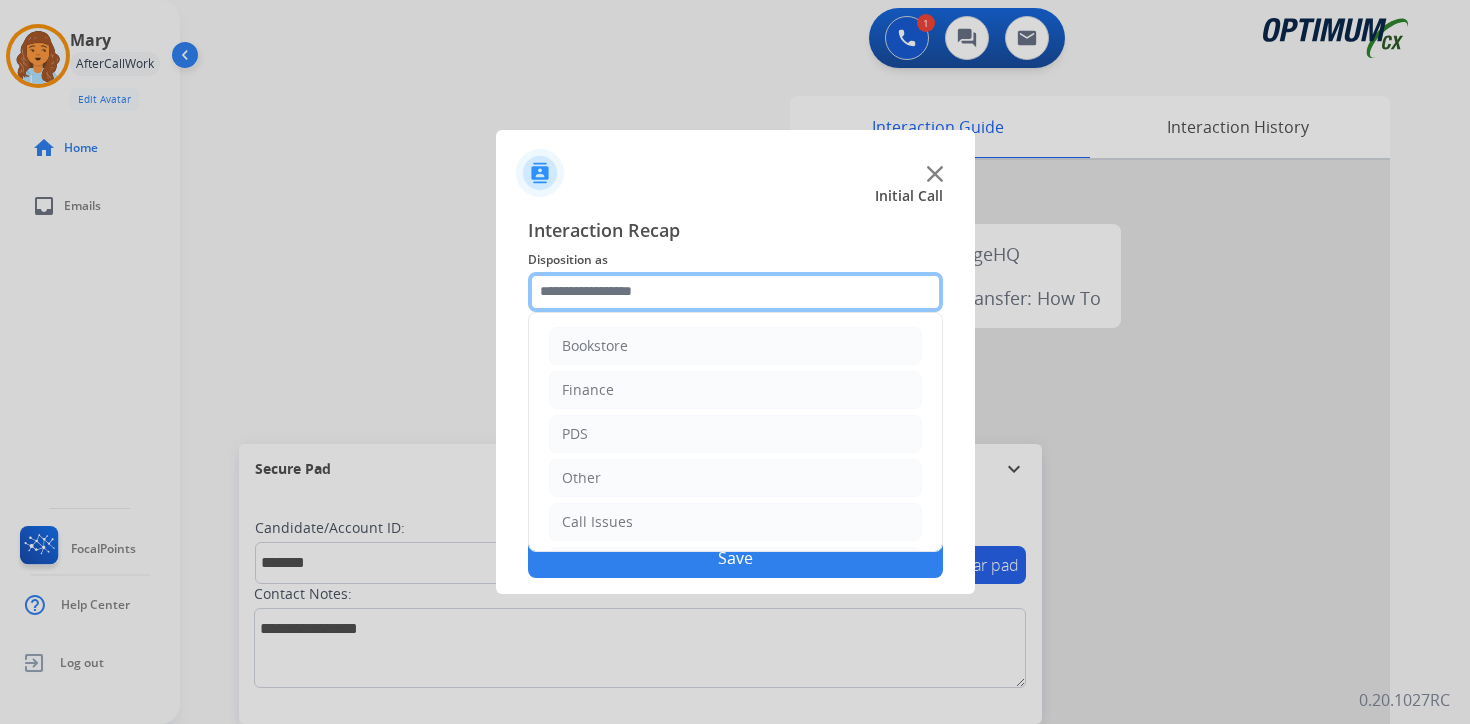 click 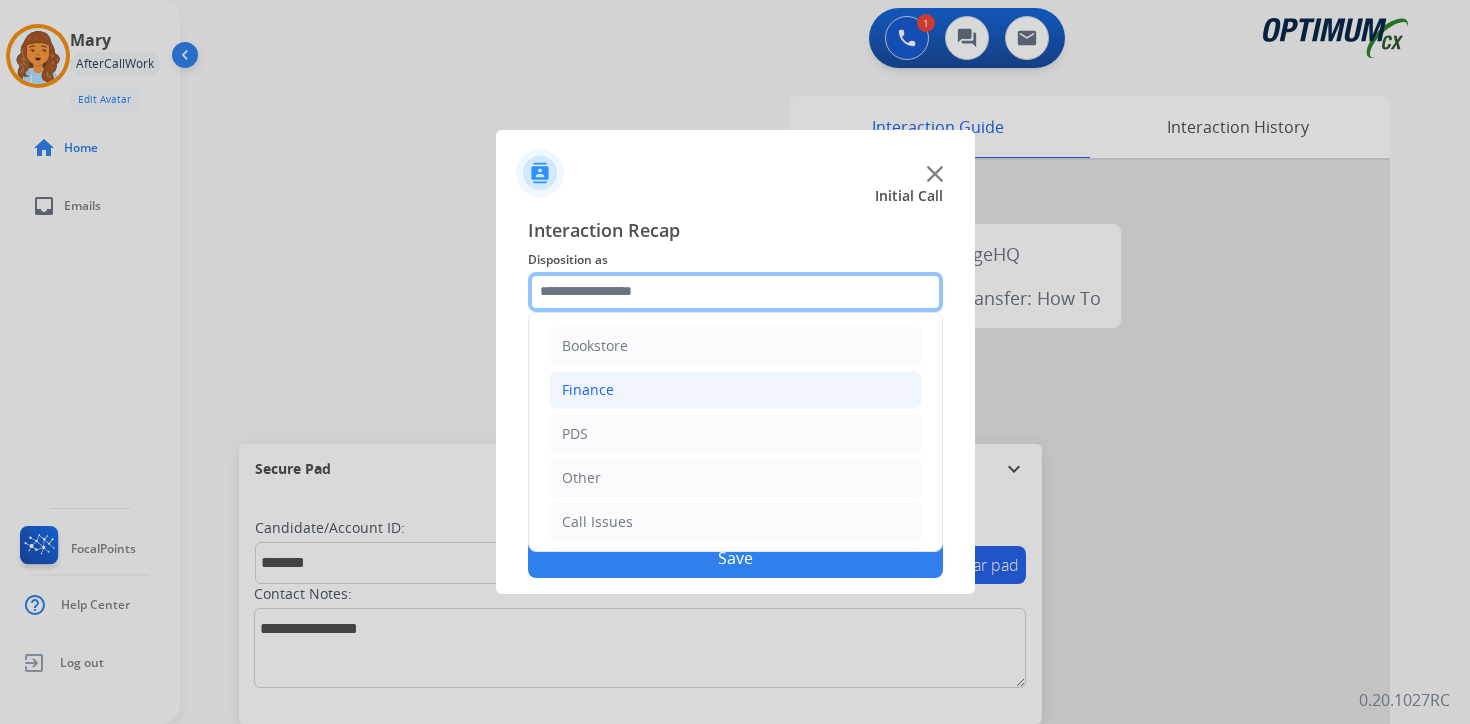 scroll, scrollTop: 136, scrollLeft: 0, axis: vertical 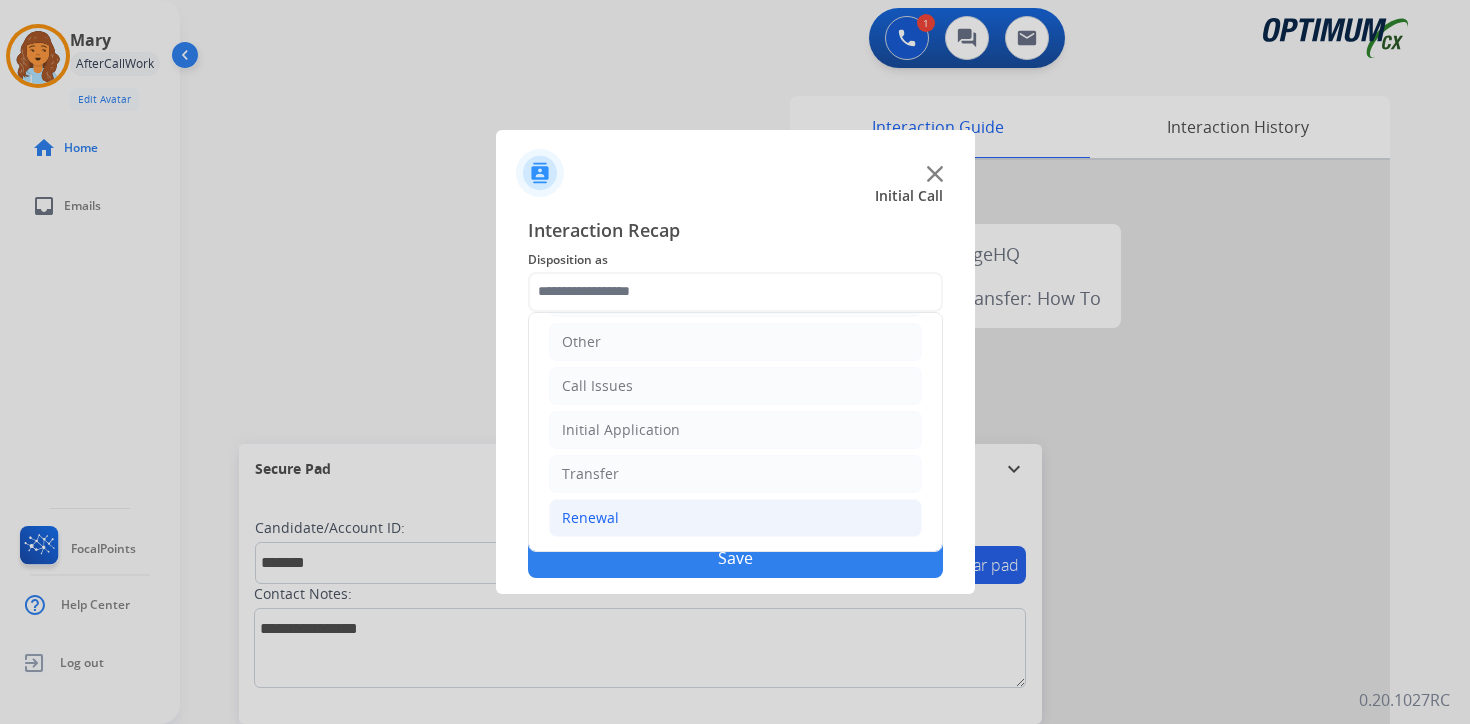 click on "Renewal" 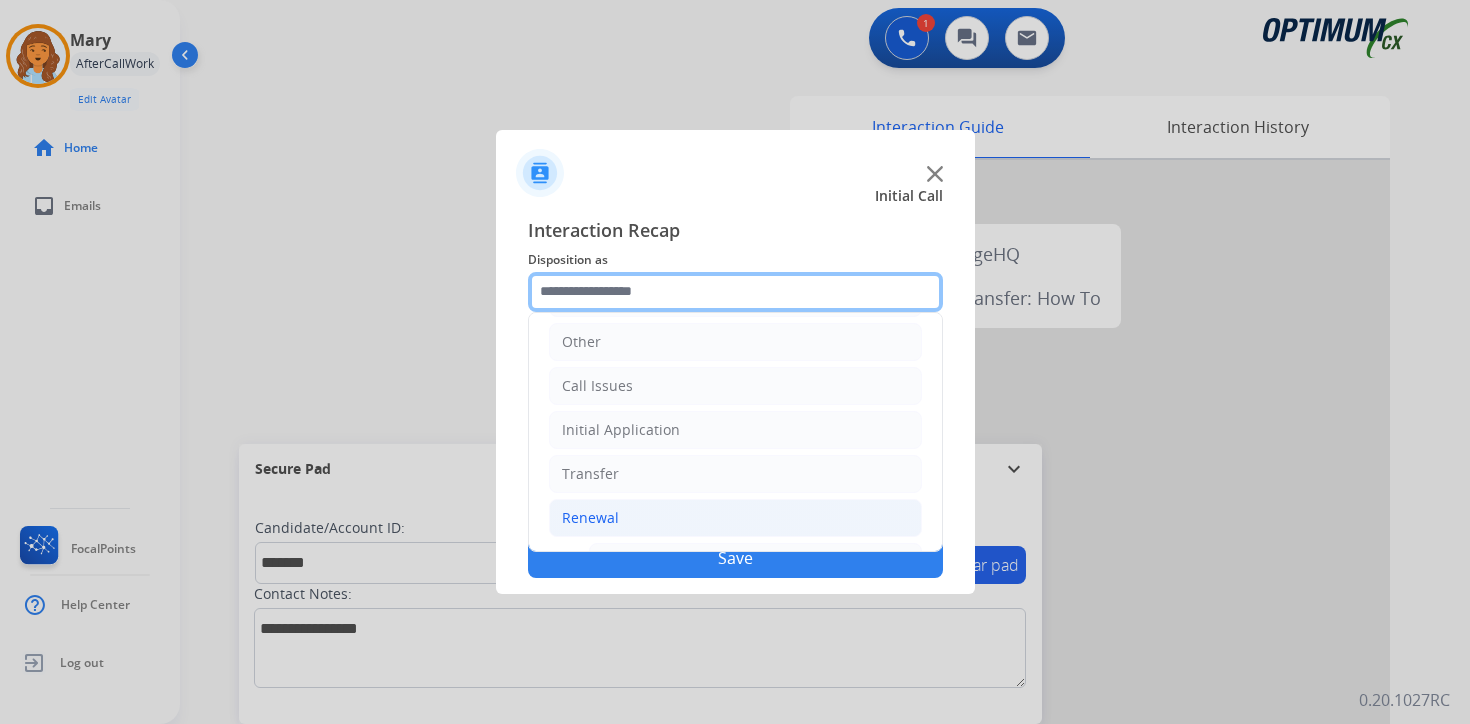 scroll, scrollTop: 469, scrollLeft: 0, axis: vertical 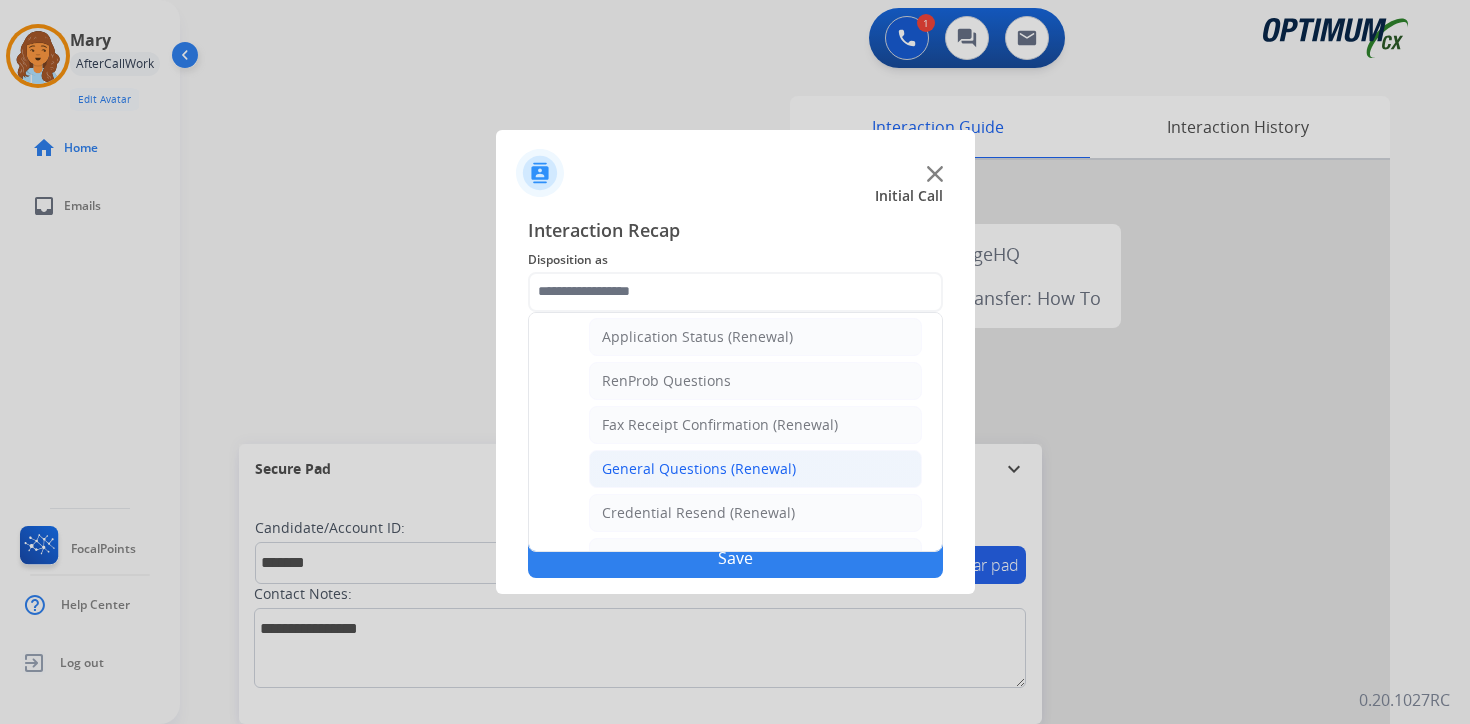 click on "General Questions (Renewal)" 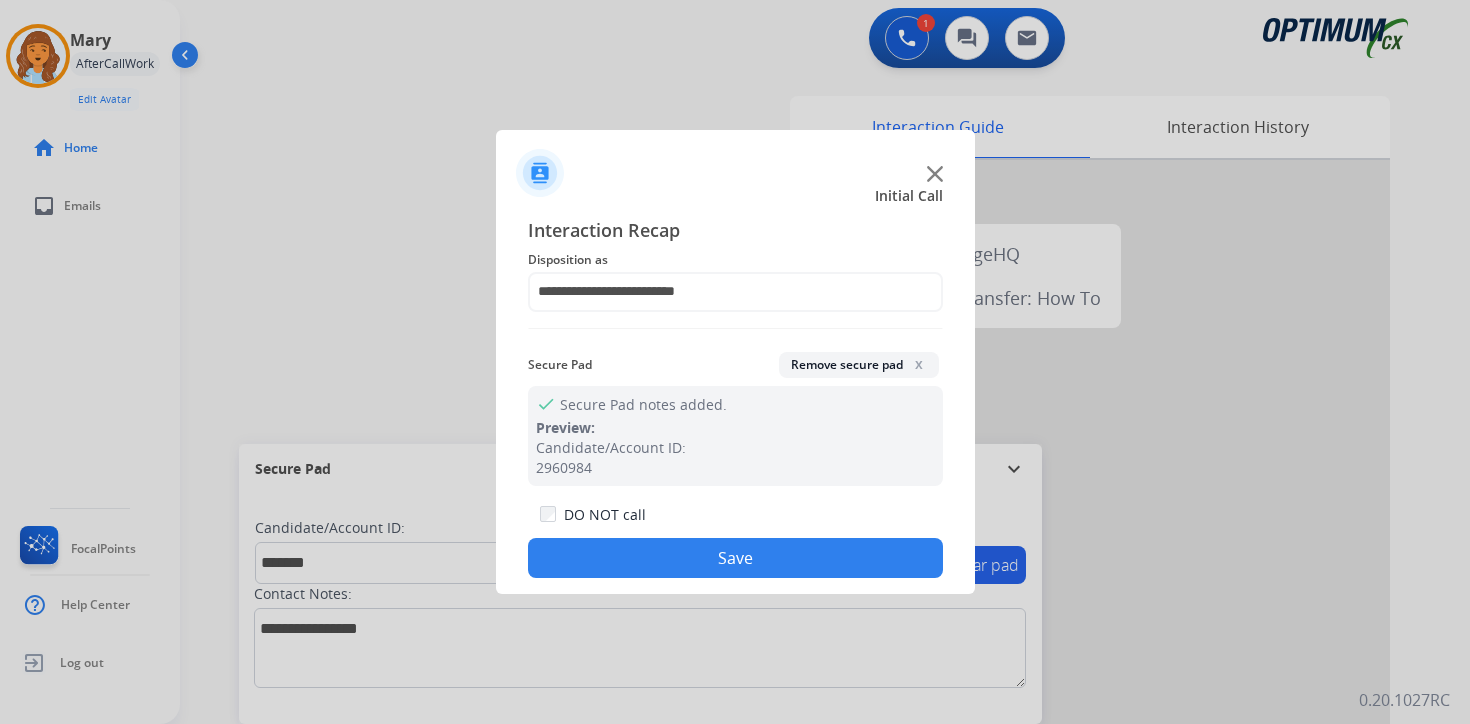 click on "Save" 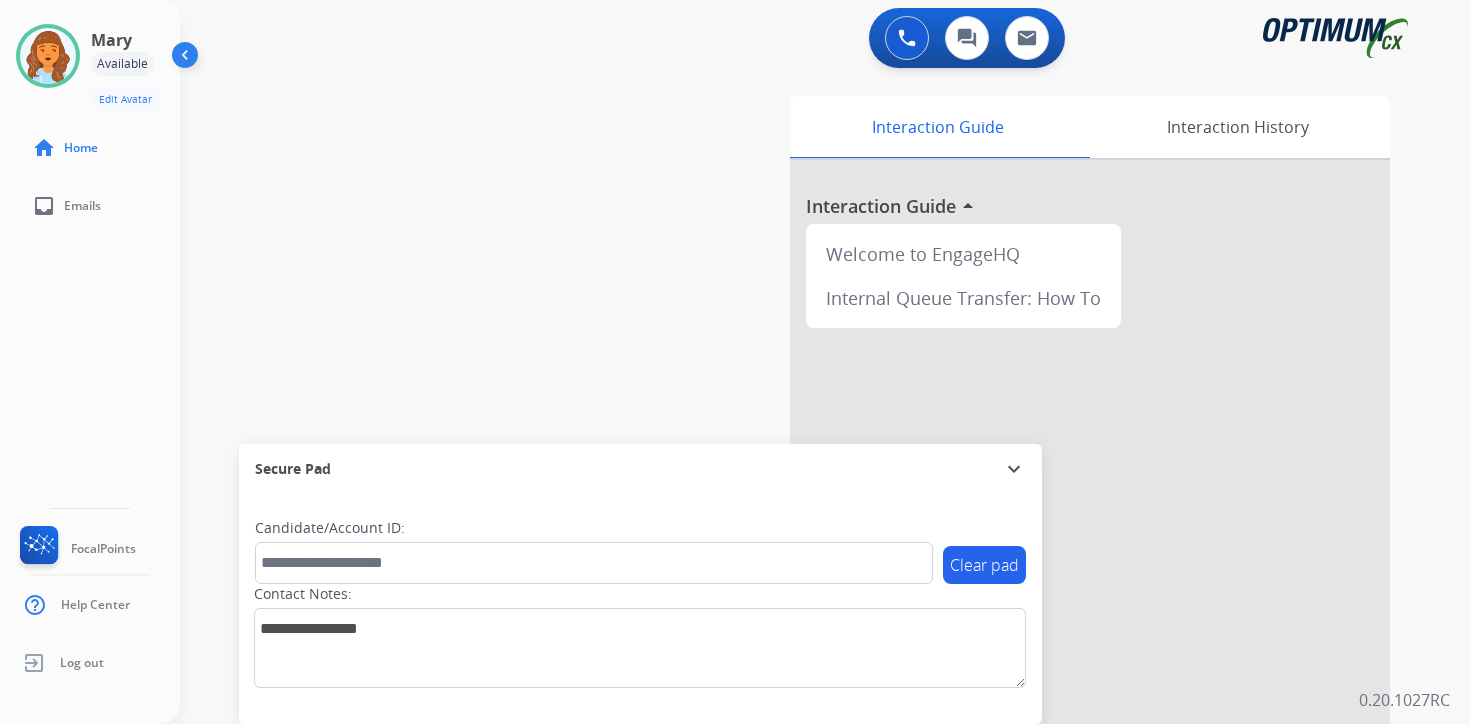 click on "0 Voice Interactions  0  Chat Interactions   0  Email Interactions swap_horiz Break voice bridge close_fullscreen Connect 3-Way Call merge_type Separate 3-Way Call  Interaction Guide   Interaction History  Interaction Guide arrow_drop_up  Welcome to EngageHQ   Internal Queue Transfer: How To  Secure Pad expand_more Clear pad Candidate/Account ID: Contact Notes:                  0.20.1027RC" at bounding box center [825, 362] 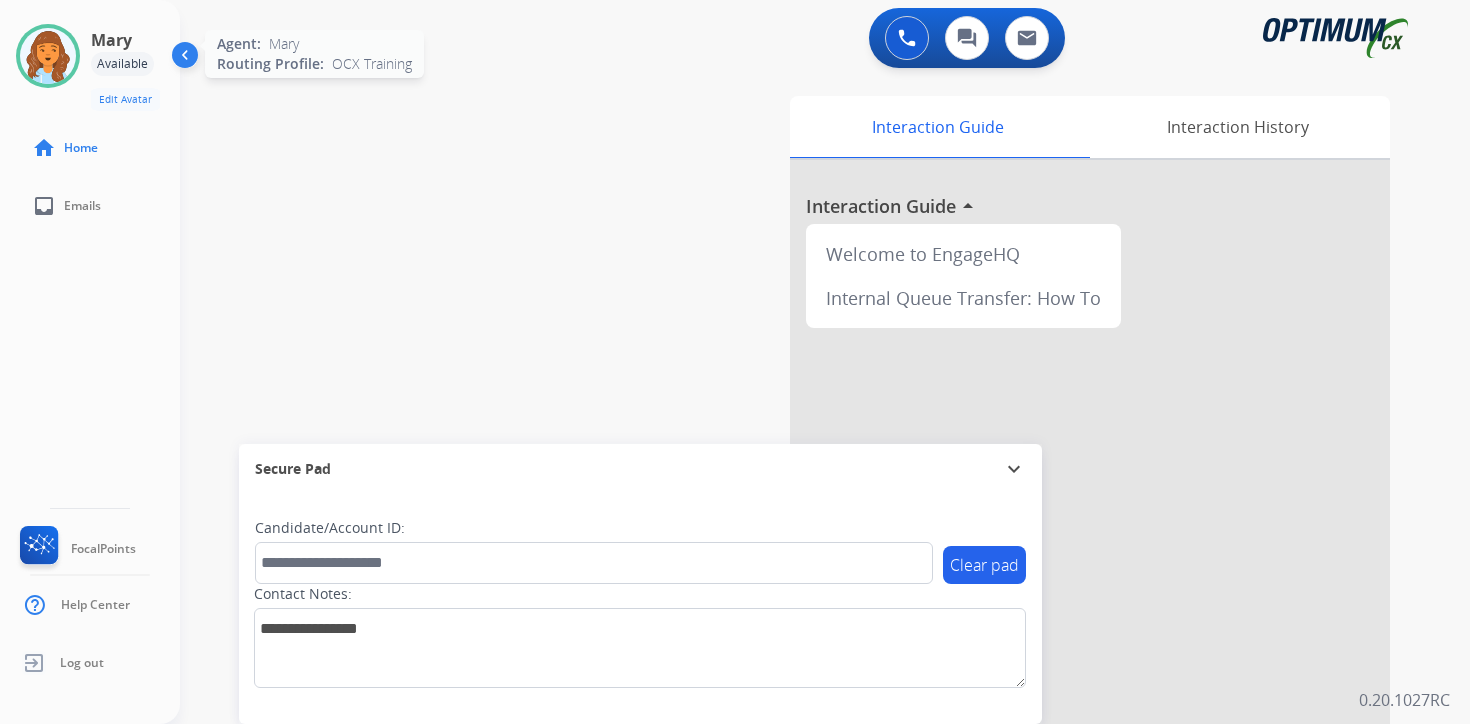 click at bounding box center (48, 56) 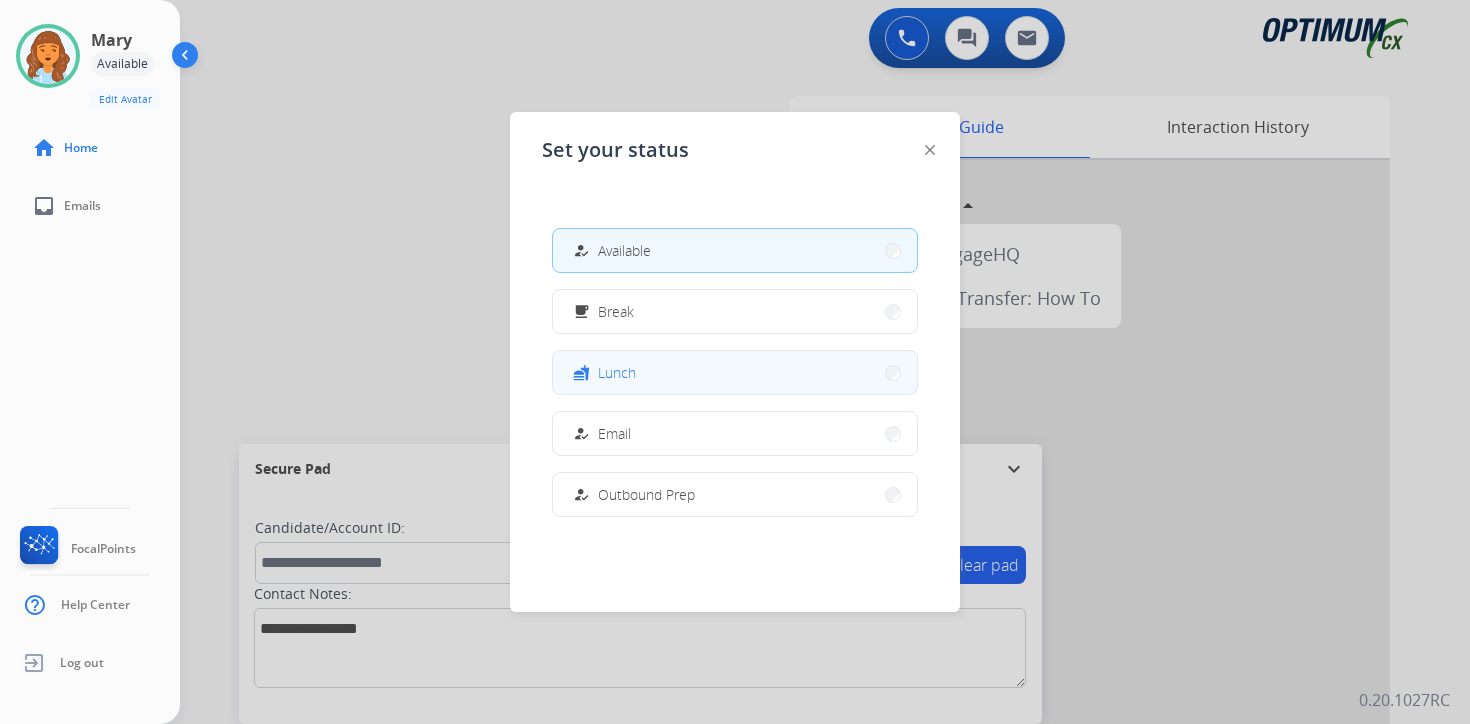 click on "Lunch" at bounding box center (617, 372) 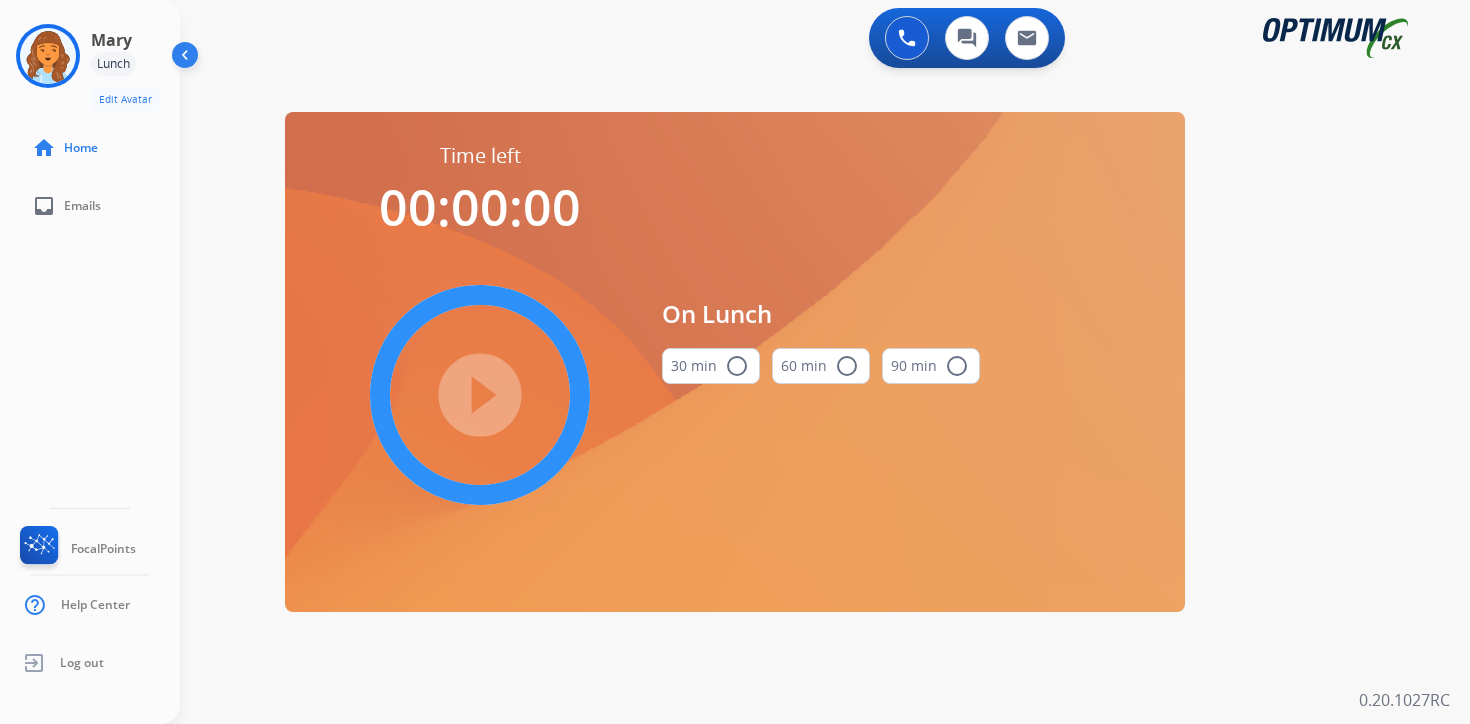 click on "0 Voice Interactions  0  Chat Interactions   0  Email Interactions swap_horiz Break voice bridge close_fullscreen Connect 3-Way Call merge_type Separate 3-Way Call Time left 00:00:00 play_circle_filled On Lunch  30 min  radio_button_unchecked  60 min  radio_button_unchecked  90 min  radio_button_unchecked  Interaction Guide   Interaction History  Interaction Guide arrow_drop_up  Welcome to EngageHQ   Internal Queue Transfer: How To  Secure Pad expand_more Clear pad Candidate/Account ID: Contact Notes:                  0.20.1027RC" at bounding box center [825, 362] 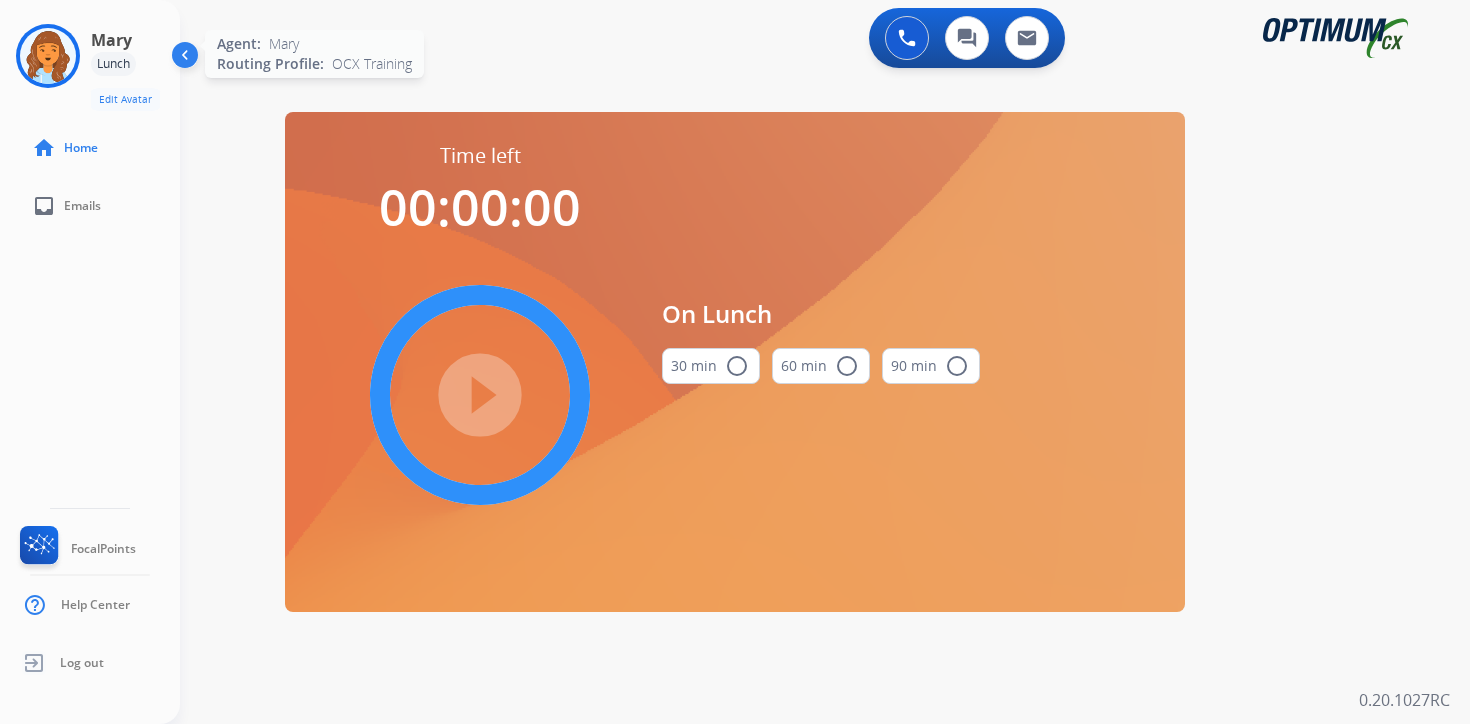 click at bounding box center (48, 56) 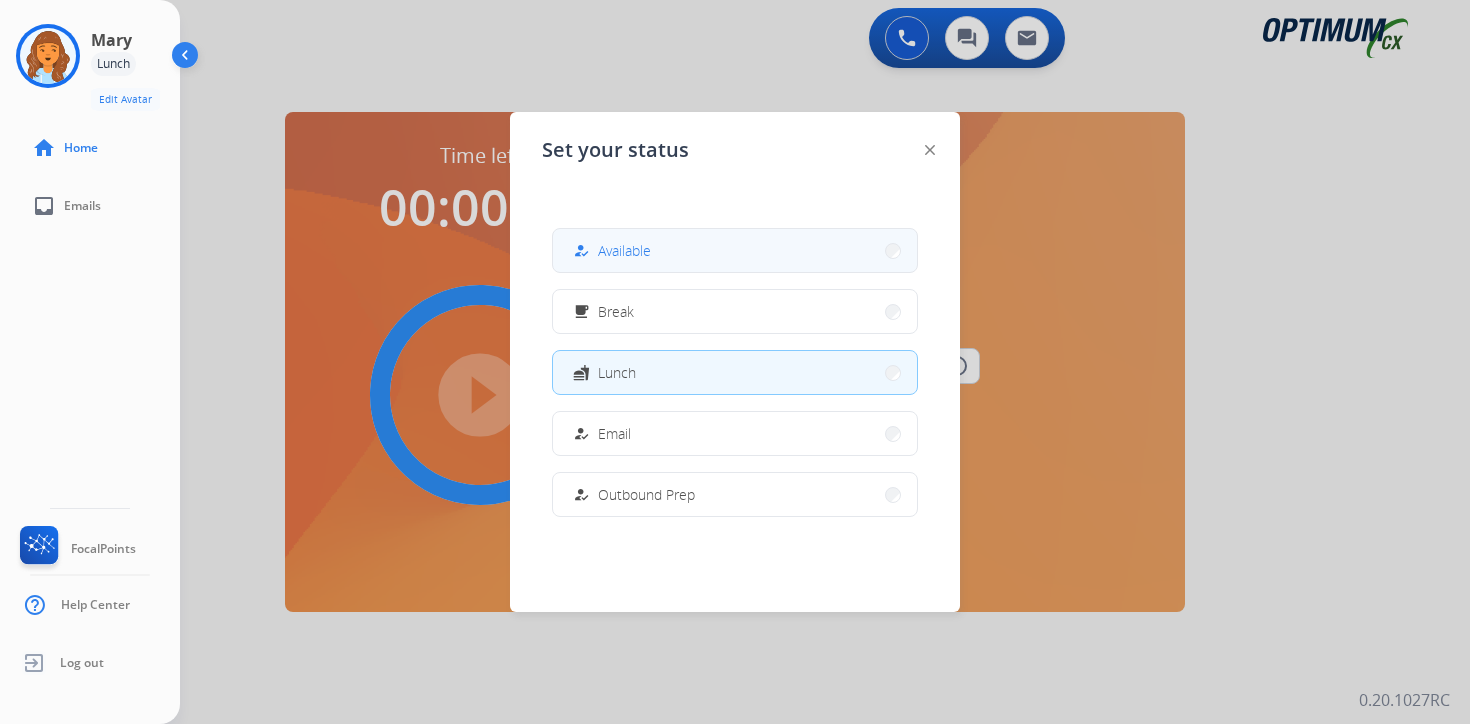 click on "how_to_reg Available" at bounding box center [735, 250] 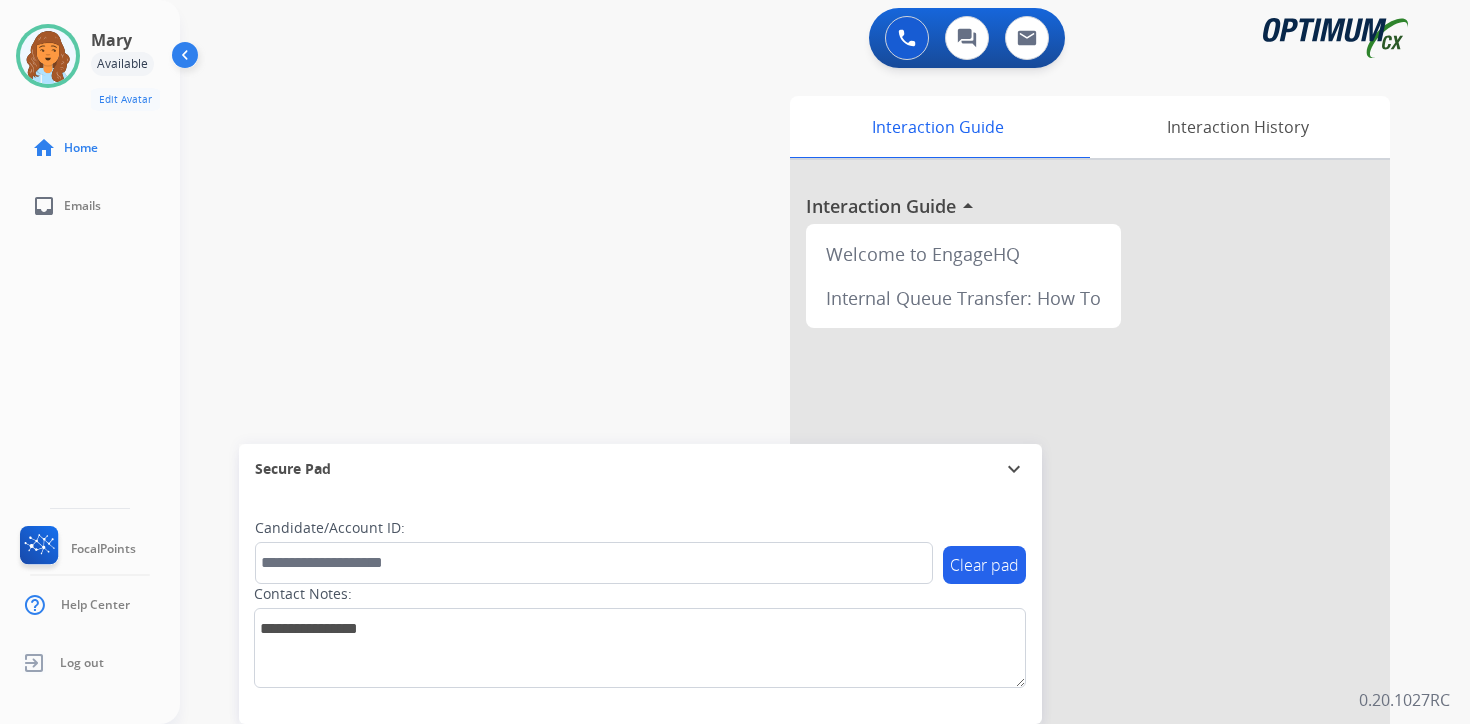 scroll, scrollTop: 182, scrollLeft: 0, axis: vertical 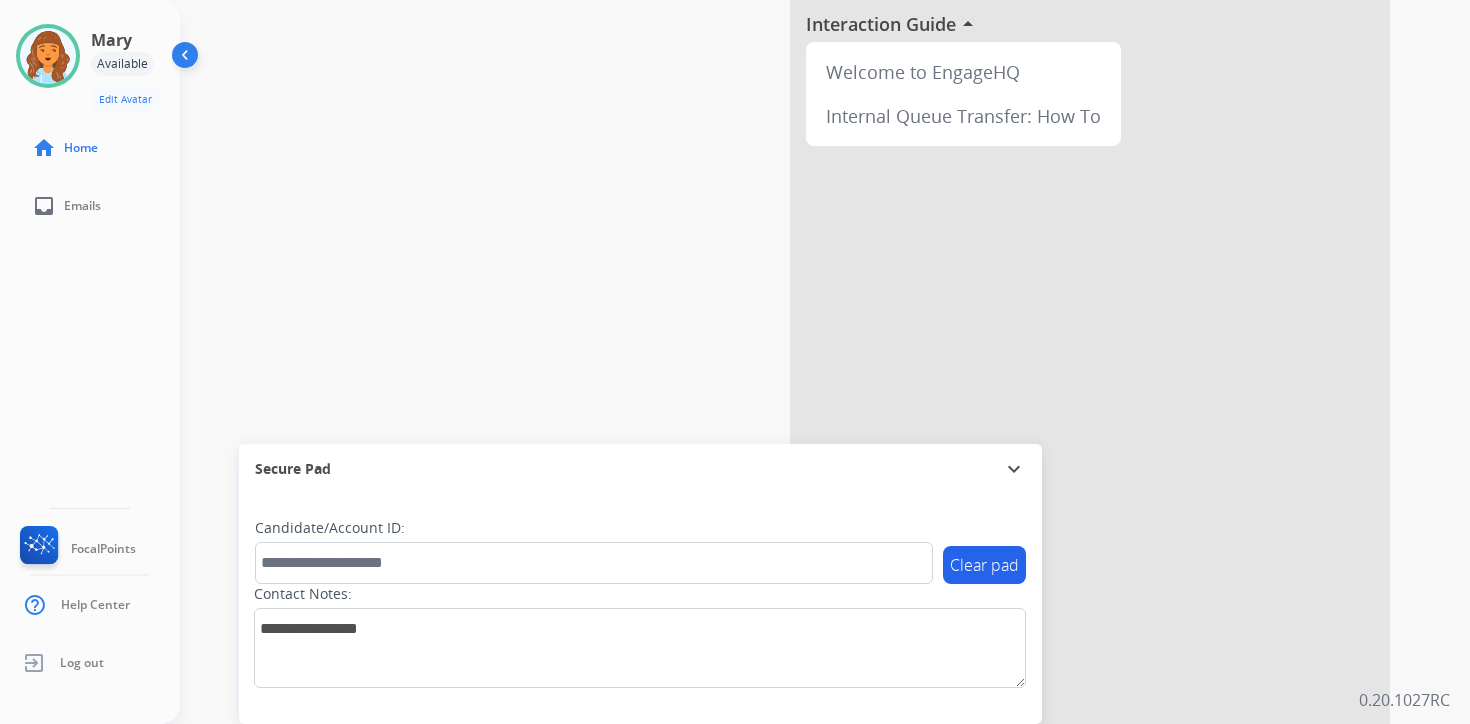 click on "0 Voice Interactions  0  Chat Interactions   0  Email Interactions swap_horiz Break voice bridge close_fullscreen Connect 3-Way Call merge_type Separate 3-Way Call  Interaction Guide   Interaction History  Interaction Guide arrow_drop_up  Welcome to EngageHQ   Internal Queue Transfer: How To  Secure Pad expand_more Clear pad Candidate/Account ID: Contact Notes:                  0.20.1027RC" at bounding box center [825, 362] 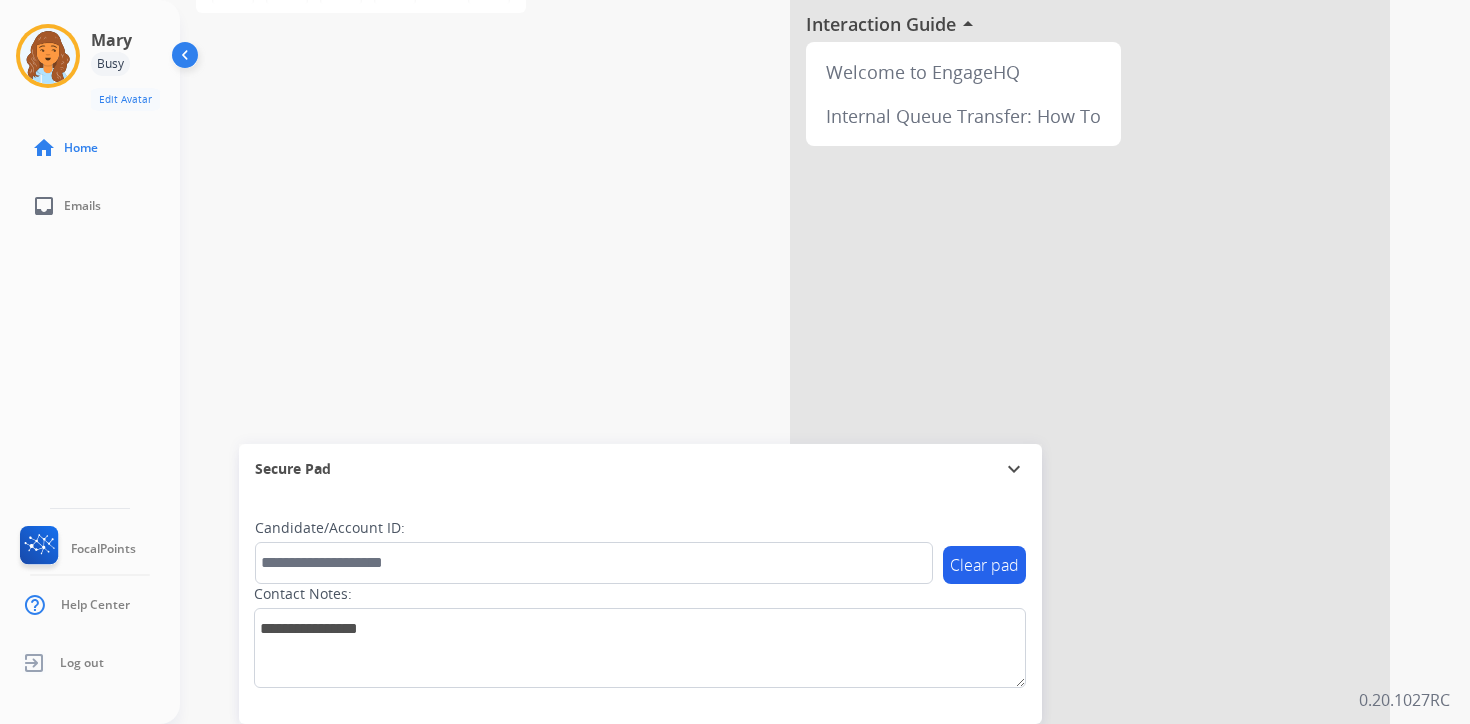 click at bounding box center (187, 59) 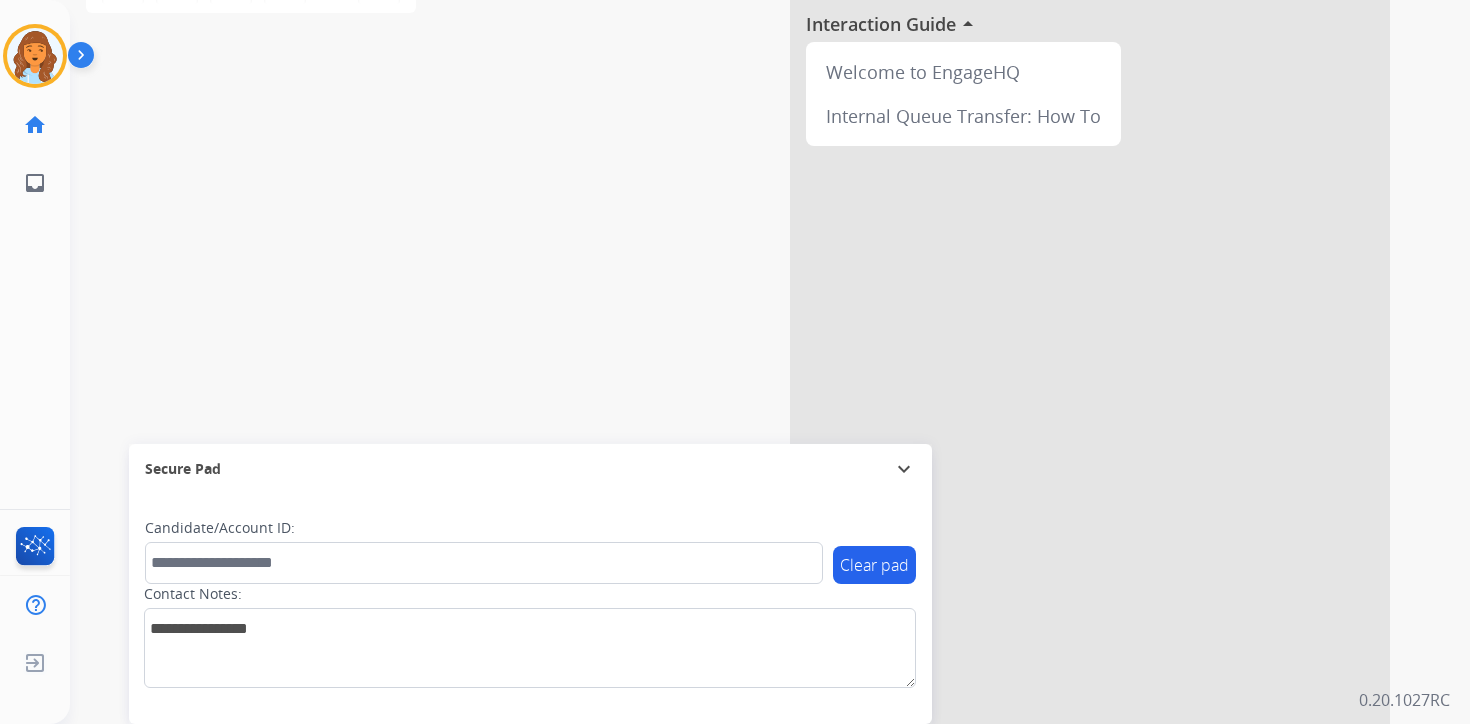 click at bounding box center [85, 59] 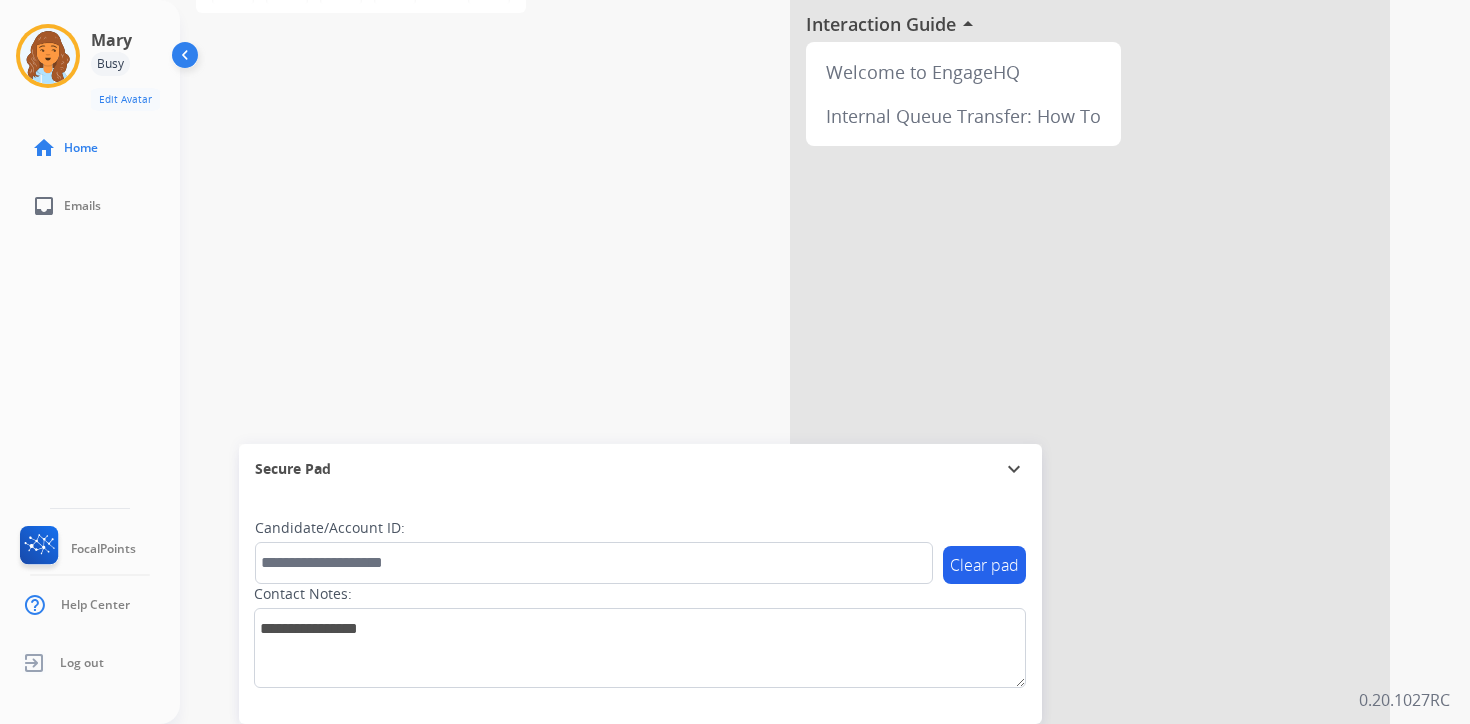 scroll, scrollTop: 0, scrollLeft: 0, axis: both 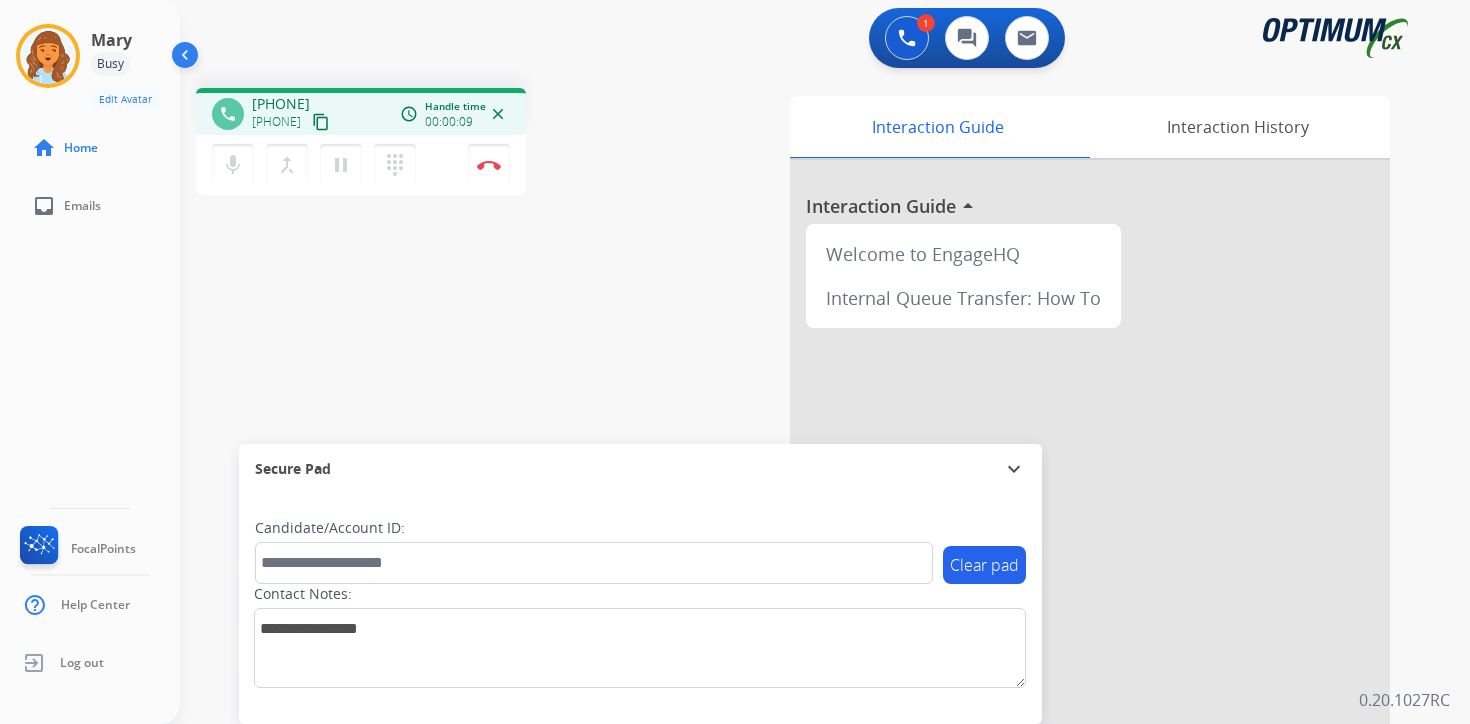 click on "content_copy" at bounding box center [321, 122] 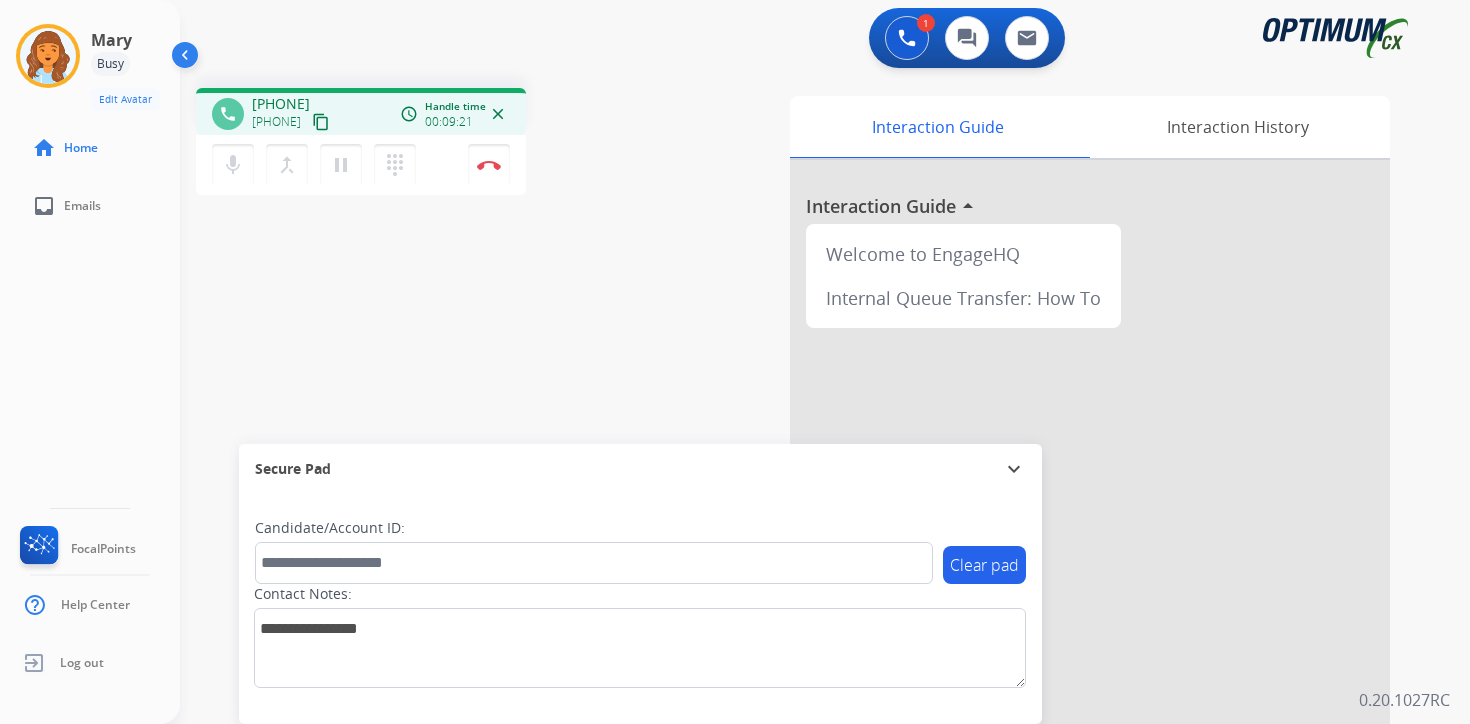 click on "1 Voice Interactions  0  Chat Interactions   0  Email Interactions phone [PHONE] [PHONE] content_copy access_time Call metrics Queue   00:11 Hold   00:00 Talk   09:19 Total   09:29 Handle time 00:09:21 close mic Mute merge_type Bridge pause Hold dialpad Dialpad Disconnect swap_horiz Break voice bridge close_fullscreen Connect 3-Way Call merge_type Separate 3-Way Call  Interaction Guide   Interaction History  Interaction Guide arrow_drop_up  Welcome to EngageHQ   Internal Queue Transfer: How To  Secure Pad expand_more Clear pad Candidate/Account ID: Contact Notes:                  0.20.1027RC" at bounding box center (825, 362) 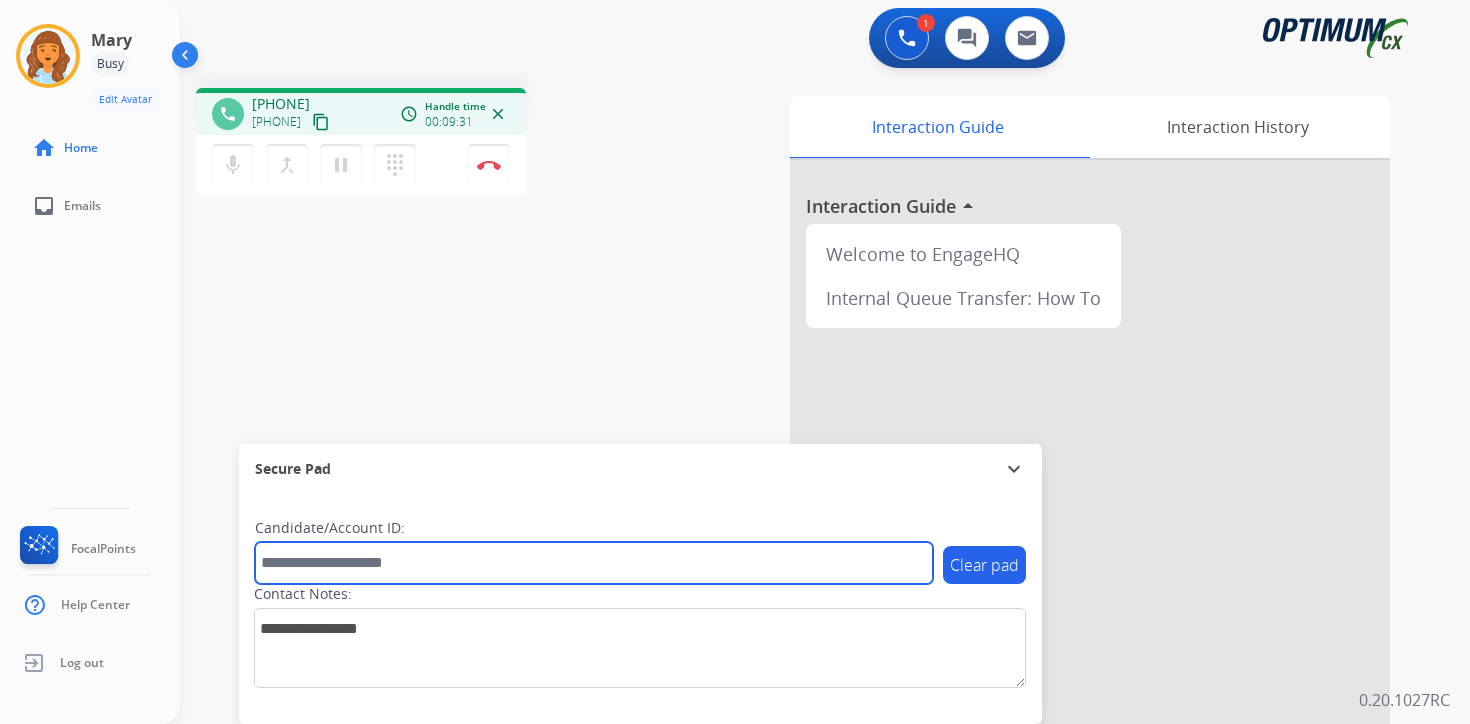 click at bounding box center [594, 563] 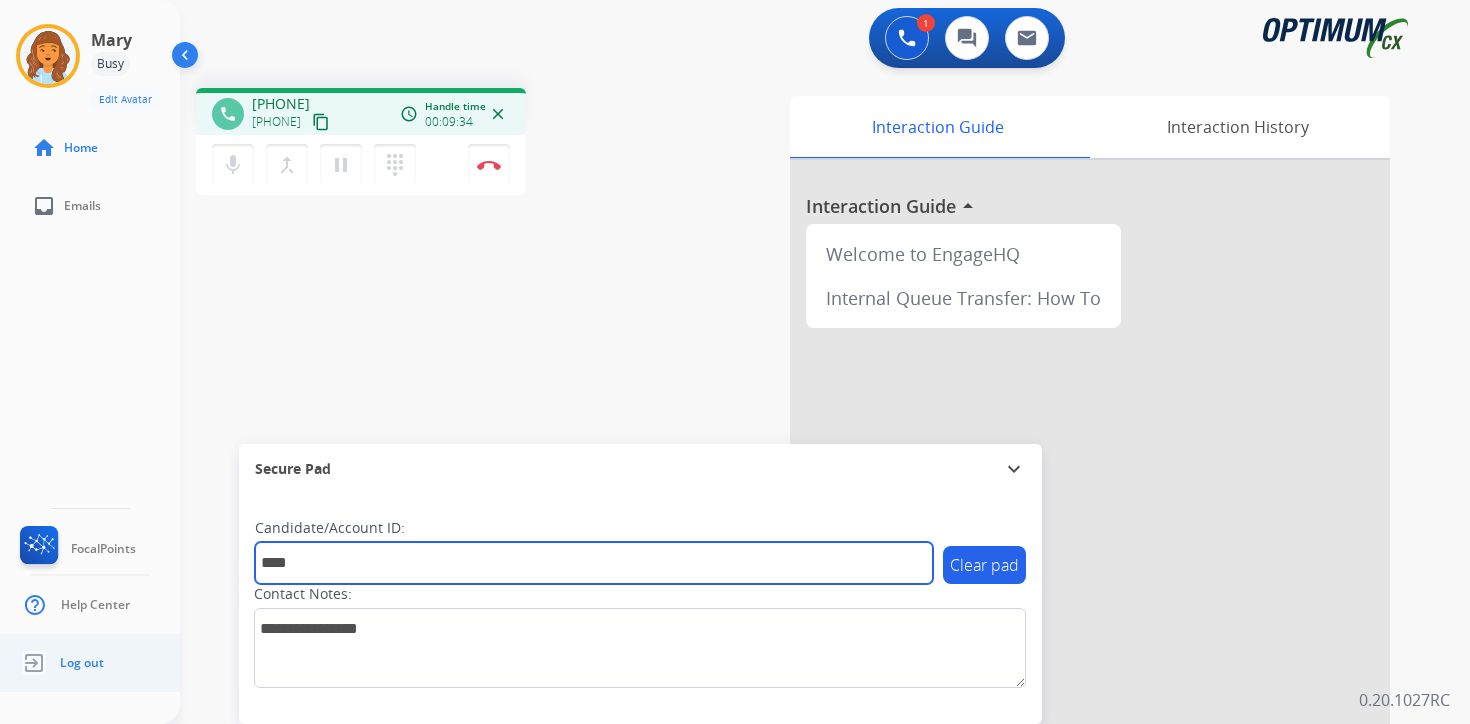 type on "****" 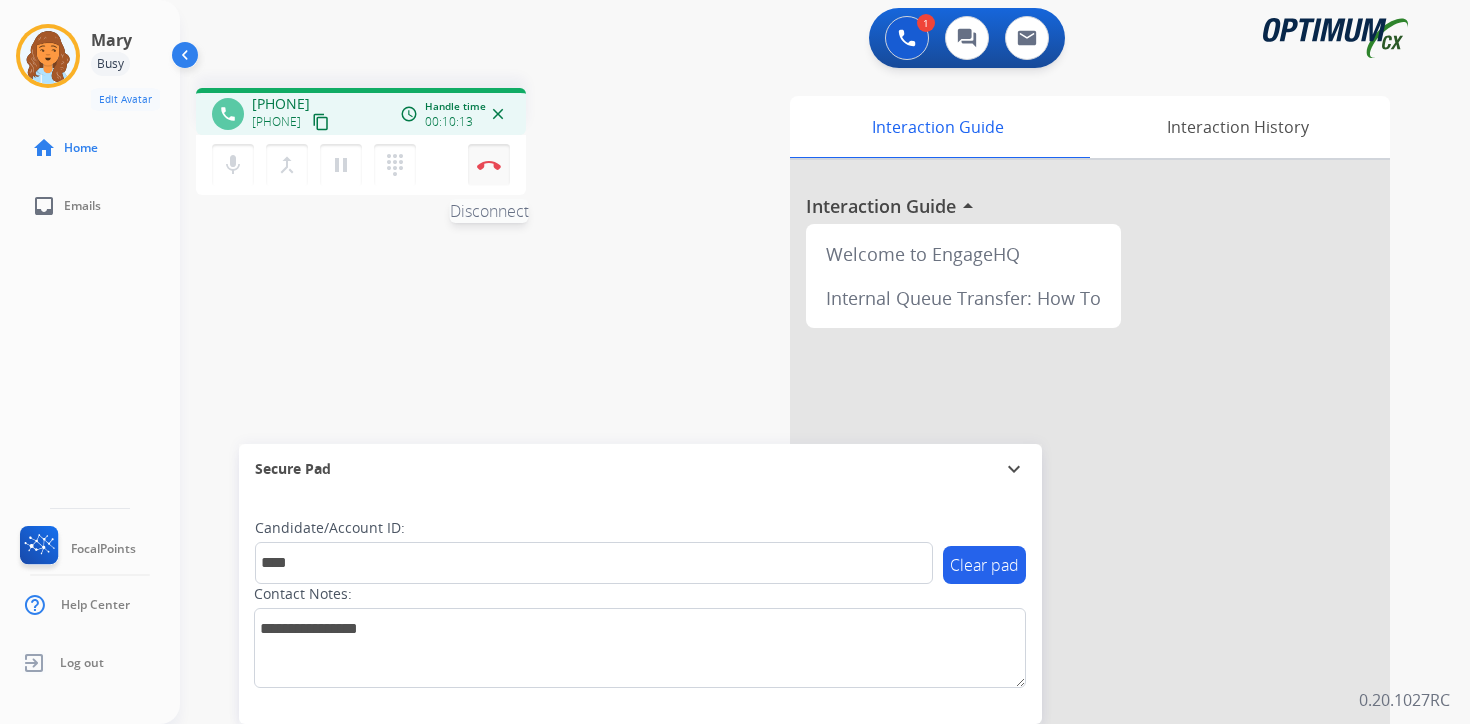 click on "Disconnect" at bounding box center (489, 165) 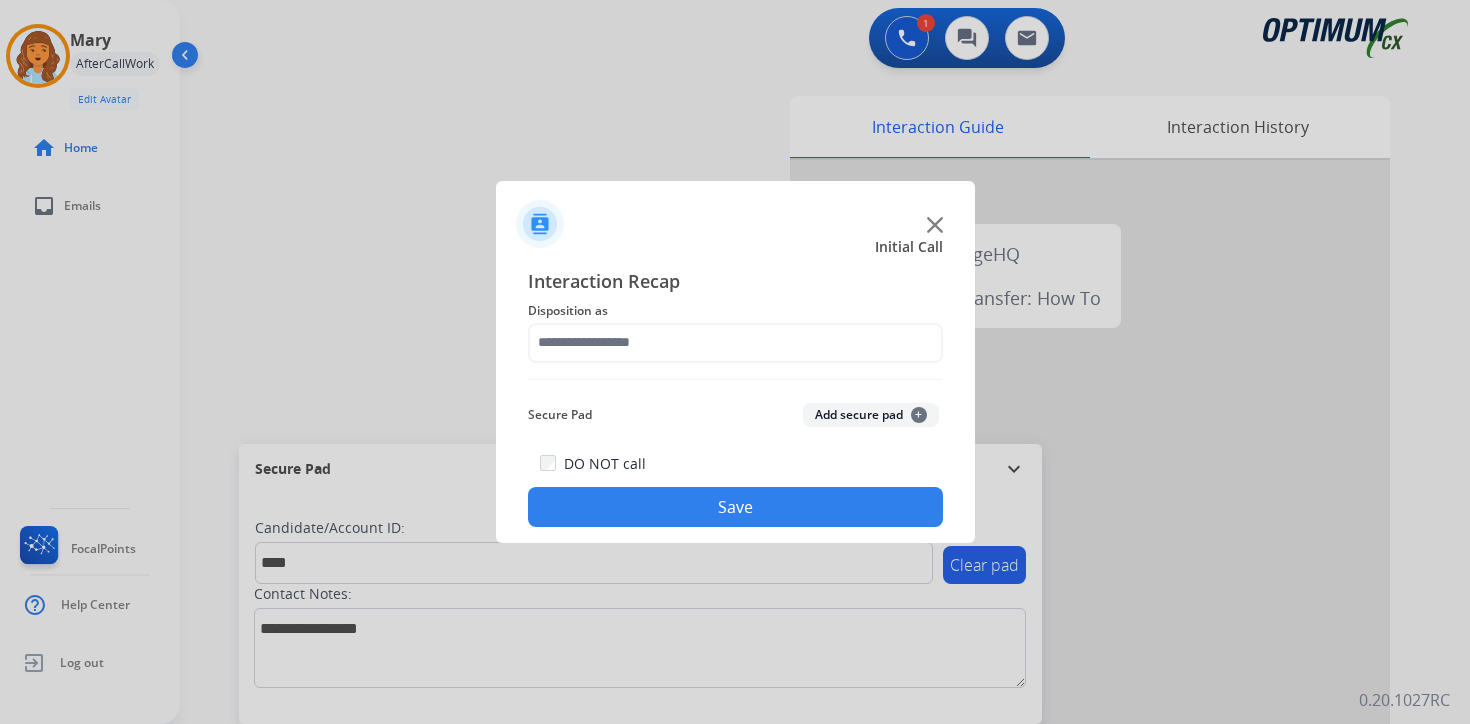 click on "Add secure pad  +" 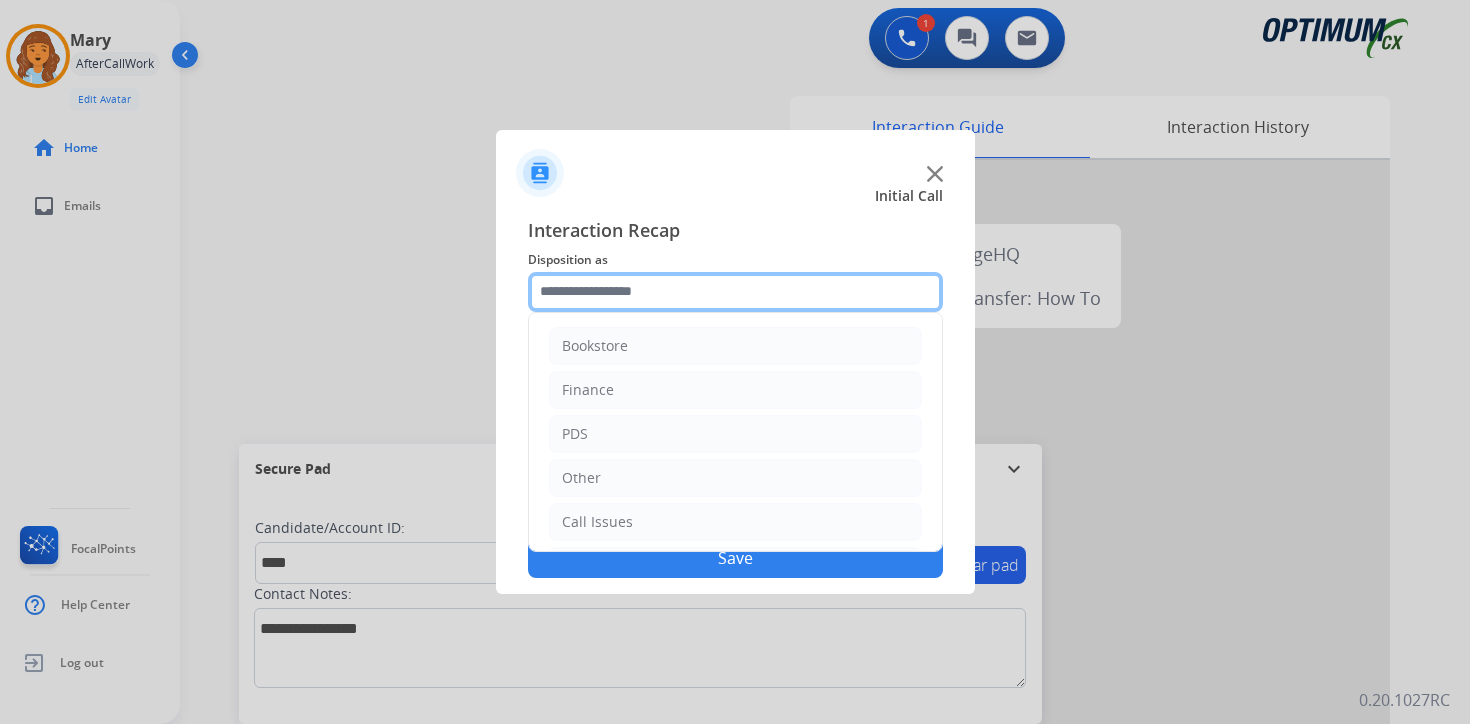 click 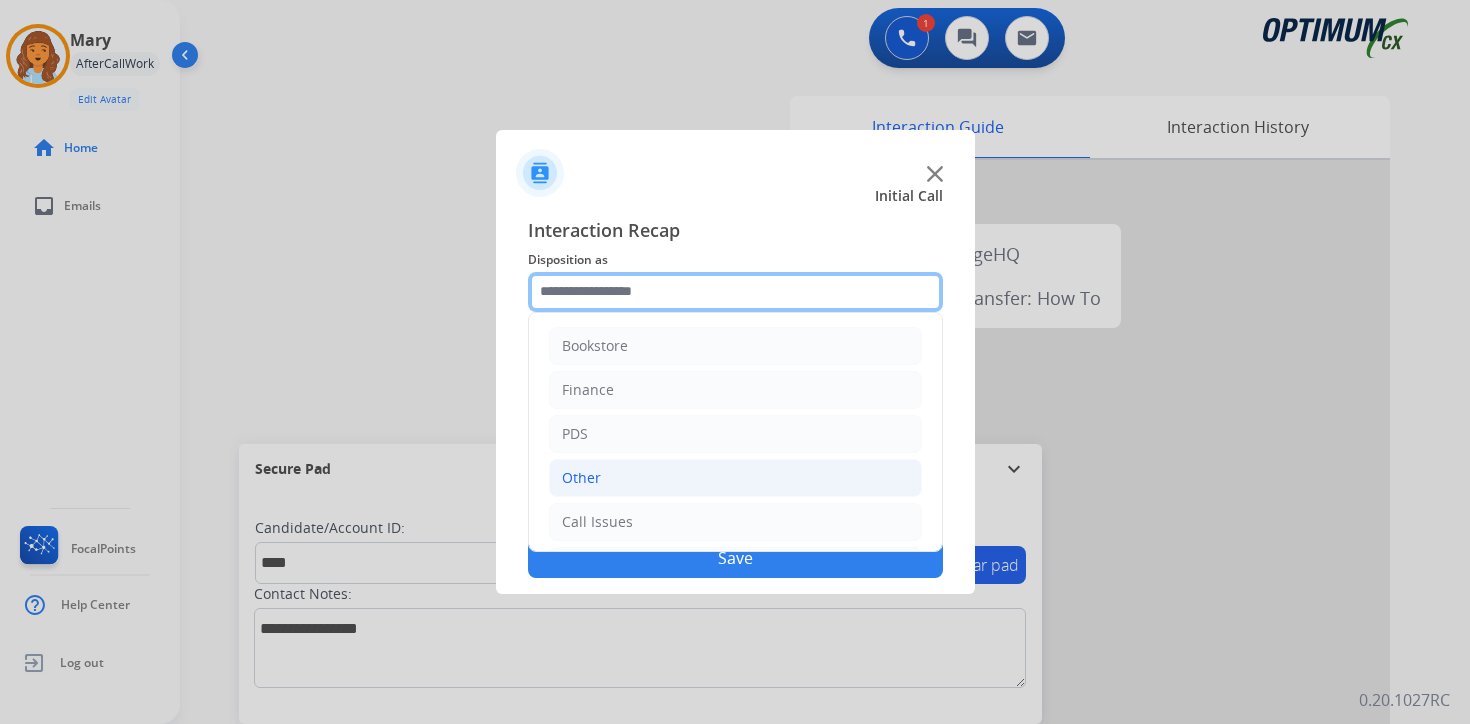 scroll, scrollTop: 136, scrollLeft: 0, axis: vertical 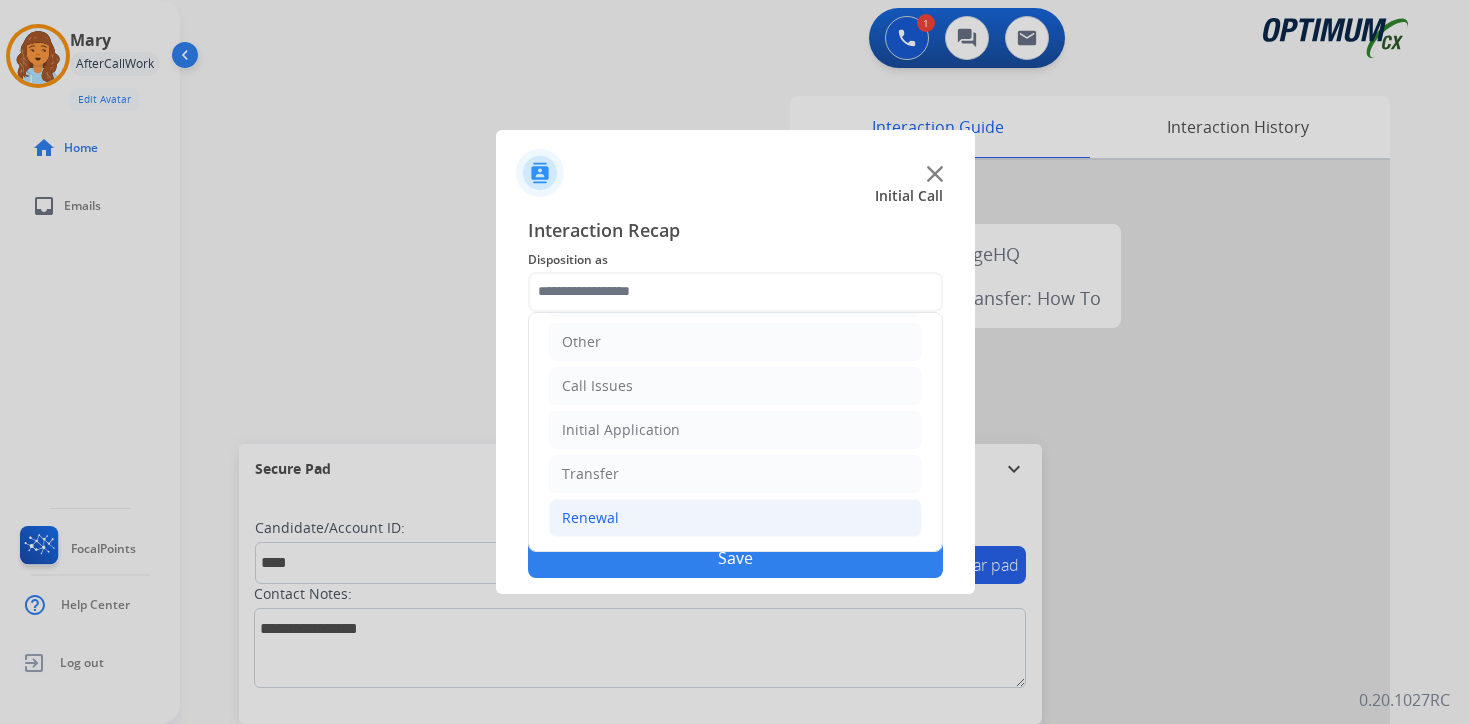 click on "Renewal" 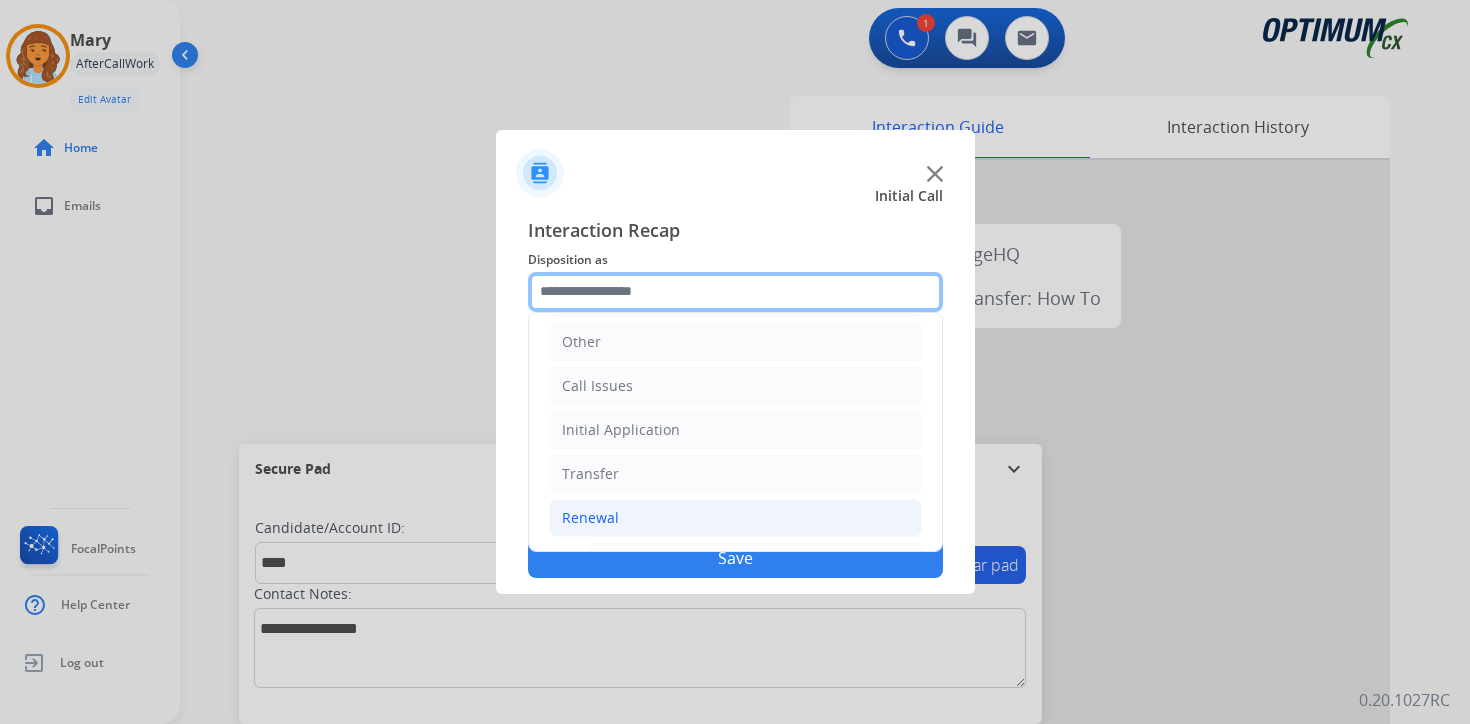 scroll, scrollTop: 469, scrollLeft: 0, axis: vertical 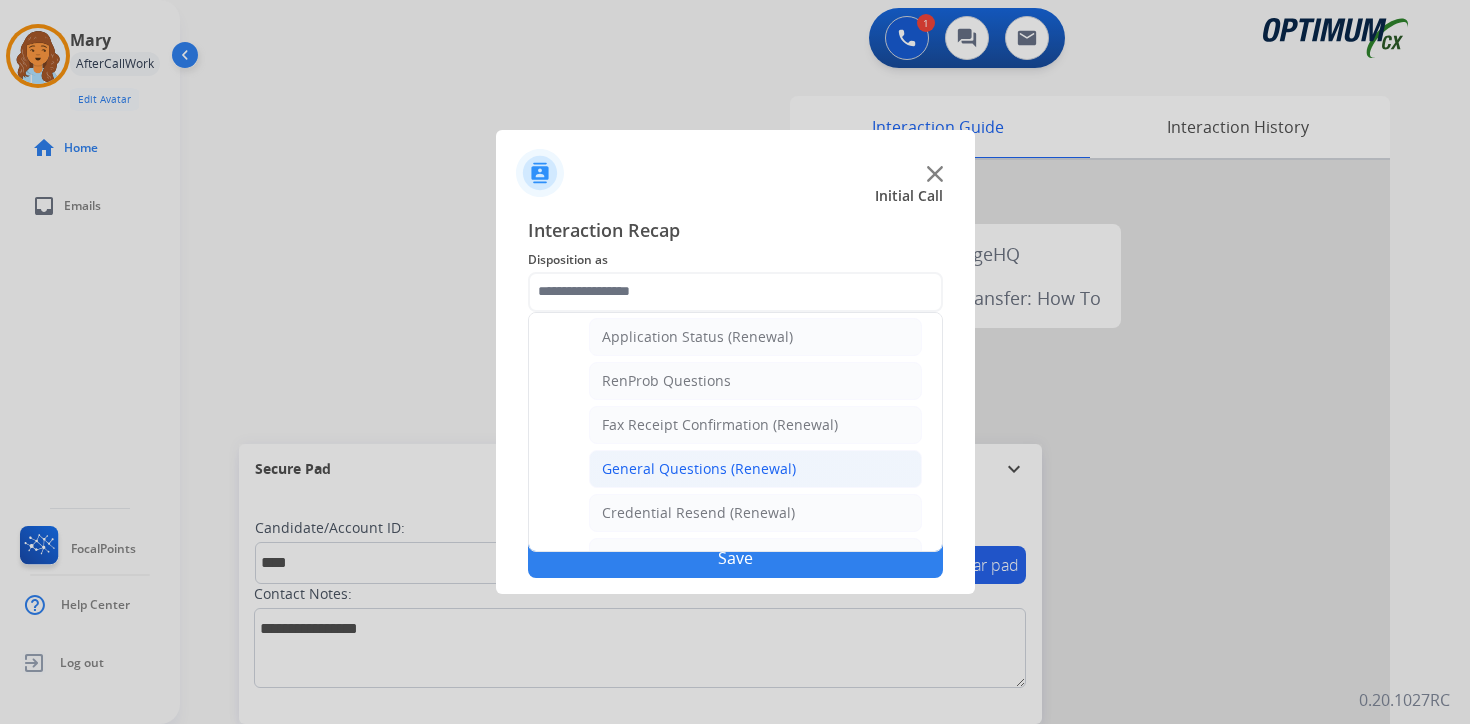 click on "General Questions (Renewal)" 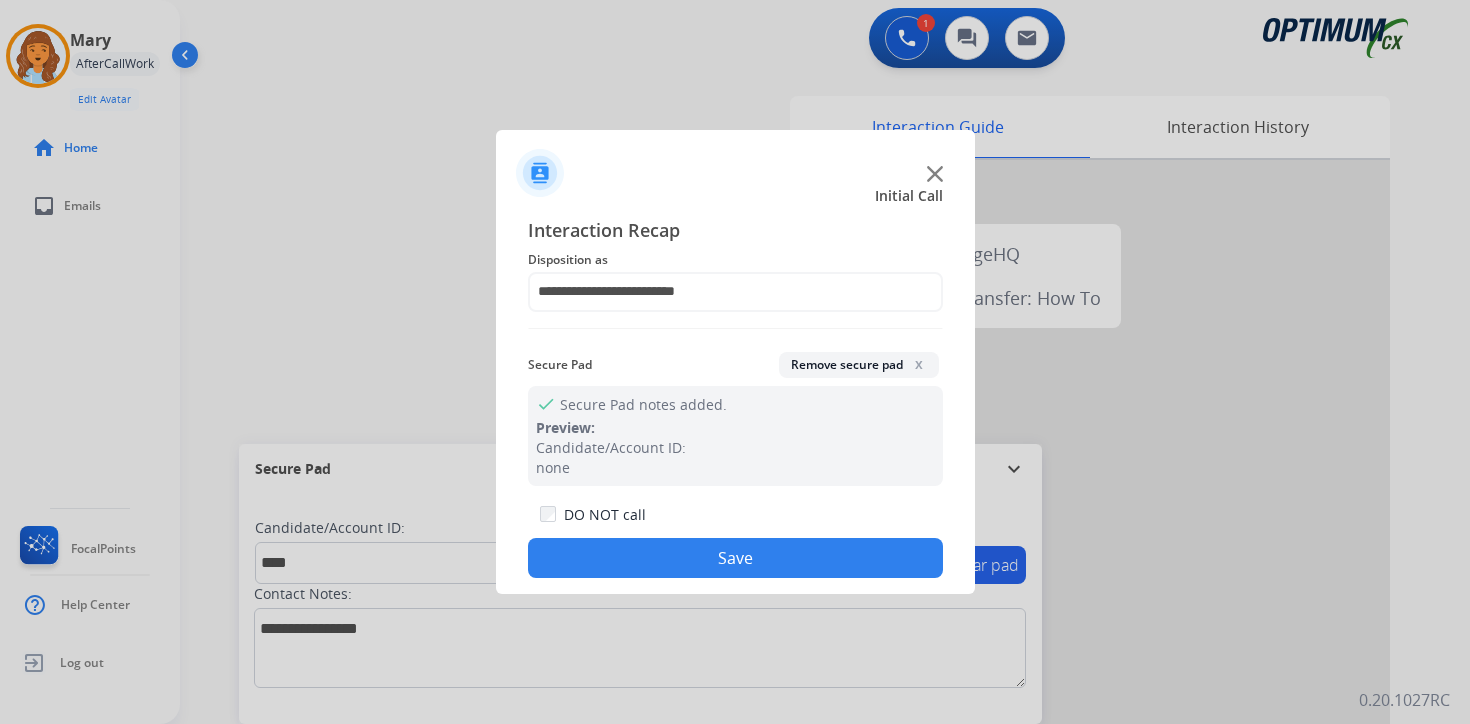 click on "Save" 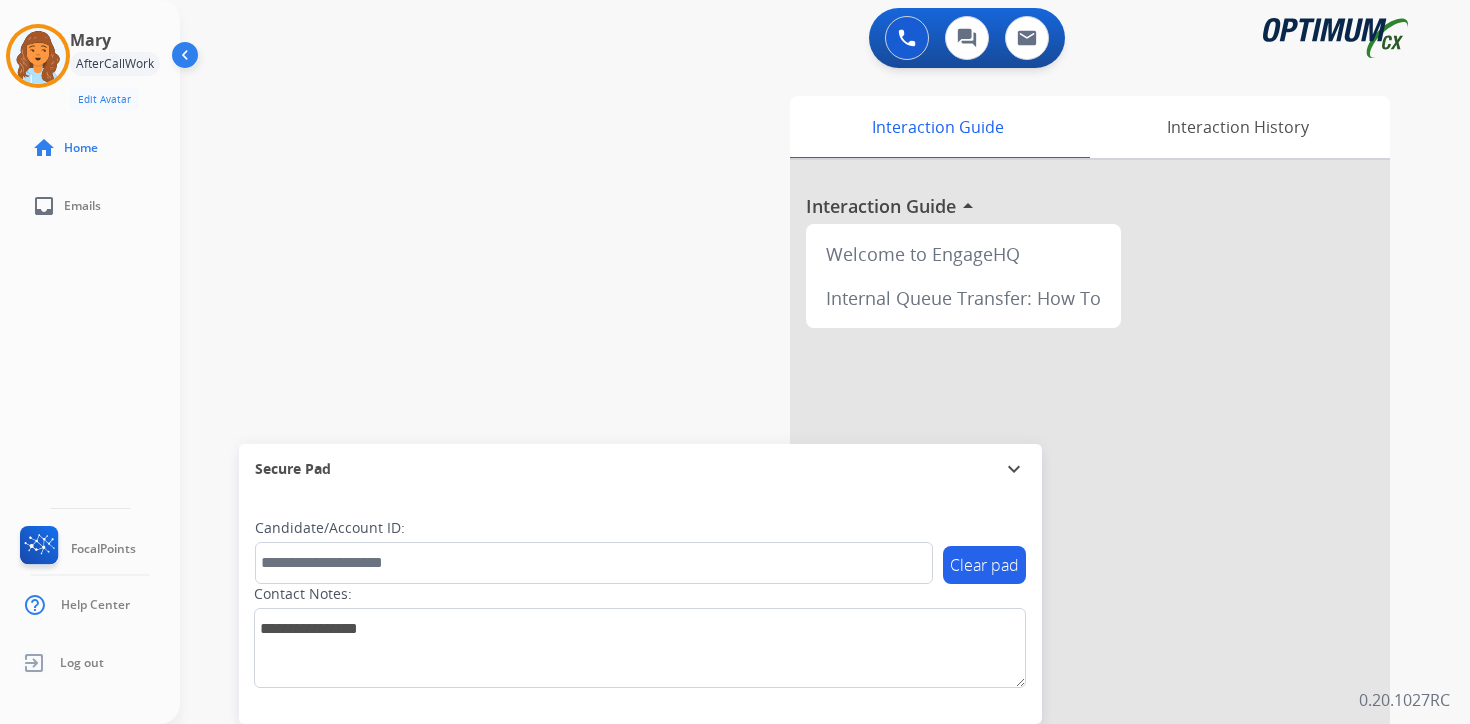 click on "Interaction Guide   Interaction History  Interaction Guide arrow_drop_up  Welcome to EngageHQ   Internal Queue Transfer: How To" at bounding box center [1059, 497] 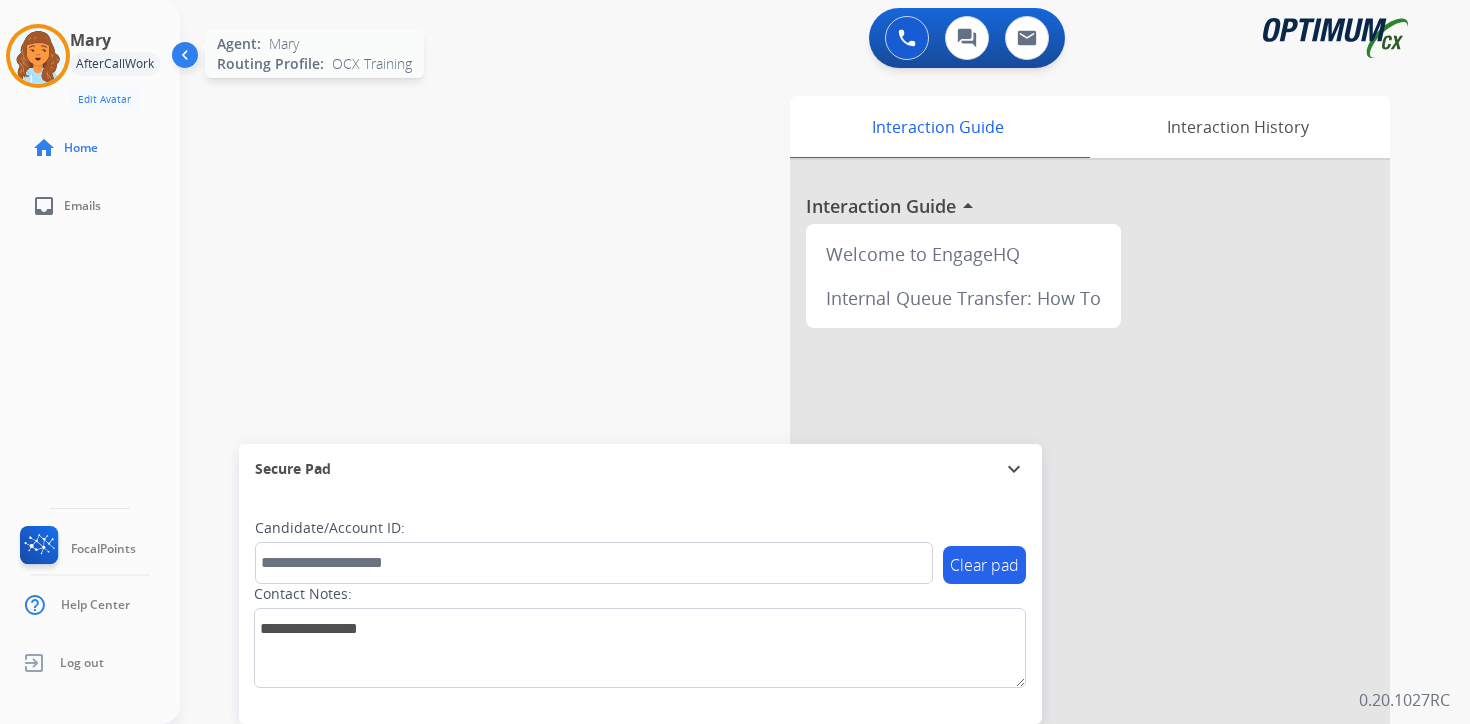 click at bounding box center [38, 56] 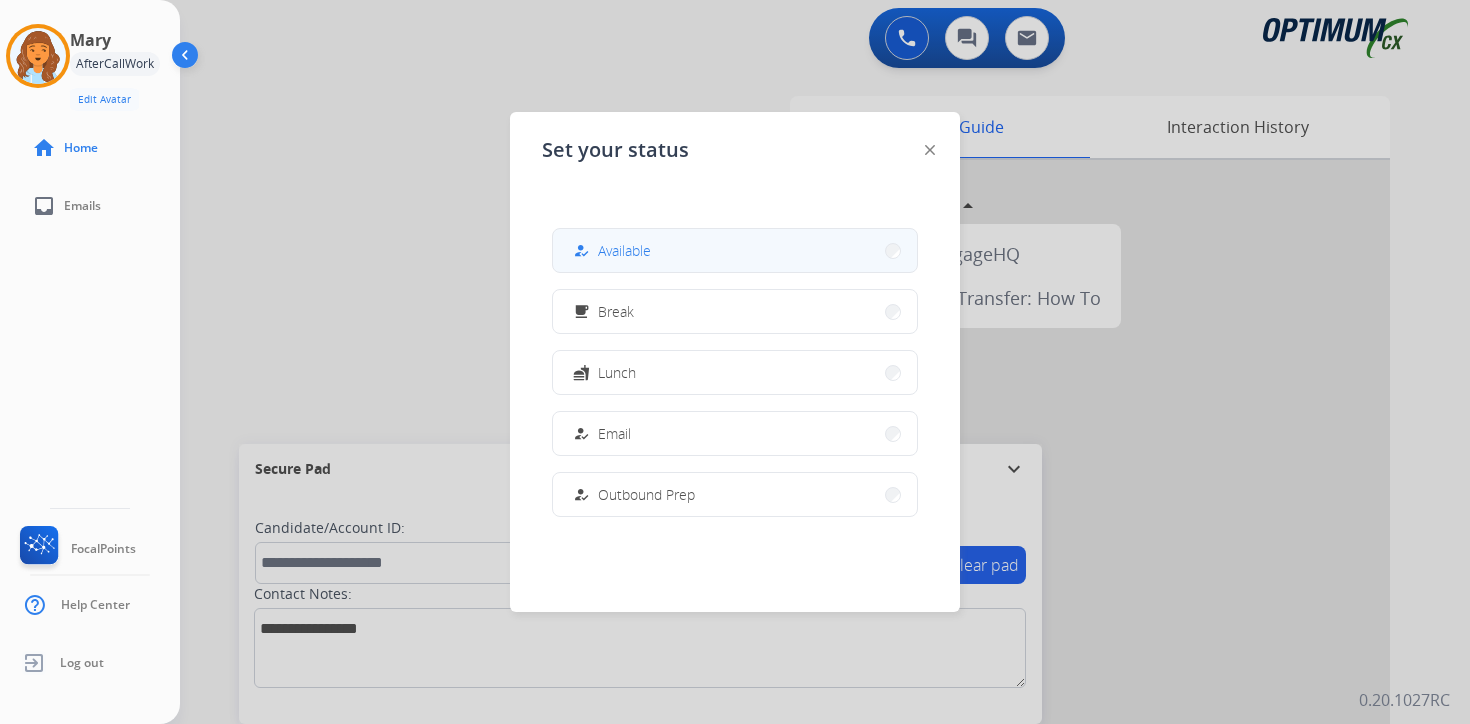 click on "how_to_reg Available" at bounding box center [735, 250] 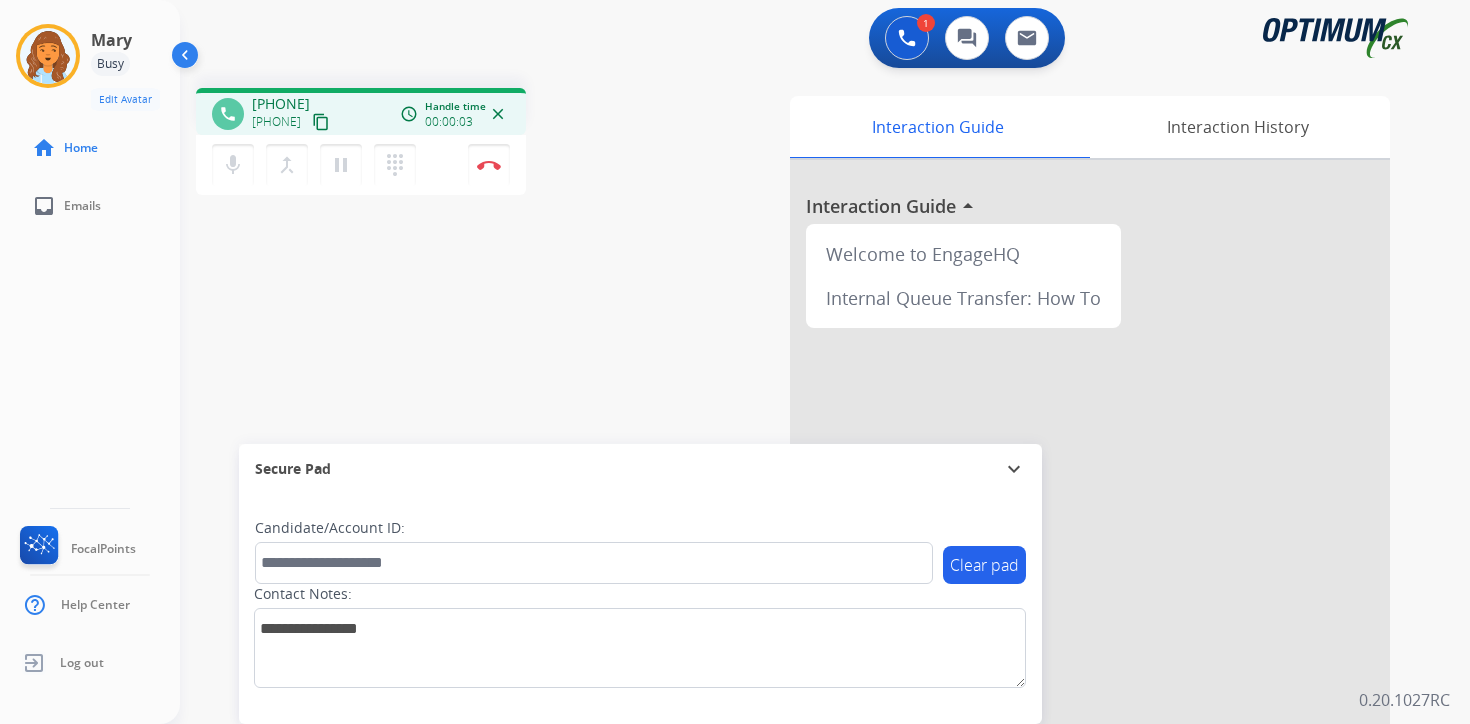 click on "Interaction Guide   Interaction History  Interaction Guide arrow_drop_up  Welcome to EngageHQ   Internal Queue Transfer: How To" at bounding box center [1059, 497] 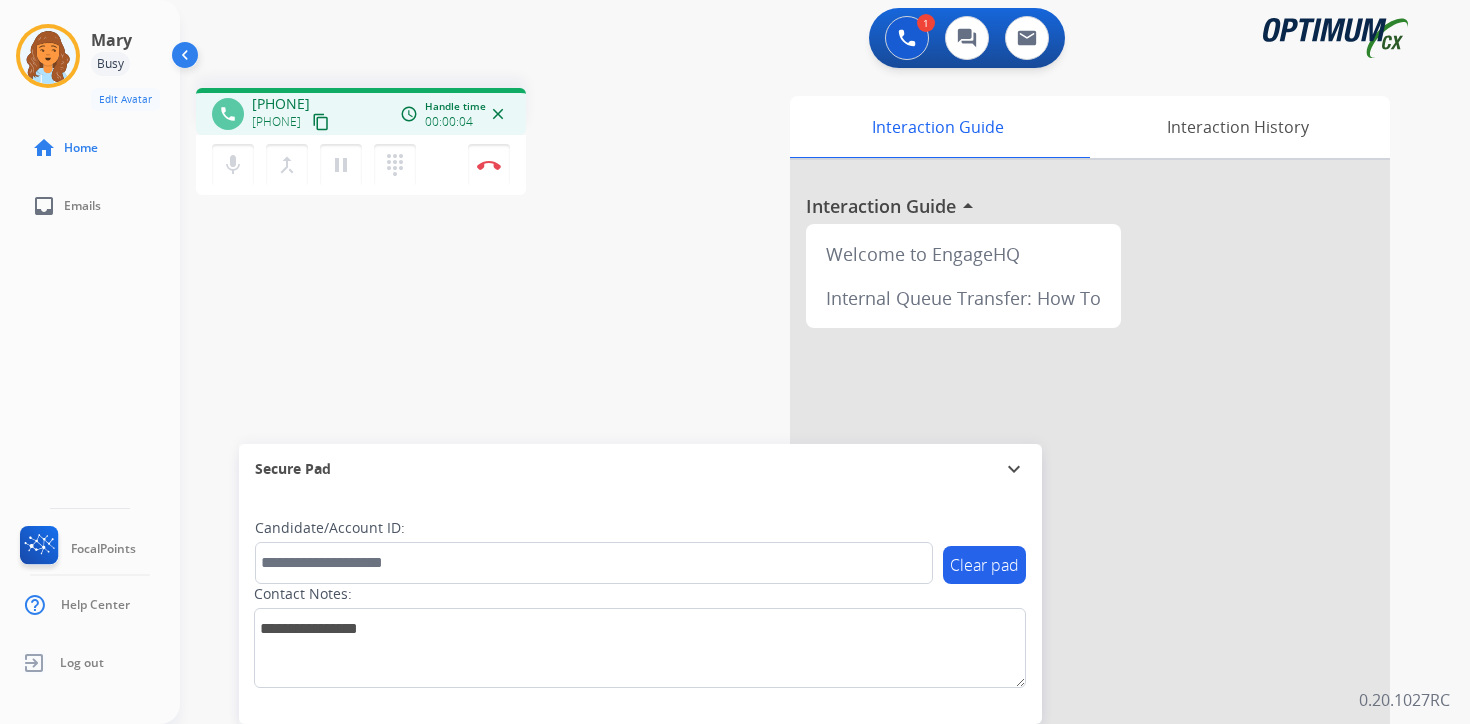 click on "content_copy" at bounding box center (321, 122) 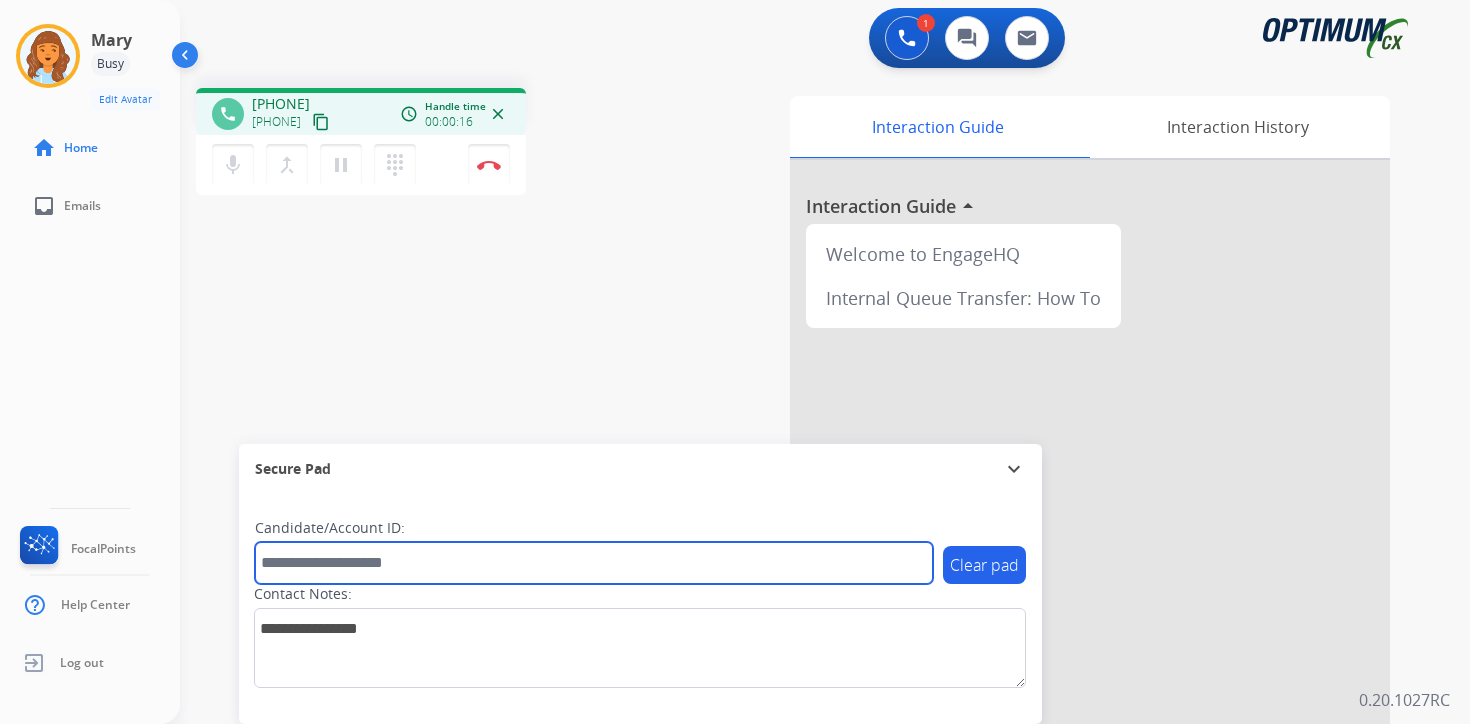 click at bounding box center (594, 563) 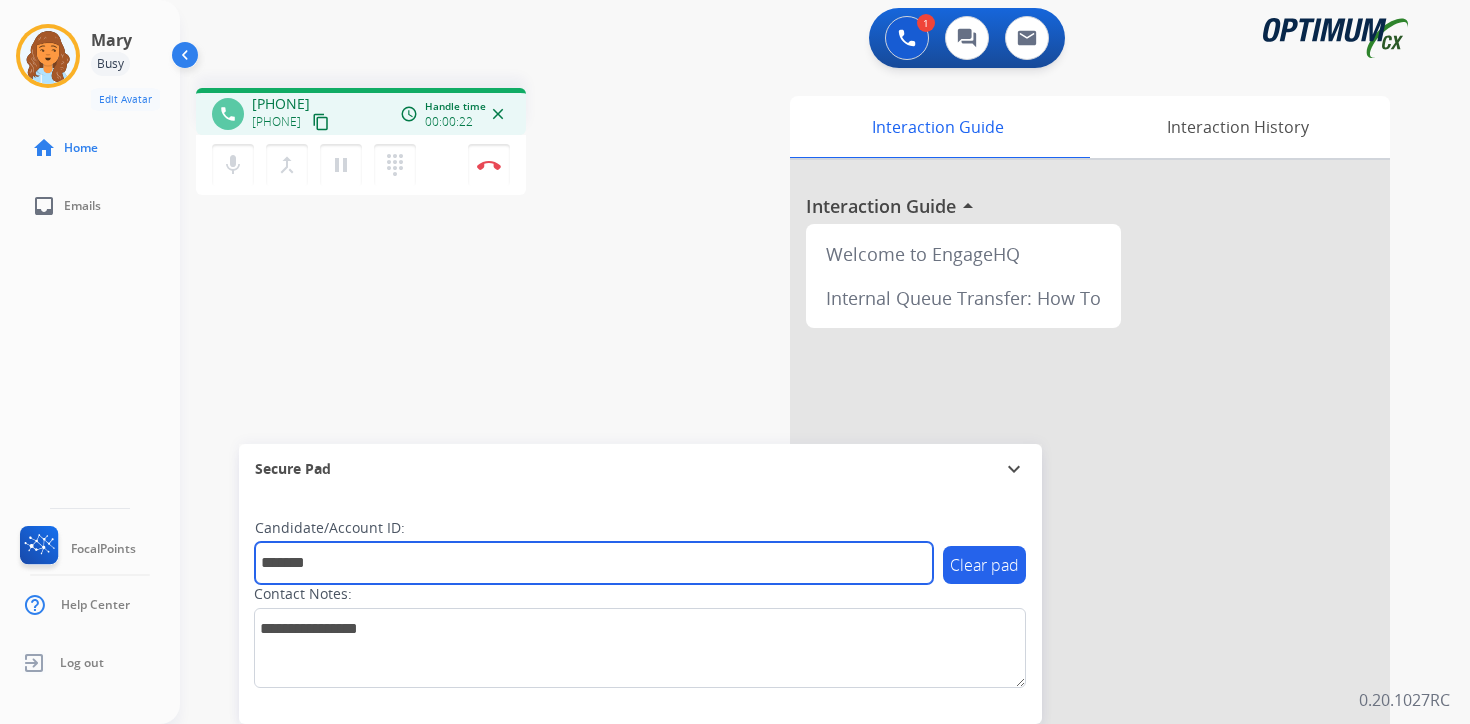 type on "*******" 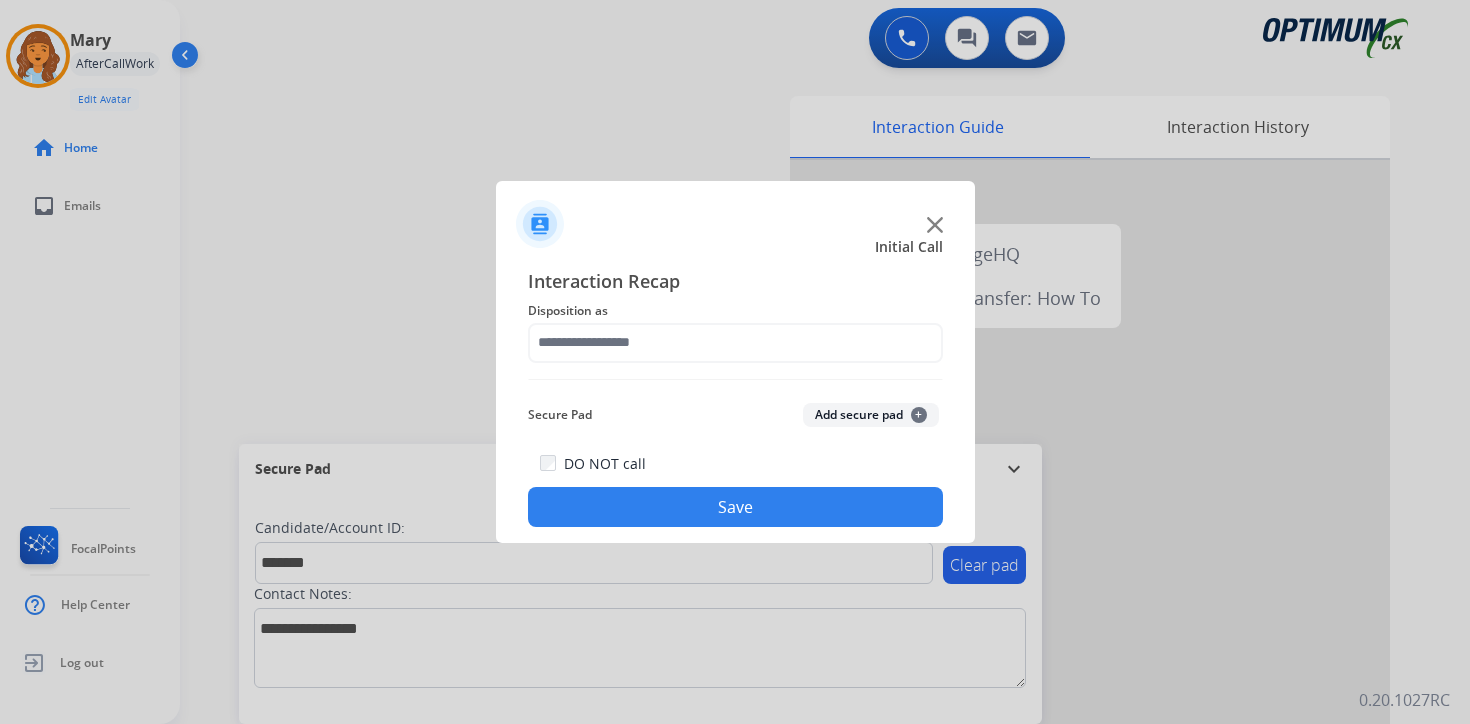 click on "+" 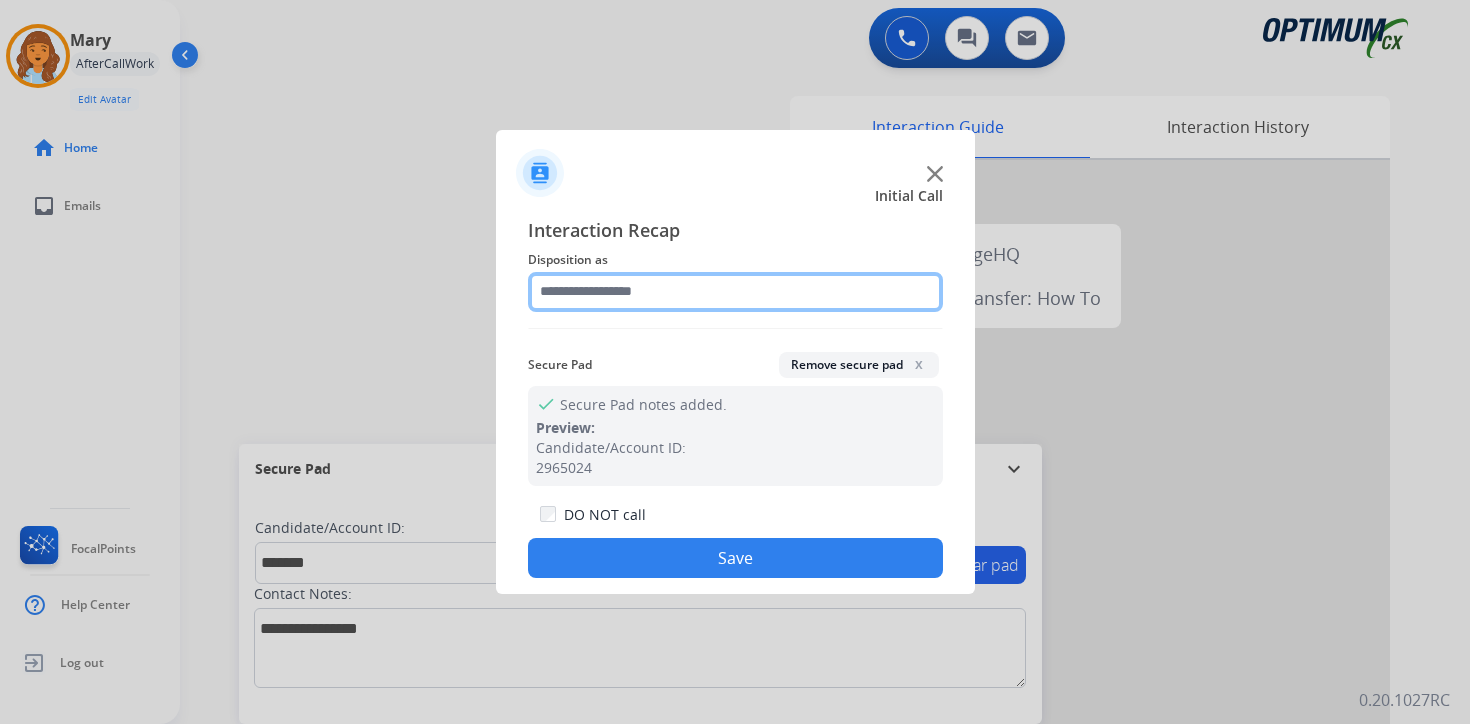 click 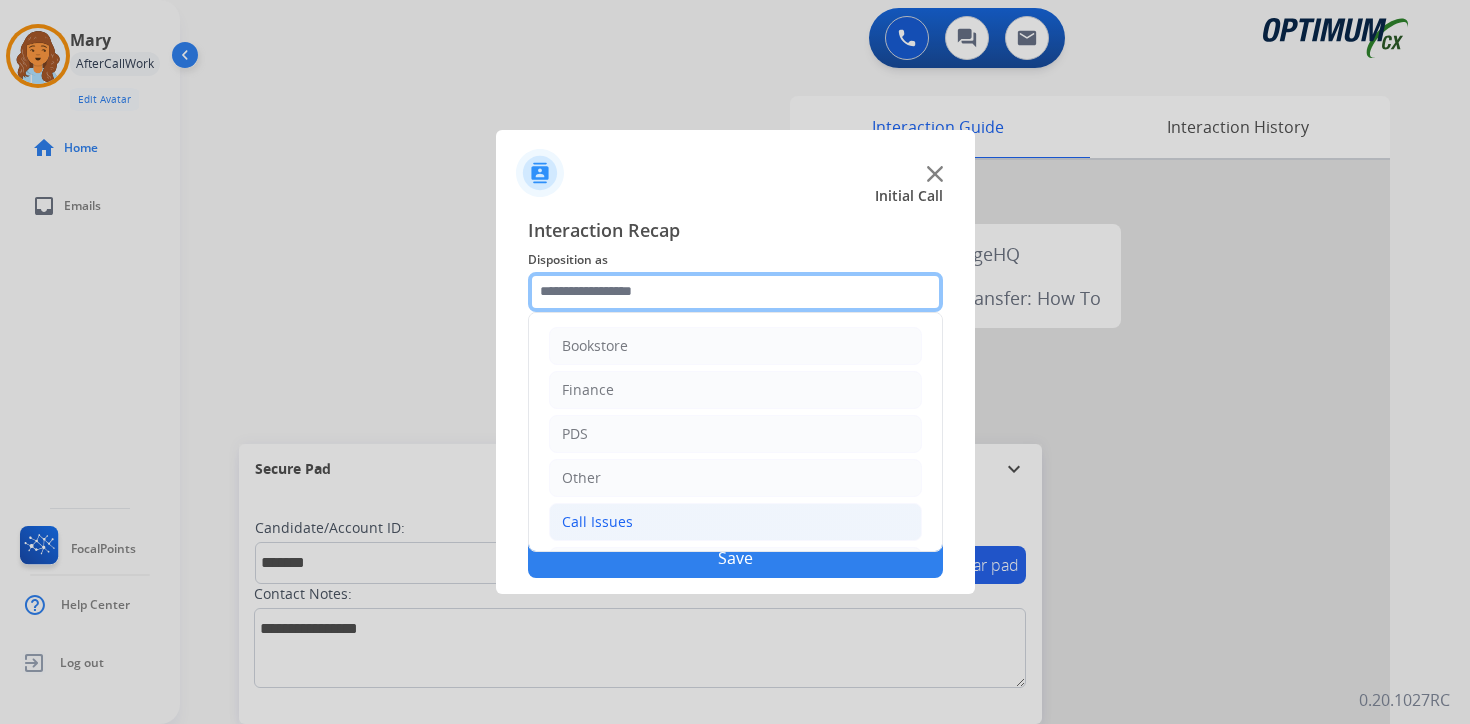 scroll, scrollTop: 136, scrollLeft: 0, axis: vertical 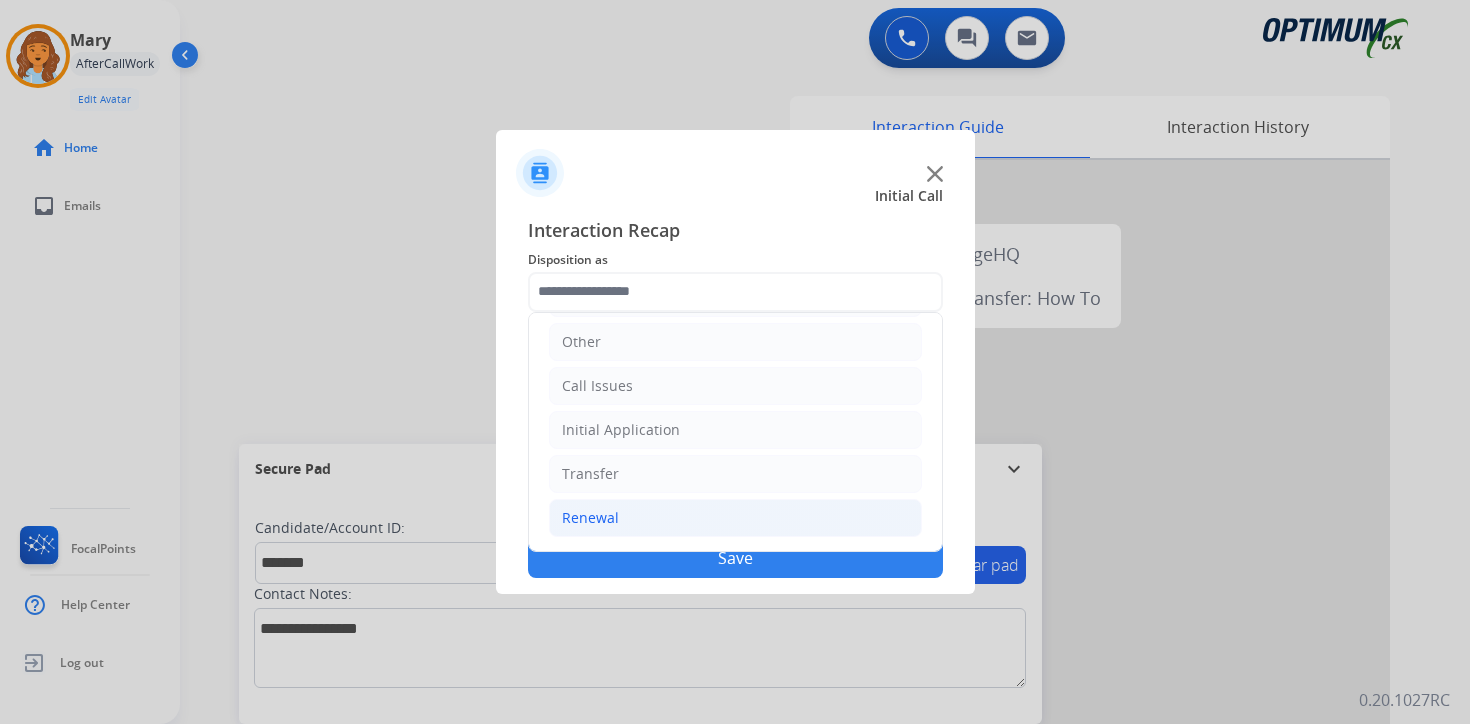click on "Renewal" 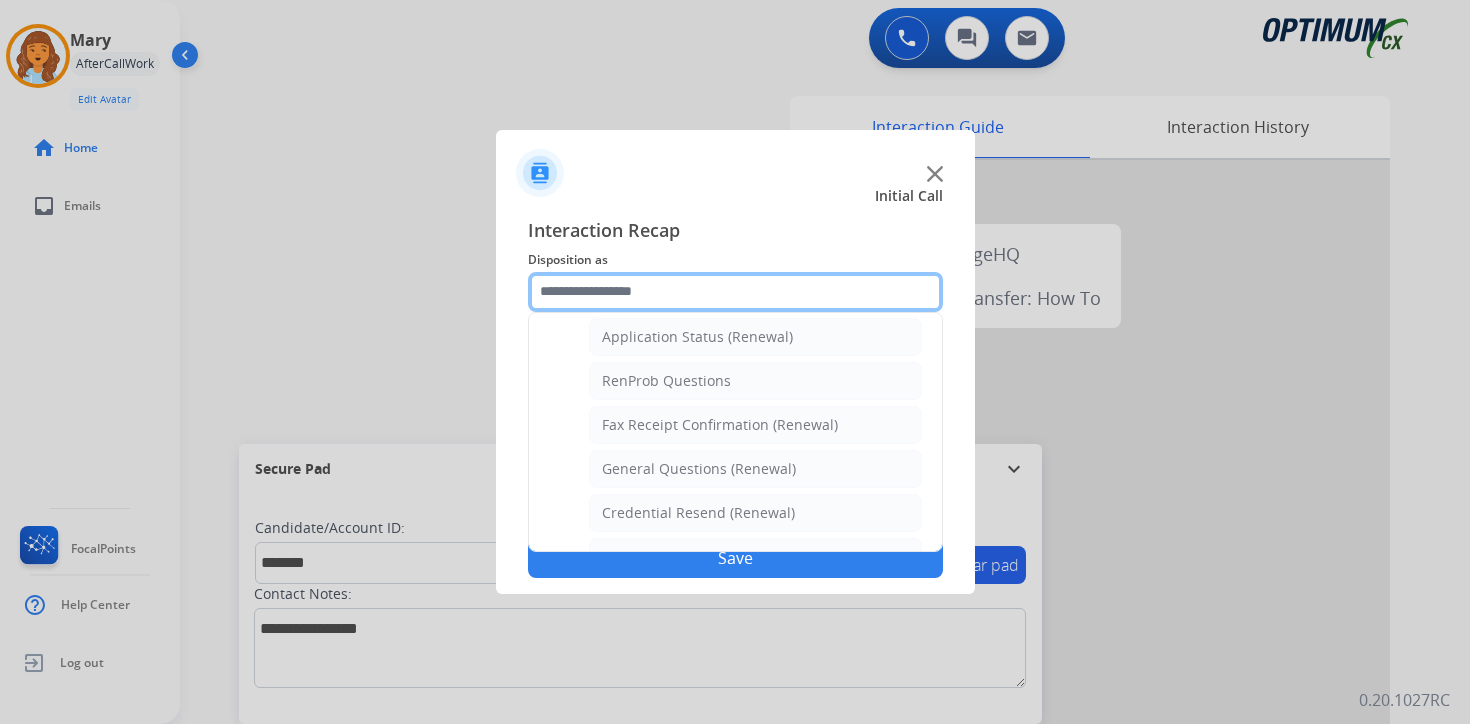 scroll, scrollTop: 772, scrollLeft: 0, axis: vertical 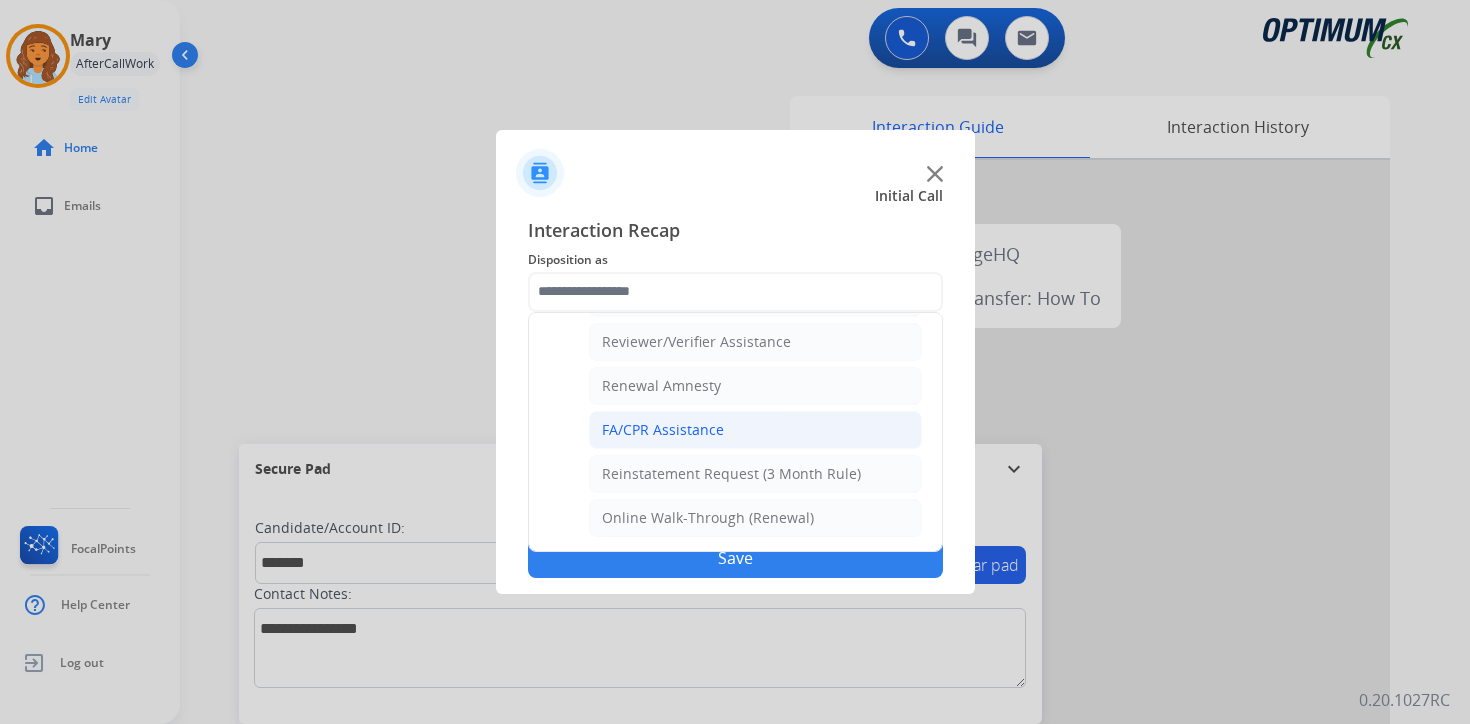 click on "FA/CPR Assistance" 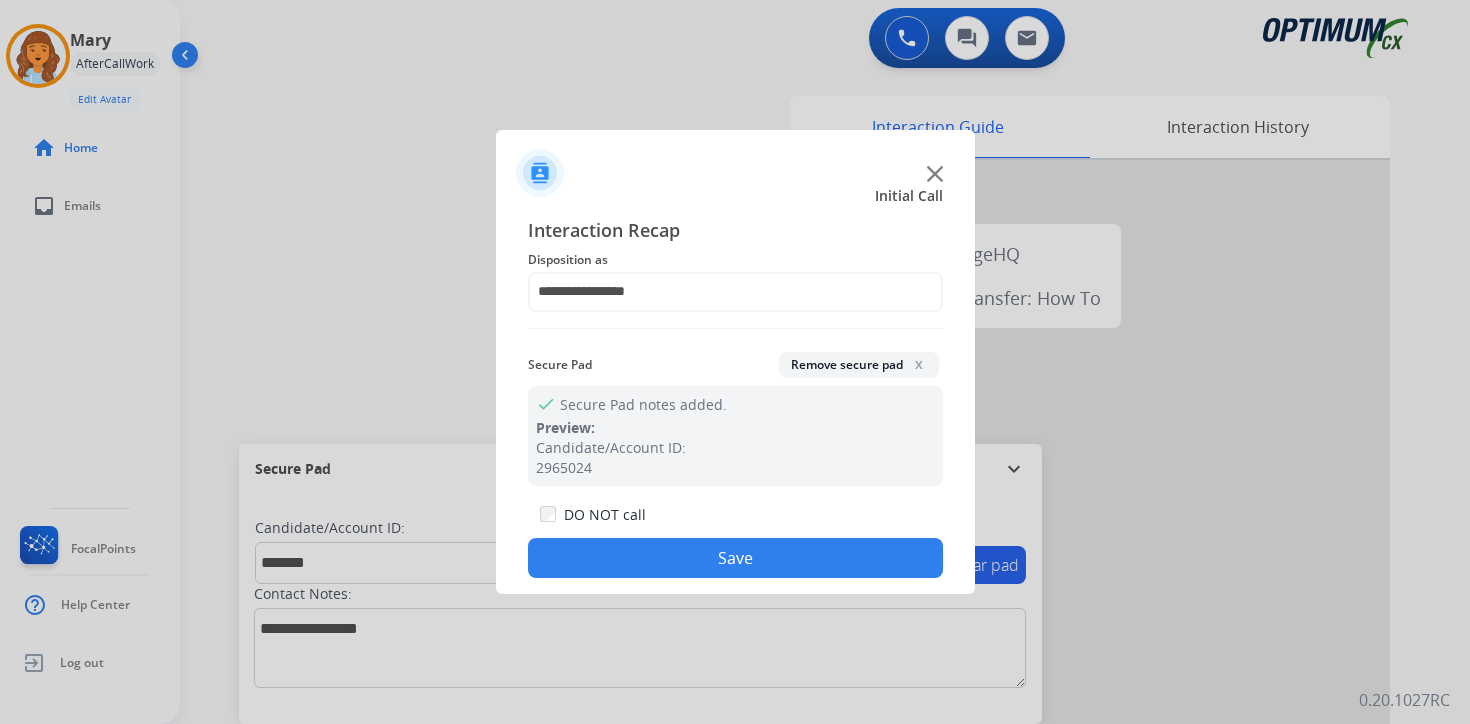 click on "Save" 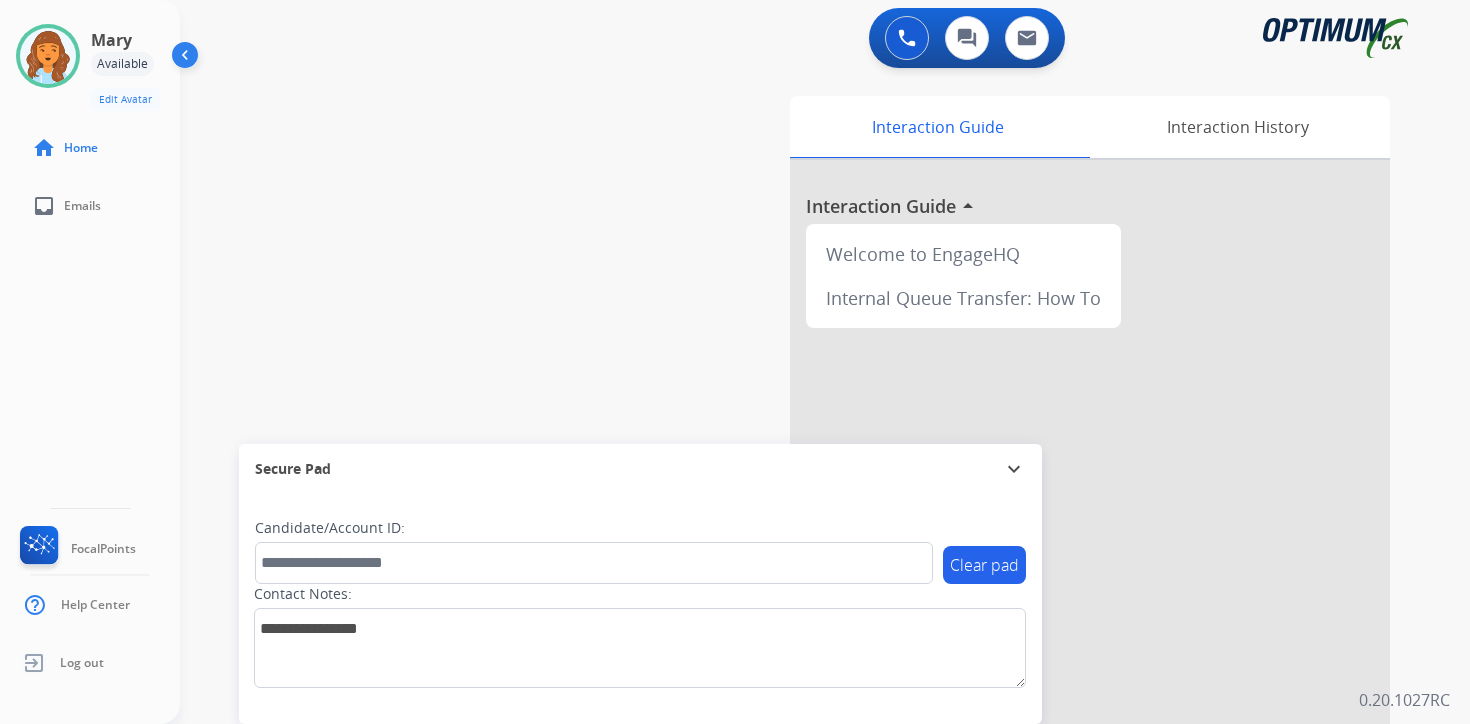 click on "Interaction Guide   Interaction History  Interaction Guide arrow_drop_up  Welcome to EngageHQ   Internal Queue Transfer: How To" at bounding box center (1059, 497) 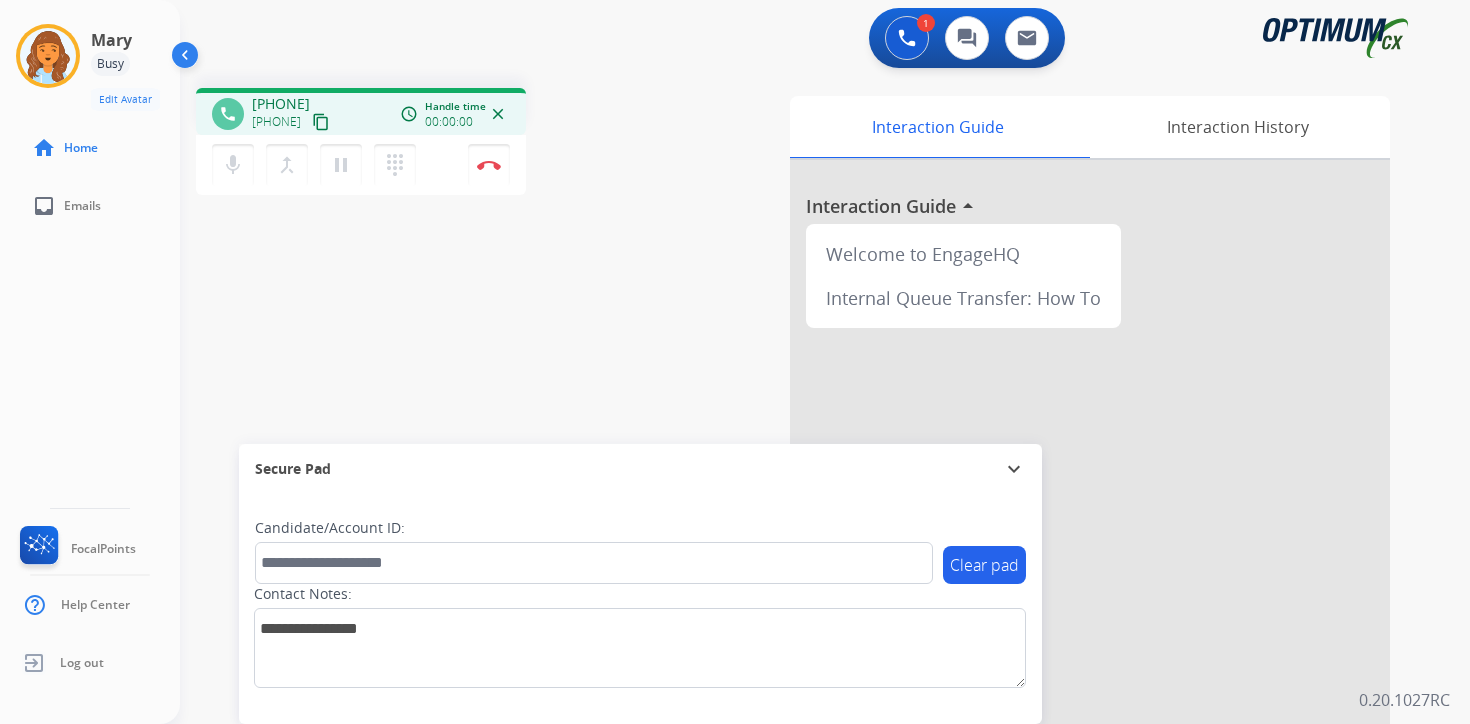 click on "content_copy" at bounding box center [321, 122] 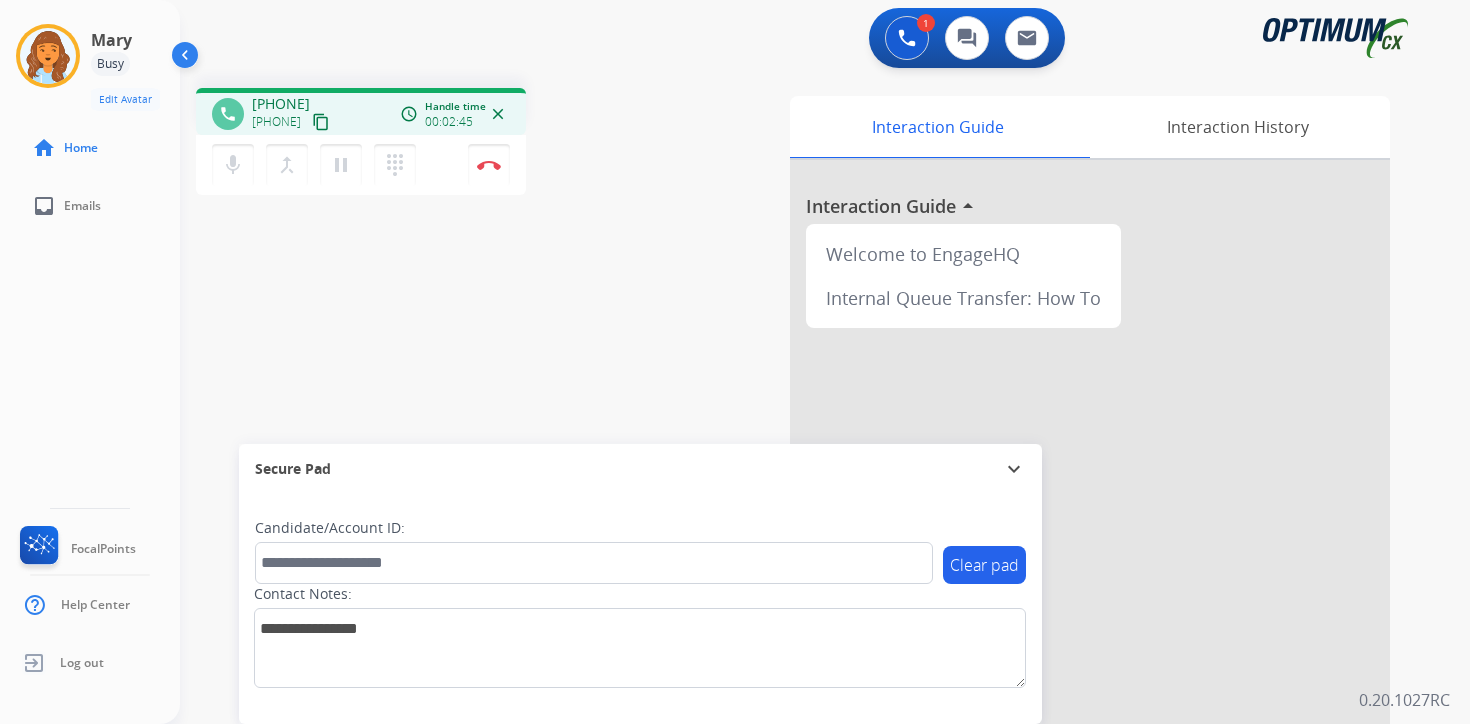 click on "1 Voice Interactions  0  Chat Interactions   0  Email Interactions phone [PHONE] [PHONE] content_copy access_time Call metrics Queue   00:07 Hold   00:00 Talk   02:46 Total   02:52 Handle time 00:02:45 close mic Mute merge_type Bridge pause Hold dialpad Dialpad Disconnect swap_horiz Break voice bridge close_fullscreen Connect 3-Way Call merge_type Separate 3-Way Call  Interaction Guide   Interaction History  Interaction Guide arrow_drop_up  Welcome to EngageHQ   Internal Queue Transfer: How To  Secure Pad expand_more Clear pad Candidate/Account ID: Contact Notes:                  0.20.1027RC" at bounding box center [825, 362] 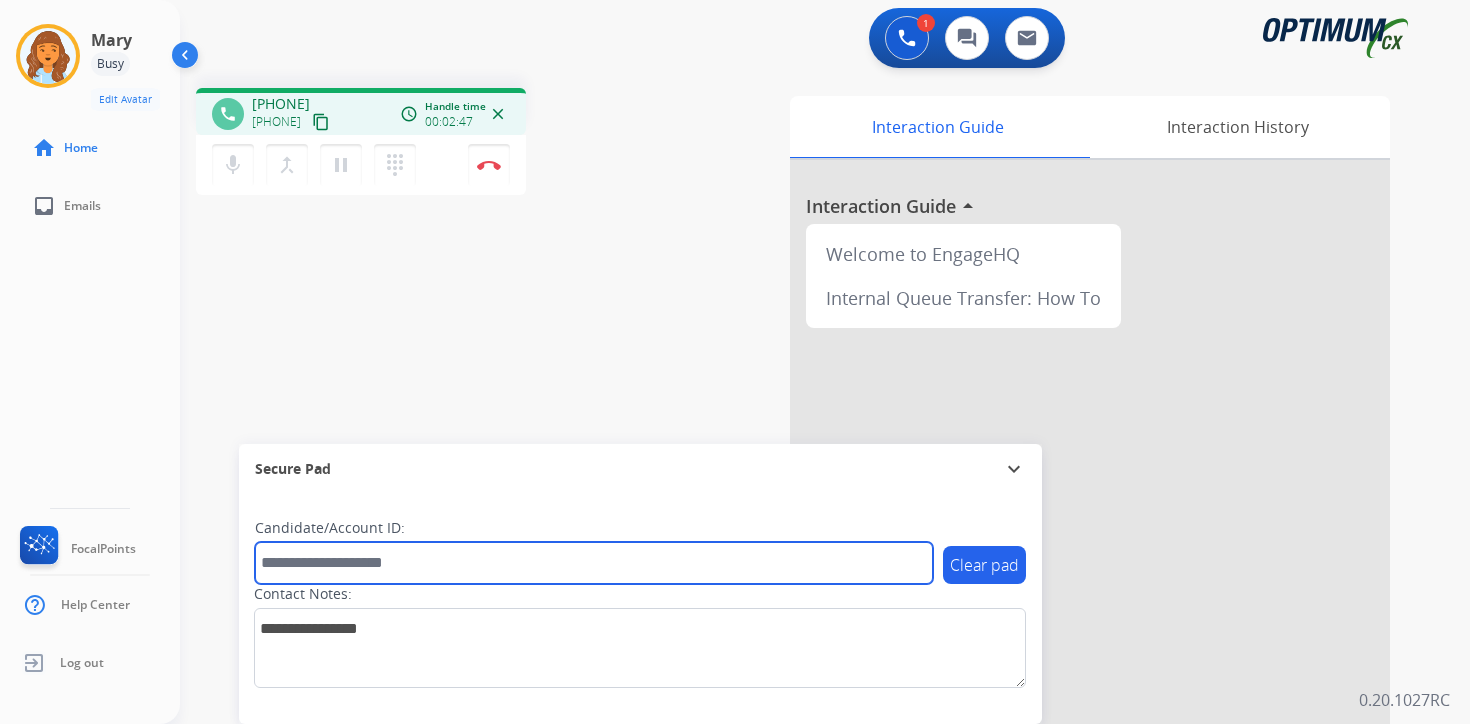click at bounding box center [594, 563] 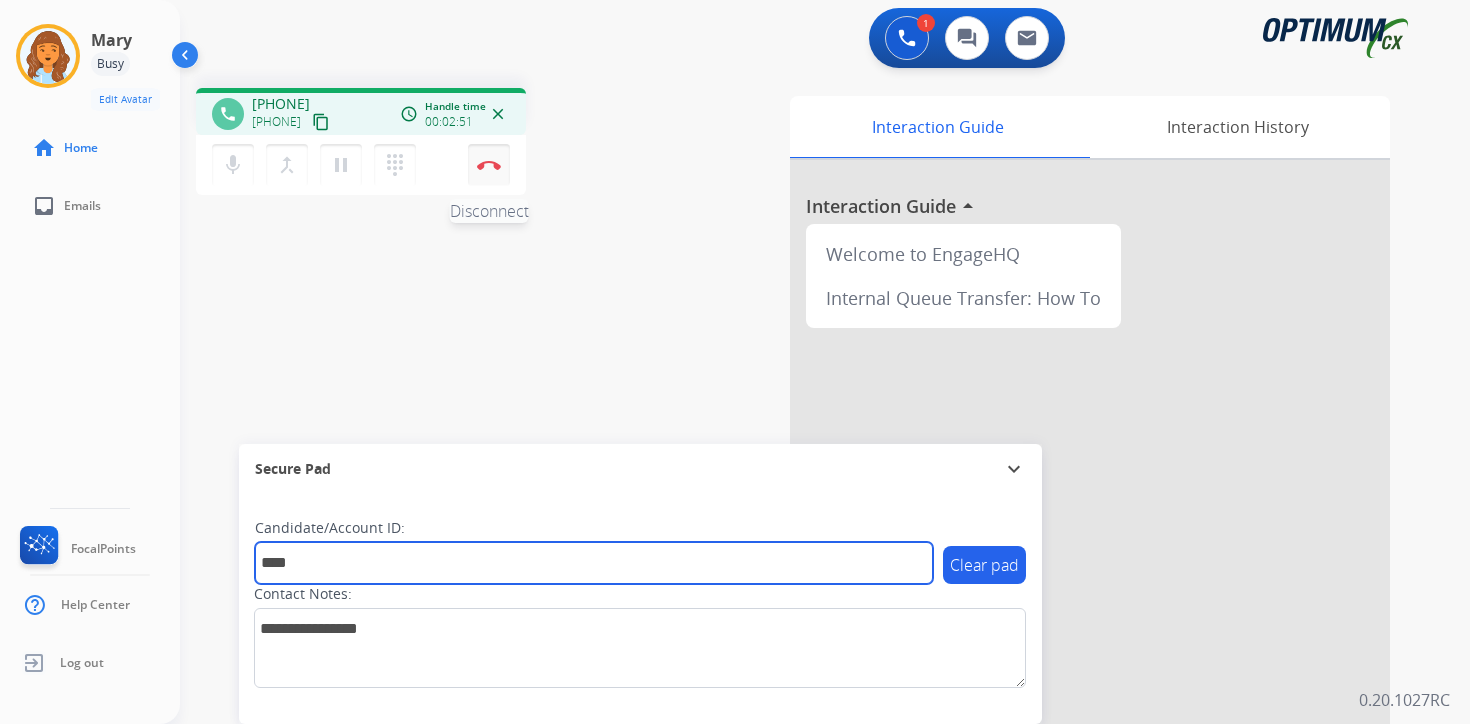 type on "****" 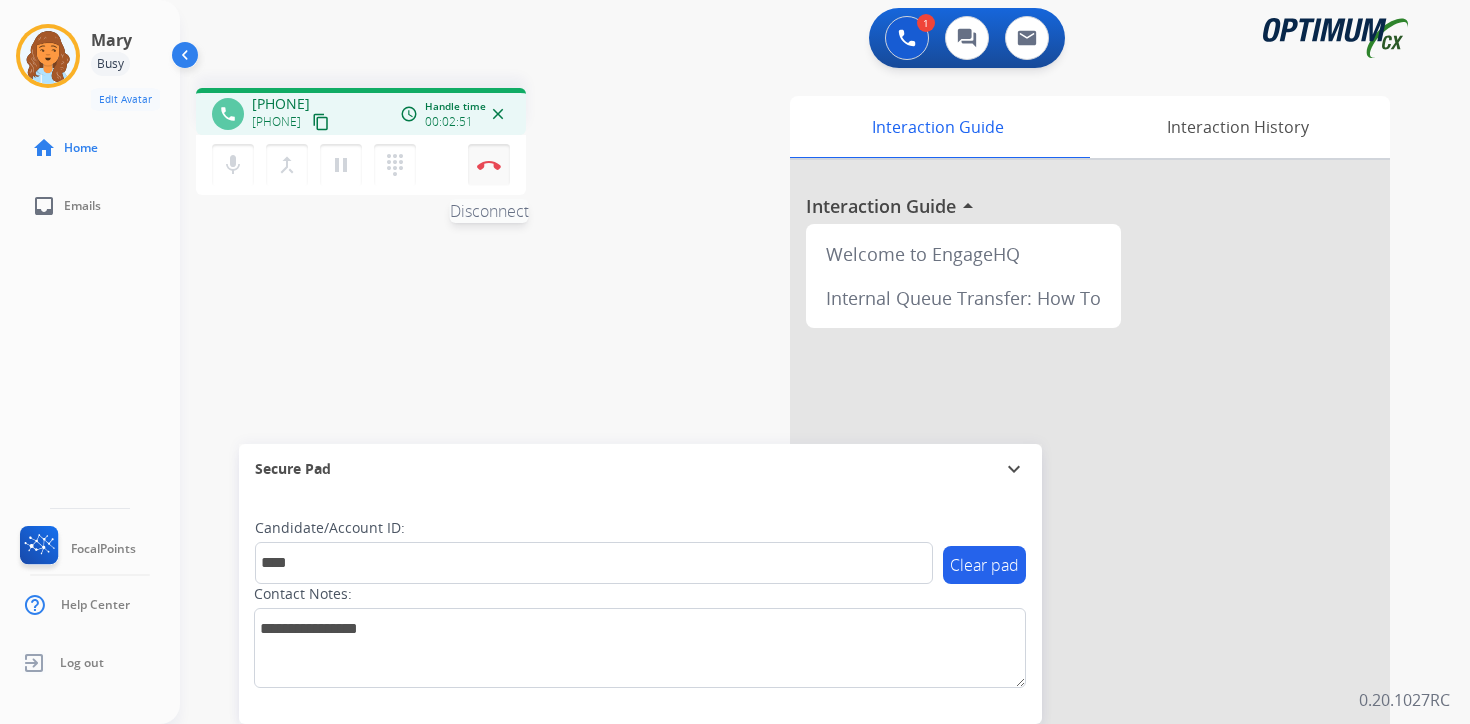 click on "Disconnect" at bounding box center (489, 165) 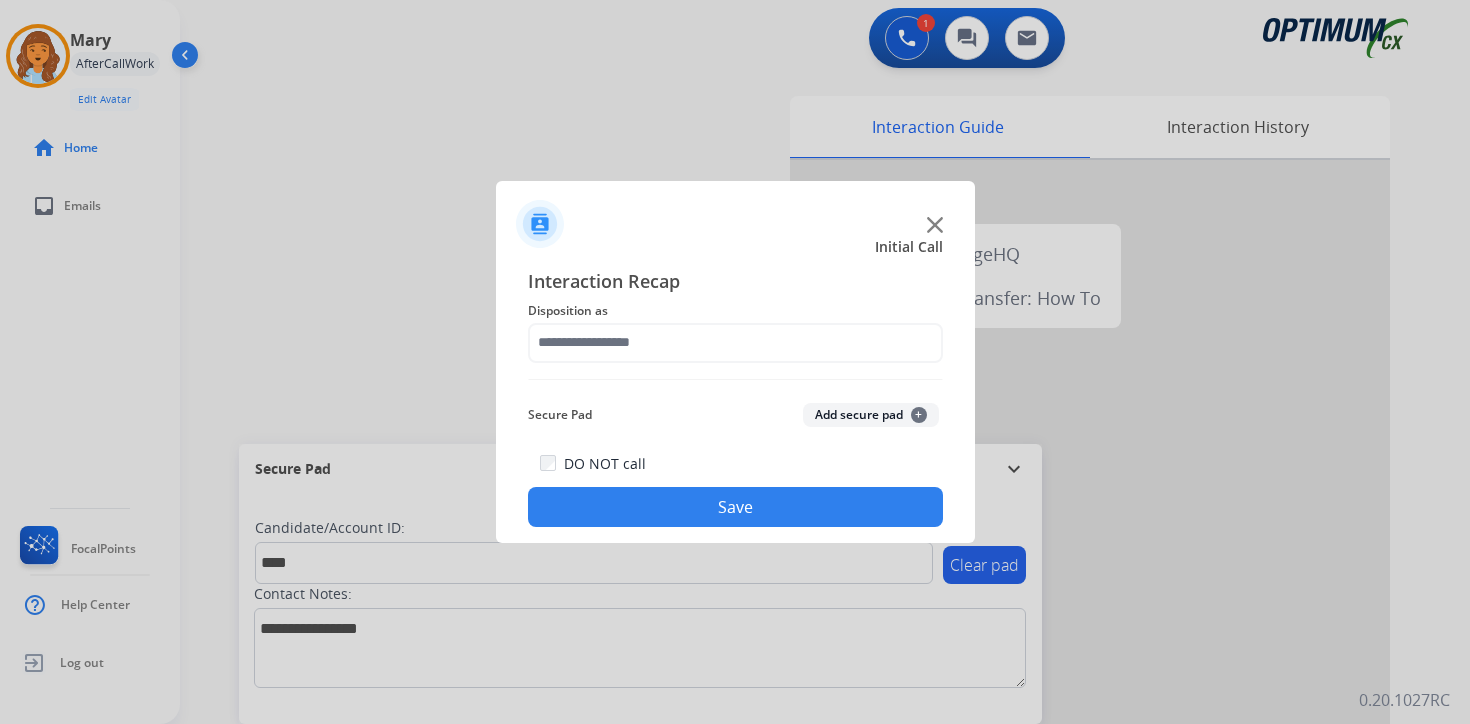 click on "Add secure pad  +" 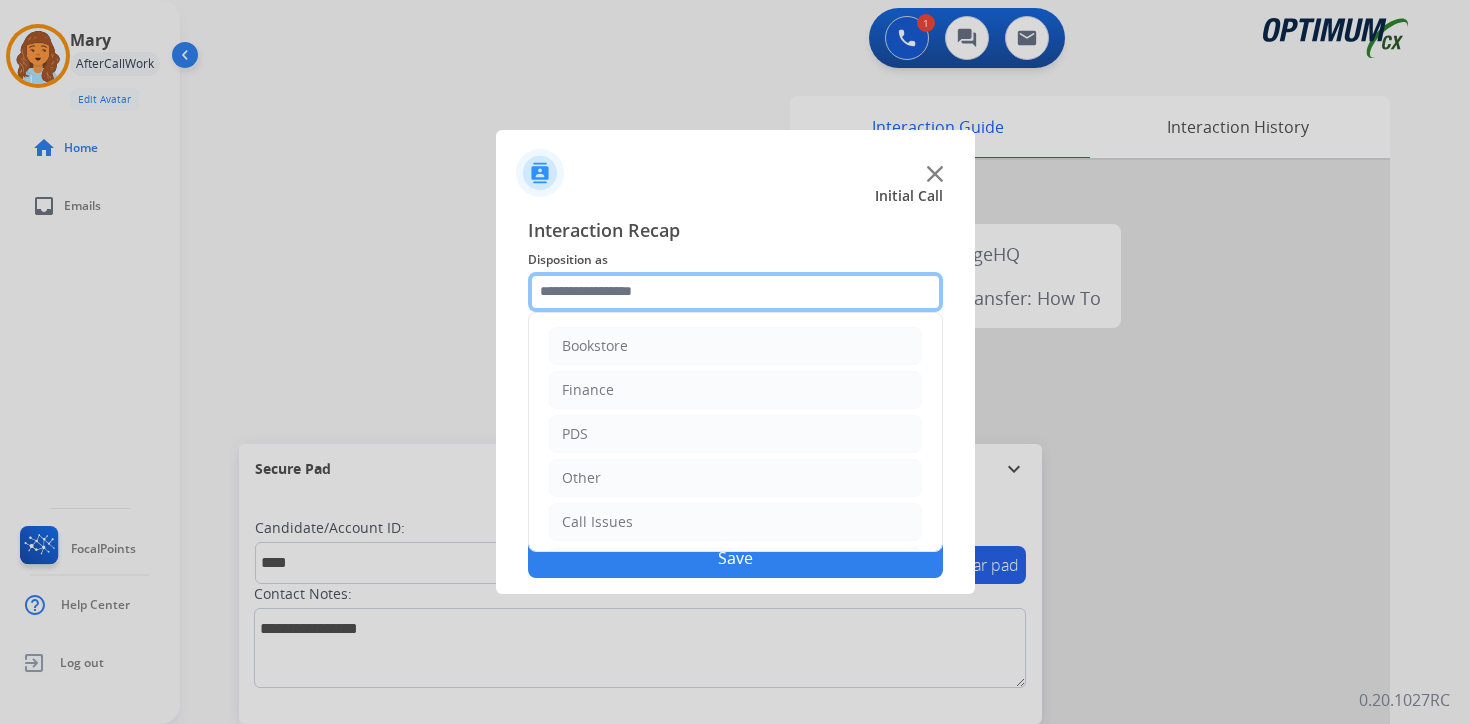 click 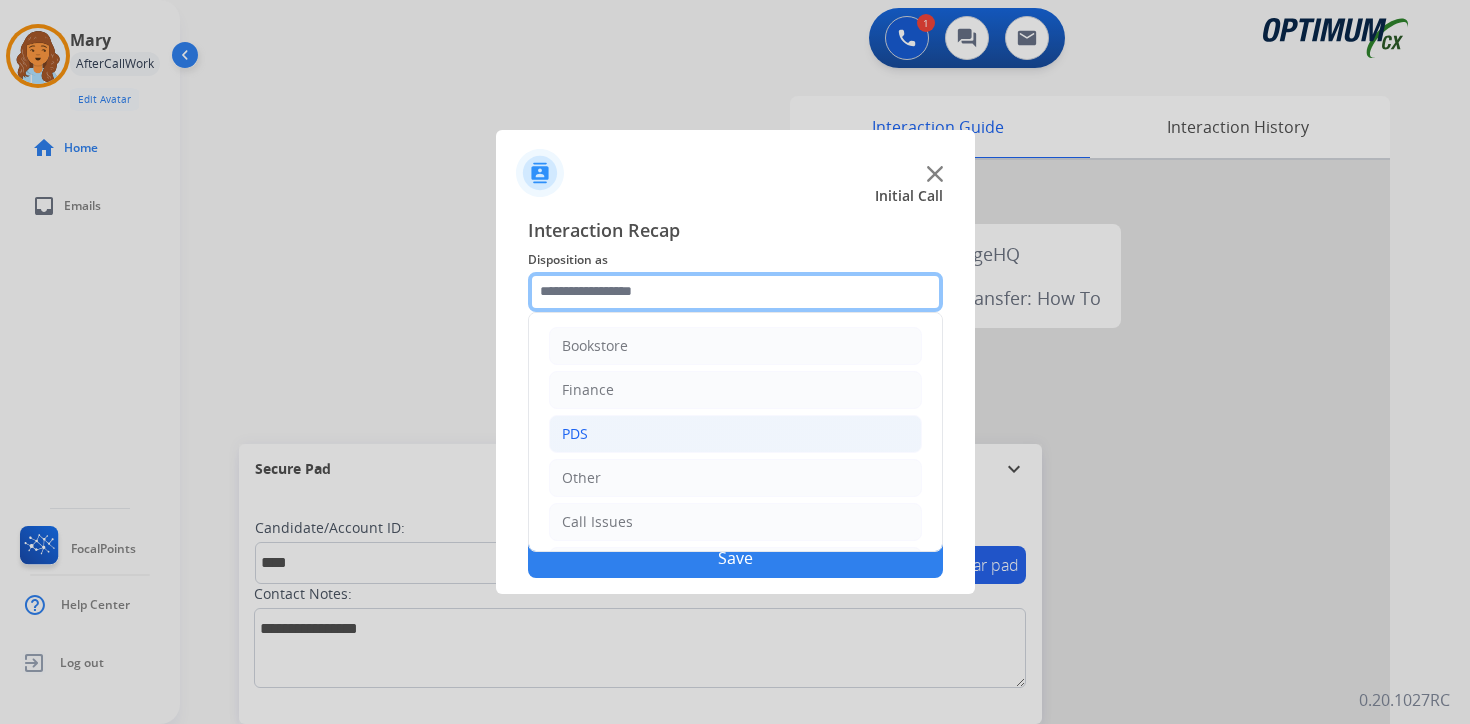scroll, scrollTop: 136, scrollLeft: 0, axis: vertical 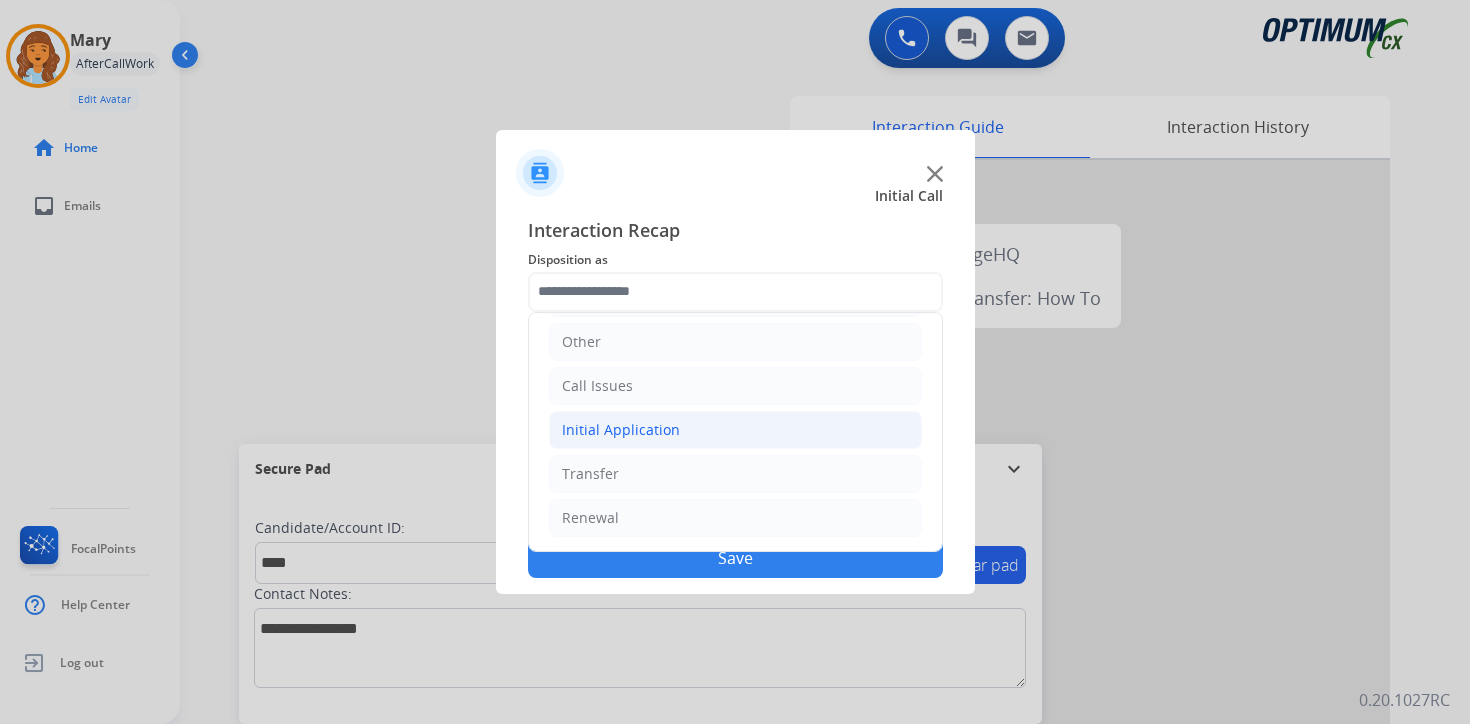 click on "Initial Application" 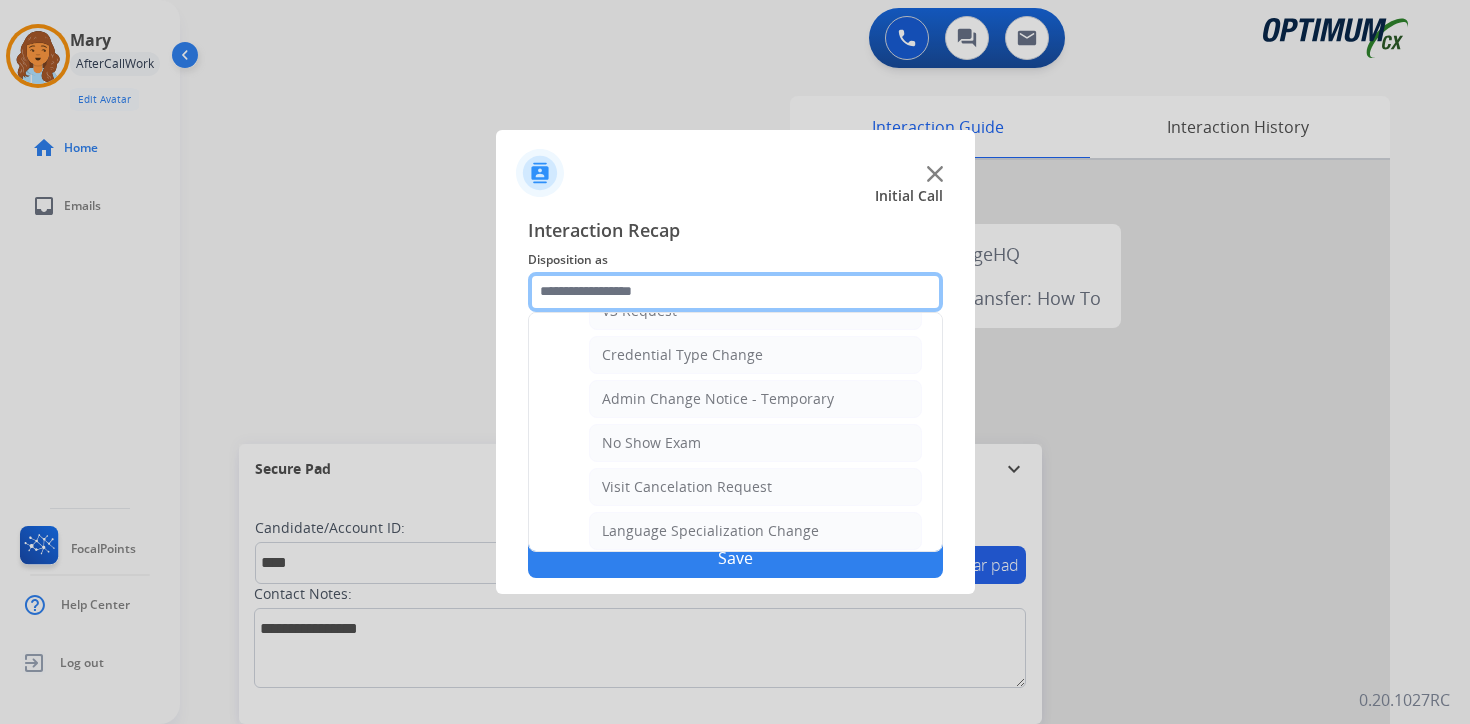 scroll, scrollTop: 1136, scrollLeft: 0, axis: vertical 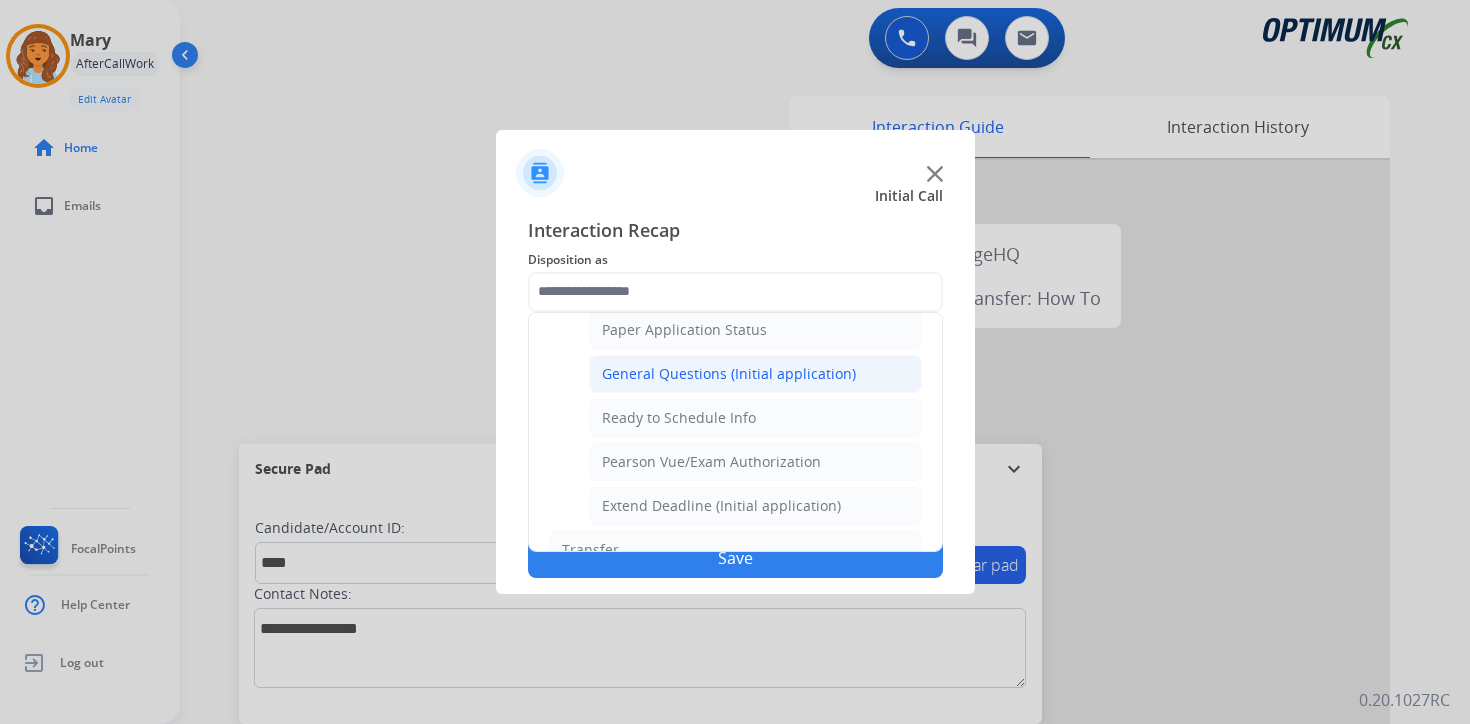 click on "General Questions (Initial application)" 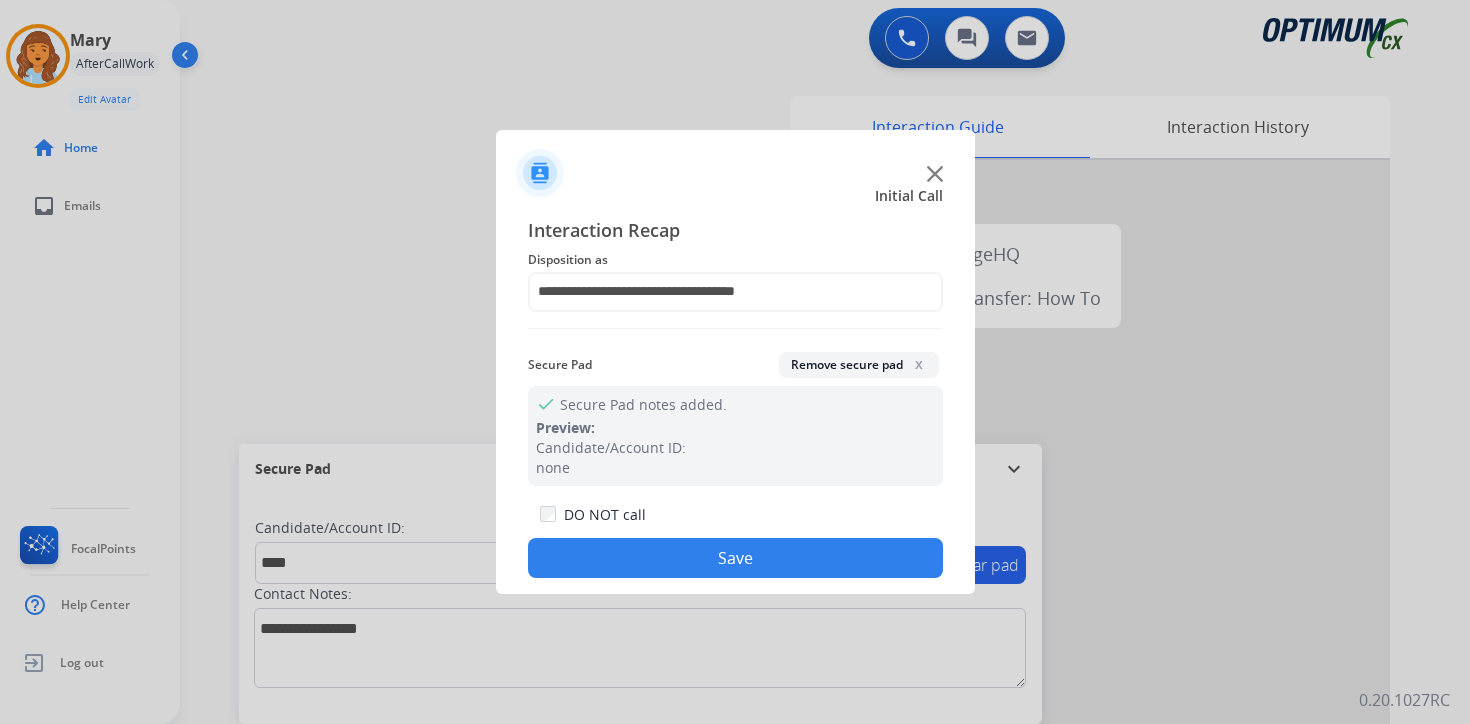 click on "Save" 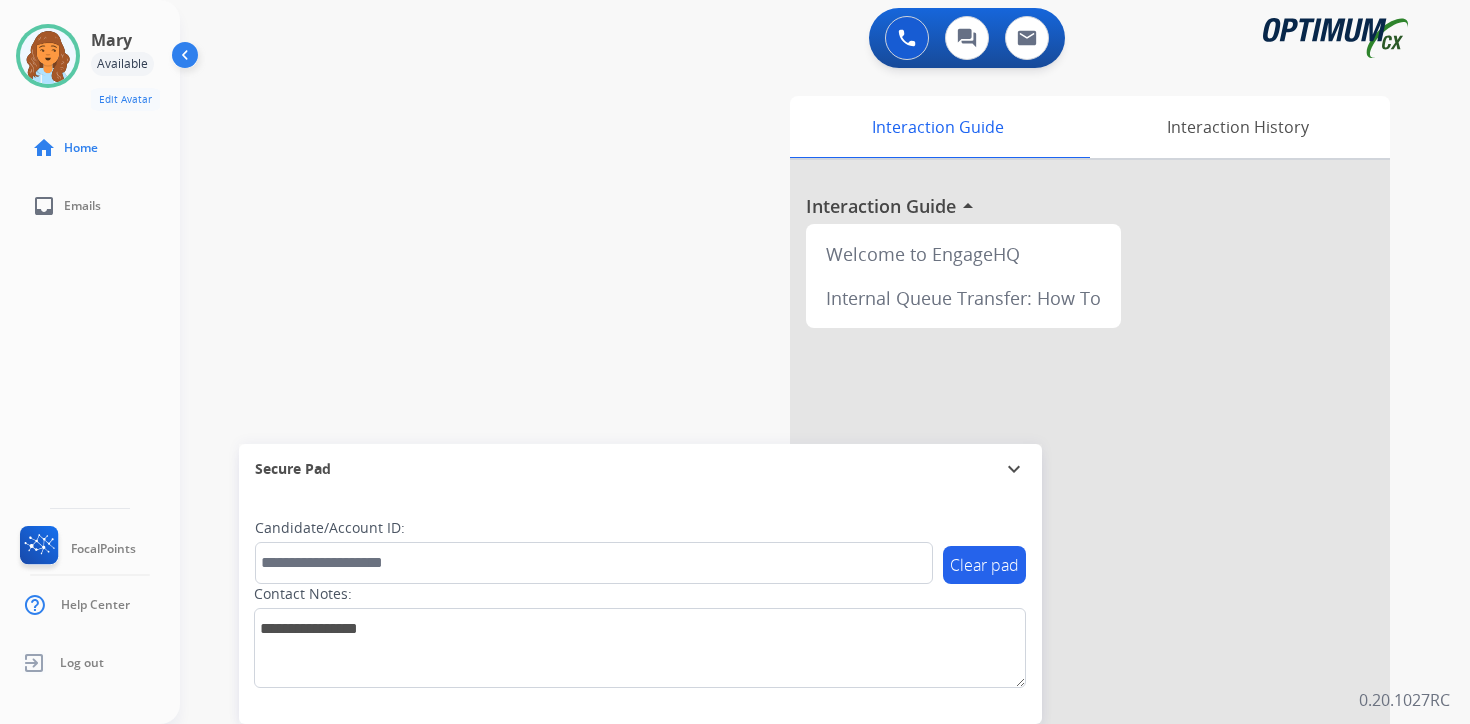 click on "Interaction Guide   Interaction History  Interaction Guide arrow_drop_up  Welcome to EngageHQ   Internal Queue Transfer: How To" at bounding box center (1059, 497) 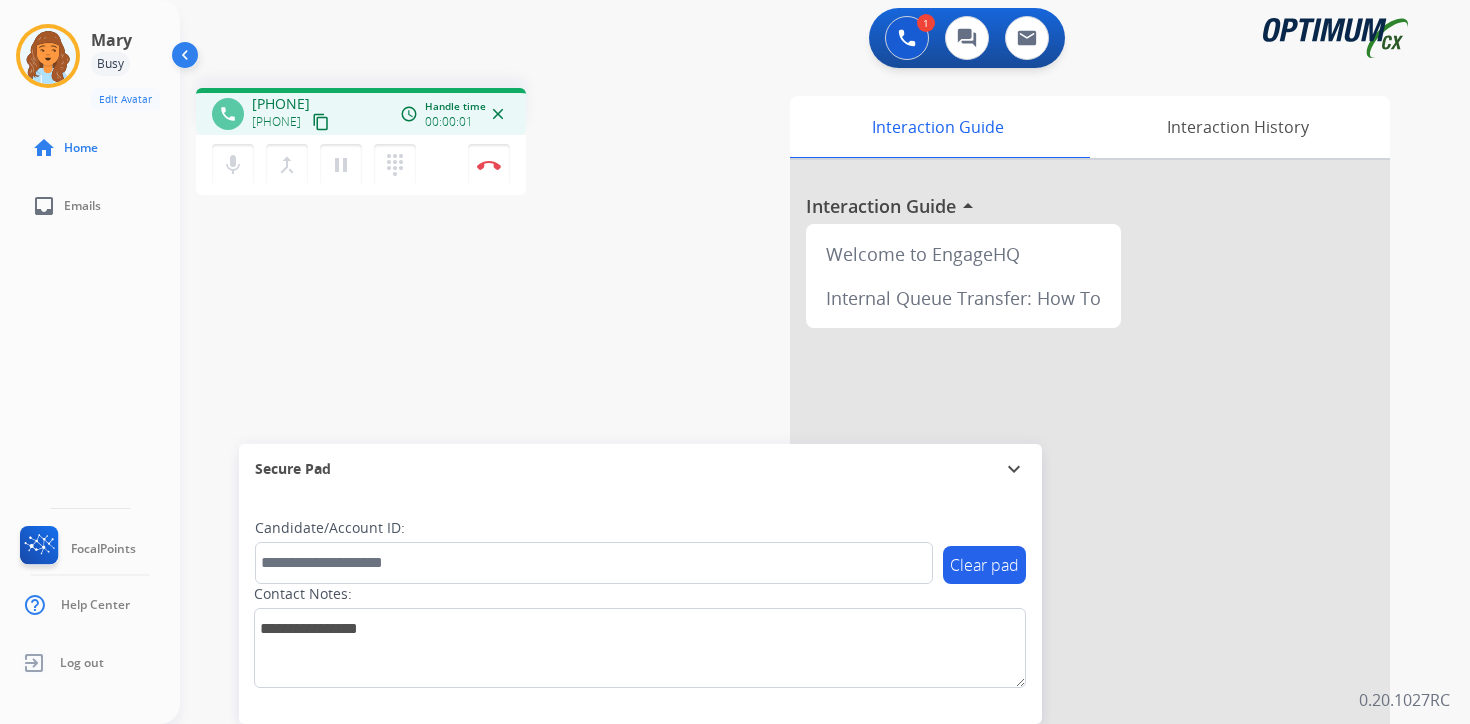 click on "content_copy" at bounding box center (321, 122) 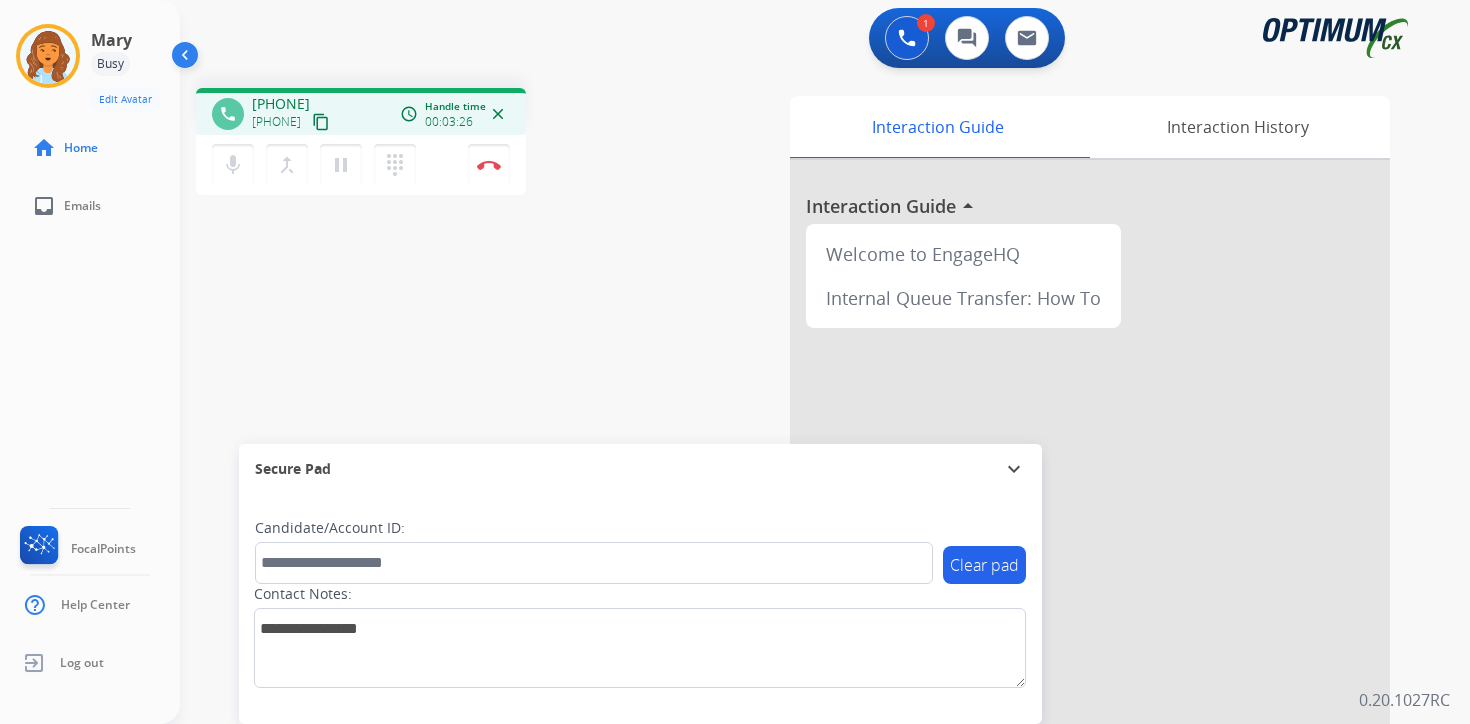 drag, startPoint x: 1396, startPoint y: 616, endPoint x: 1384, endPoint y: 613, distance: 12.369317 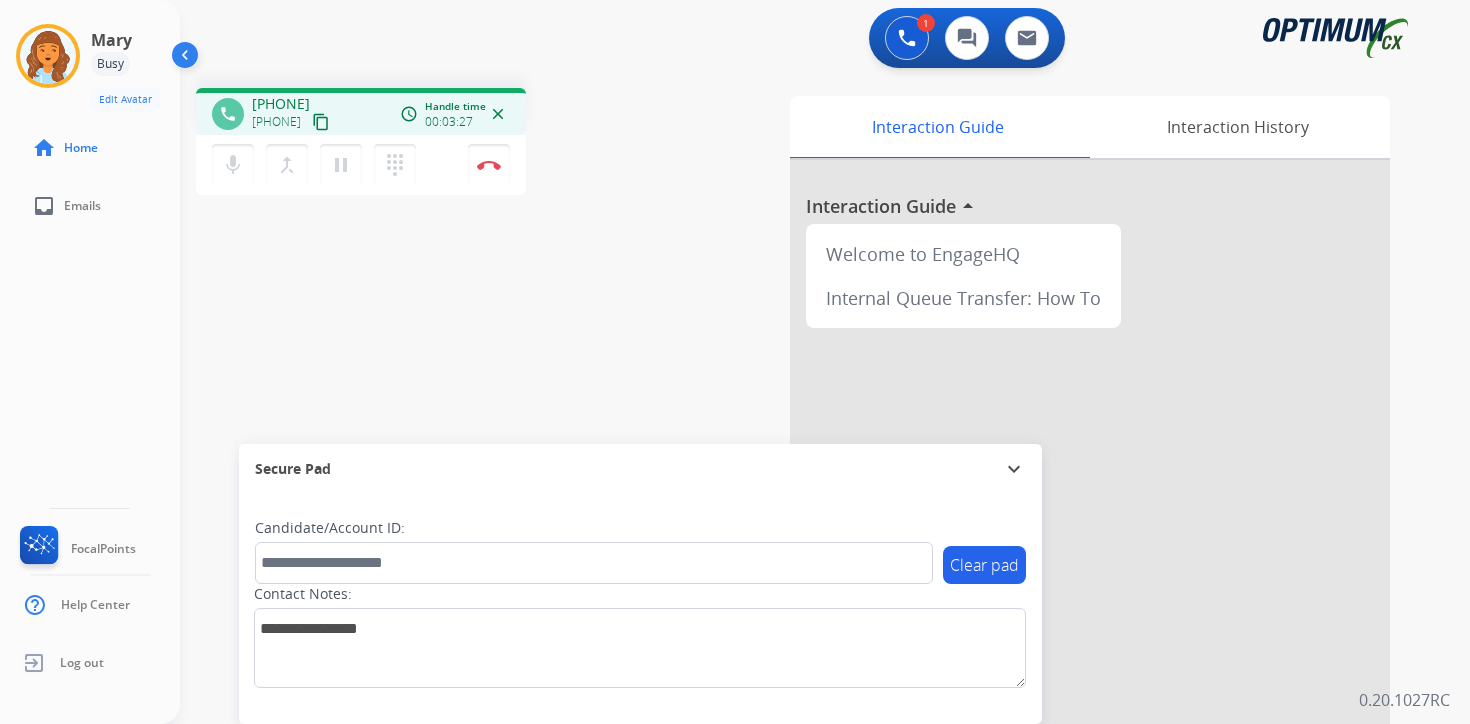 click on "Candidate/Account ID:" at bounding box center (330, 528) 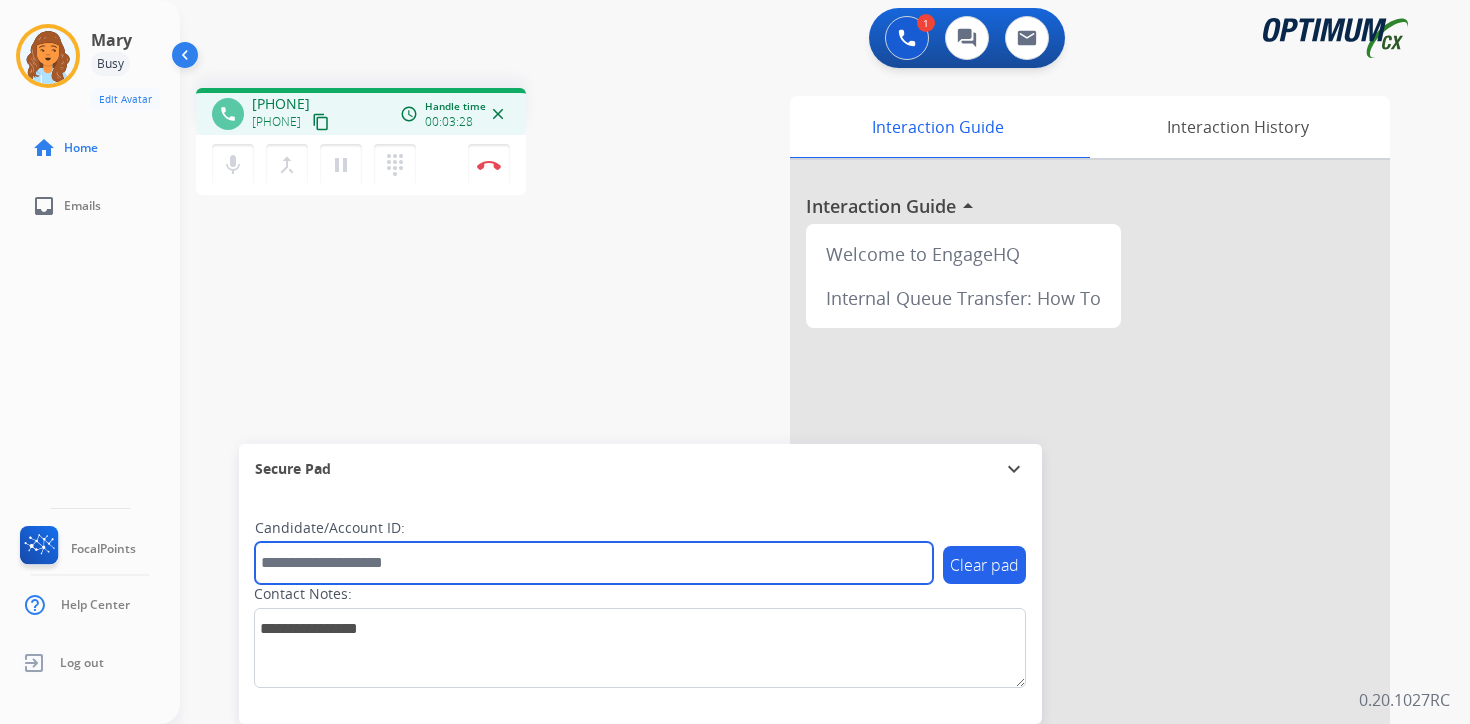 click at bounding box center (594, 563) 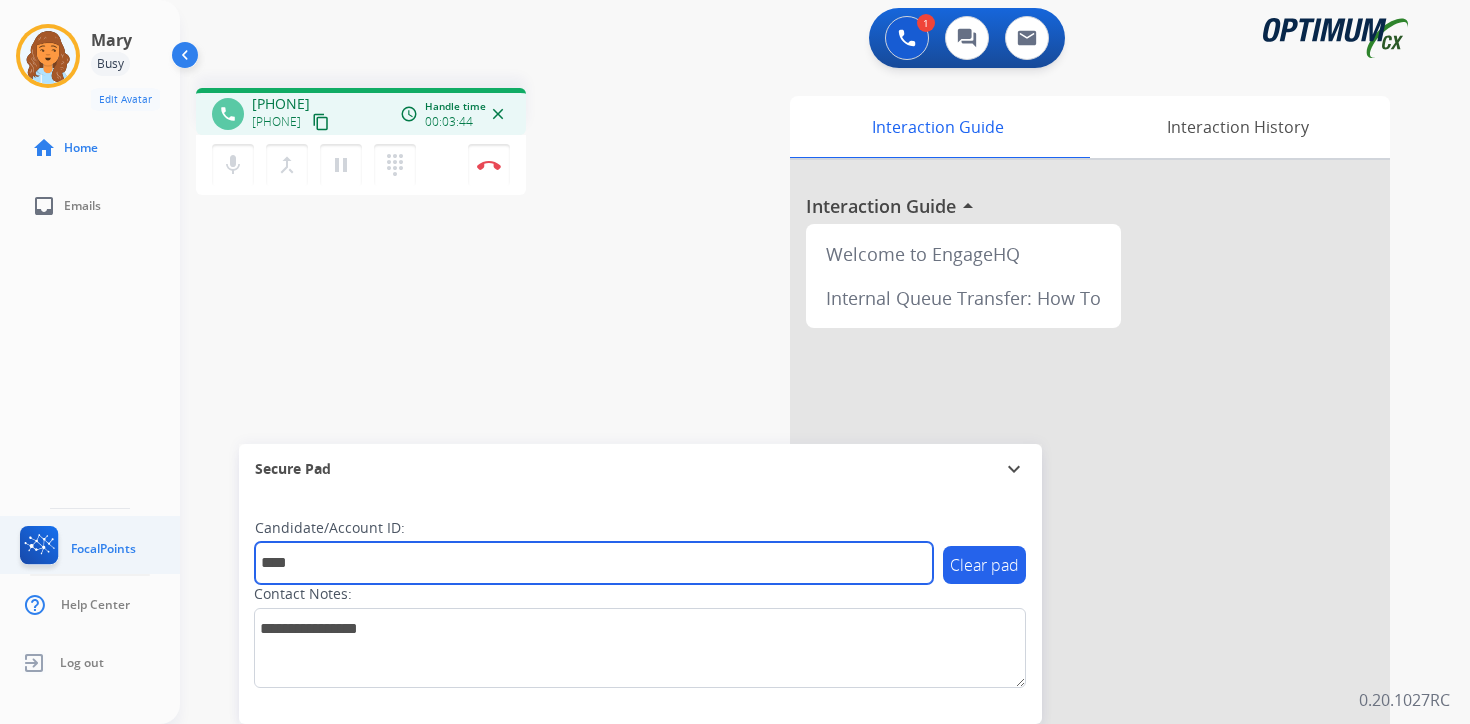 type on "****" 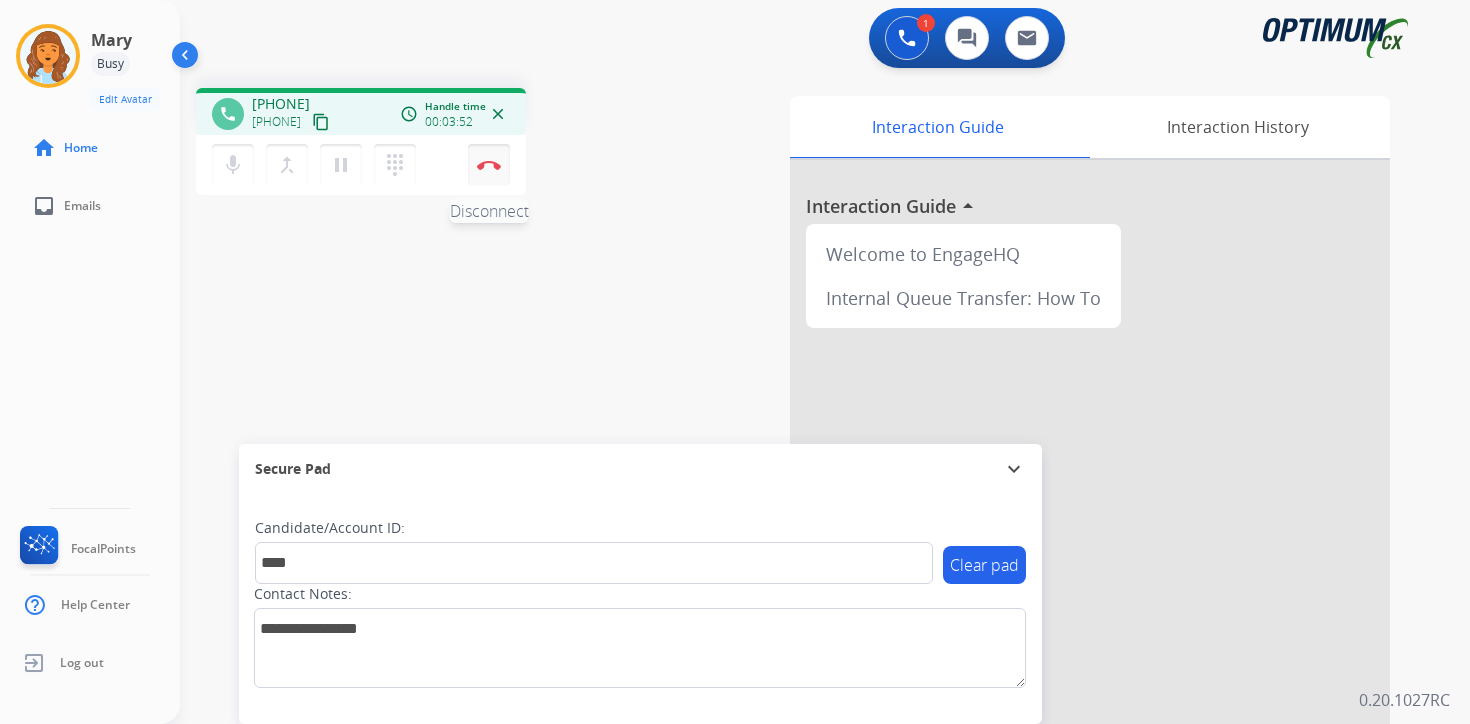 click at bounding box center [489, 165] 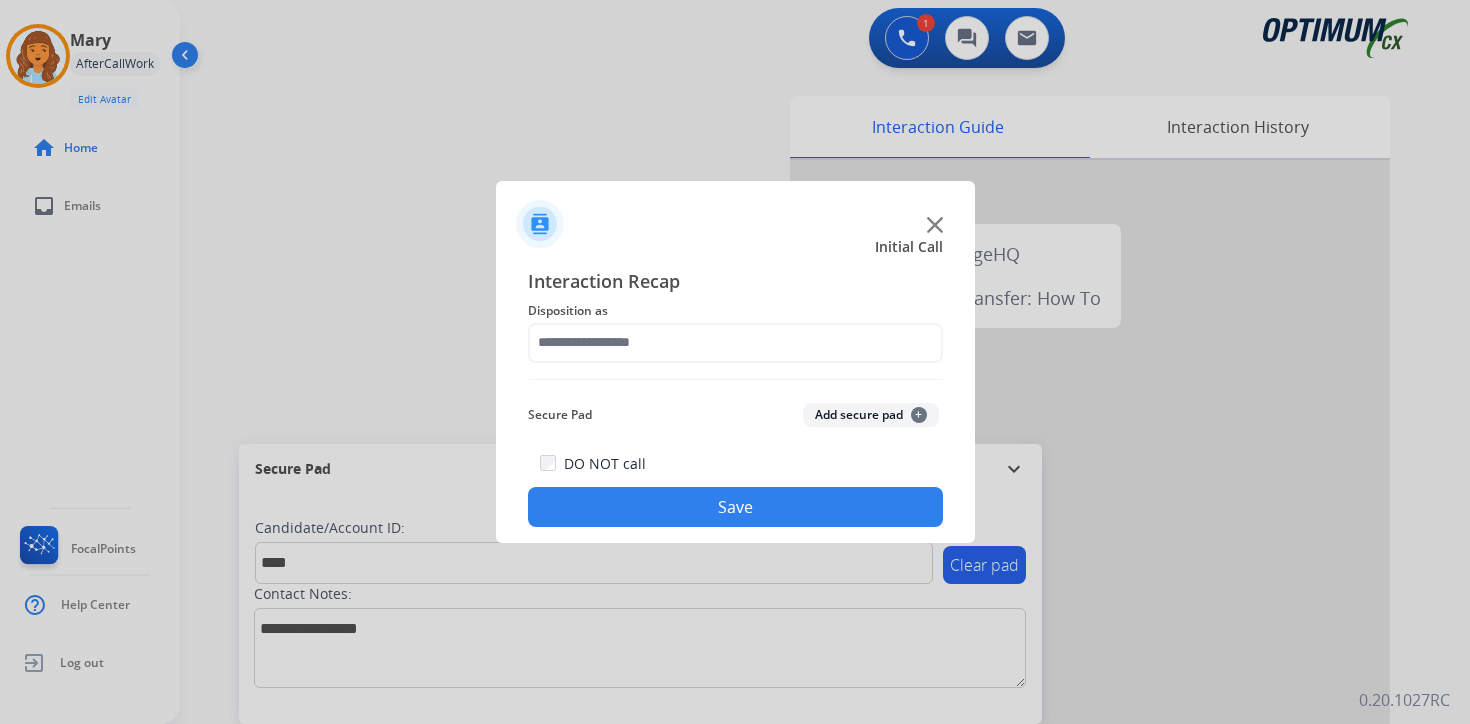 click on "Add secure pad  +" 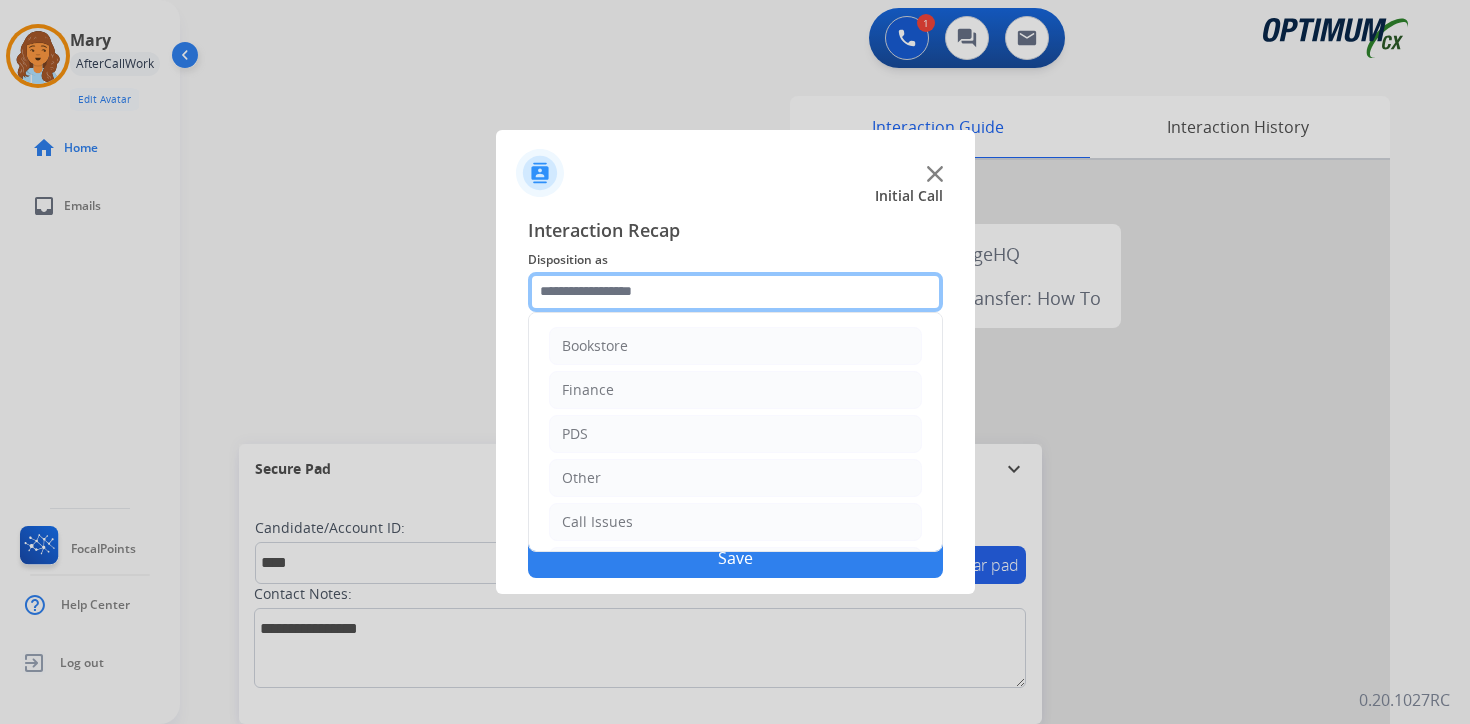 click 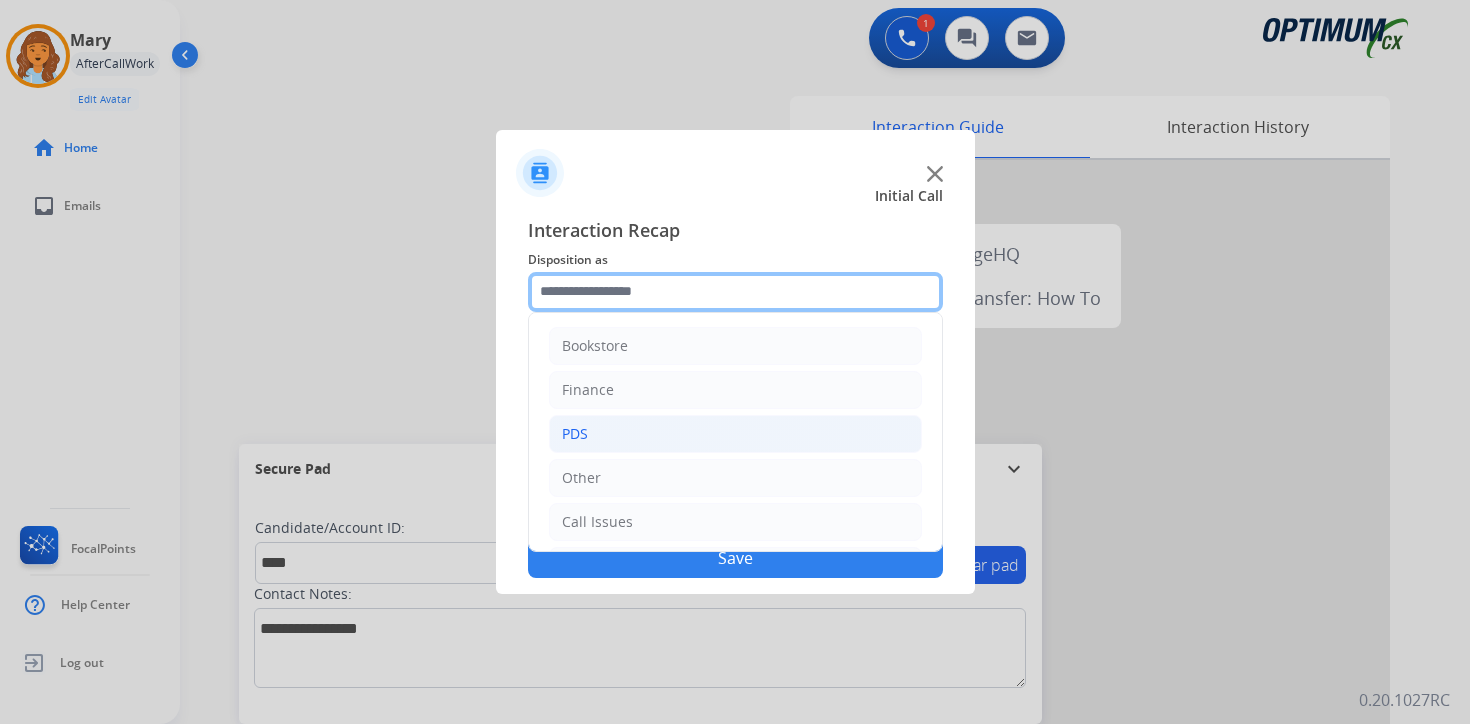 scroll, scrollTop: 136, scrollLeft: 0, axis: vertical 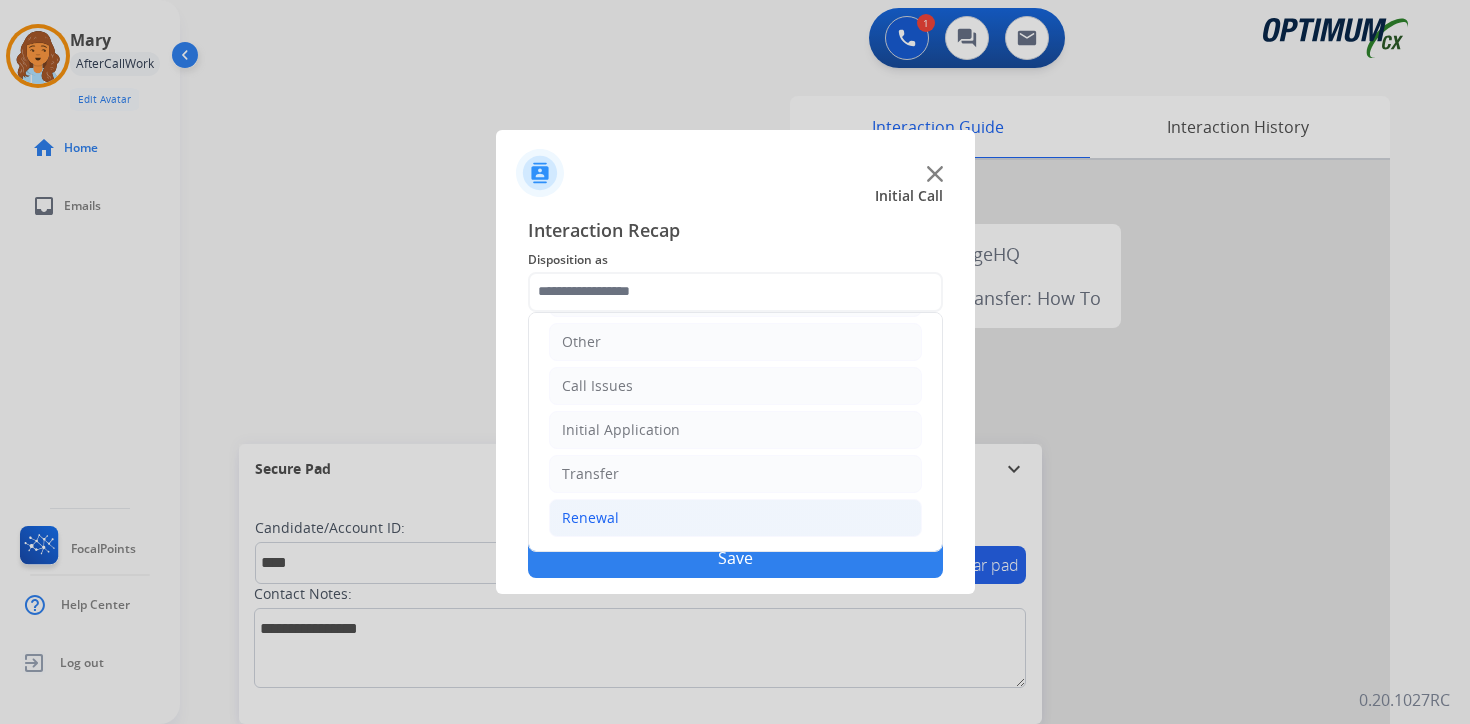 click on "Renewal" 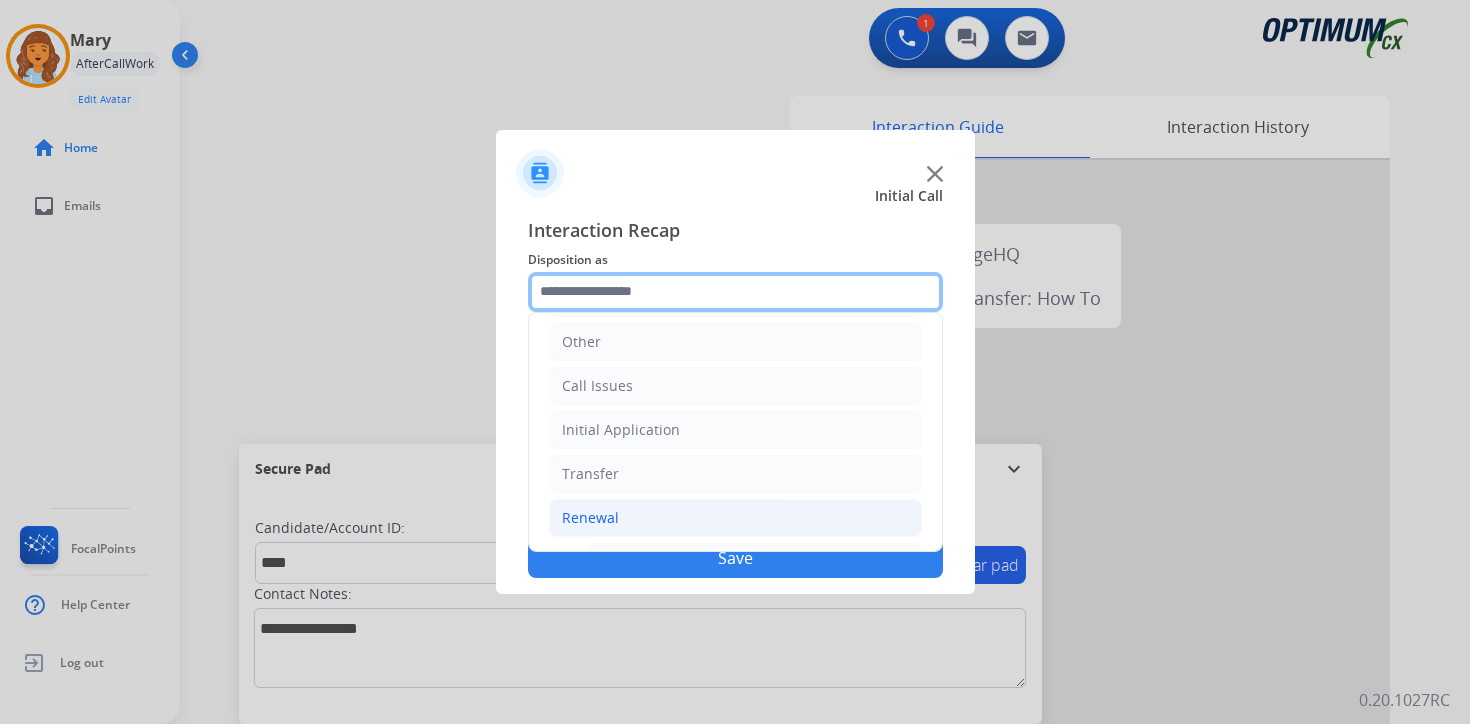 scroll, scrollTop: 469, scrollLeft: 0, axis: vertical 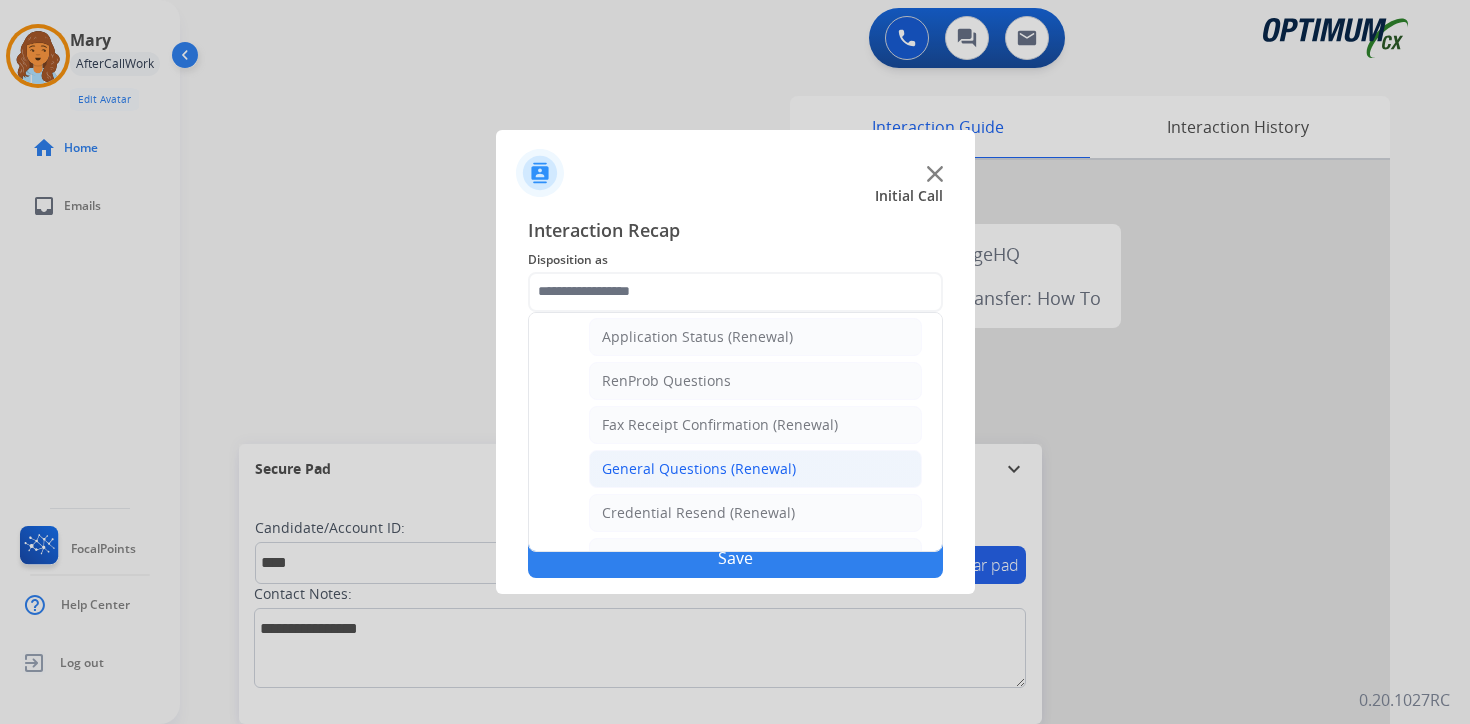 click on "General Questions (Renewal)" 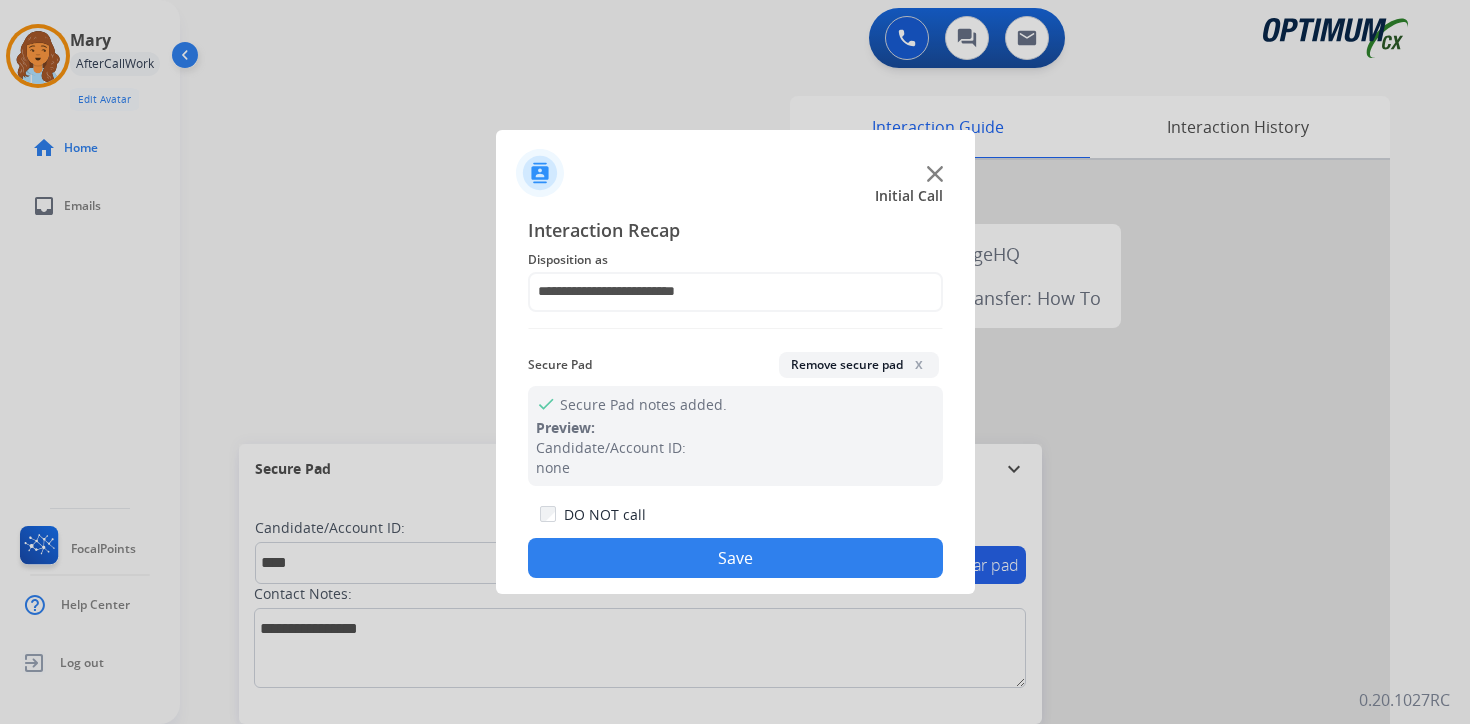 click on "Save" 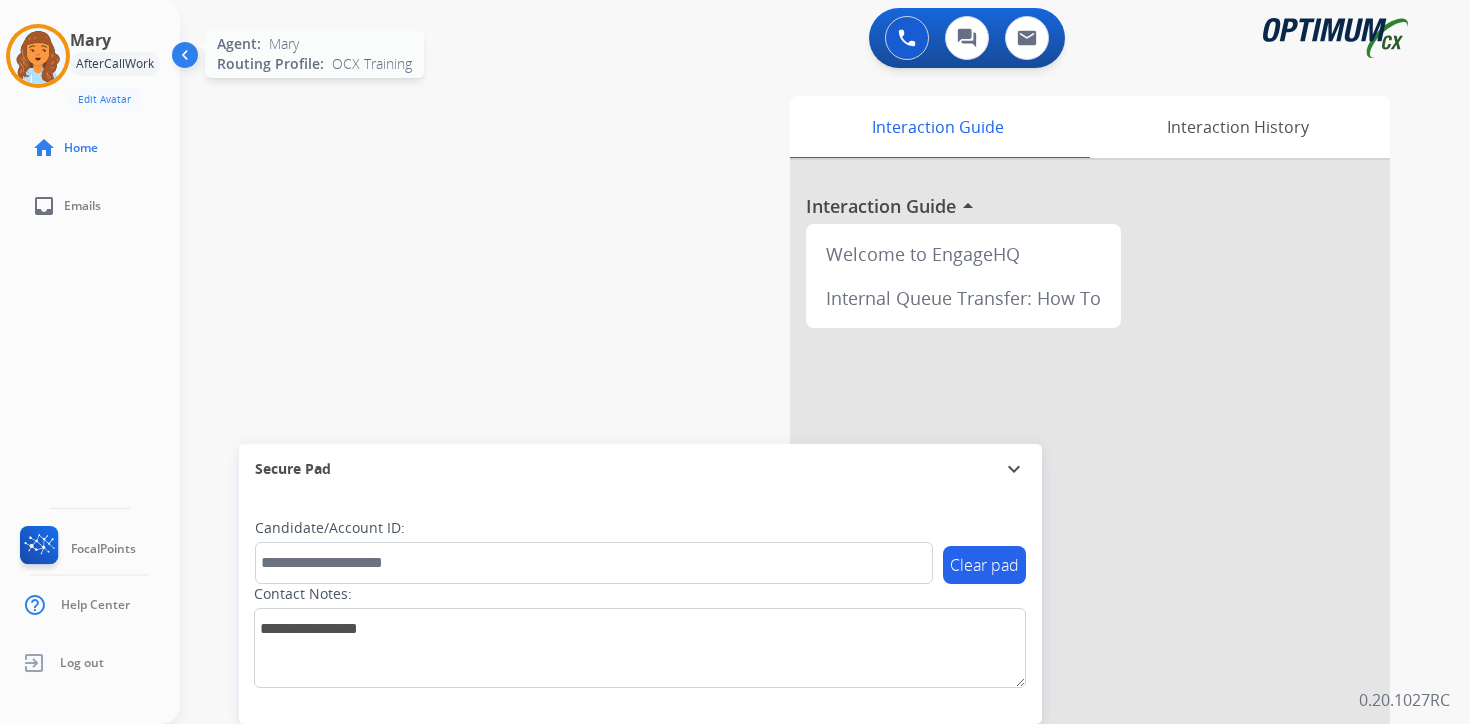 click at bounding box center [38, 56] 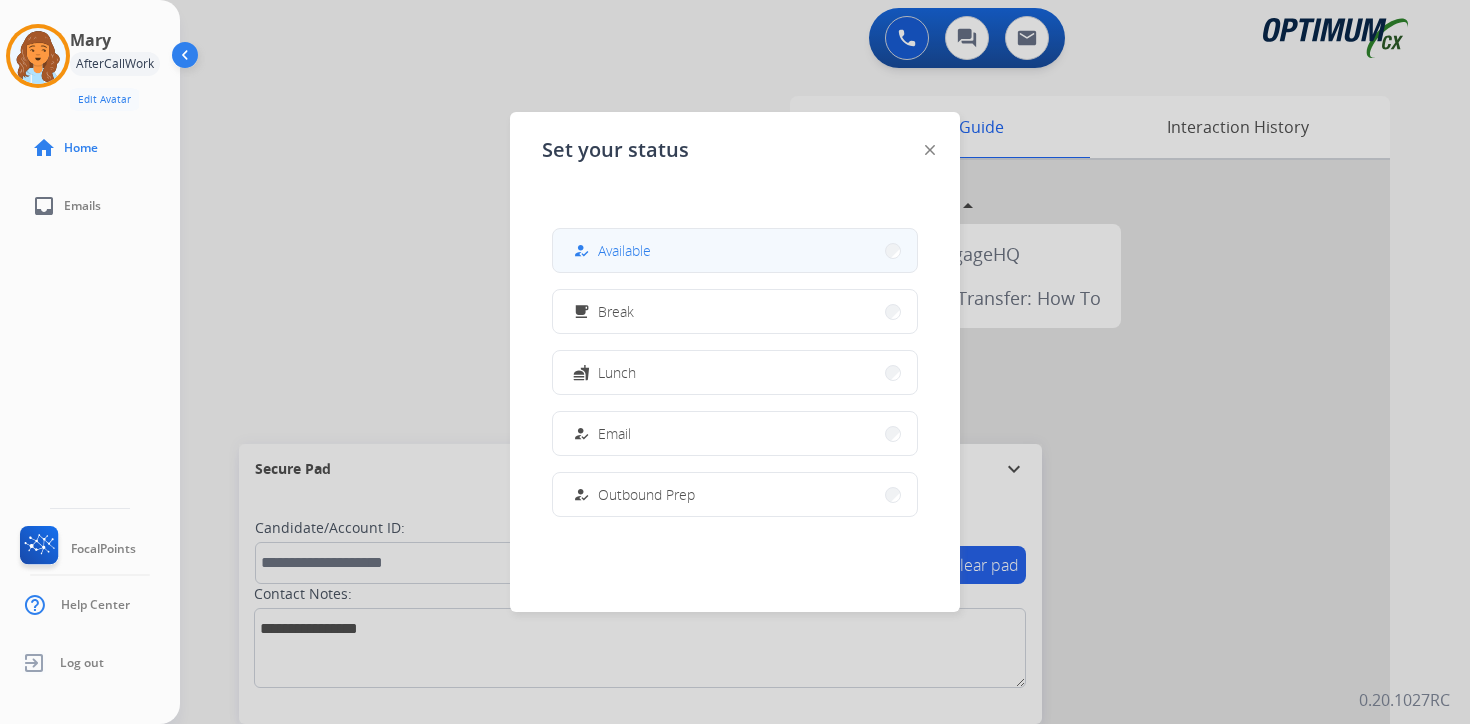 click on "Available" at bounding box center (624, 250) 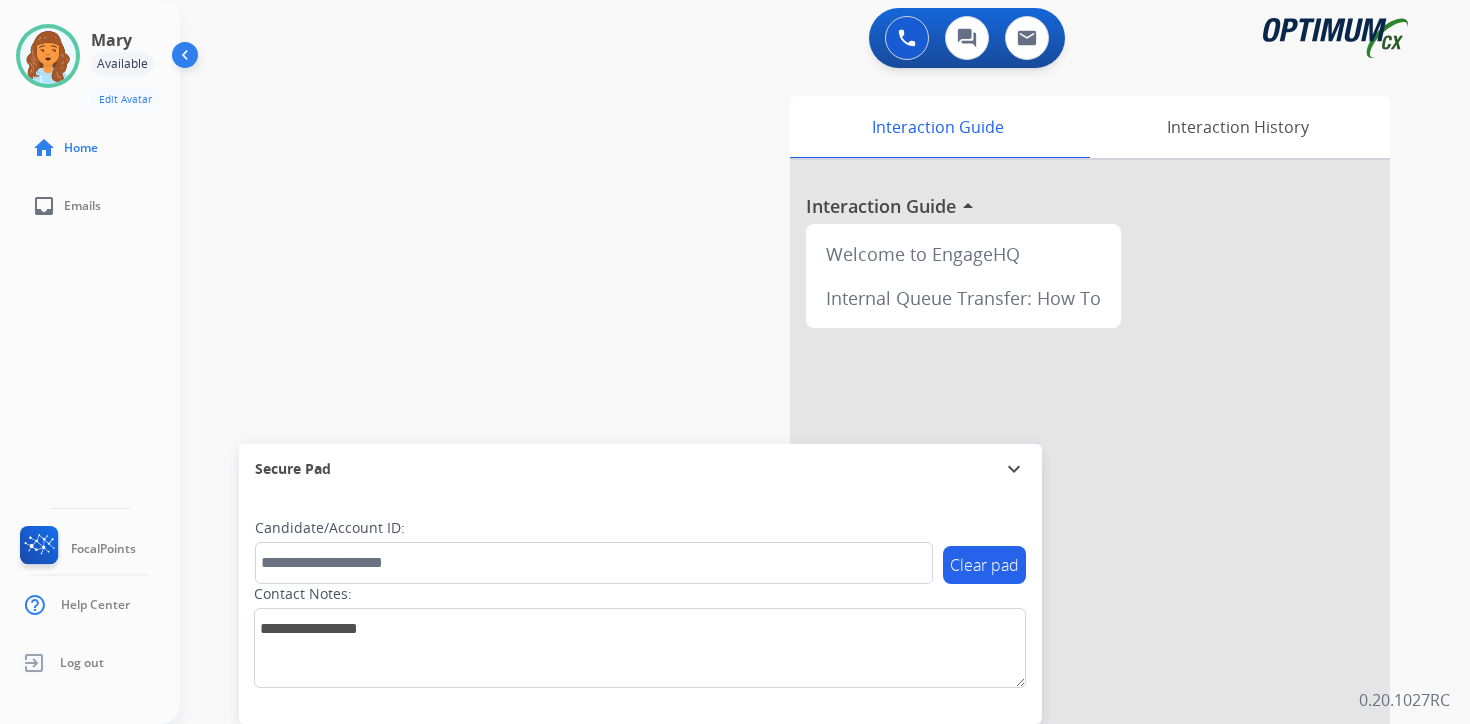 click on "0 Voice Interactions  0  Chat Interactions   0  Email Interactions swap_horiz Break voice bridge close_fullscreen Connect 3-Way Call merge_type Separate 3-Way Call  Interaction Guide   Interaction History  Interaction Guide arrow_drop_up  Welcome to EngageHQ   Internal Queue Transfer: How To  Secure Pad expand_more Clear pad Candidate/Account ID: Contact Notes:                  0.20.1027RC" at bounding box center (825, 362) 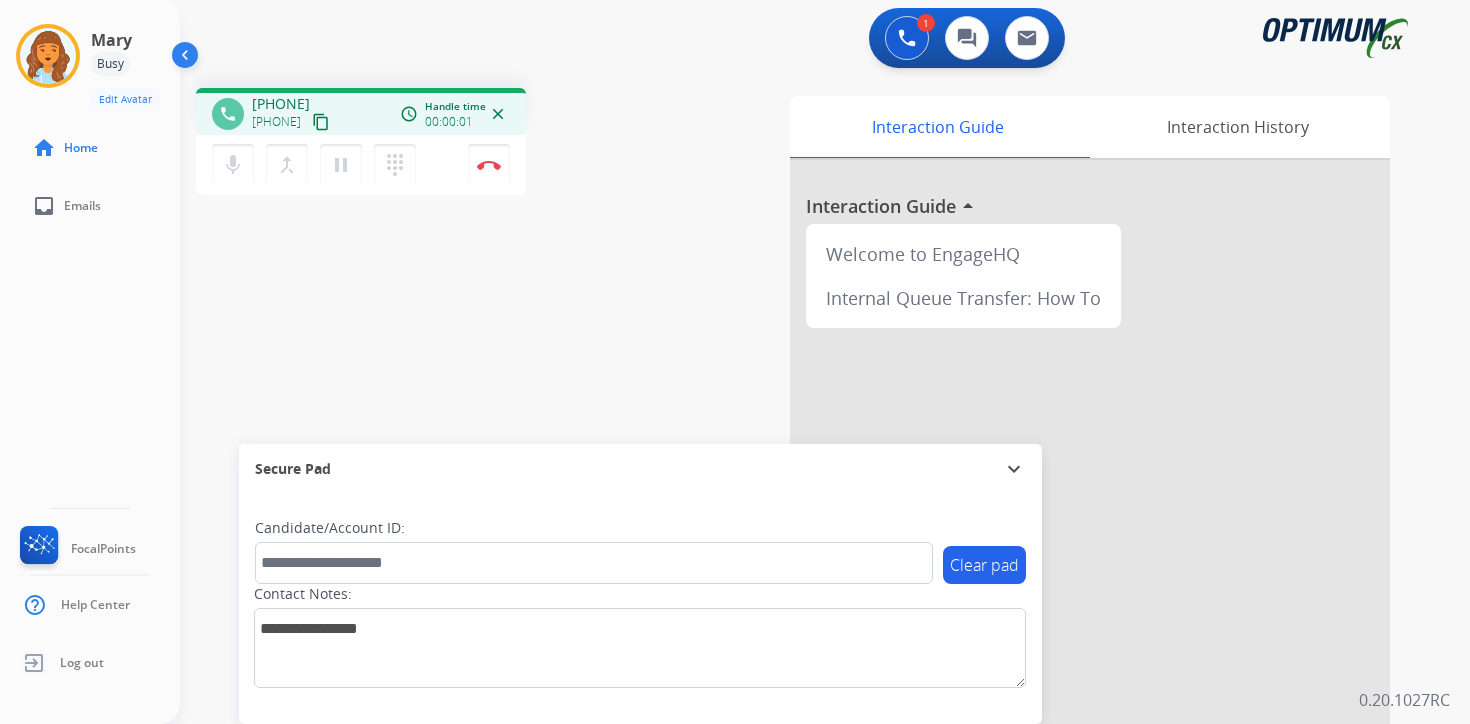 click on "content_copy" at bounding box center (321, 122) 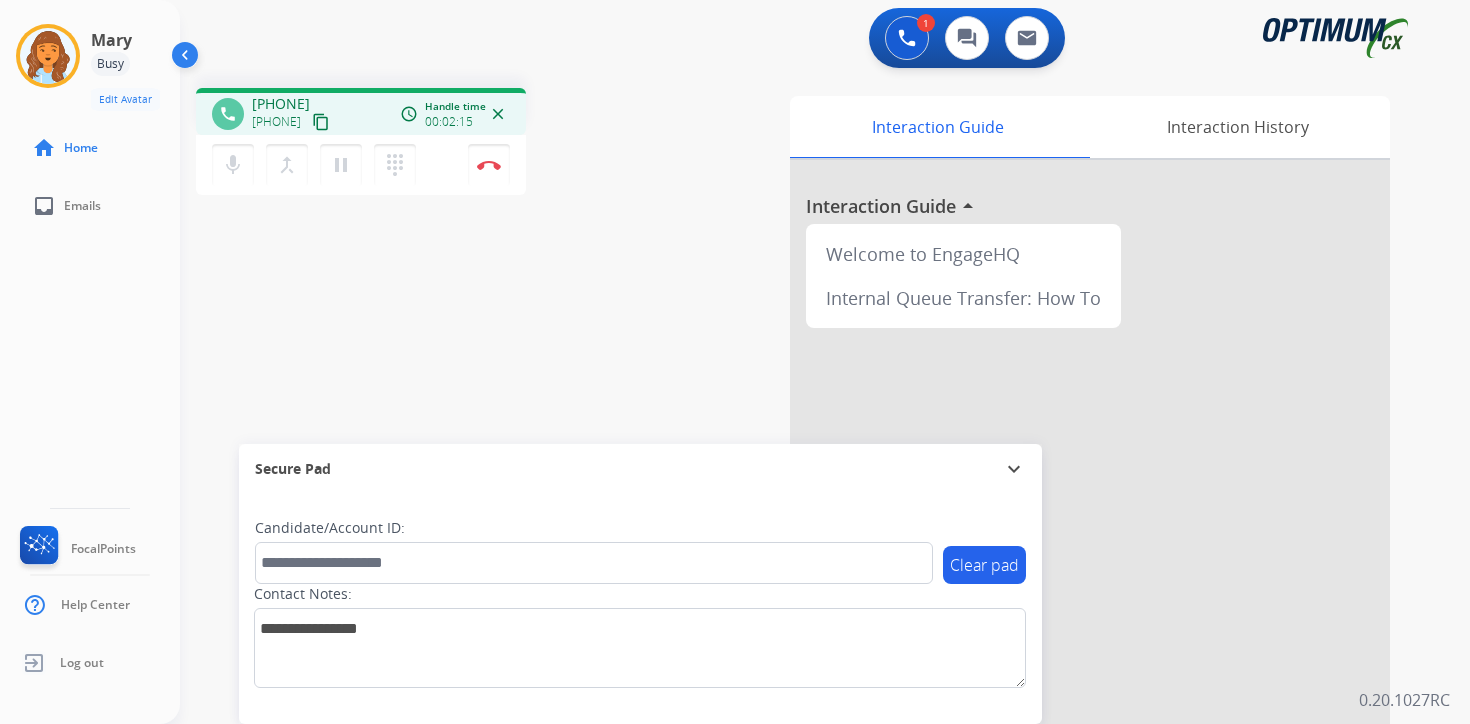 click on "Interaction Guide   Interaction History  Interaction Guide arrow_drop_up  Welcome to EngageHQ   Internal Queue Transfer: How To" at bounding box center (1059, 497) 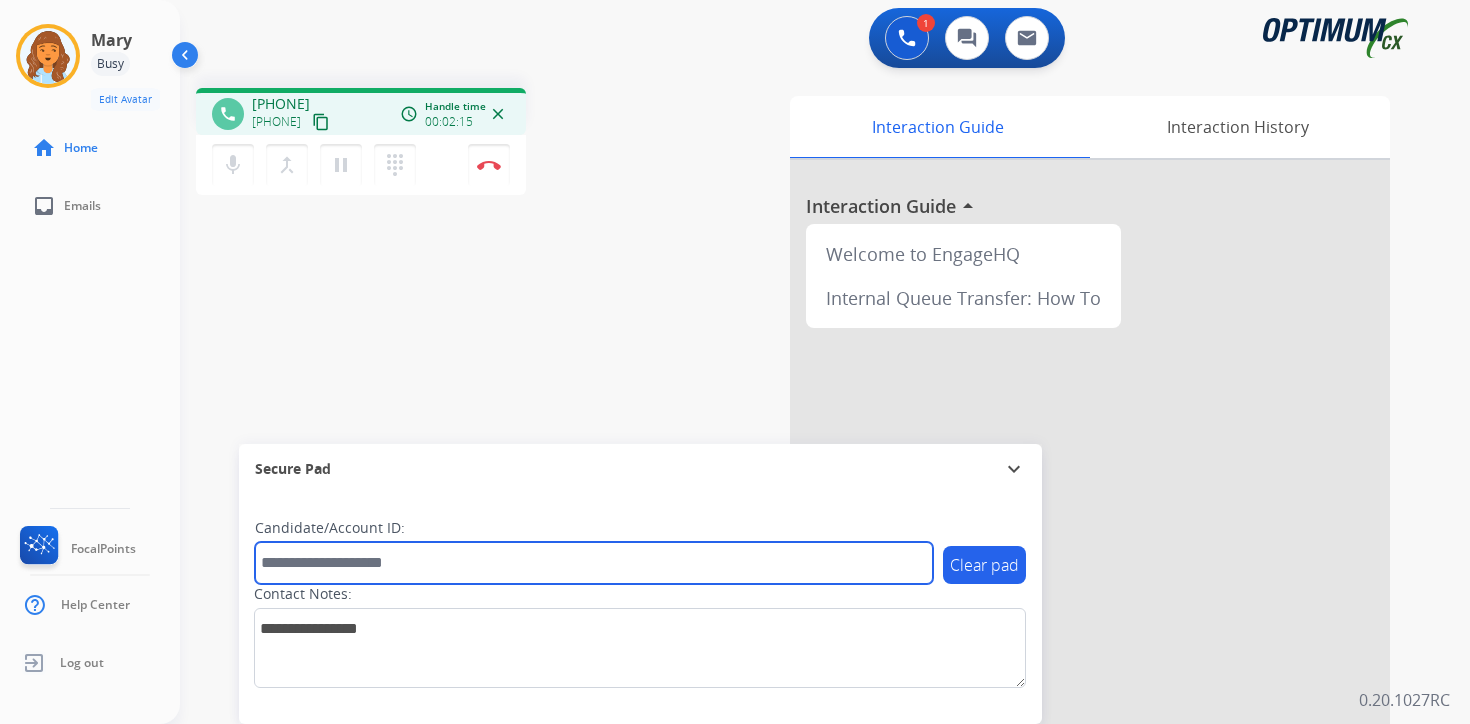 click at bounding box center [594, 563] 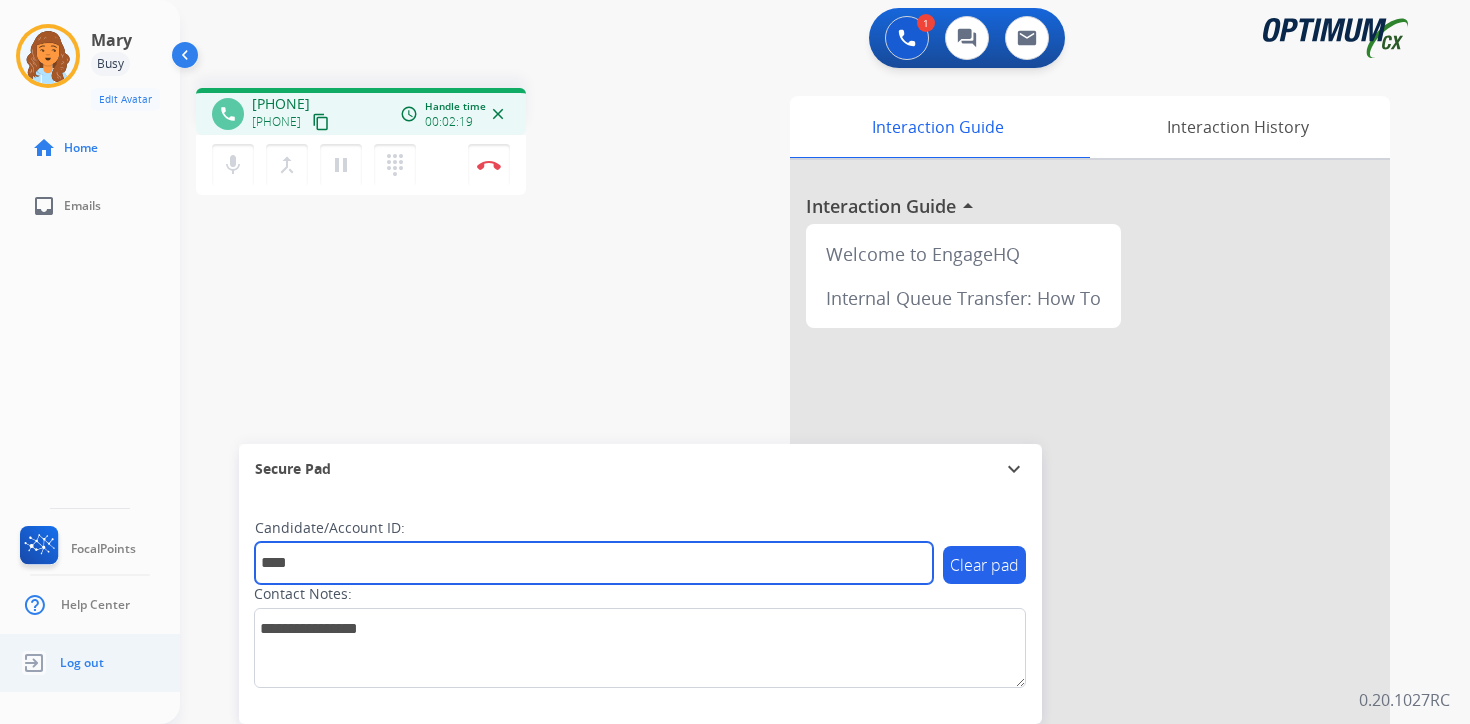 type on "****" 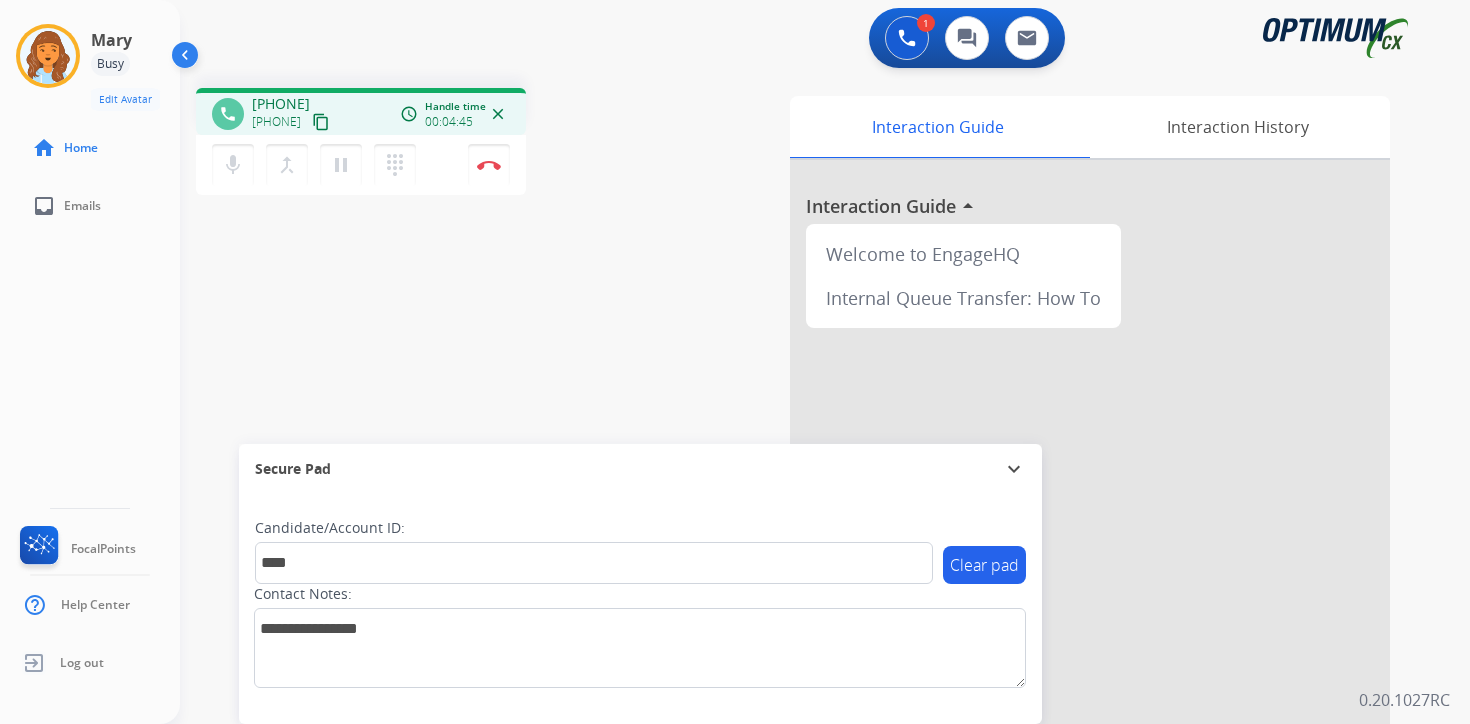click on "1 Voice Interactions  0  Chat Interactions   0  Email Interactions phone [PHONE] [PHONE] content_copy access_time Call metrics Queue   00:08 Hold   00:00 Talk   04:46 Total   04:53 Handle time 00:04:45 close mic Mute merge_type Bridge pause Hold dialpad Dialpad Disconnect swap_horiz Break voice bridge close_fullscreen Connect 3-Way Call merge_type Separate 3-Way Call  Interaction Guide   Interaction History  Interaction Guide arrow_drop_up  Welcome to EngageHQ   Internal Queue Transfer: How To  Secure Pad expand_more Clear pad Candidate/Account ID: **** Contact Notes:                  0.20.1027RC" at bounding box center [825, 362] 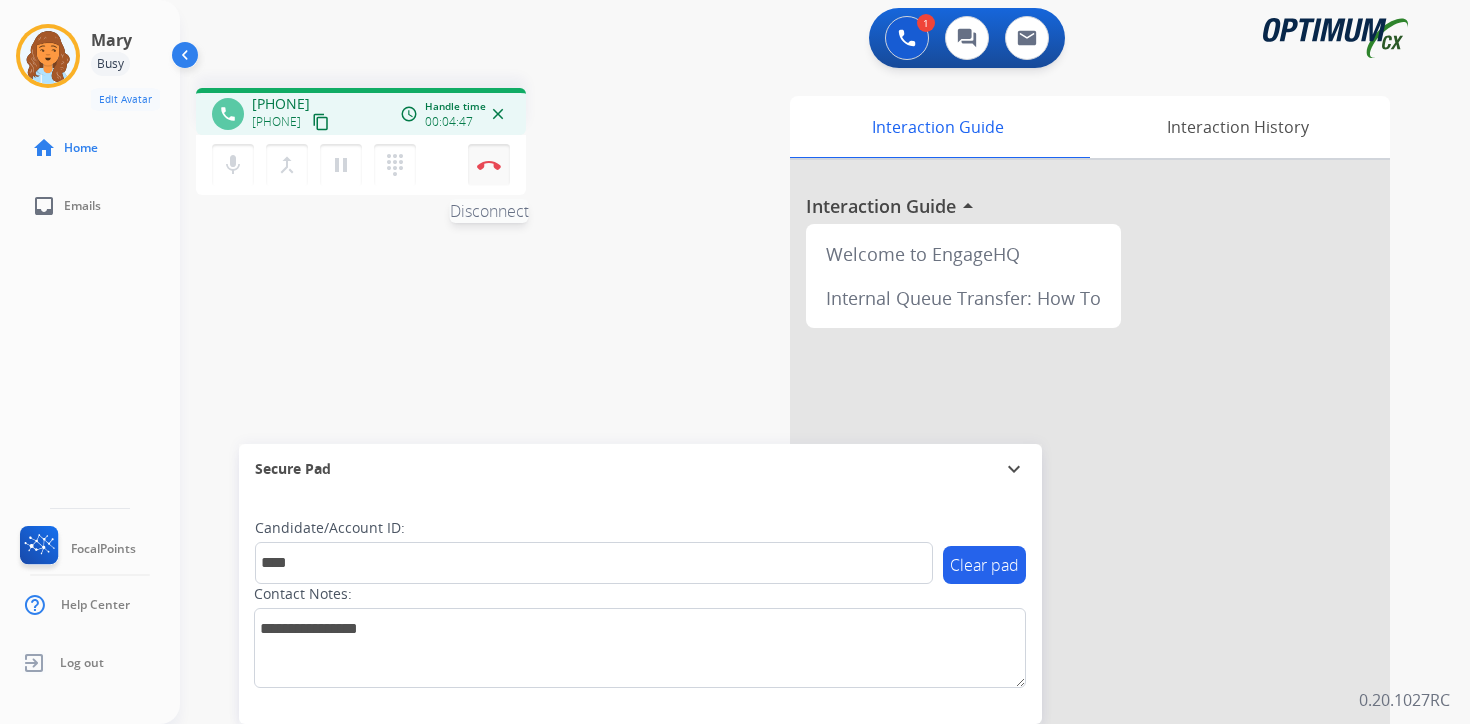click at bounding box center (489, 165) 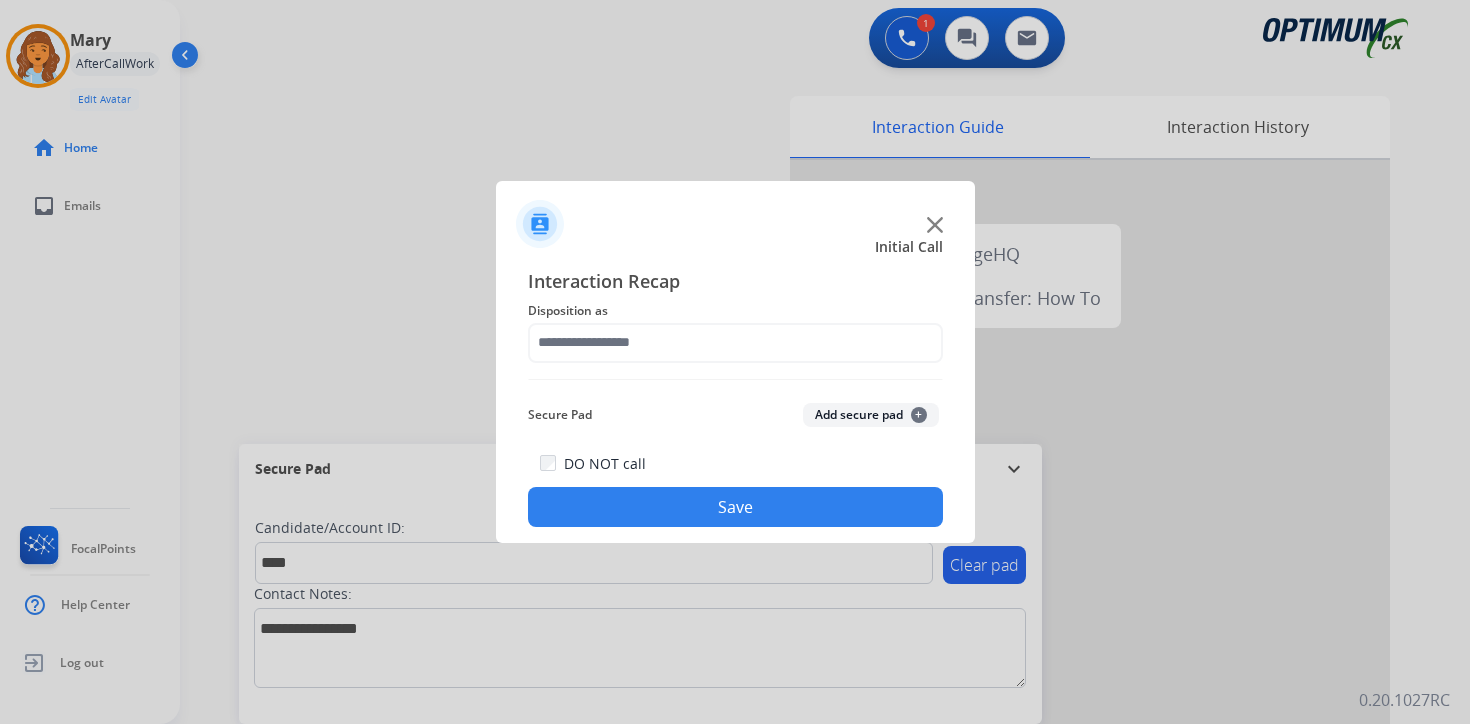 click on "Add secure pad  +" 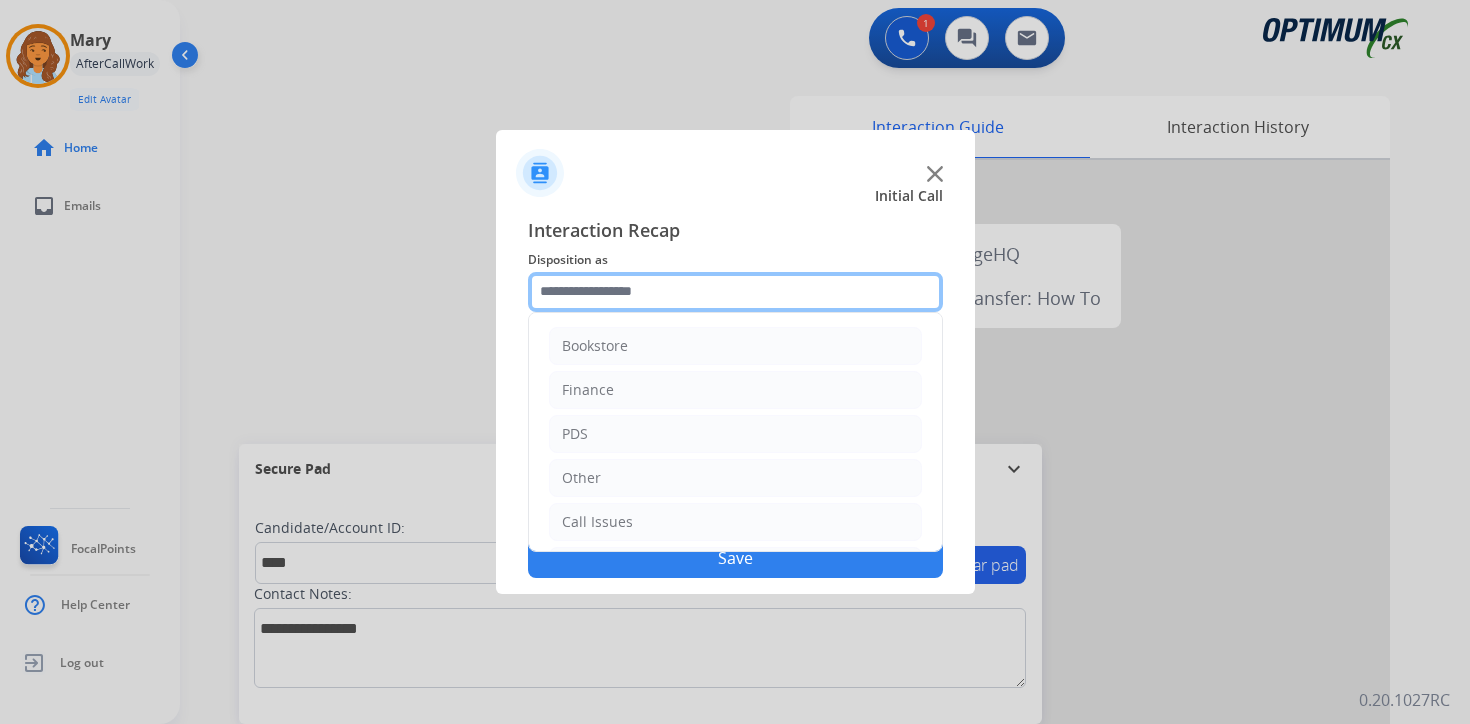 click 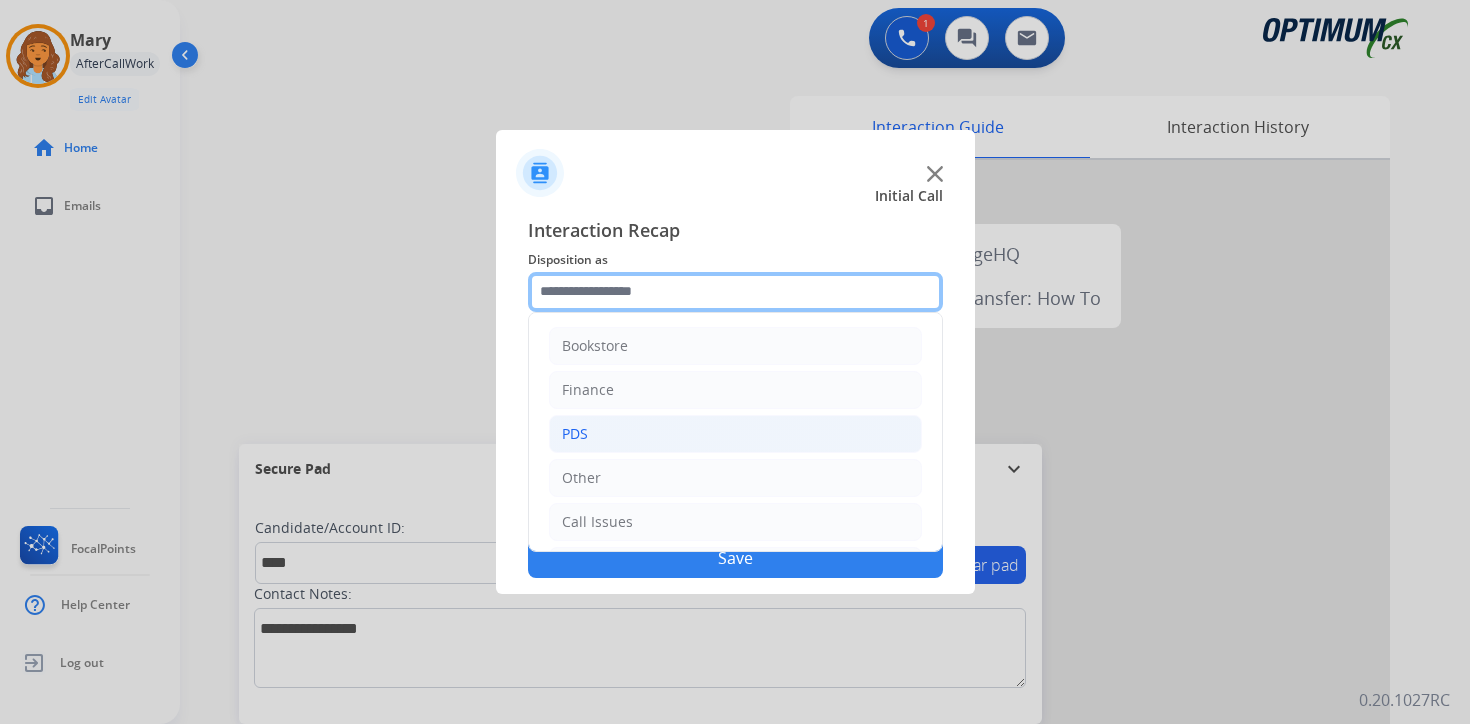 scroll, scrollTop: 136, scrollLeft: 0, axis: vertical 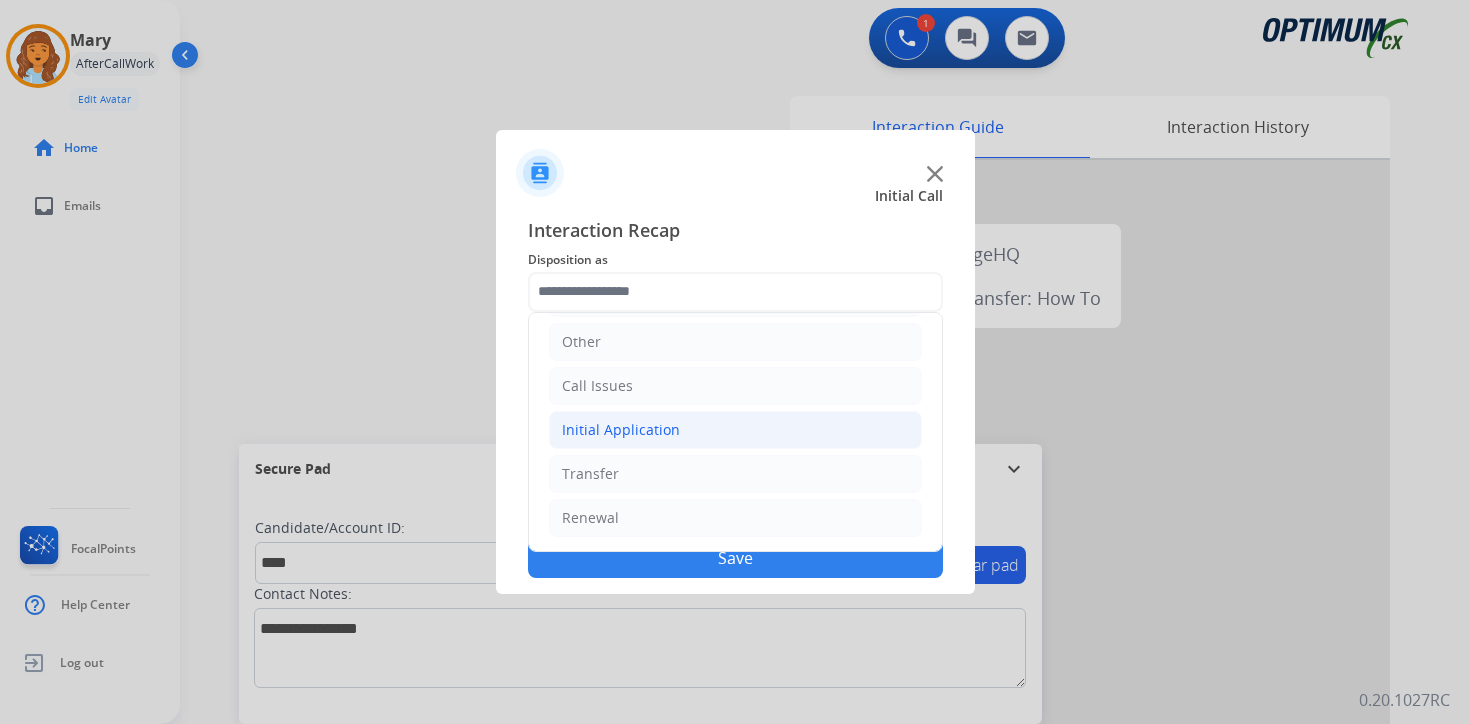 click on "Initial Application" 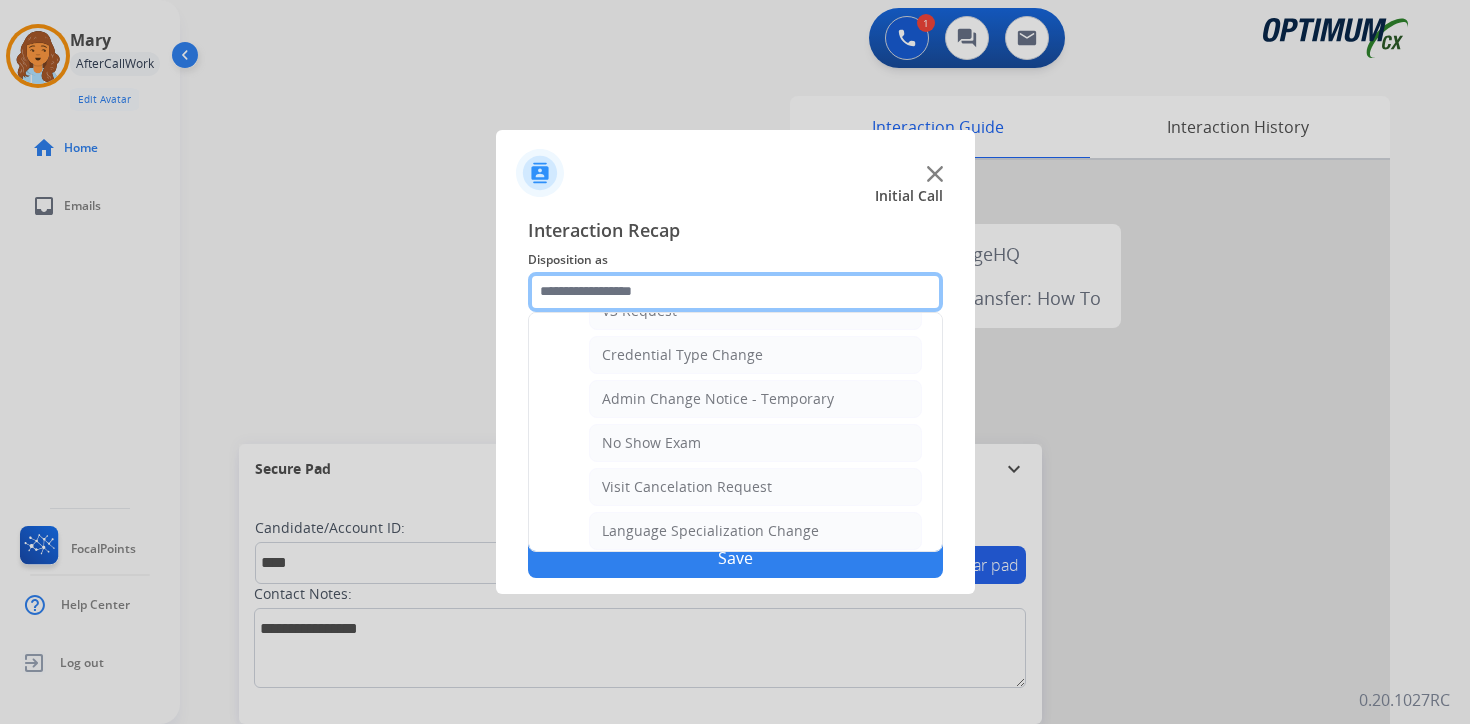 scroll, scrollTop: 1136, scrollLeft: 0, axis: vertical 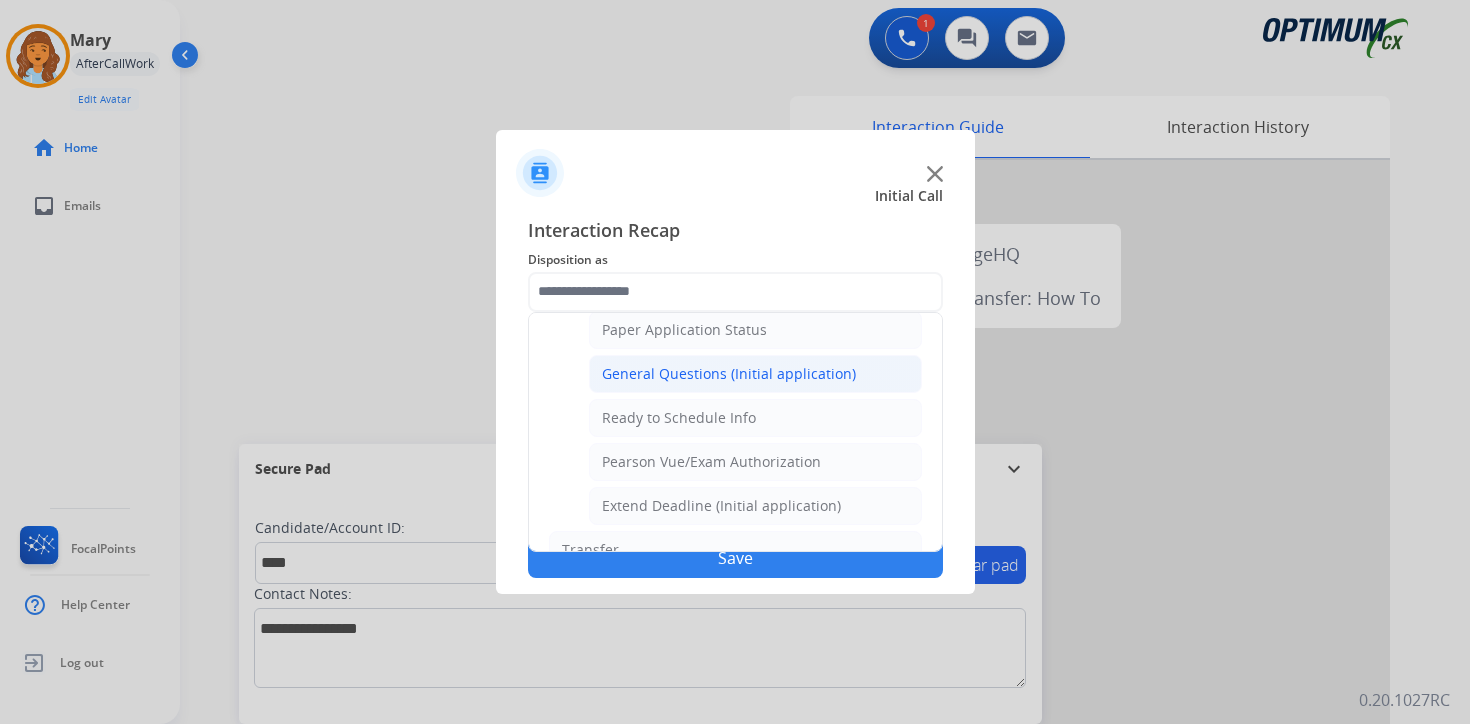 click on "General Questions (Initial application)" 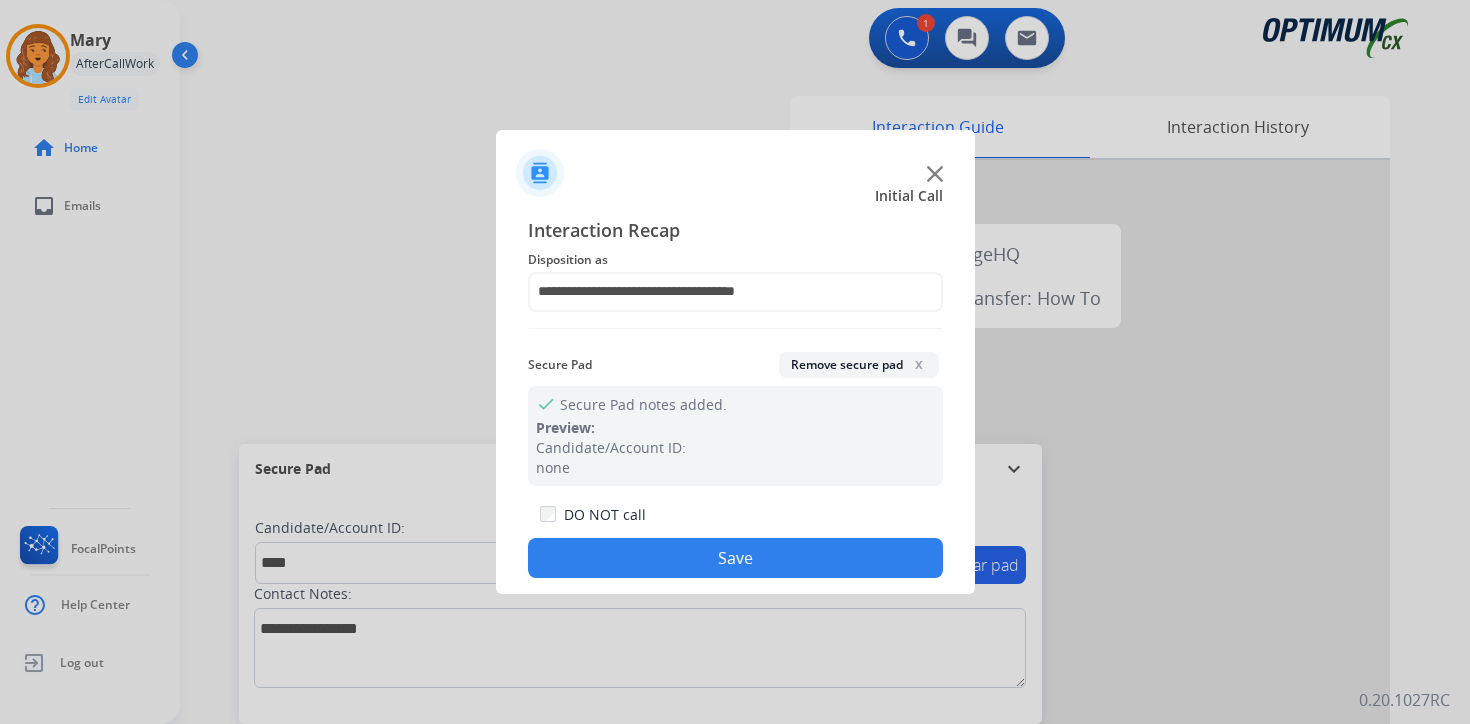click on "Save" 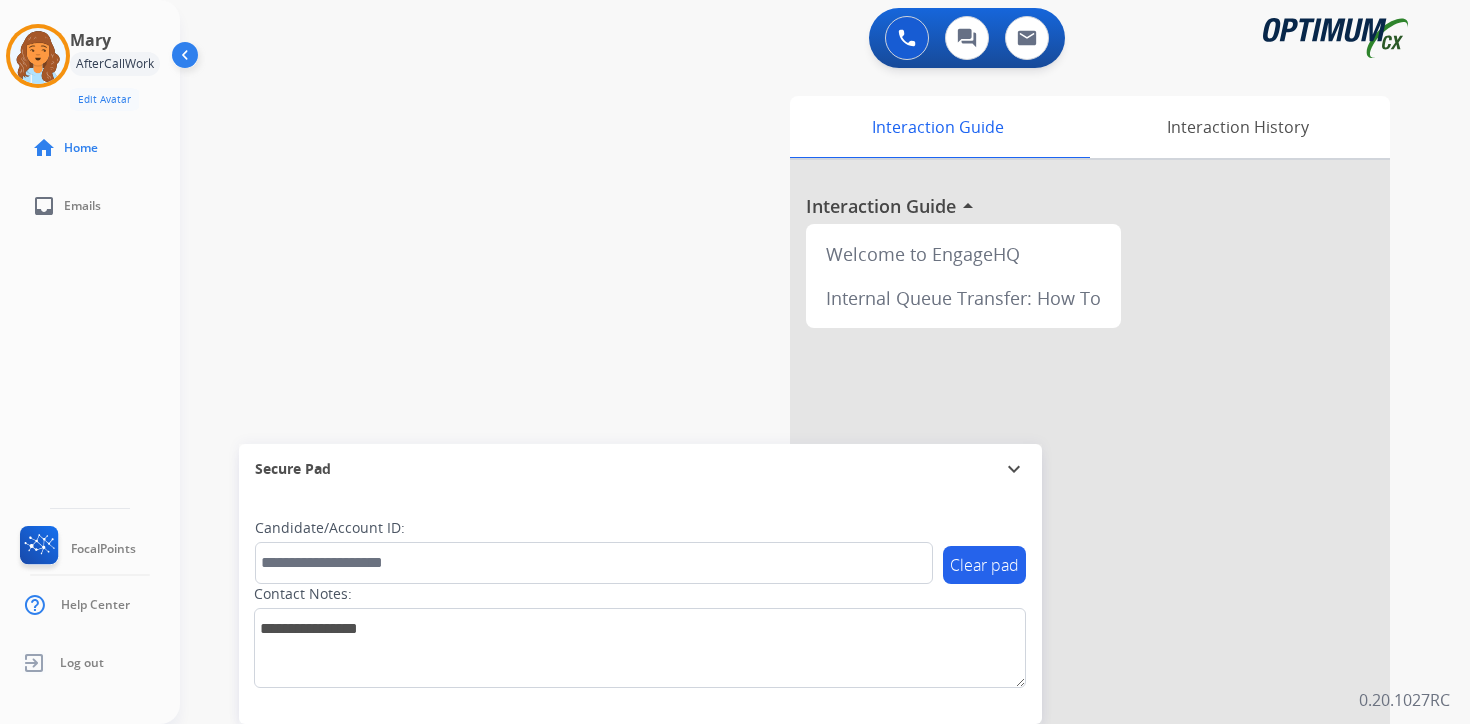 click on "0 Voice Interactions  0  Chat Interactions   0  Email Interactions swap_horiz Break voice bridge close_fullscreen Connect 3-Way Call merge_type Separate 3-Way Call  Interaction Guide   Interaction History  Interaction Guide arrow_drop_up  Welcome to EngageHQ   Internal Queue Transfer: How To  Secure Pad expand_more Clear pad Candidate/Account ID: Contact Notes:                  0.20.1027RC" at bounding box center (825, 362) 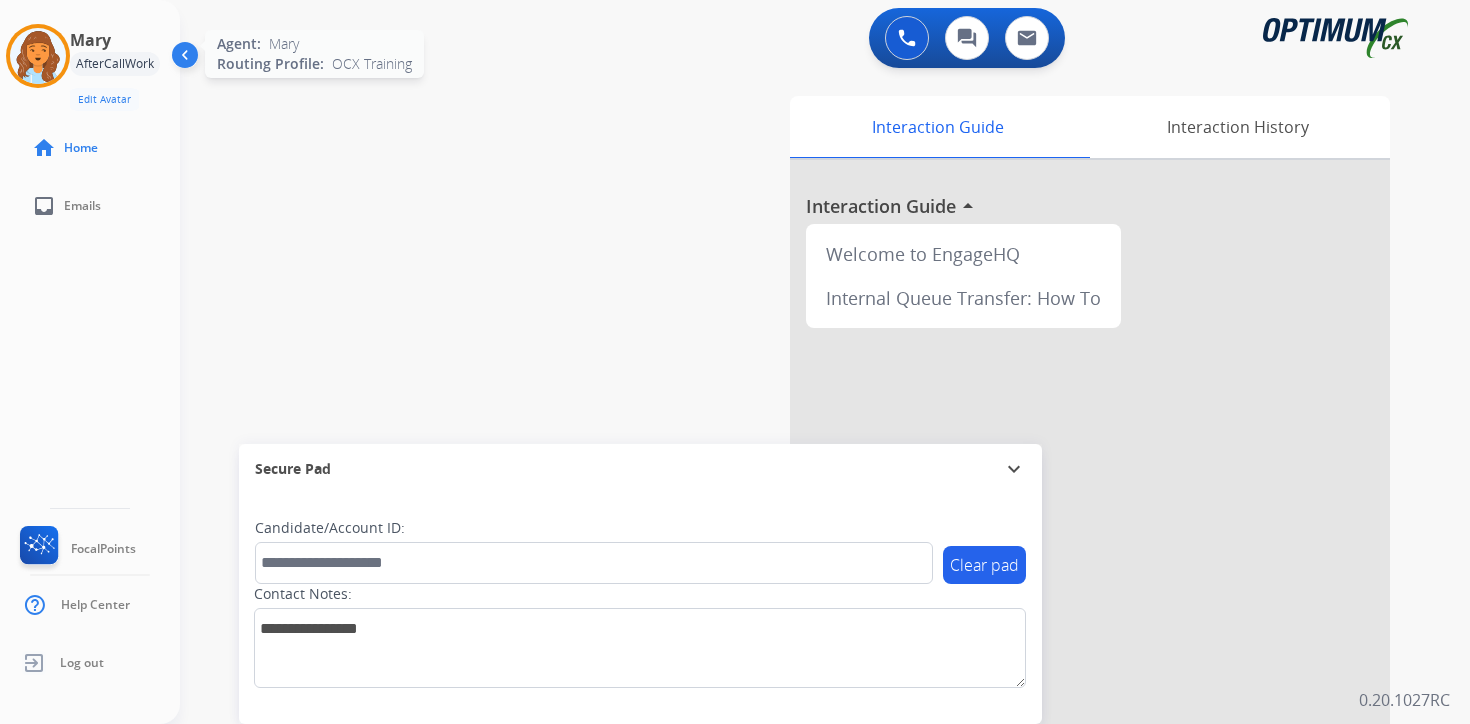 click at bounding box center [38, 56] 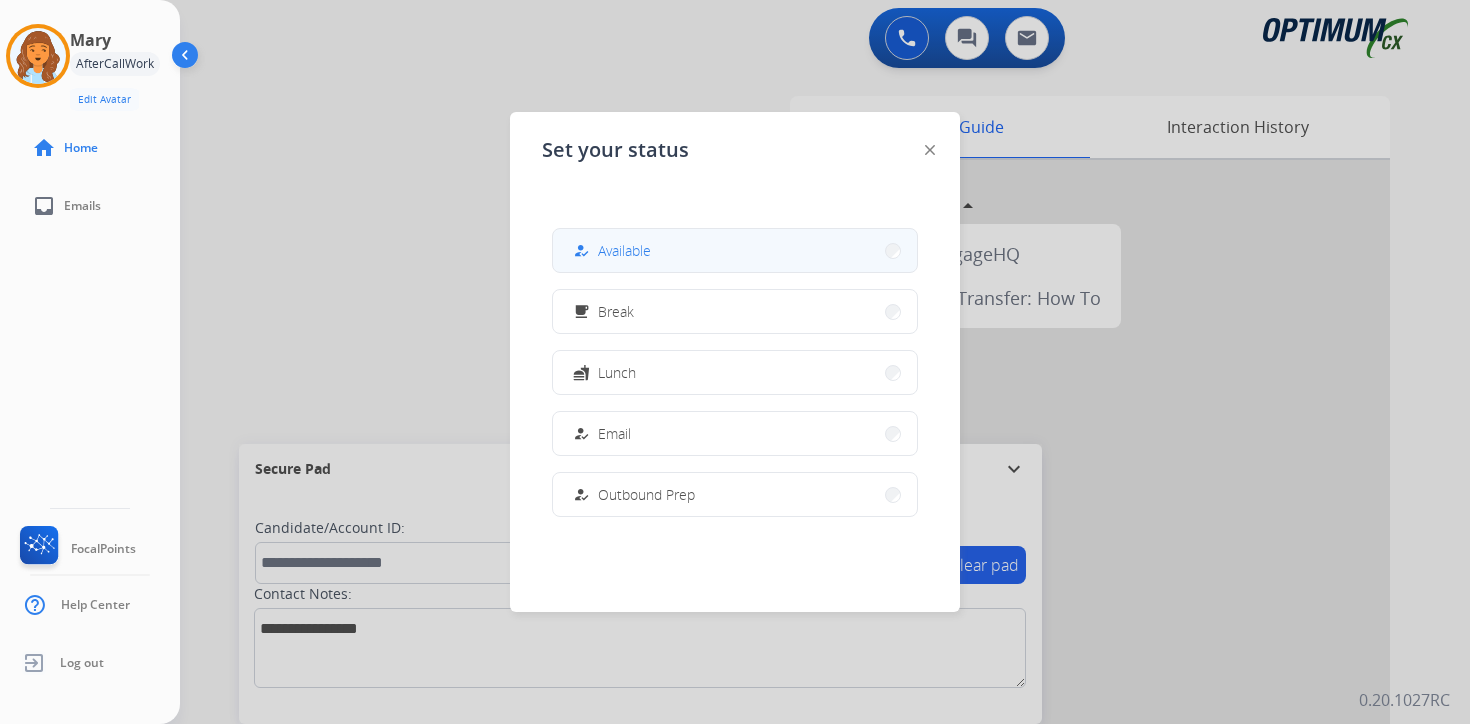 click on "Available" at bounding box center [624, 250] 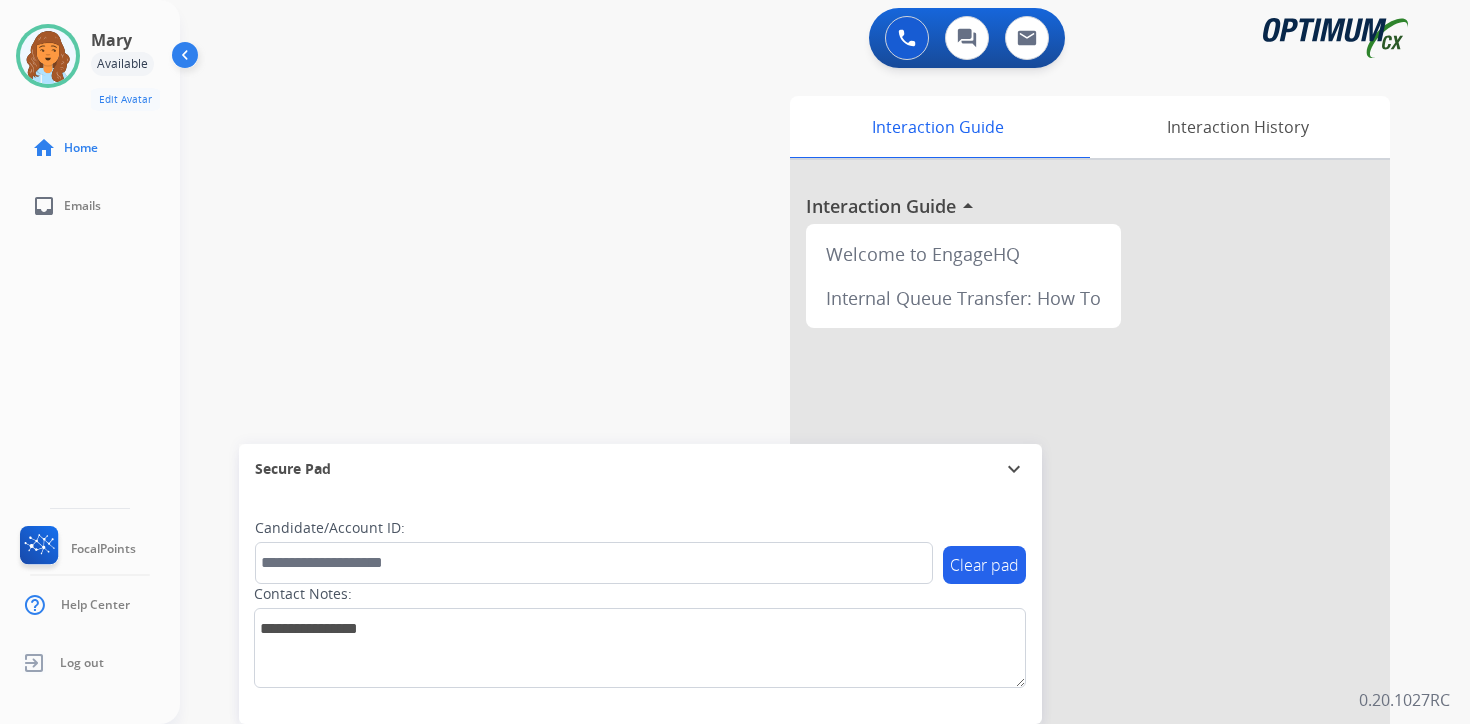 click on "0 Voice Interactions  0  Chat Interactions   0  Email Interactions swap_horiz Break voice bridge close_fullscreen Connect 3-Way Call merge_type Separate 3-Way Call  Interaction Guide   Interaction History  Interaction Guide arrow_drop_up  Welcome to EngageHQ   Internal Queue Transfer: How To  Secure Pad expand_more Clear pad Candidate/Account ID: Contact Notes:                  0.20.1027RC" at bounding box center [825, 362] 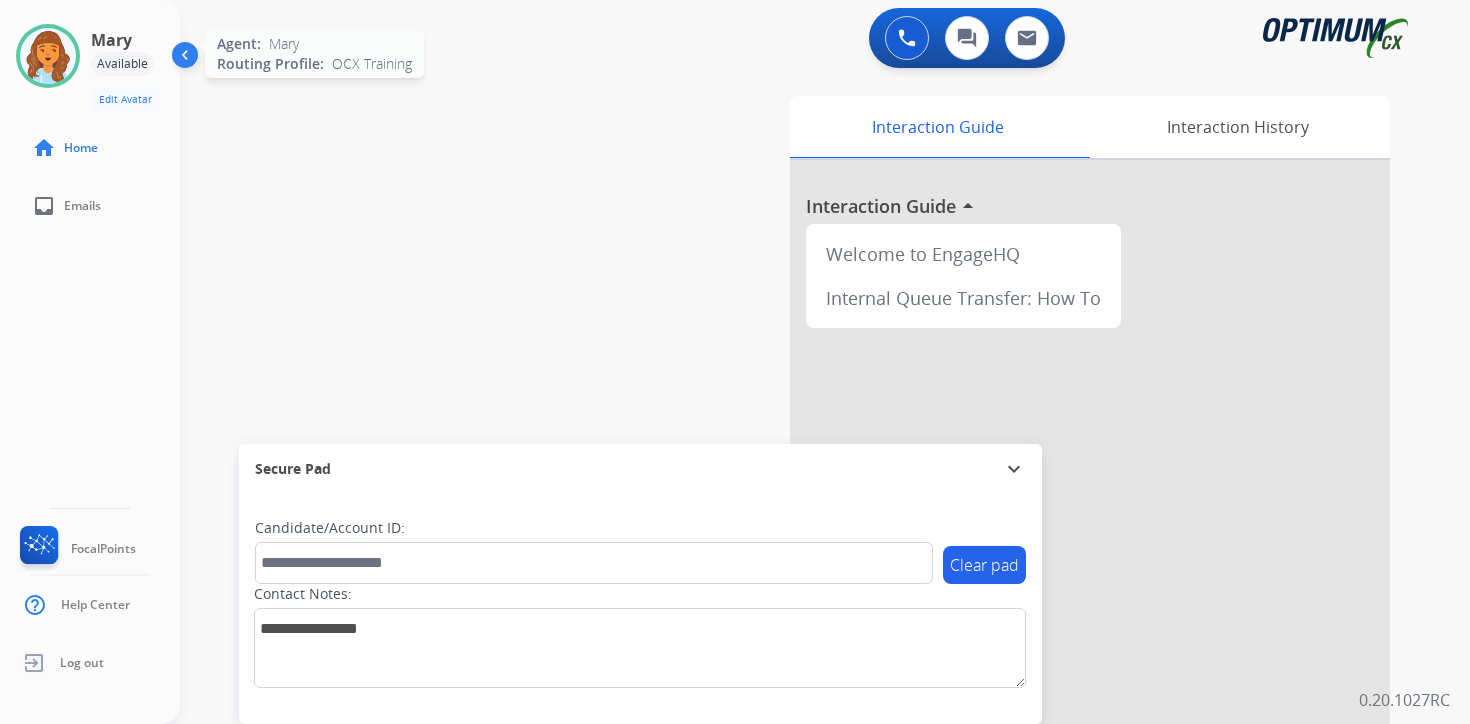 click at bounding box center [48, 56] 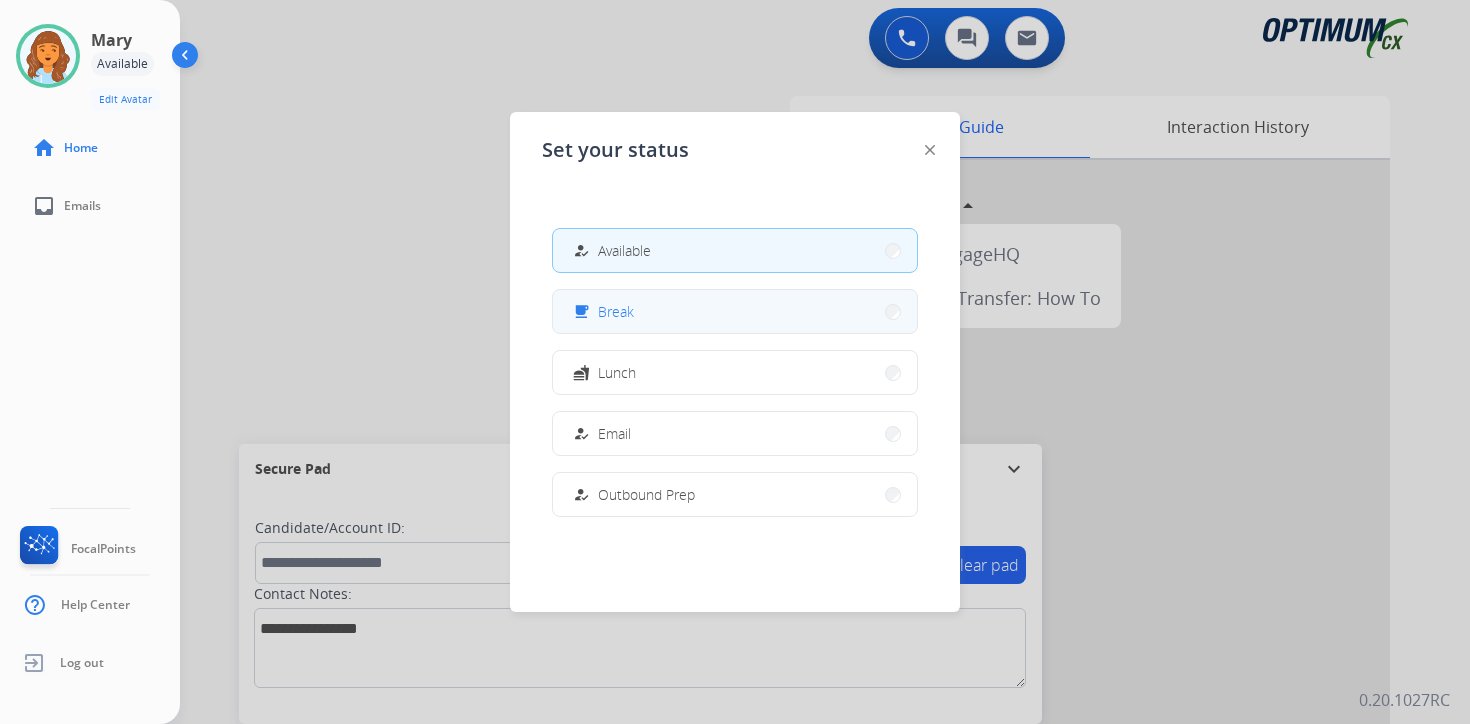 click on "free_breakfast" at bounding box center [583, 312] 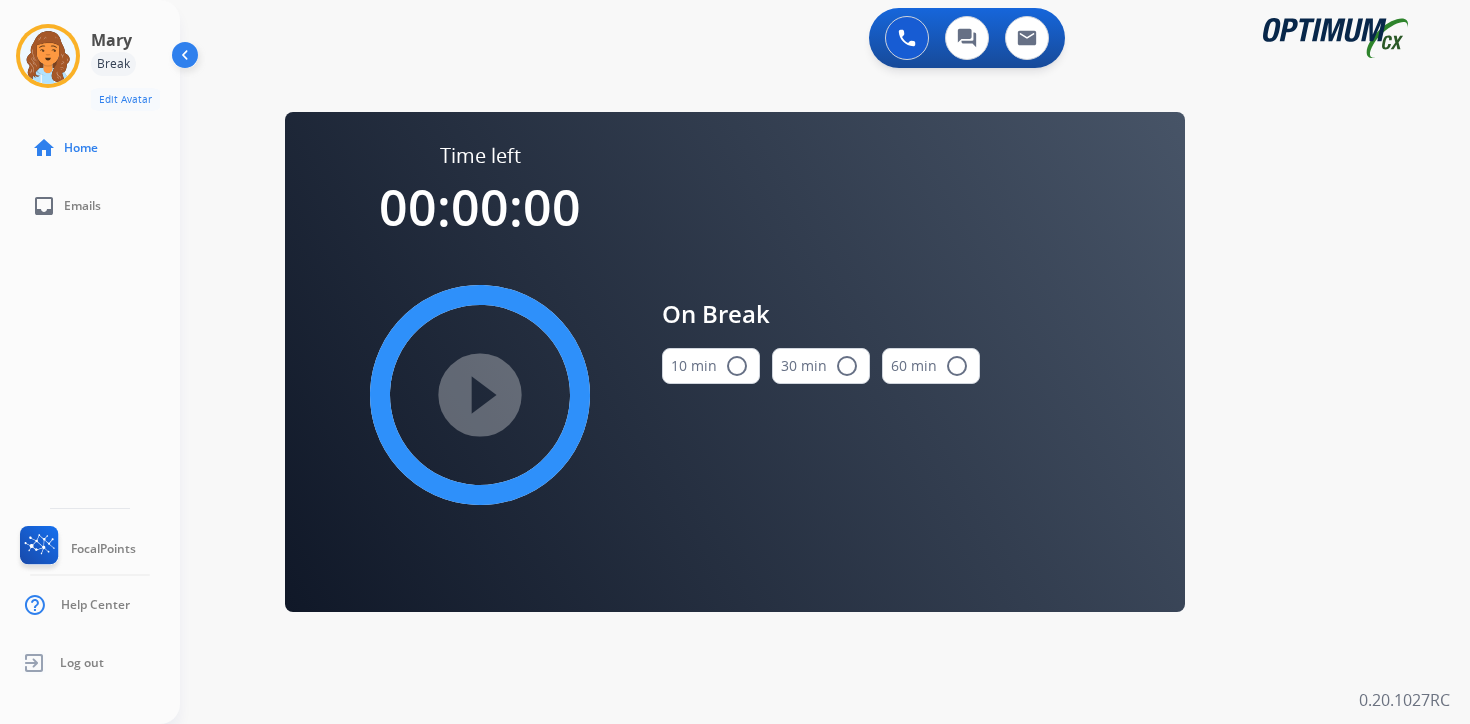 click on "0 Voice Interactions  0  Chat Interactions   0  Email Interactions swap_horiz Break voice bridge close_fullscreen Connect 3-Way Call merge_type Separate 3-Way Call  Time left 00:00:00 play_circle_filled On Break  10 min  radio_button_unchecked  30 min  radio_button_unchecked  60 min  radio_button_unchecked  Interaction Guide   Interaction History  Interaction Guide arrow_drop_up  Welcome to EngageHQ   Internal Queue Transfer: How To  Secure Pad expand_more Clear pad Candidate/Account ID: Contact Notes:                  0.20.1027RC" at bounding box center (825, 362) 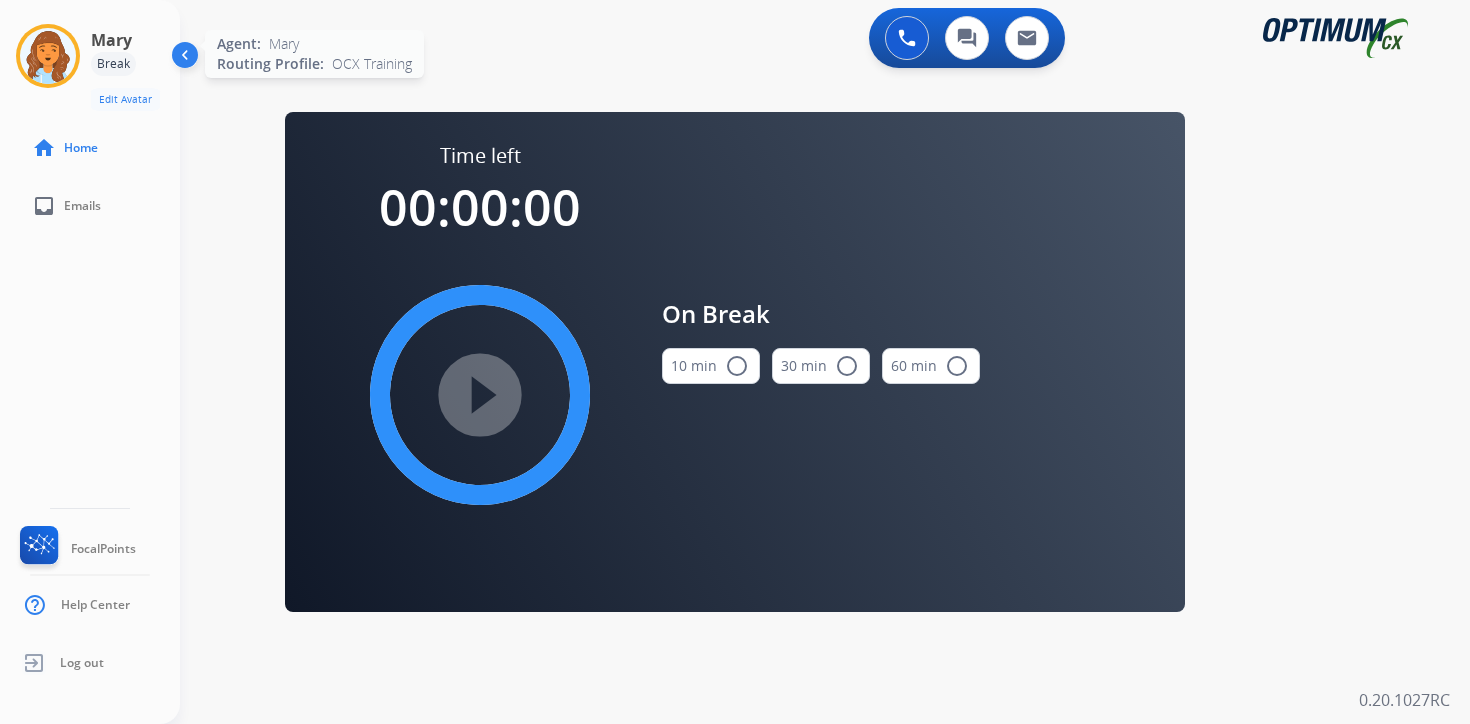 click at bounding box center [48, 56] 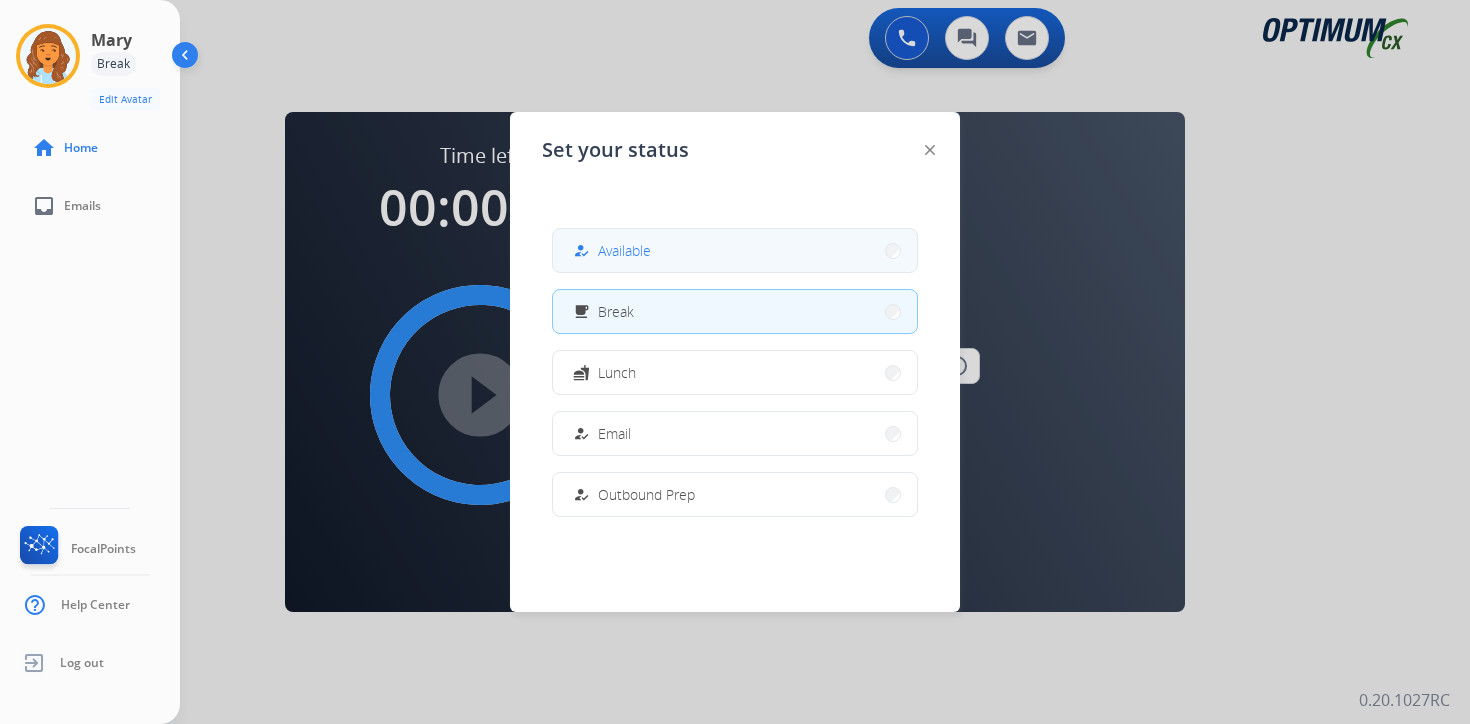 click on "Available" at bounding box center (624, 250) 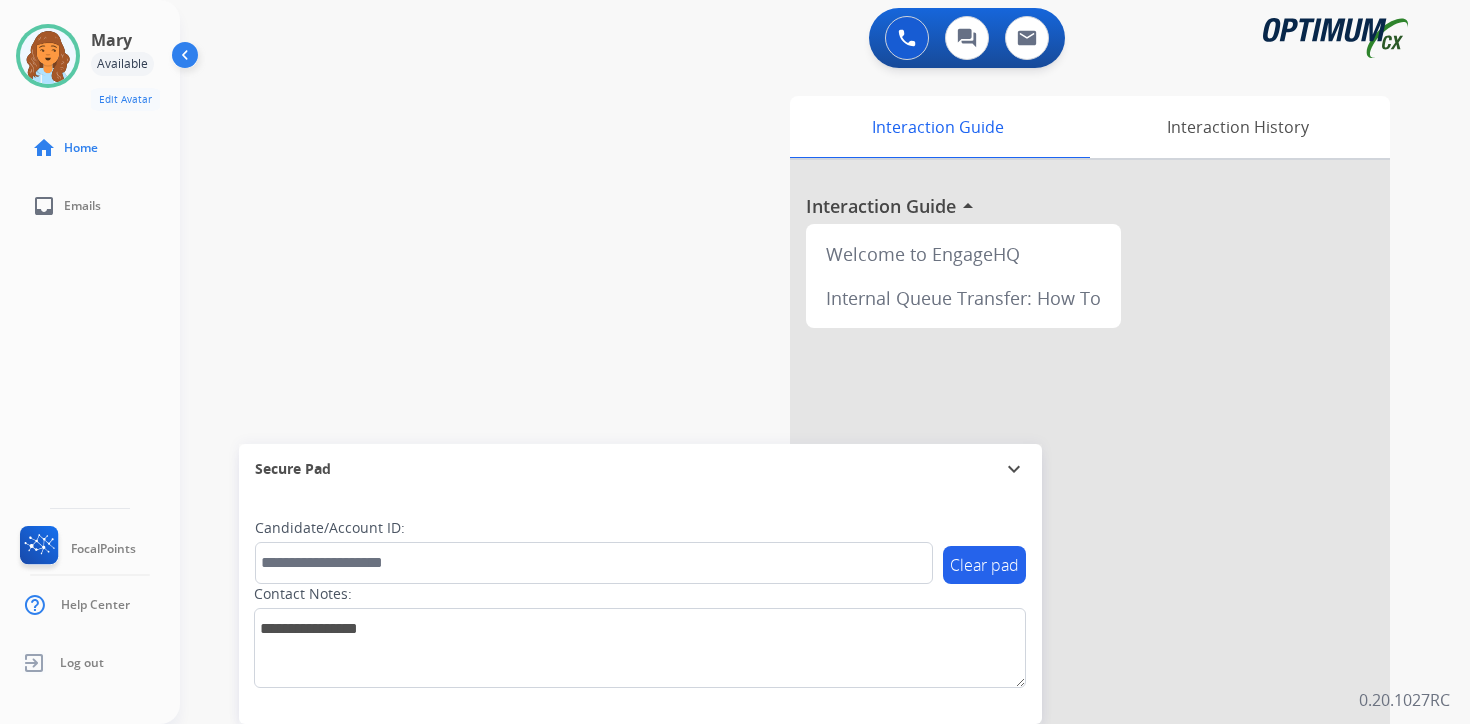 click on "0 Voice Interactions  0  Chat Interactions   0  Email Interactions swap_horiz Break voice bridge close_fullscreen Connect 3-Way Call merge_type Separate 3-Way Call  Interaction Guide   Interaction History  Interaction Guide arrow_drop_up  Welcome to EngageHQ   Internal Queue Transfer: How To  Secure Pad expand_more Clear pad Candidate/Account ID: Contact Notes:                  0.20.1027RC" at bounding box center [825, 362] 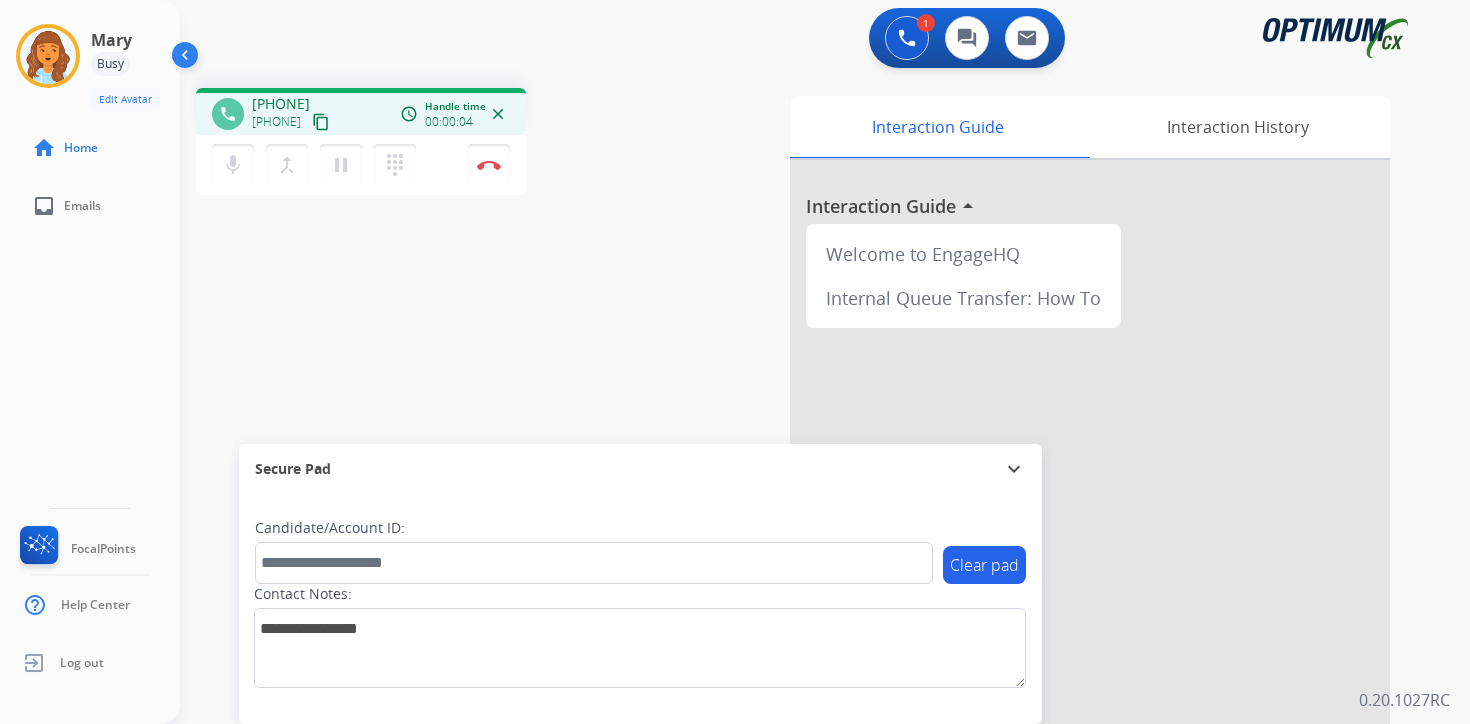 click on "Interaction Guide   Interaction History  Interaction Guide arrow_drop_up  Welcome to EngageHQ   Internal Queue Transfer: How To" at bounding box center [1059, 497] 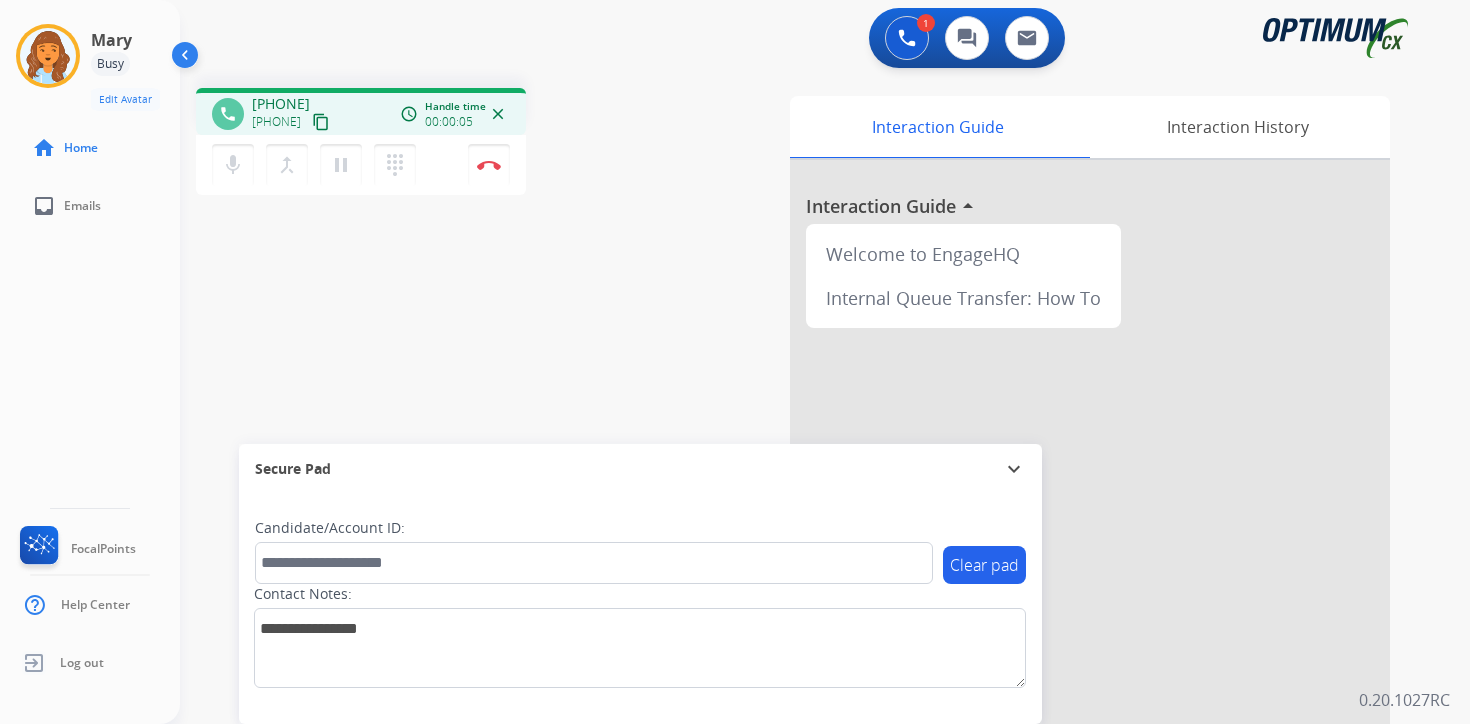 drag, startPoint x: 356, startPoint y: 122, endPoint x: 348, endPoint y: 269, distance: 147.21753 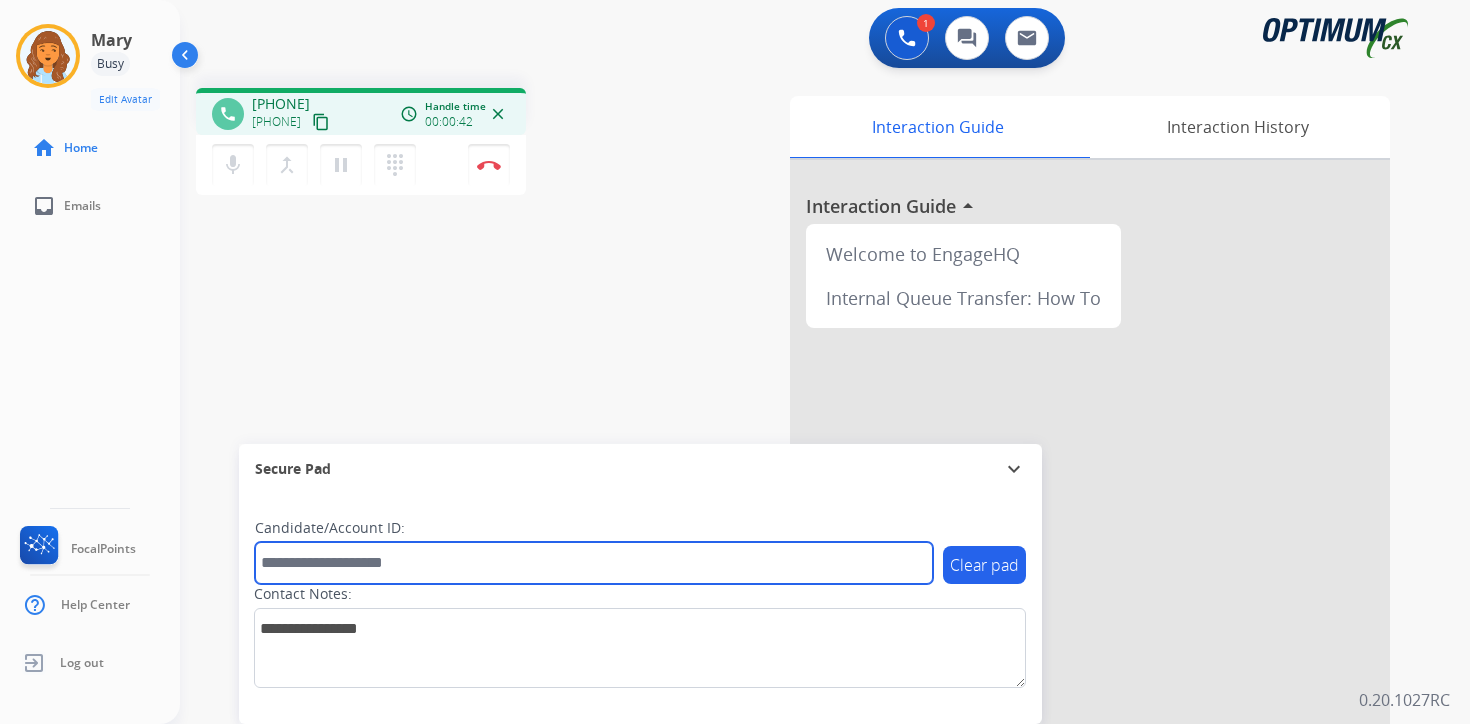 click at bounding box center (594, 563) 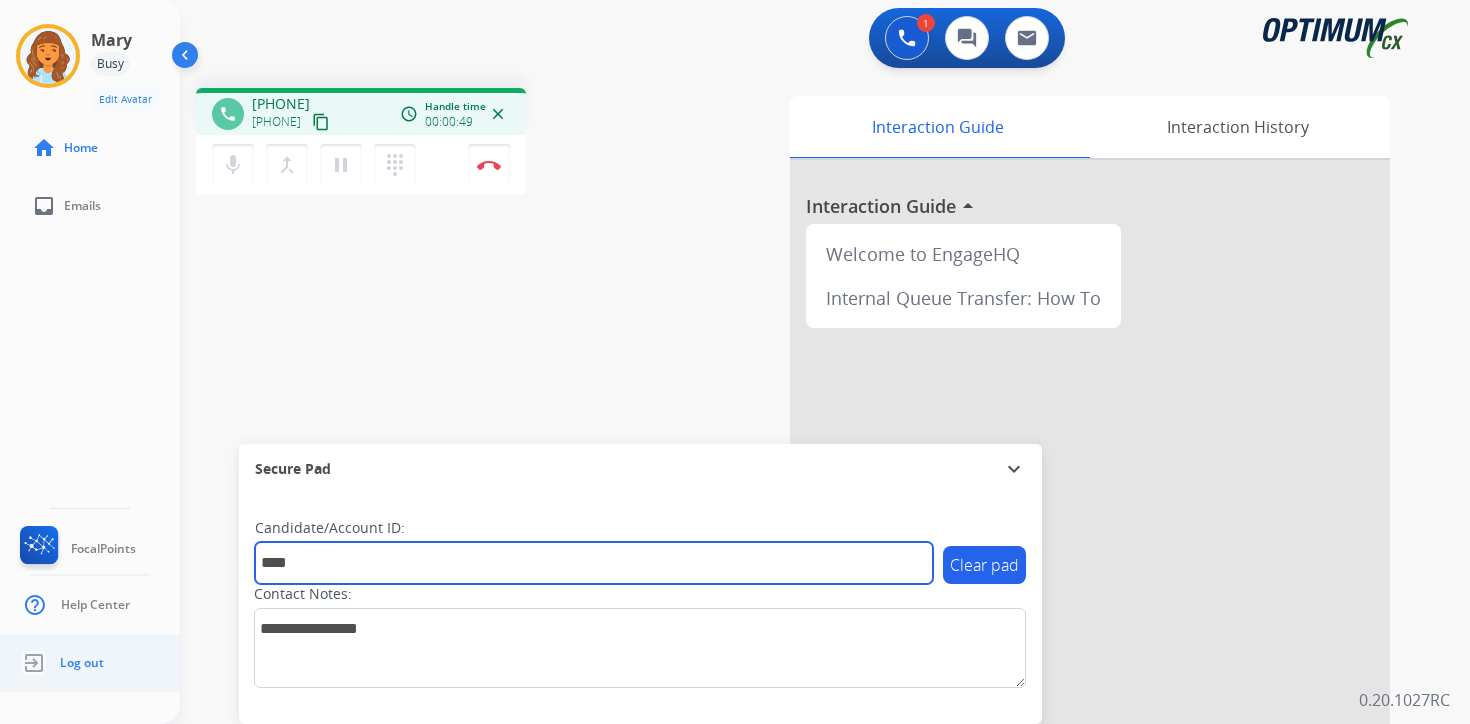 type on "****" 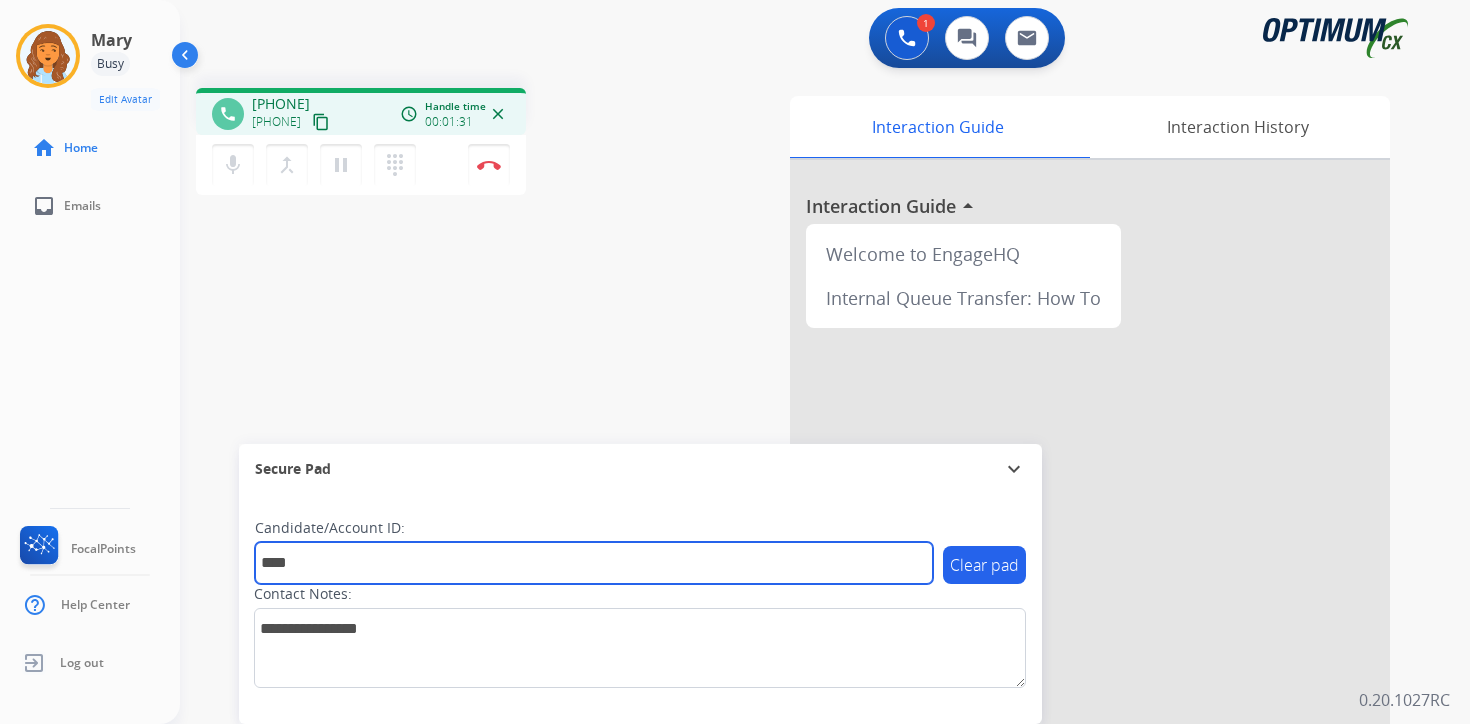 drag, startPoint x: 396, startPoint y: 551, endPoint x: 407, endPoint y: 555, distance: 11.7046995 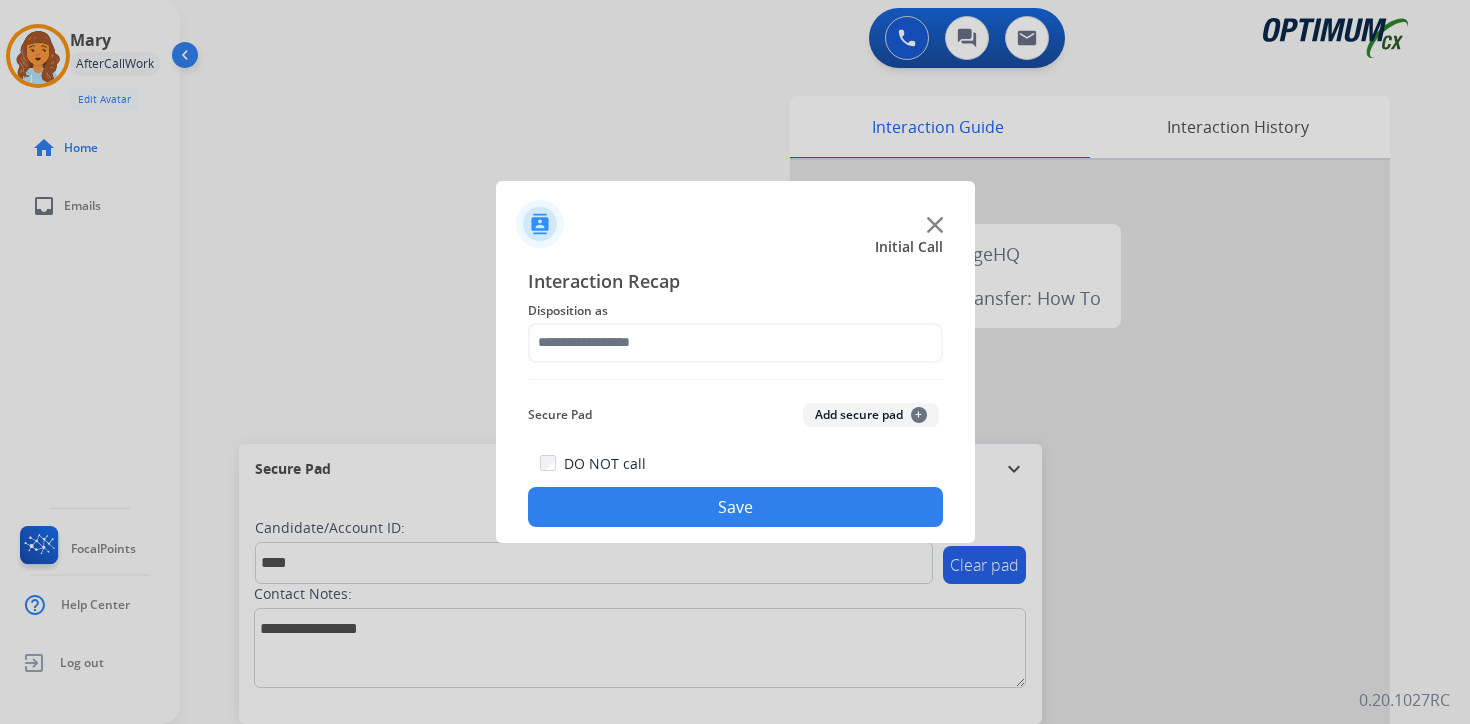 click on "+" 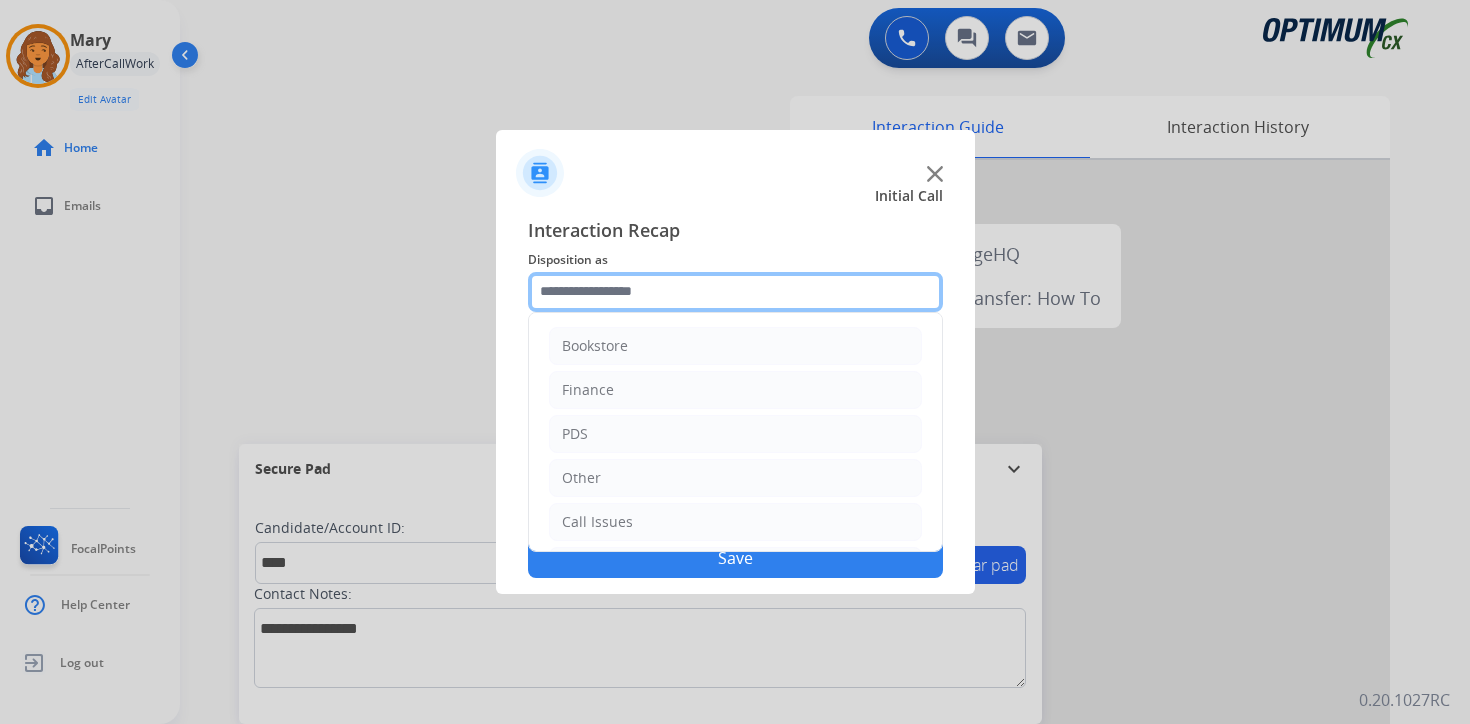 click 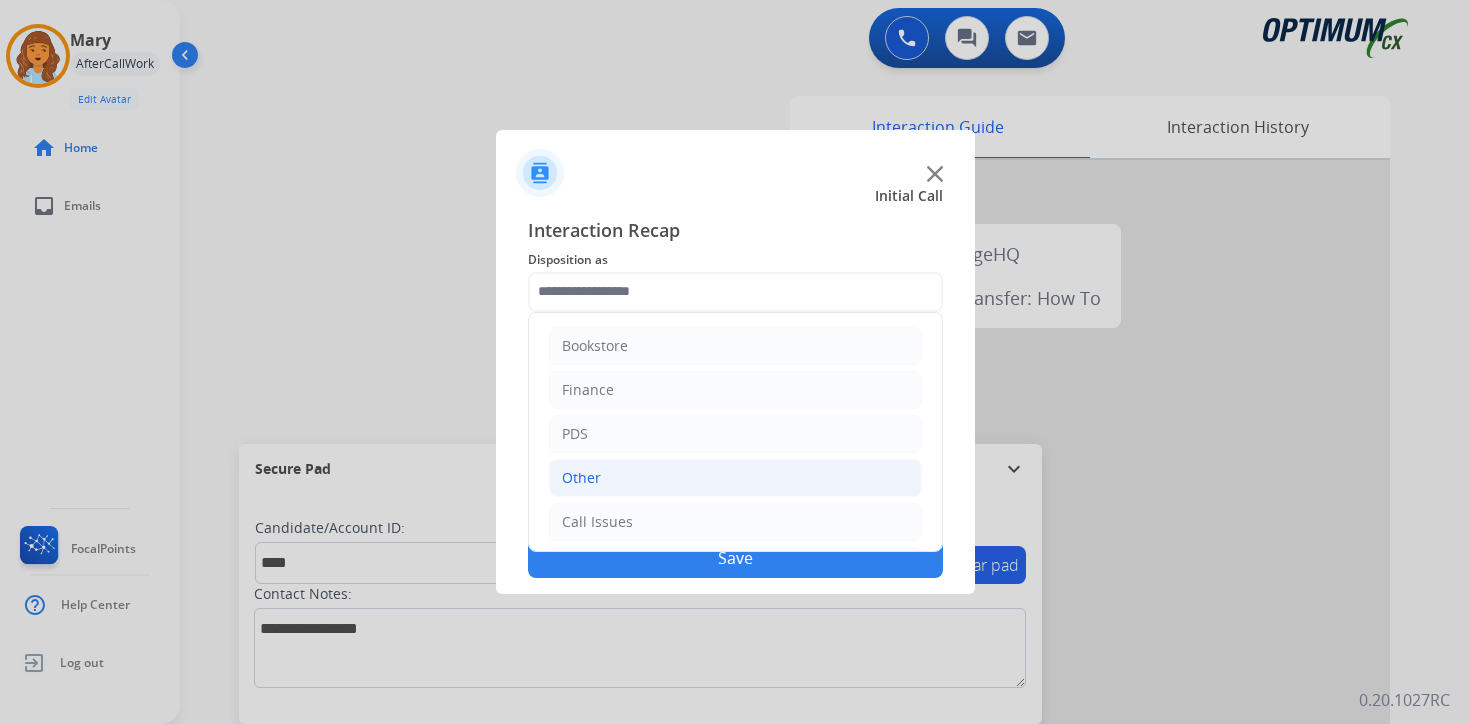 click on "Other" 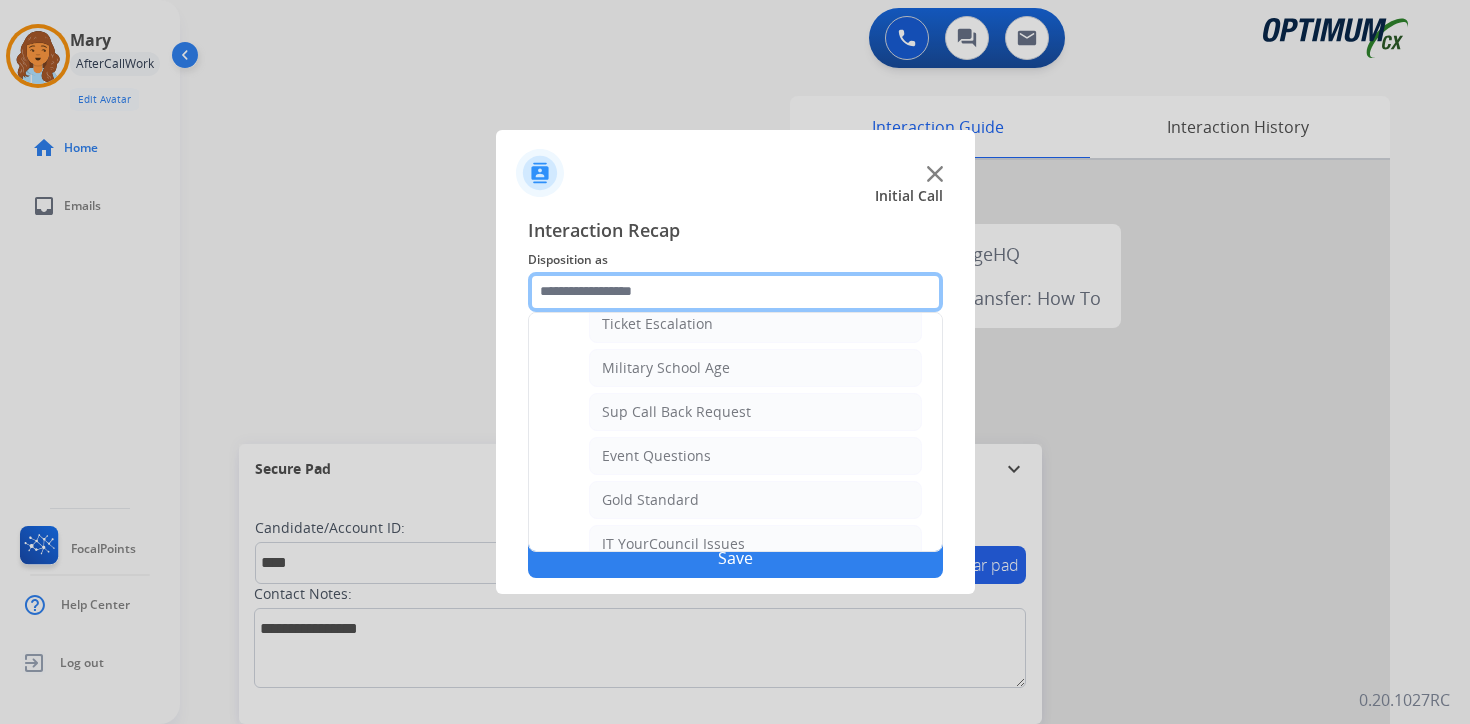 scroll, scrollTop: 241, scrollLeft: 0, axis: vertical 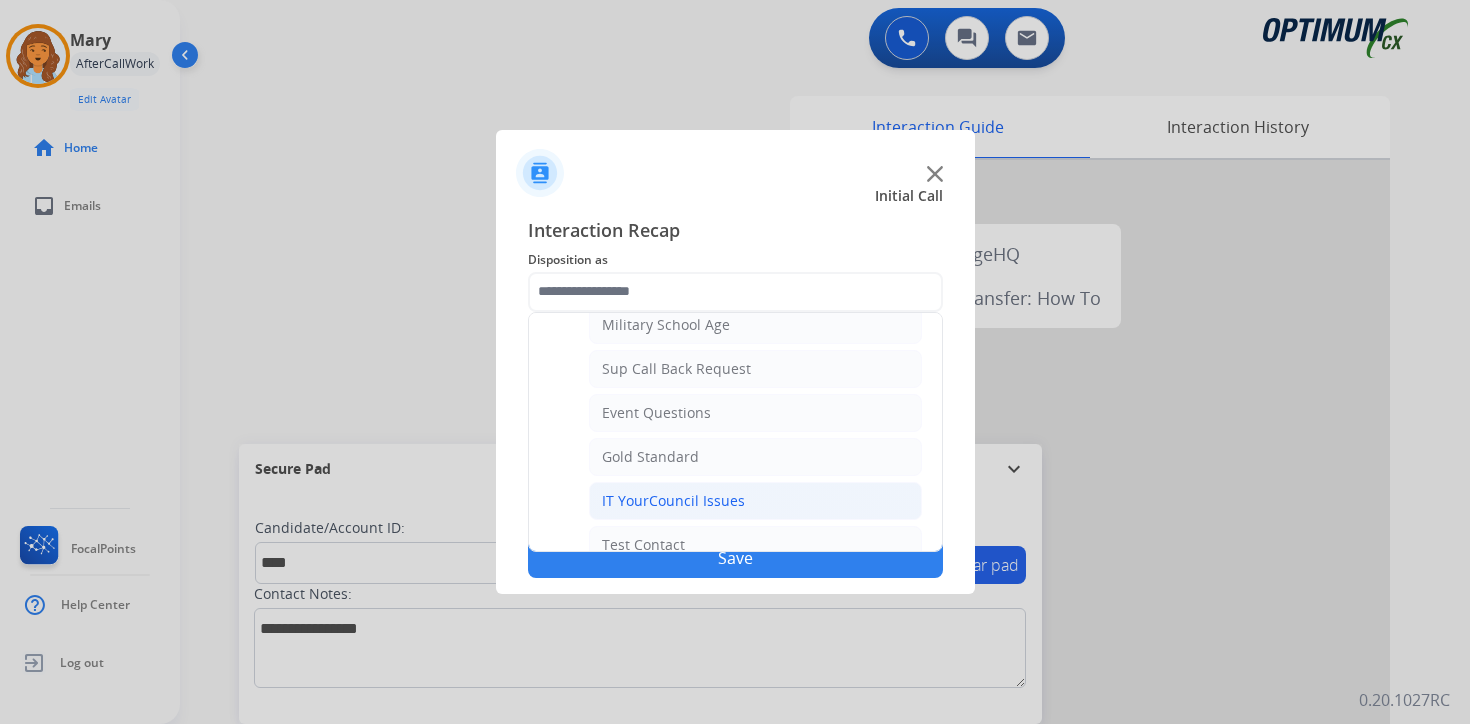 click on "IT YourCouncil Issues" 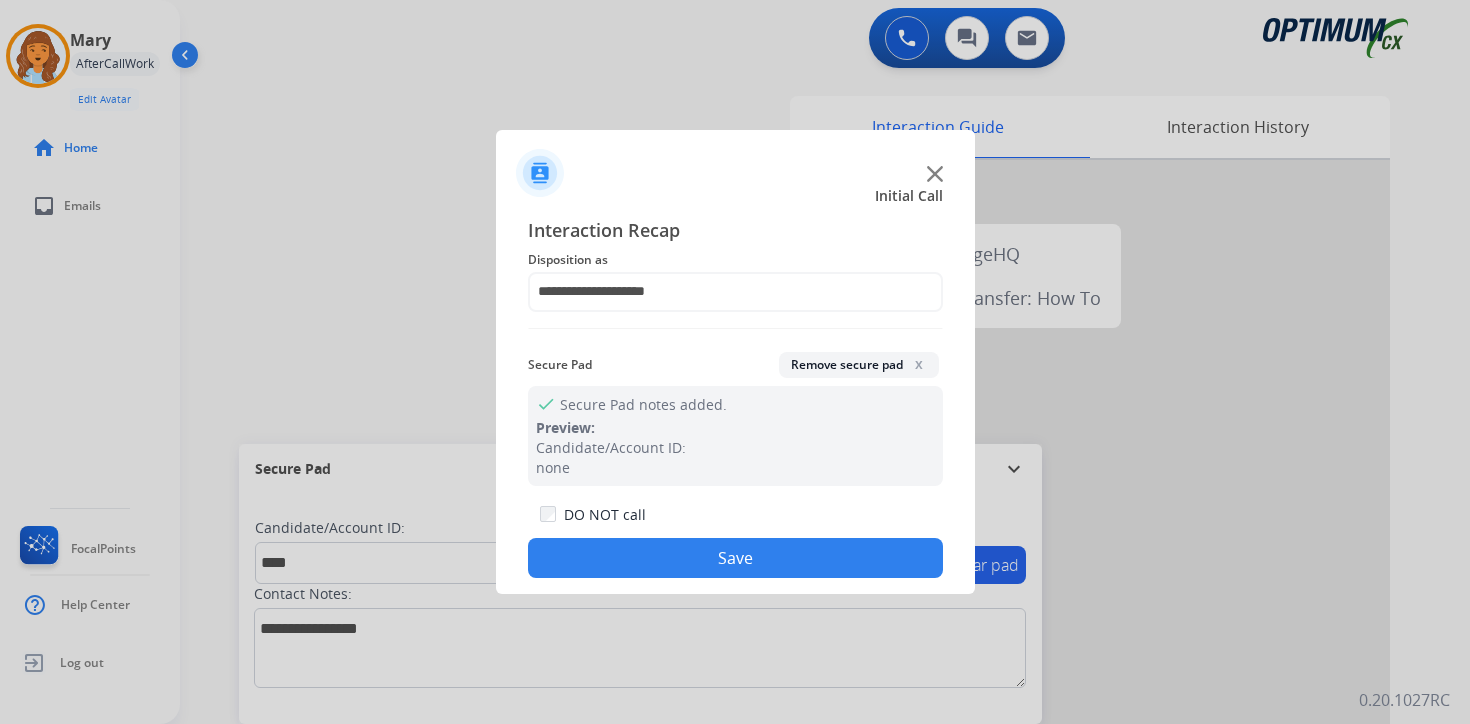 click on "Save" 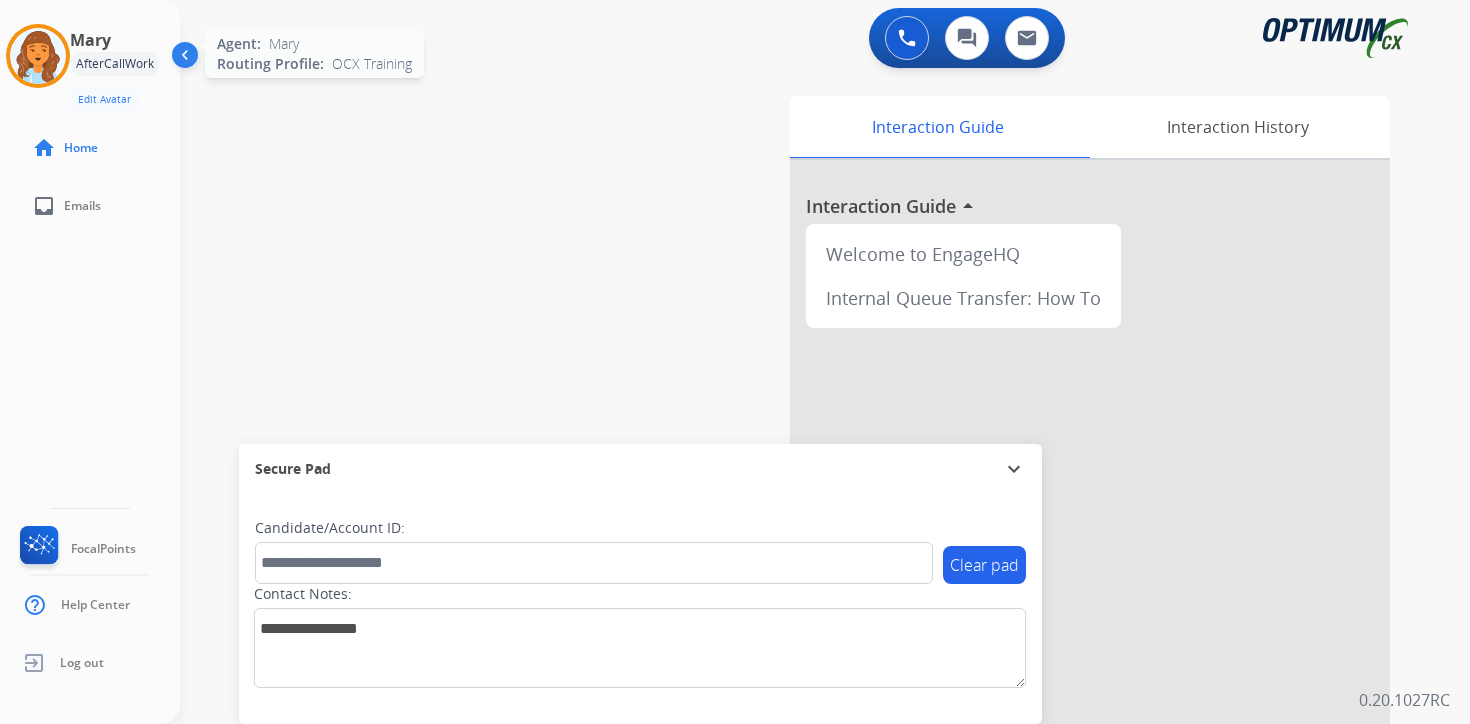 click at bounding box center [38, 56] 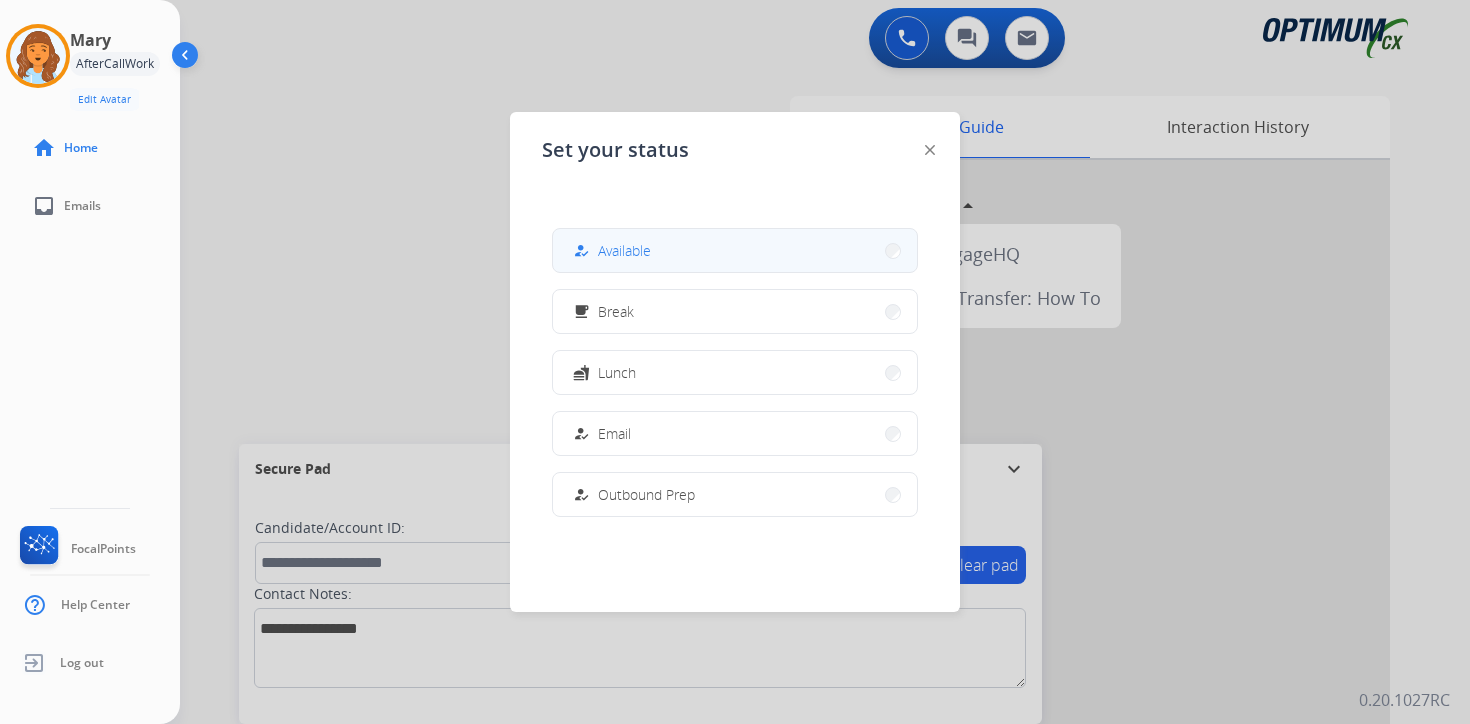 click on "how_to_reg Available" at bounding box center [735, 250] 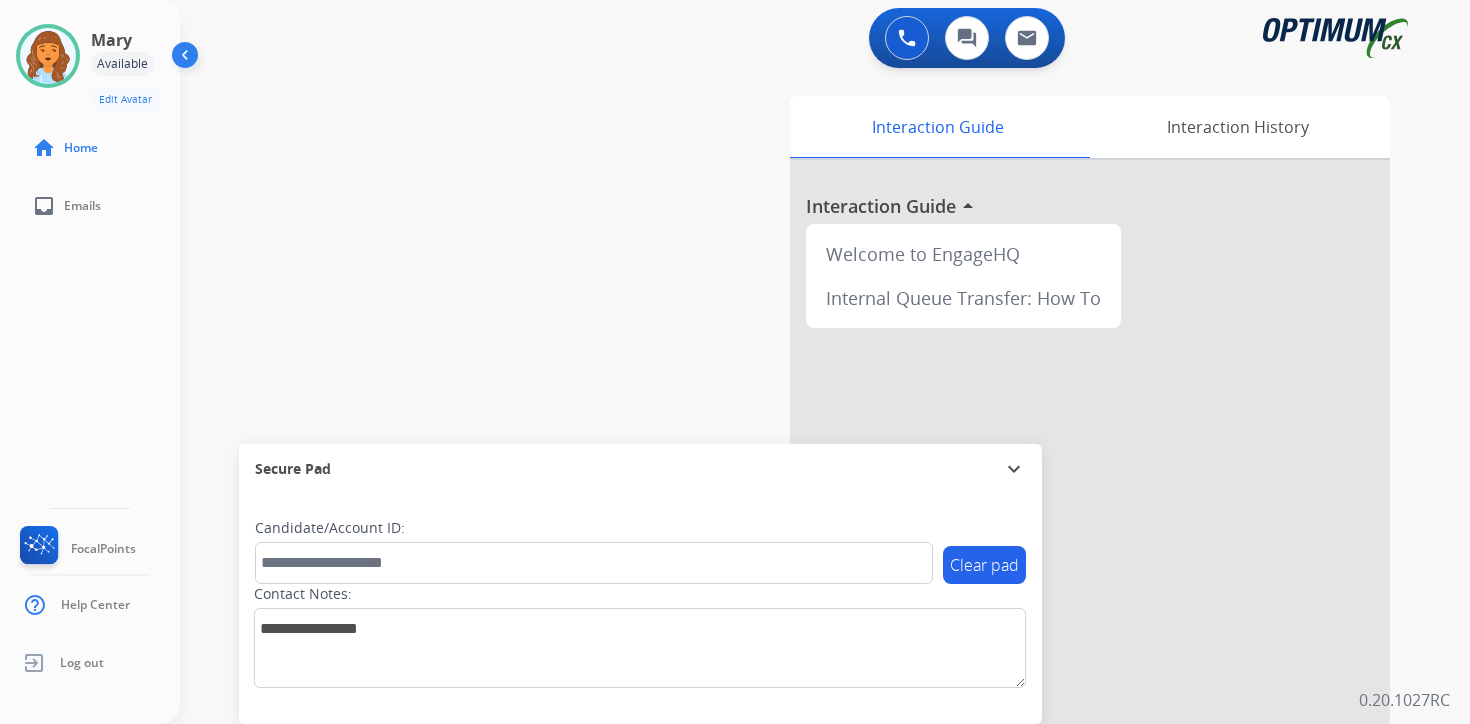 click on "0 Voice Interactions  0  Chat Interactions   0  Email Interactions swap_horiz Break voice bridge close_fullscreen Connect 3-Way Call merge_type Separate 3-Way Call  Interaction Guide   Interaction History  Interaction Guide arrow_drop_up  Welcome to EngageHQ   Internal Queue Transfer: How To  Secure Pad expand_more Clear pad Candidate/Account ID: Contact Notes:                  0.20.1027RC" at bounding box center (825, 362) 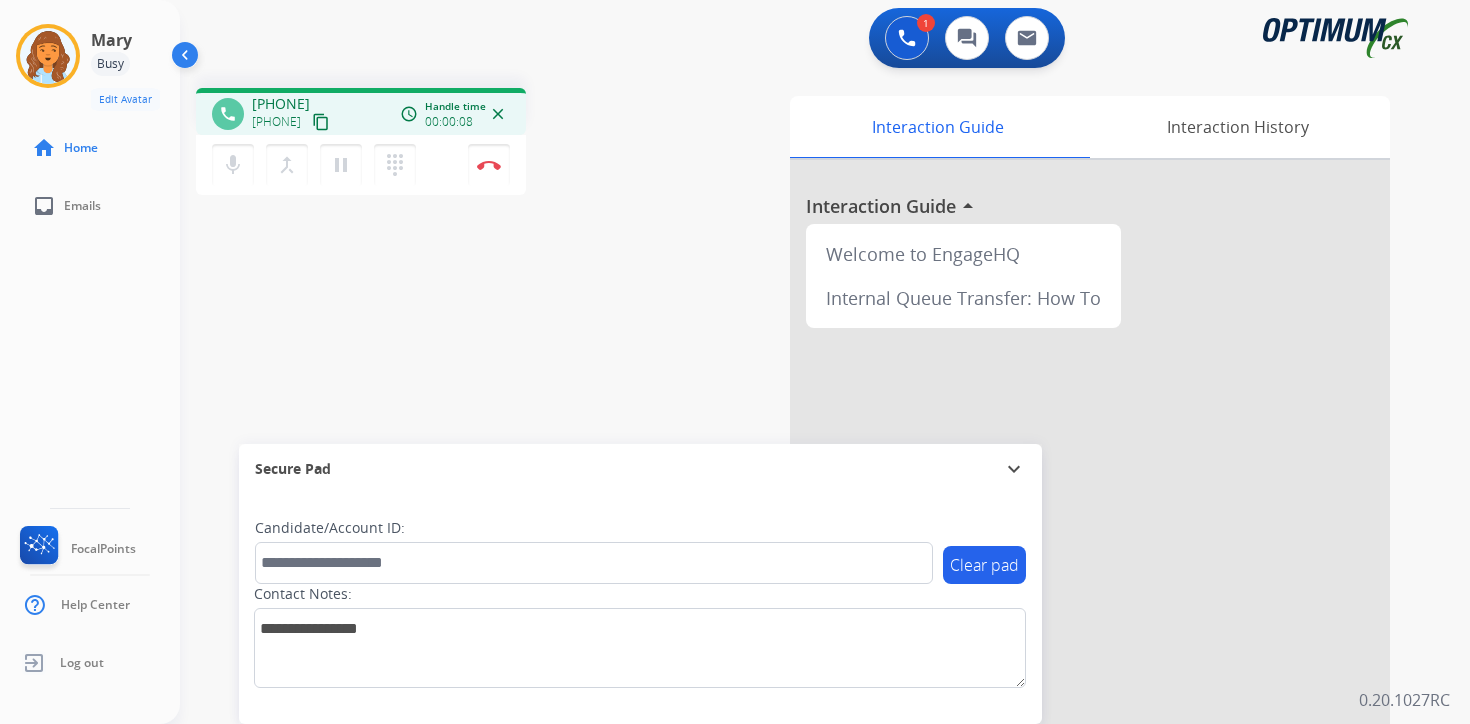 click on "content_copy" at bounding box center (321, 122) 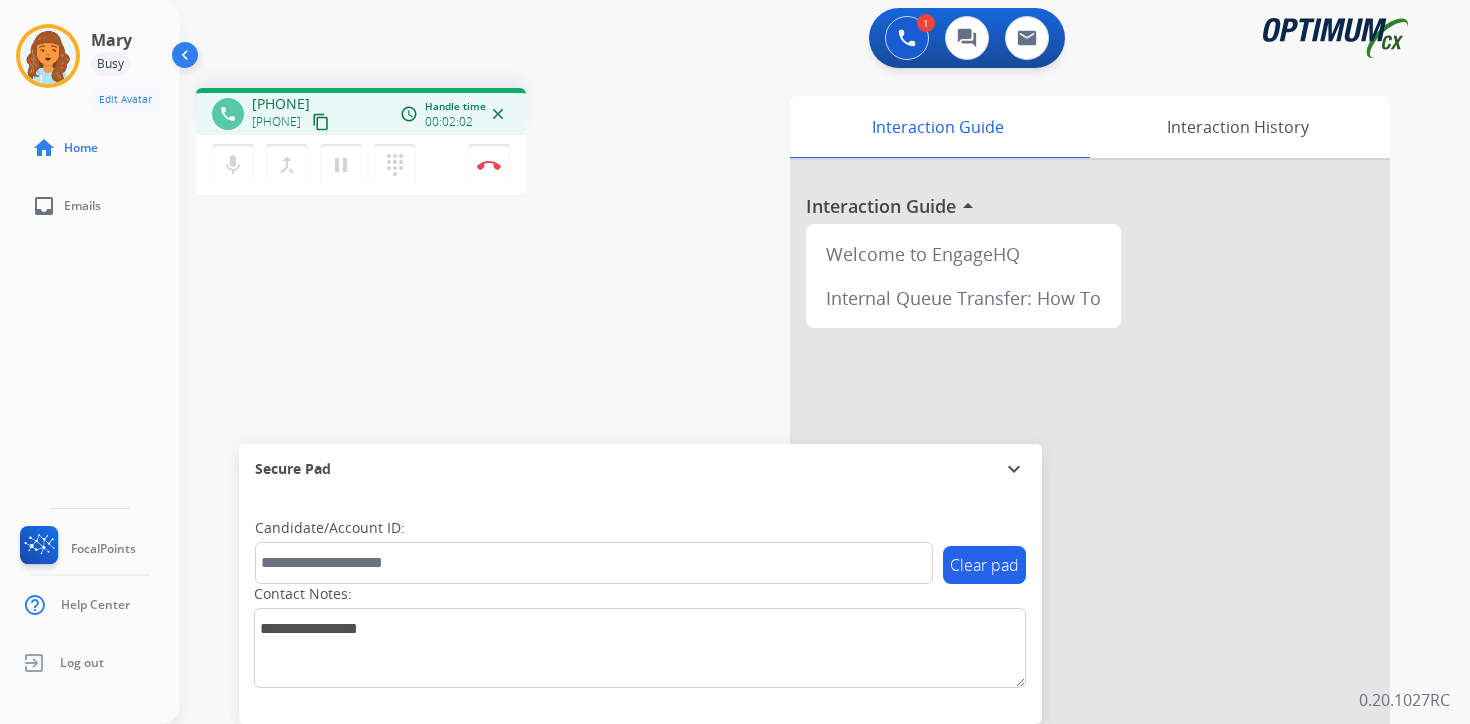 click on "content_copy" at bounding box center [321, 122] 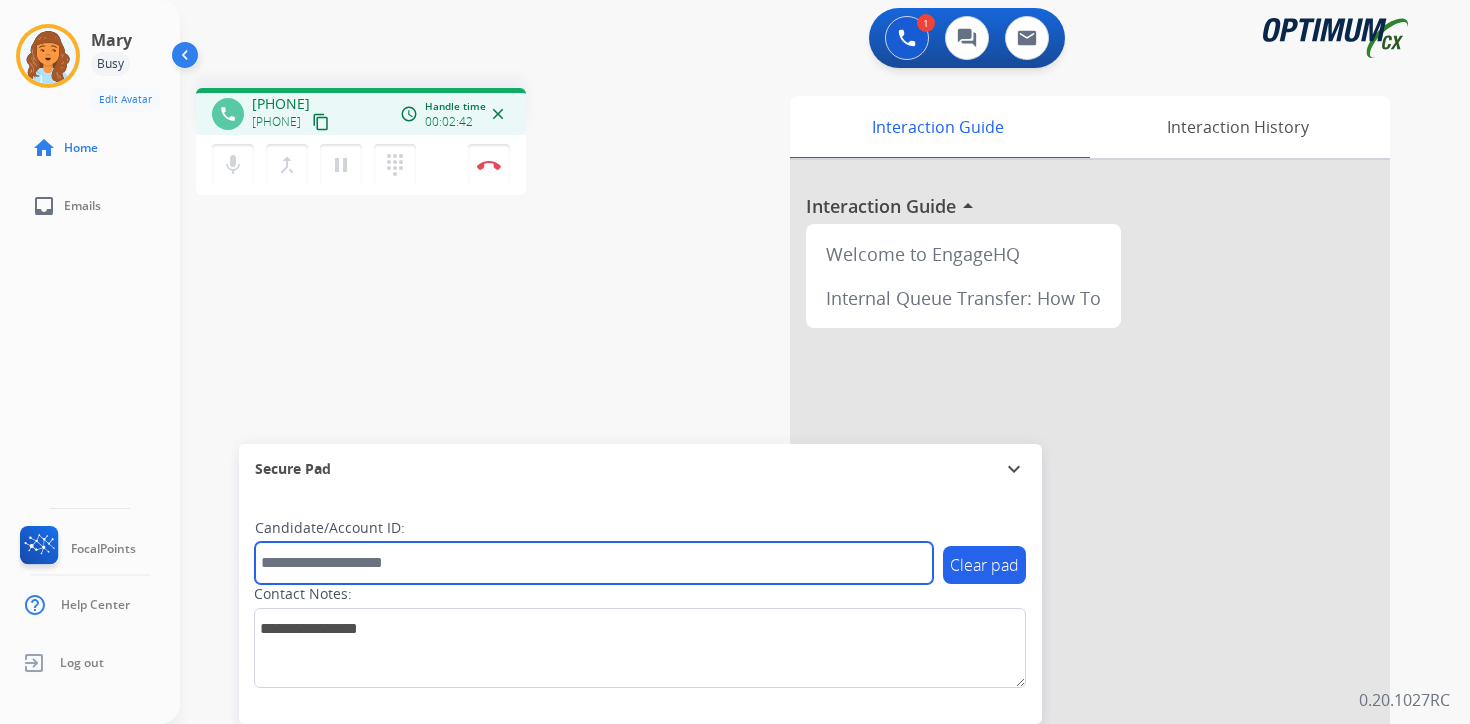 click at bounding box center (594, 563) 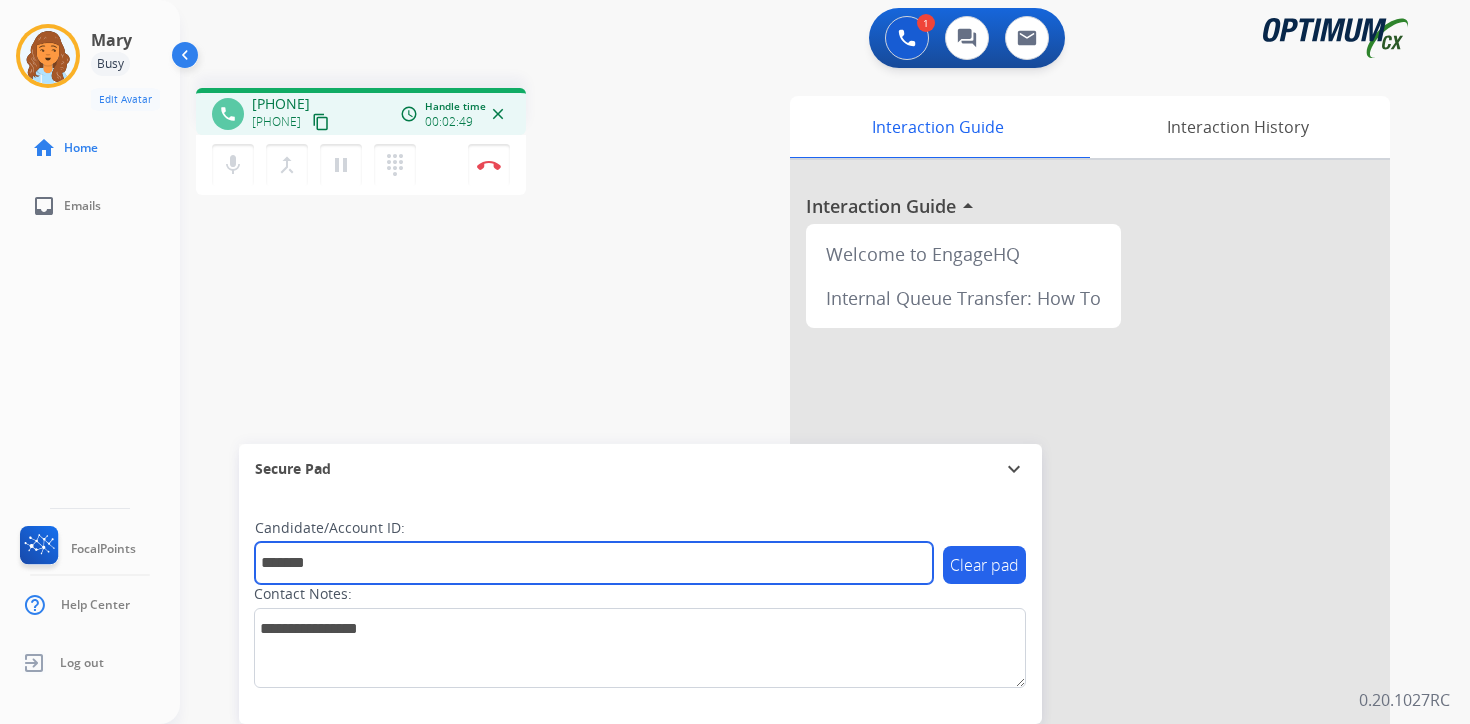 type on "*******" 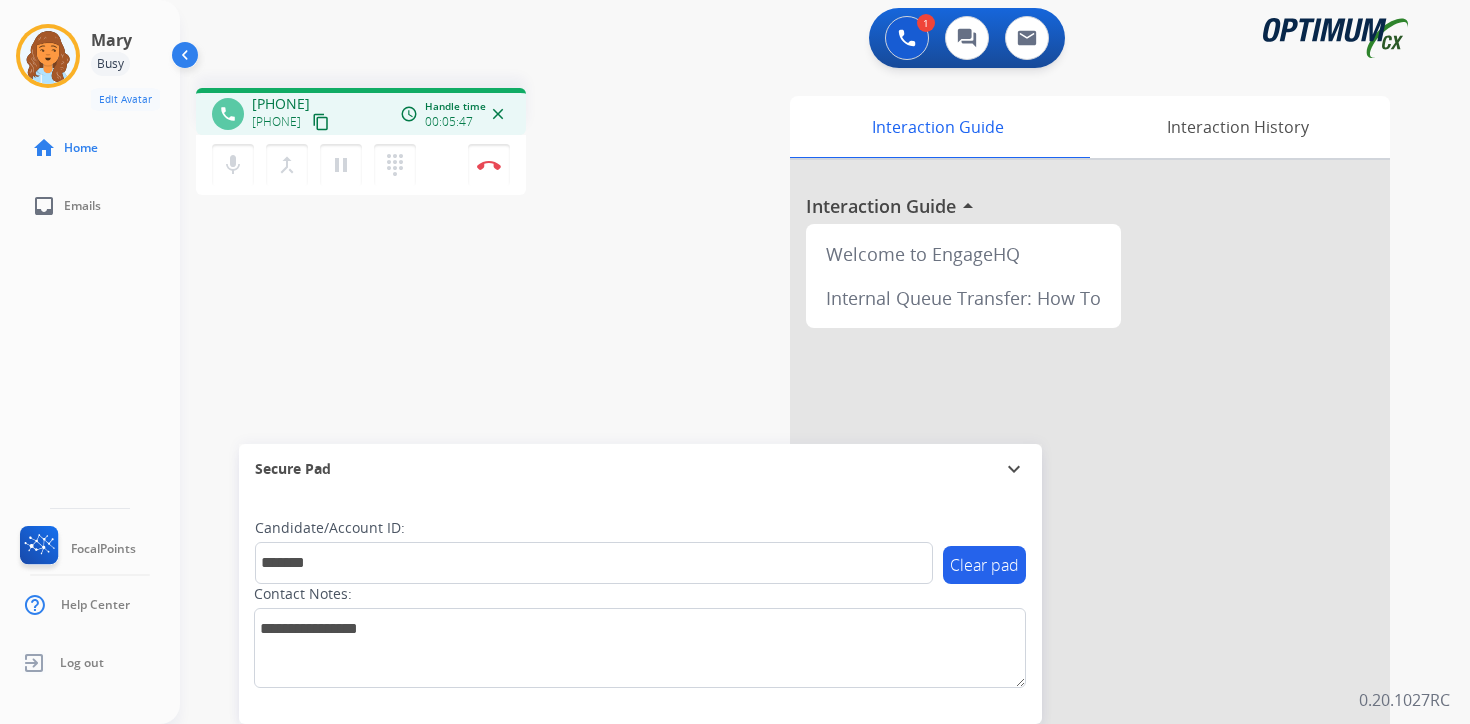 click on "Interaction Guide   Interaction History  Interaction Guide arrow_drop_up  Welcome to EngageHQ   Internal Queue Transfer: How To" at bounding box center [1059, 497] 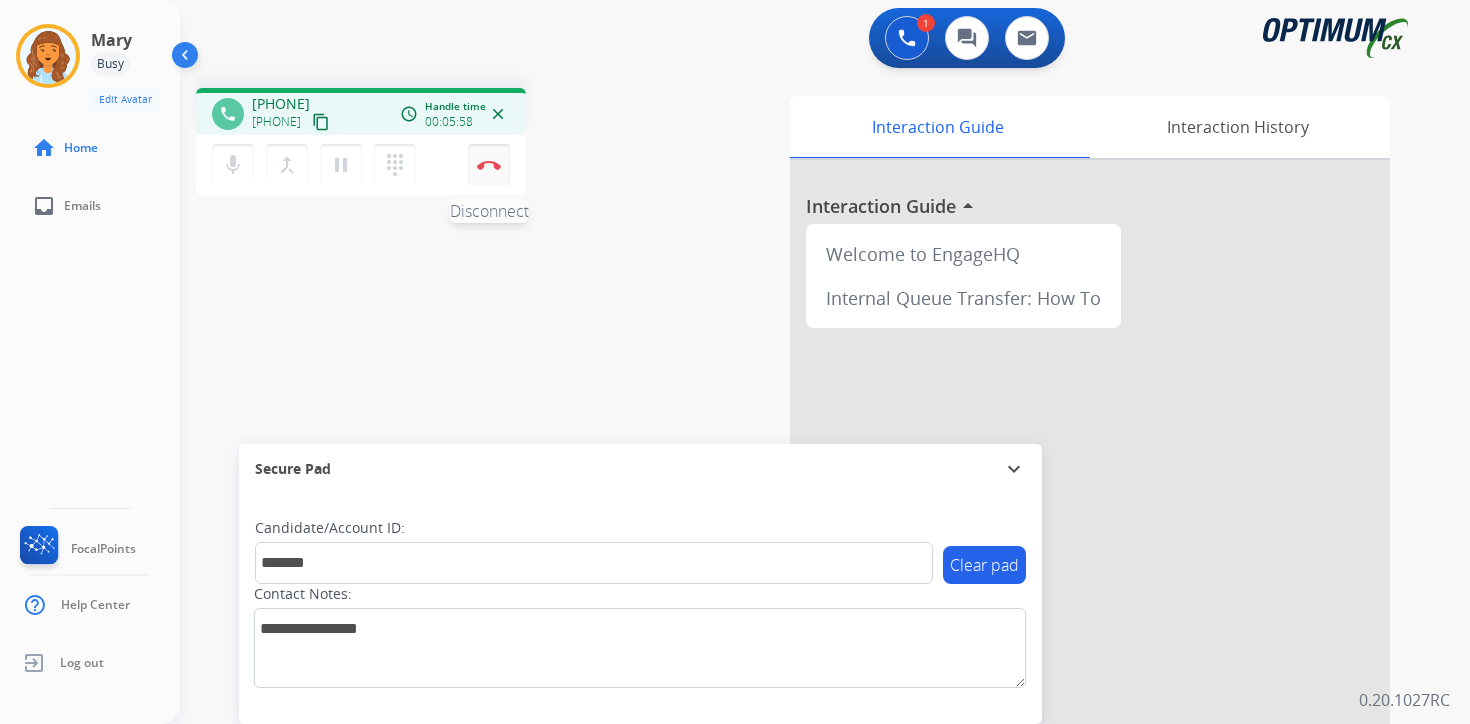 click on "Disconnect" at bounding box center [489, 165] 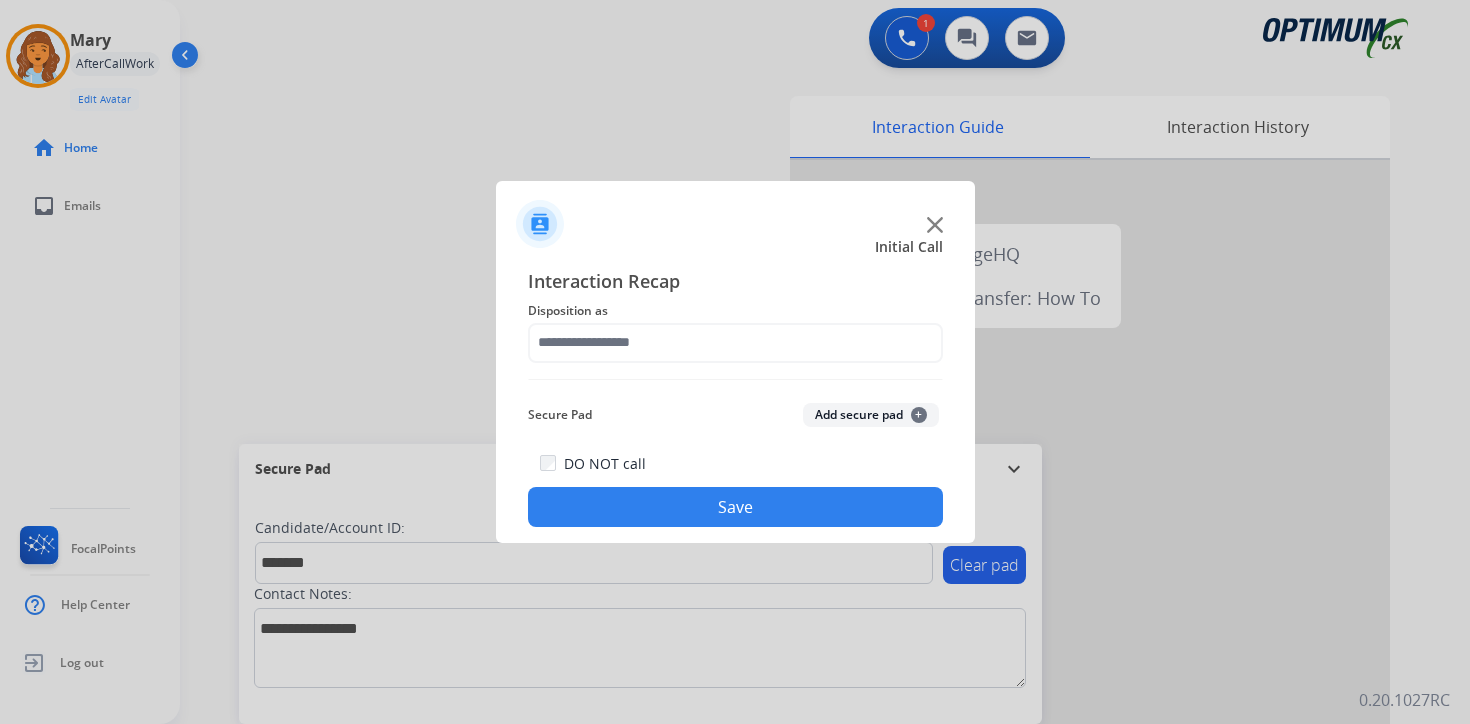 click on "Add secure pad  +" 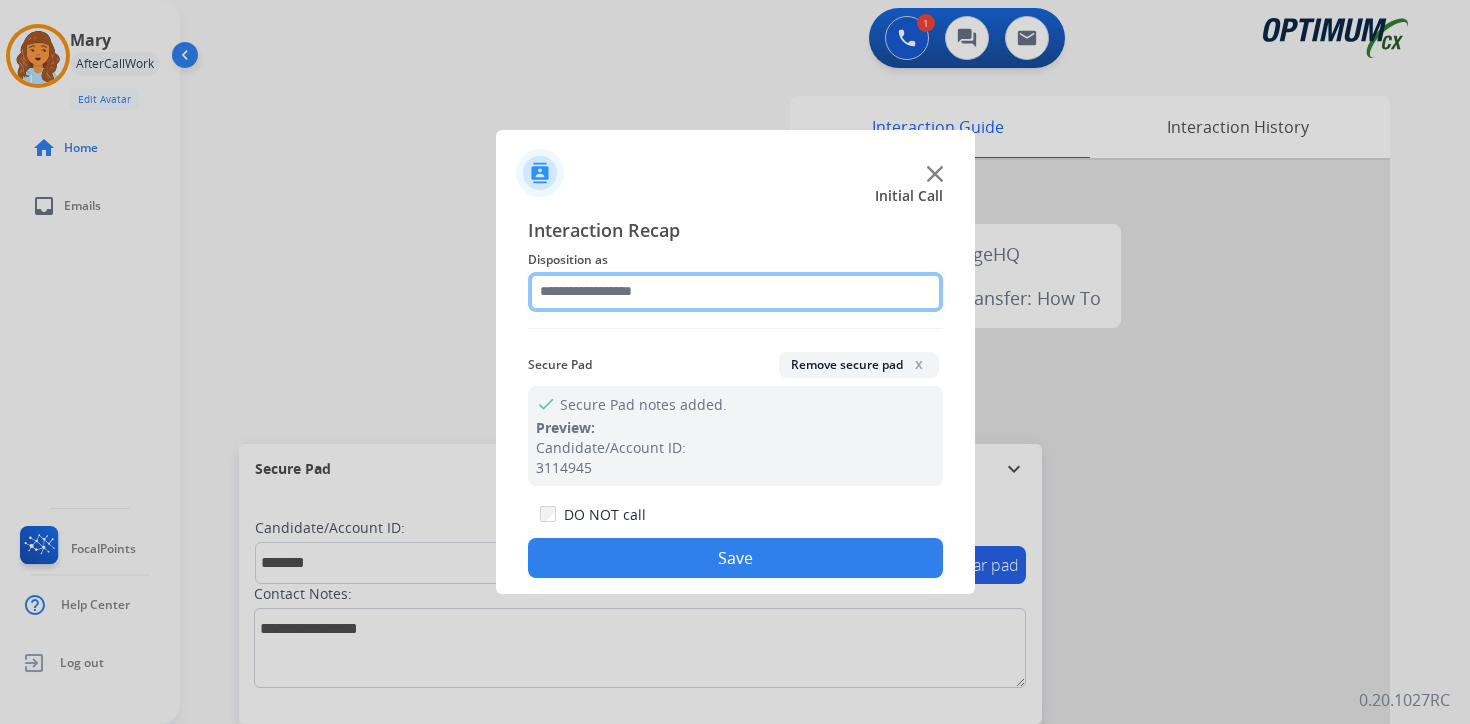 click 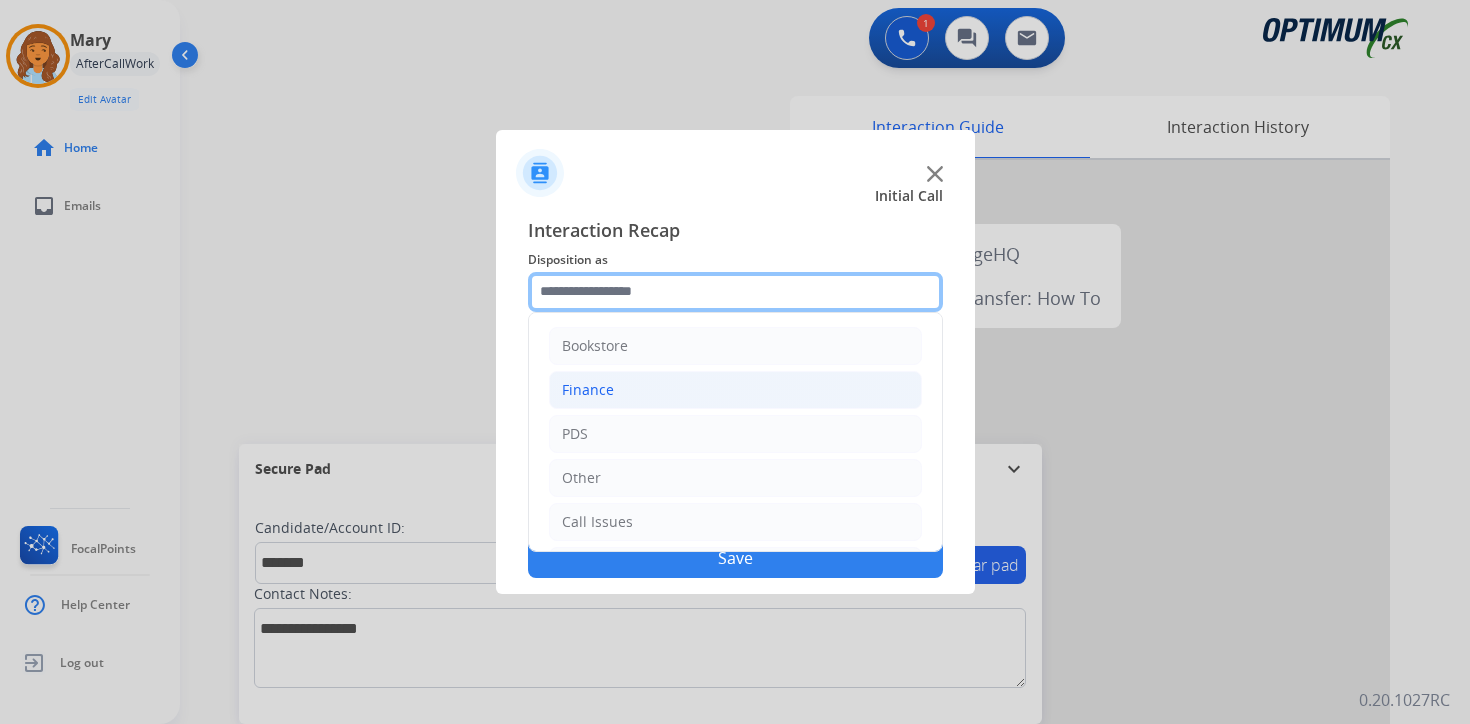 scroll, scrollTop: 136, scrollLeft: 0, axis: vertical 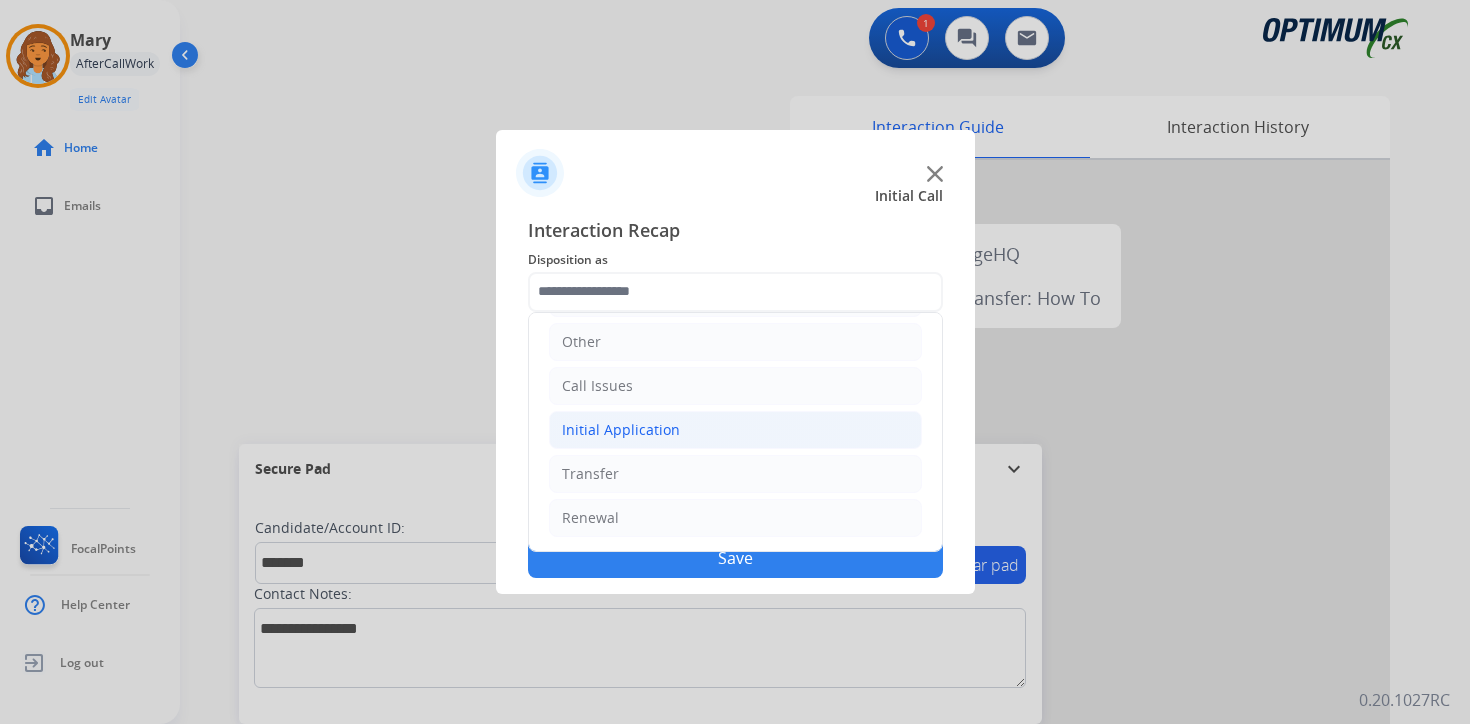 click on "Initial Application" 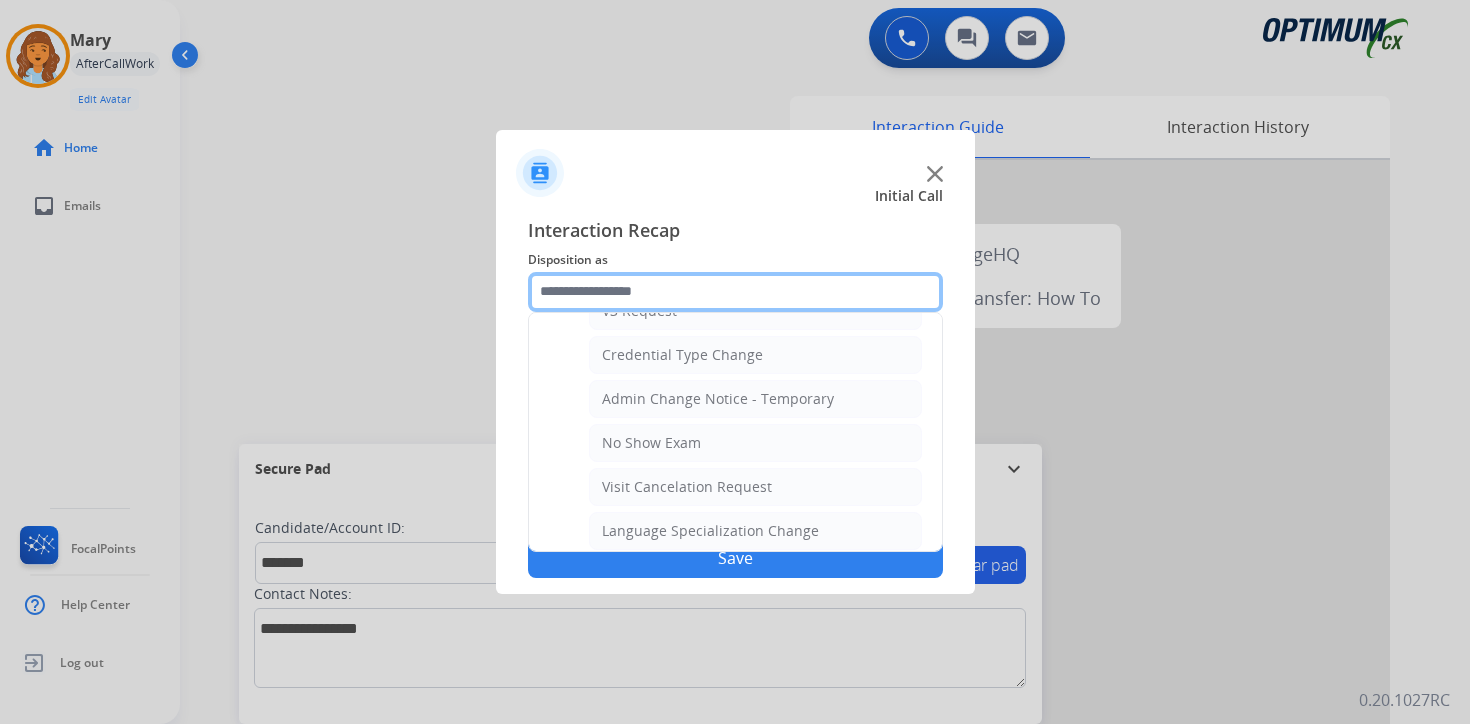 scroll, scrollTop: 1136, scrollLeft: 0, axis: vertical 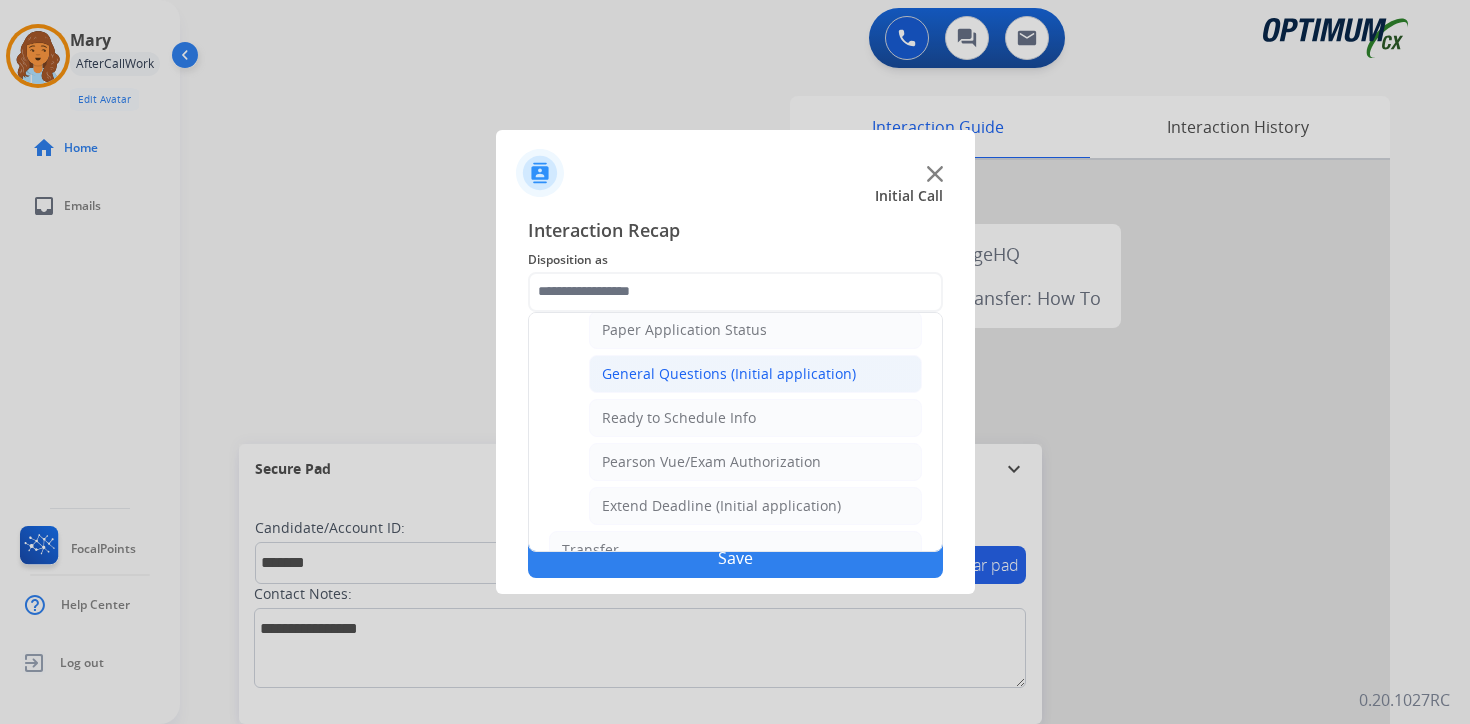 click on "General Questions (Initial application)" 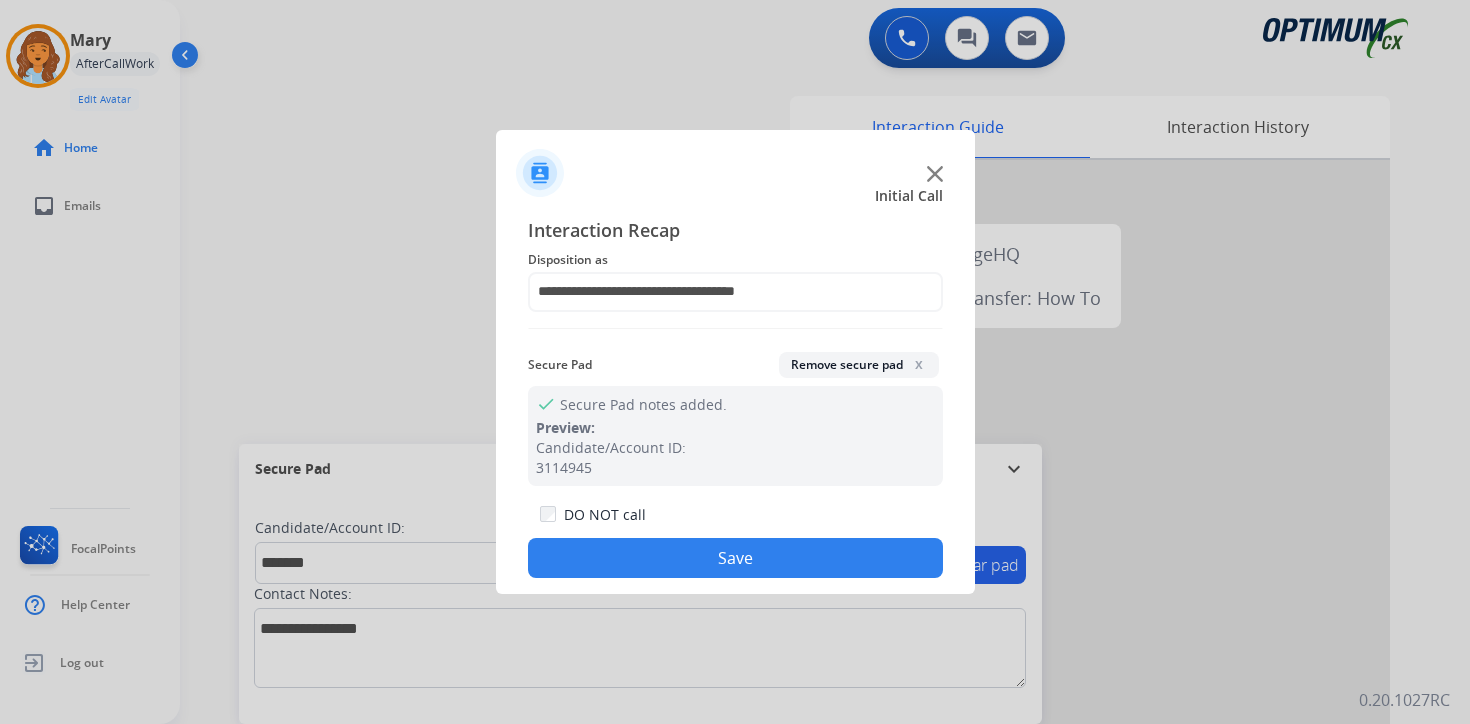 click on "Save" 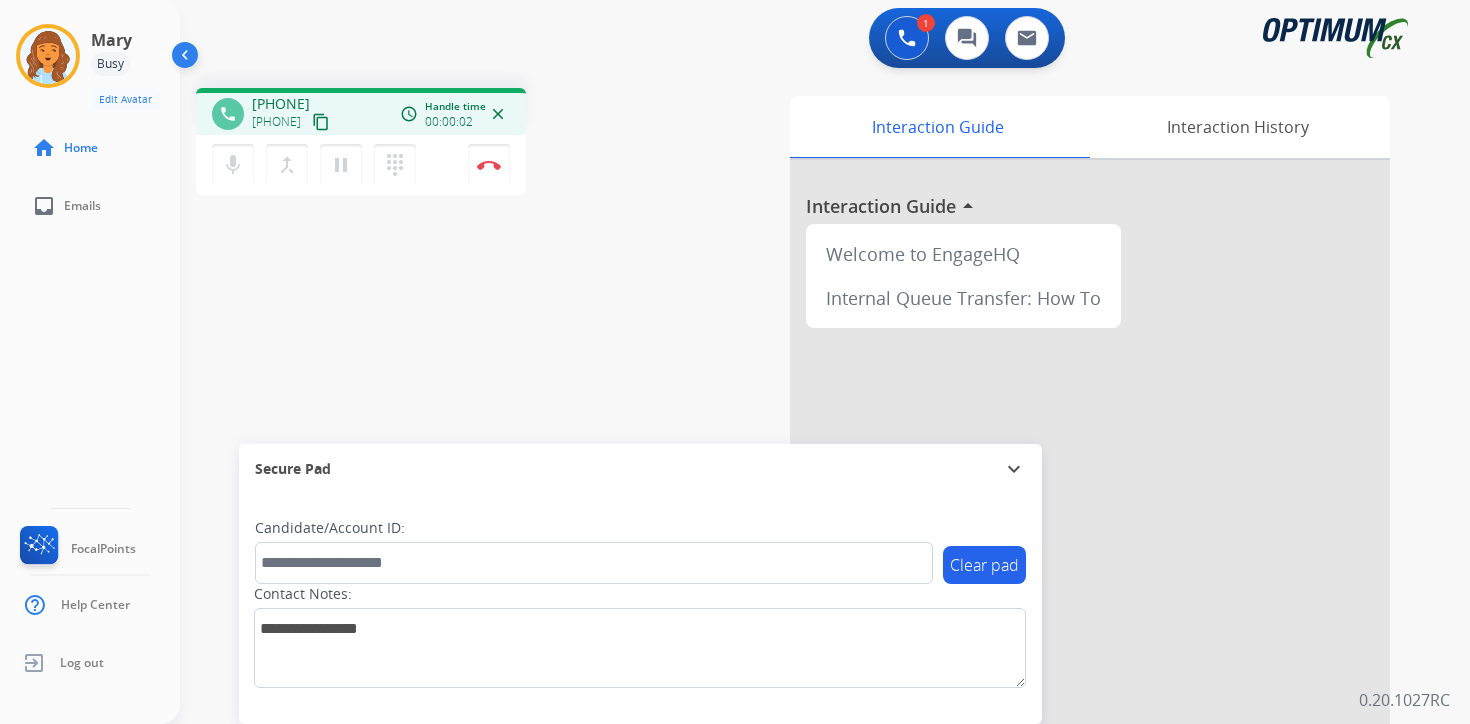drag, startPoint x: 1415, startPoint y: 439, endPoint x: 1400, endPoint y: 440, distance: 15.033297 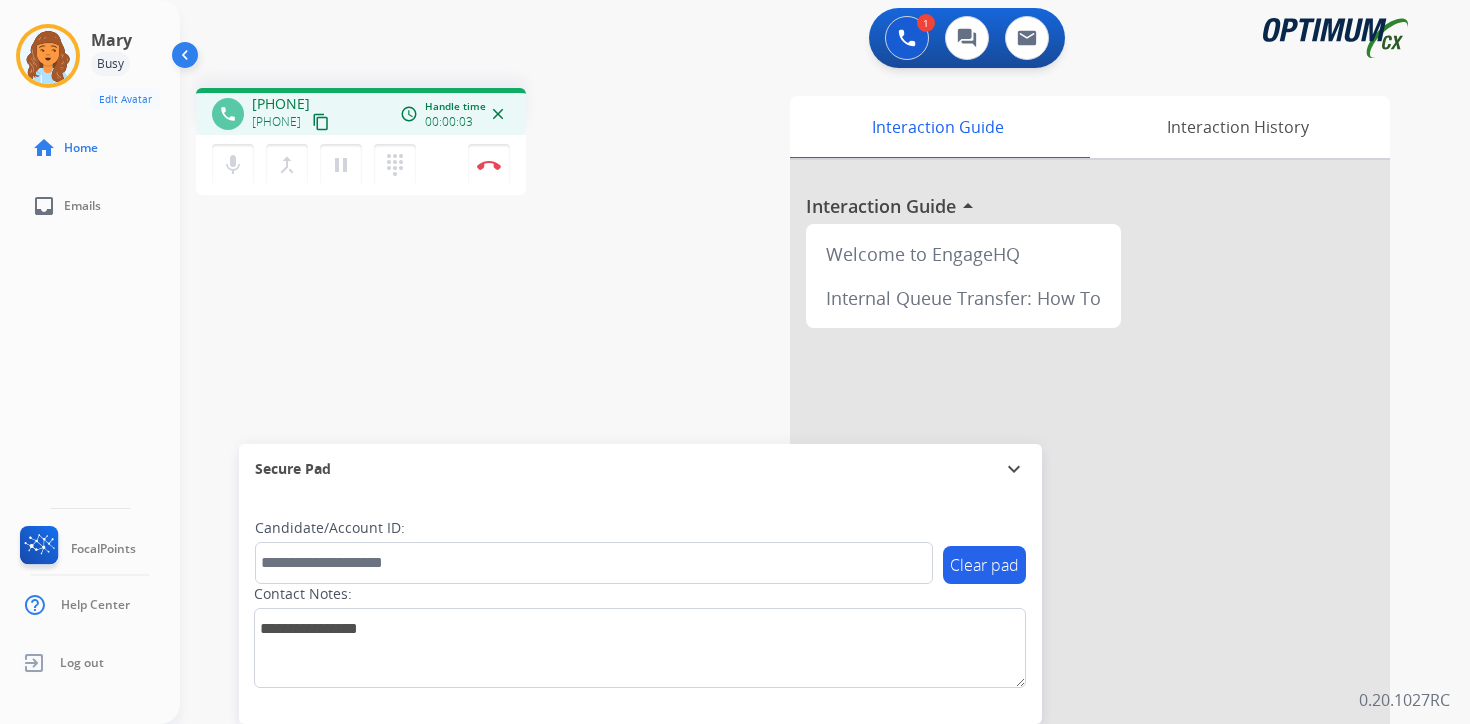 click on "content_copy" at bounding box center [321, 122] 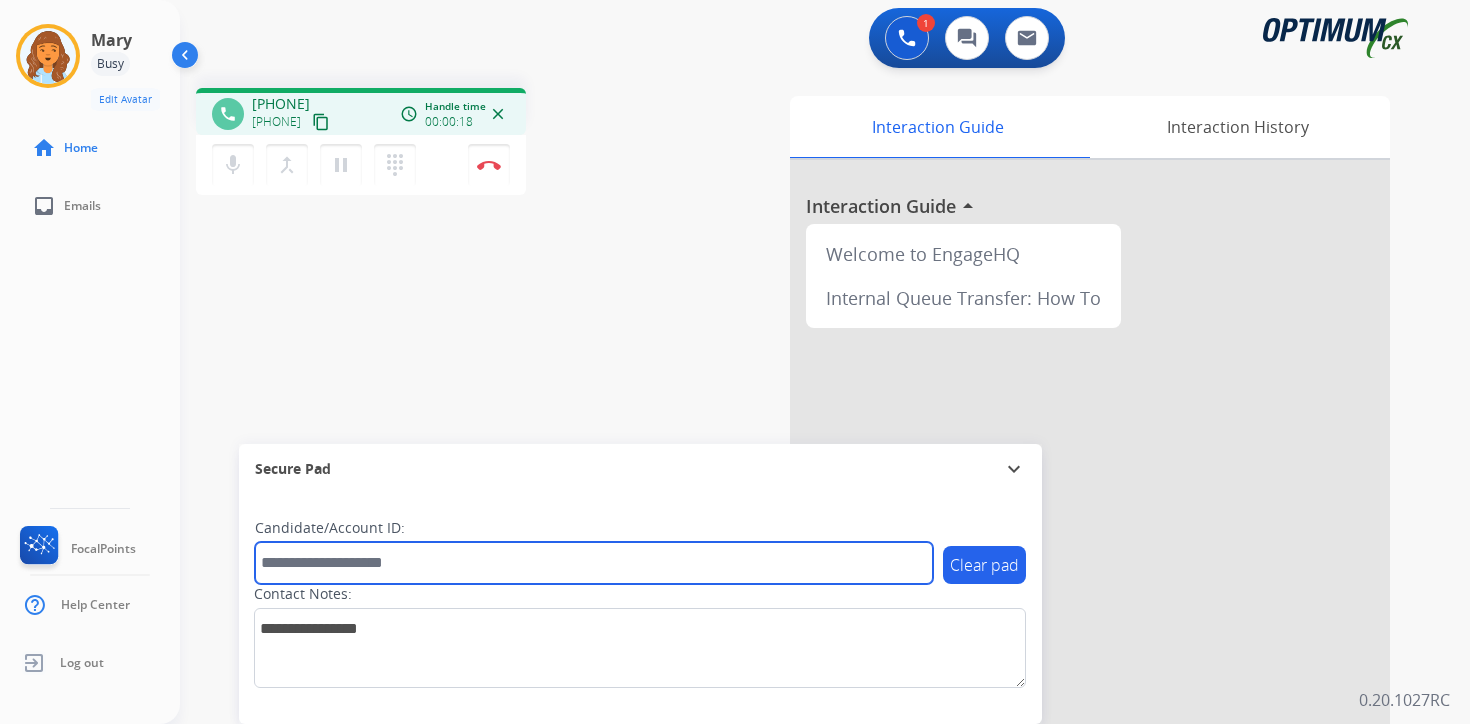 click at bounding box center [594, 563] 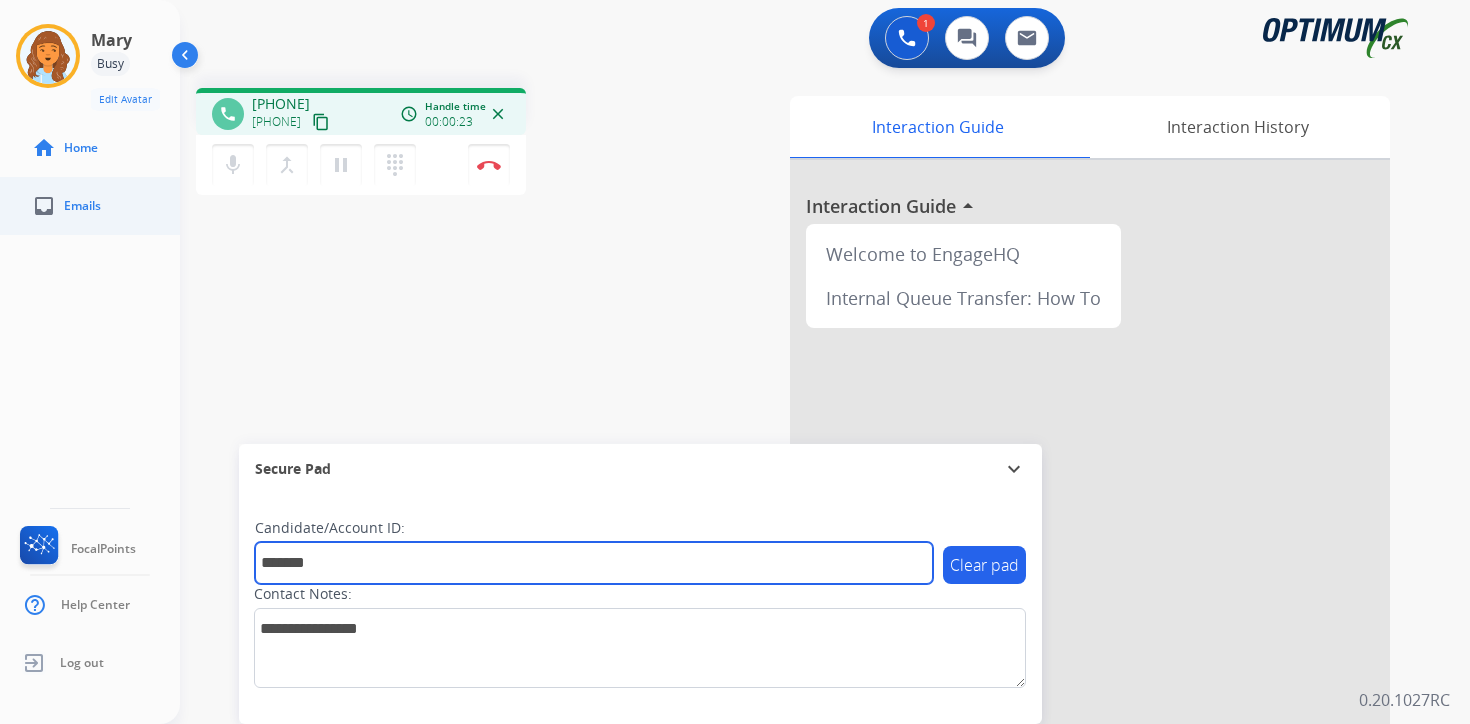 type on "*******" 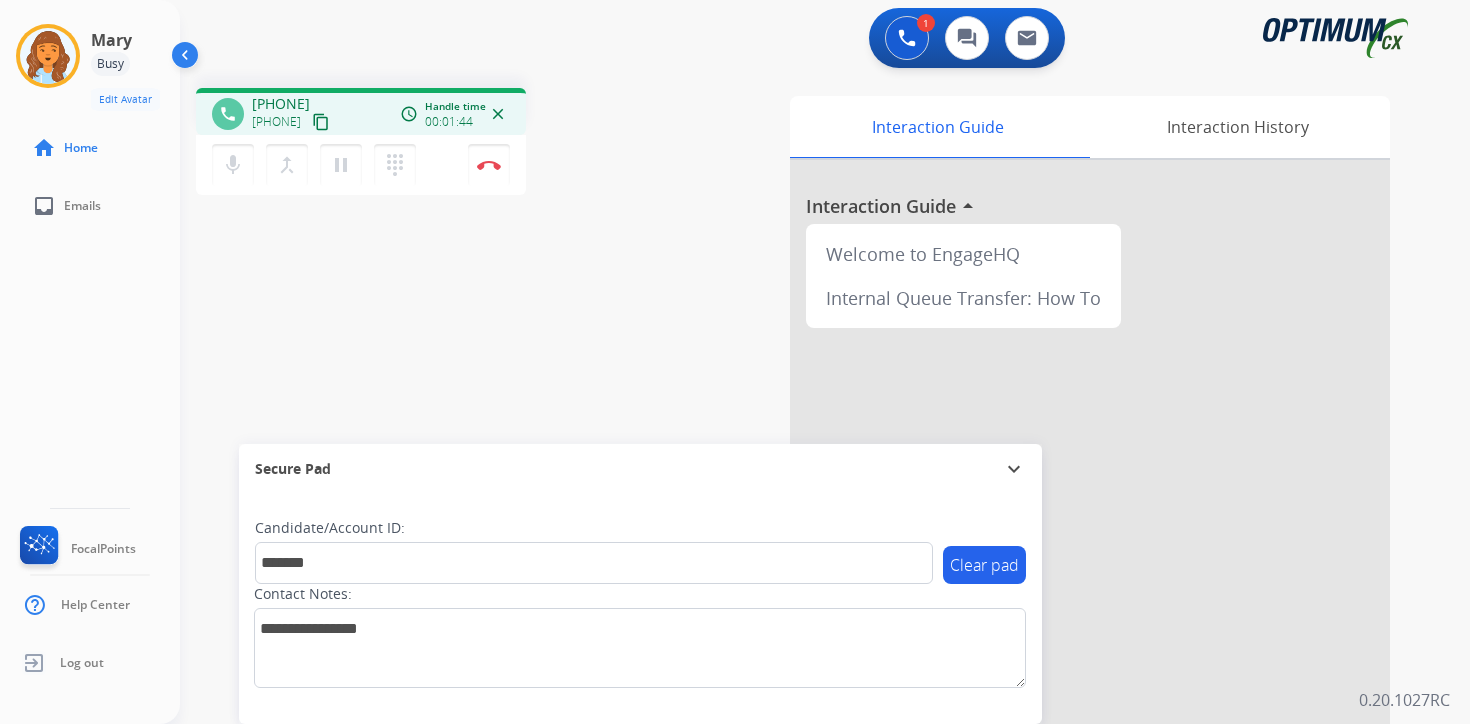 click on "1 Voice Interactions  0  Chat Interactions   0  Email Interactions phone [PHONE] [PHONE] content_copy access_time Call metrics Queue   00:08 Hold   00:00 Talk   01:45 Total   01:52 Handle time 00:01:44 close mic Mute merge_type Bridge pause Hold dialpad Dialpad Disconnect swap_horiz Break voice bridge close_fullscreen Connect 3-Way Call merge_type Separate 3-Way Call  Interaction Guide   Interaction History  Interaction Guide arrow_drop_up  Welcome to EngageHQ   Internal Queue Transfer: How To  Secure Pad expand_more Clear pad Candidate/Account ID: ******* Contact Notes:                  0.20.1027RC" at bounding box center [825, 362] 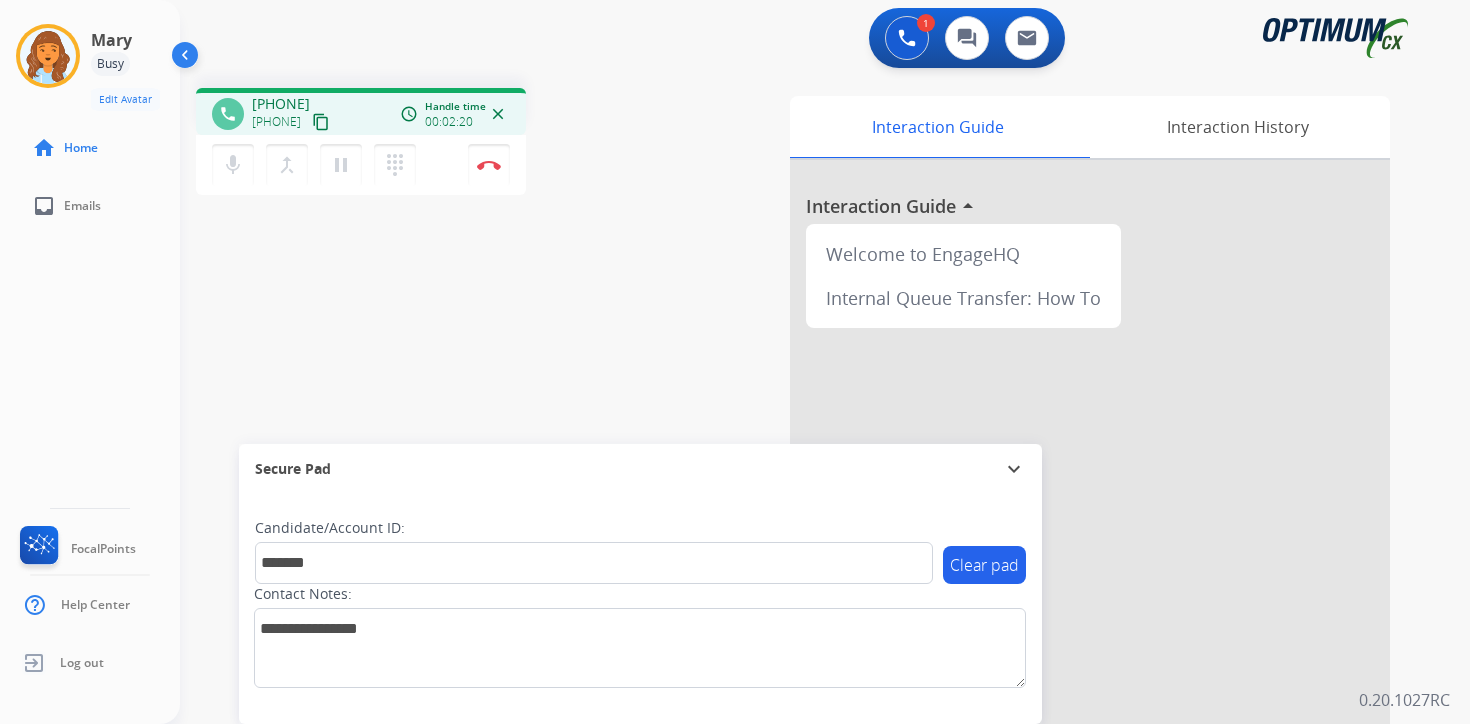 click on "phone [PHONE] [PHONE] content_copy access_time Call metrics Queue   00:08 Hold   00:00 Talk   02:21 Total   02:28 Handle time 00:02:20 close mic Mute merge_type Bridge pause Hold dialpad Dialpad Disconnect swap_horiz Break voice bridge close_fullscreen Connect 3-Way Call merge_type Separate 3-Way Call  Interaction Guide   Interaction History  Interaction Guide arrow_drop_up  Welcome to EngageHQ   Internal Queue Transfer: How To  Secure Pad expand_more Clear pad Candidate/Account ID: ******* Contact Notes:" at bounding box center (801, 489) 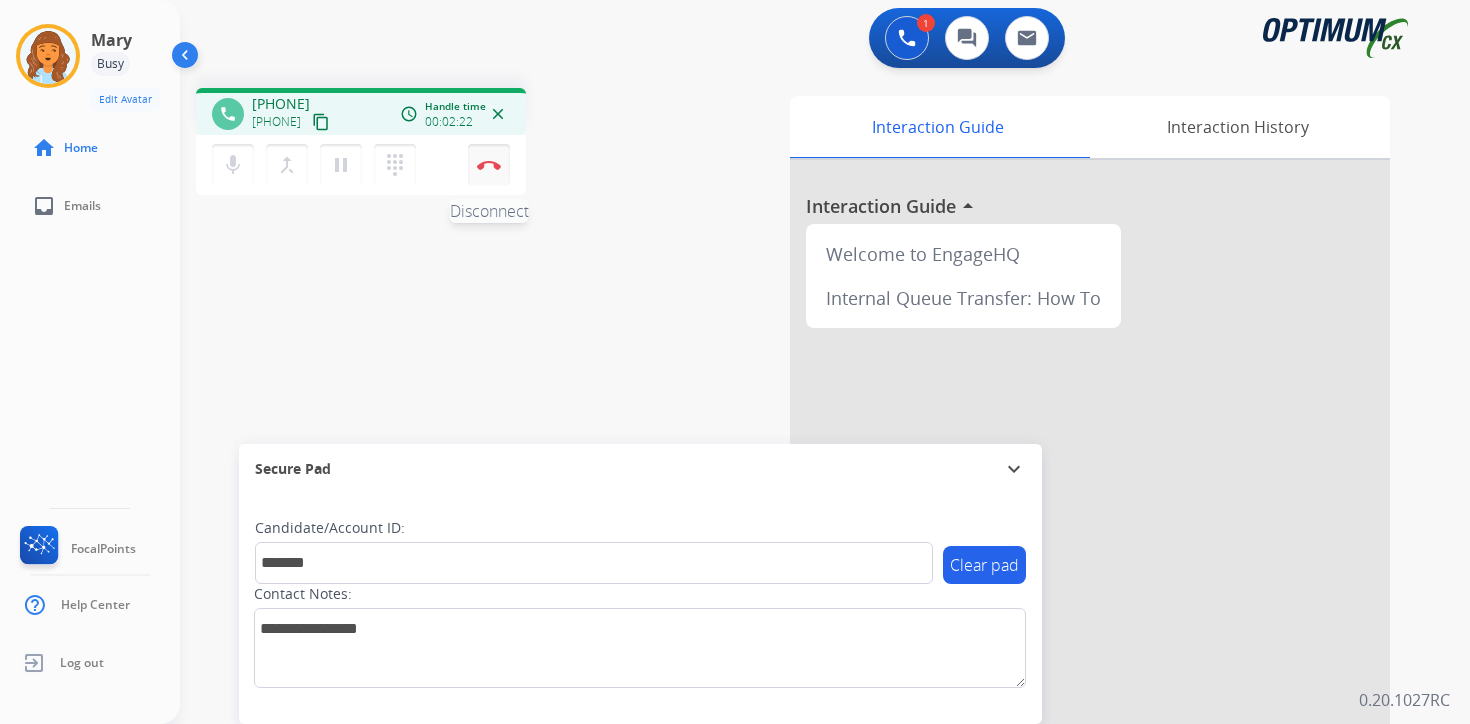 click at bounding box center [489, 165] 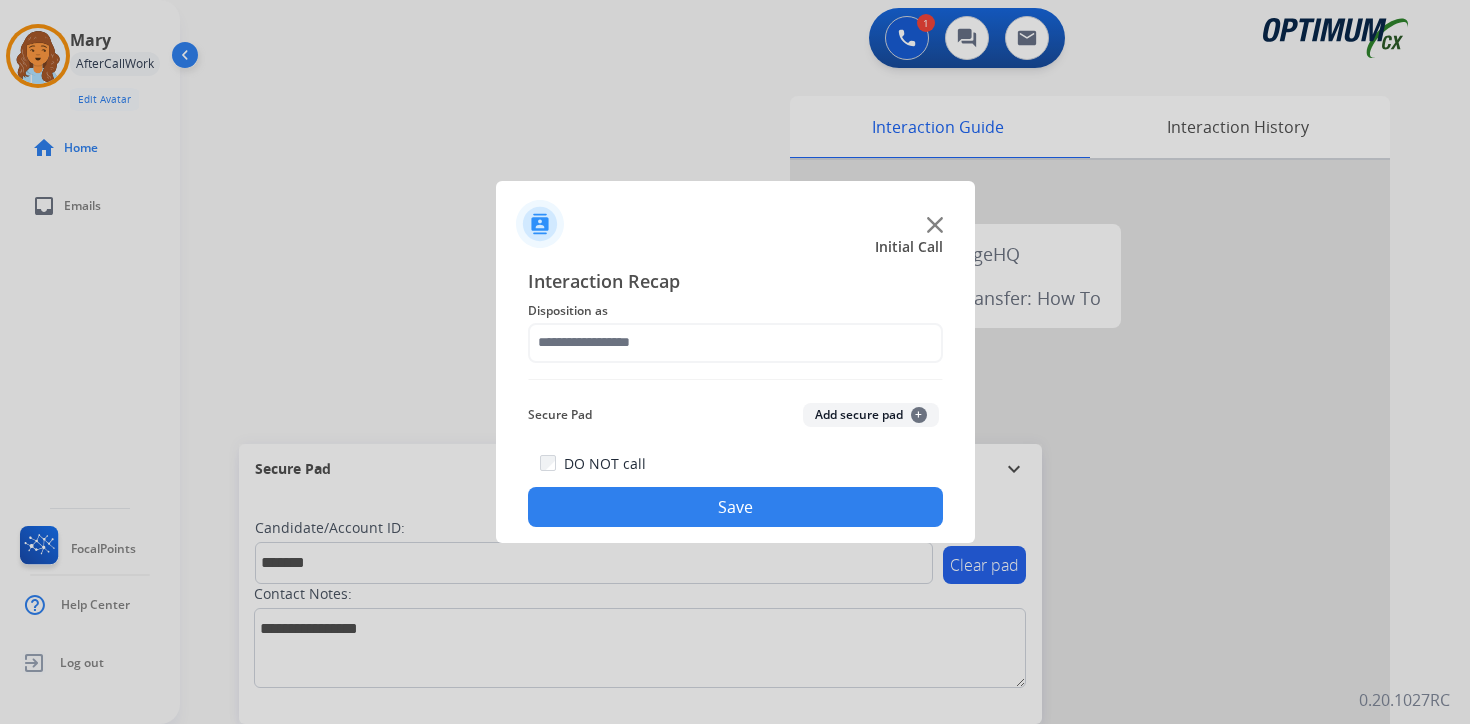 click on "+" 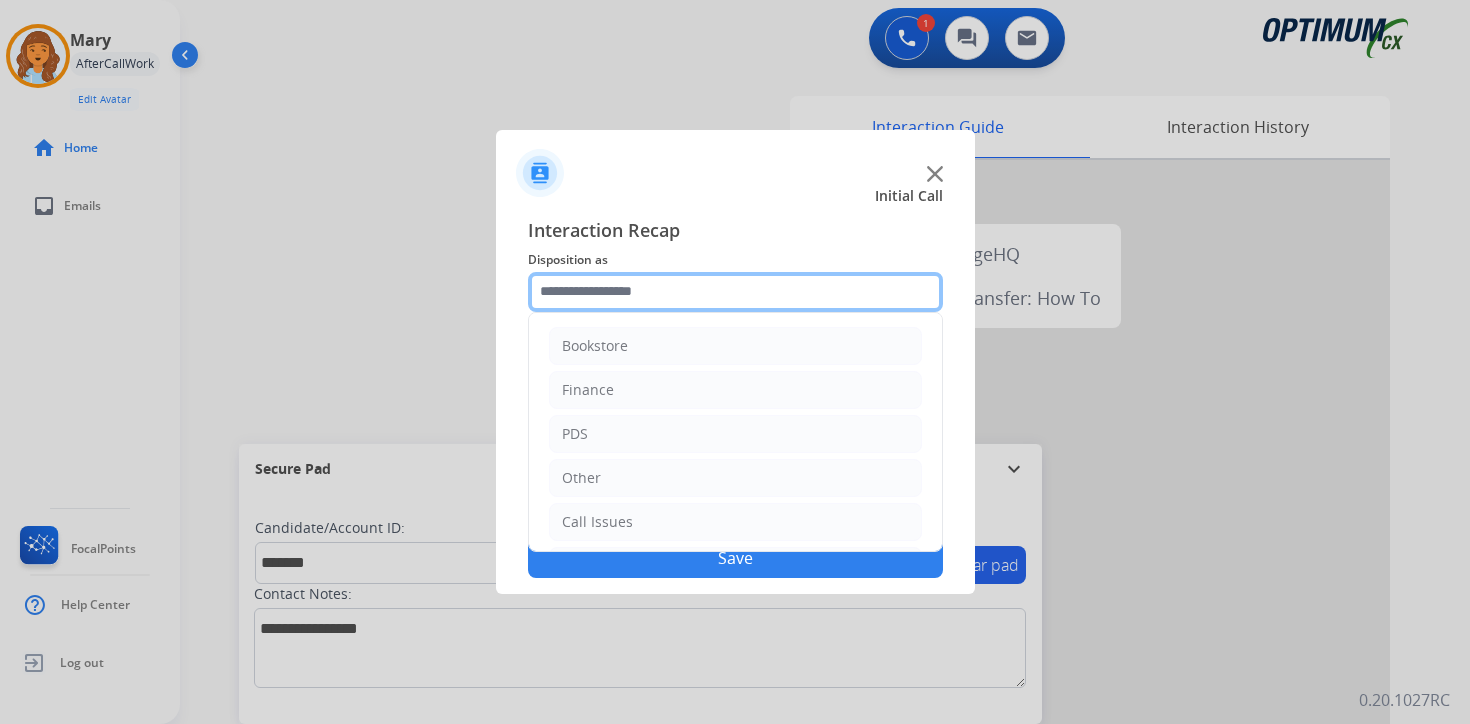 click 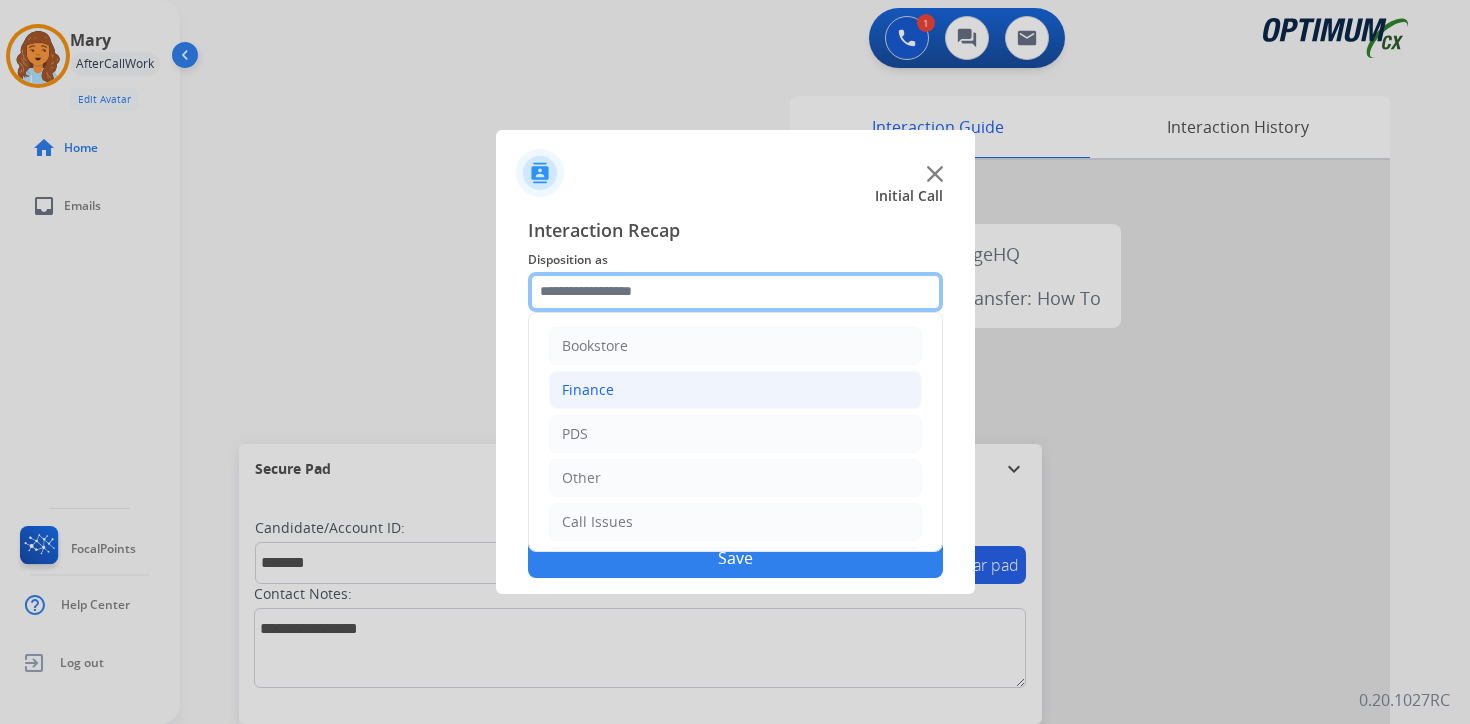 scroll, scrollTop: 136, scrollLeft: 0, axis: vertical 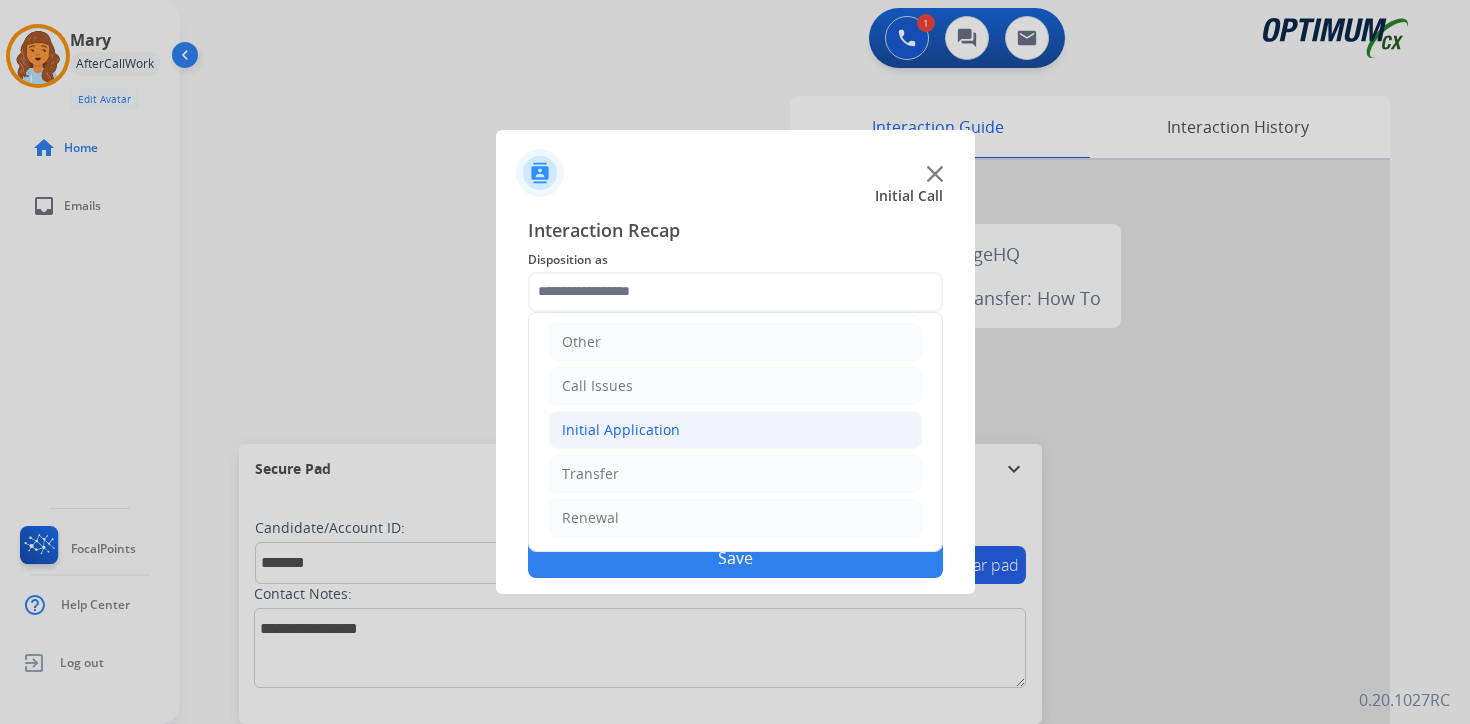 click on "Initial Application" 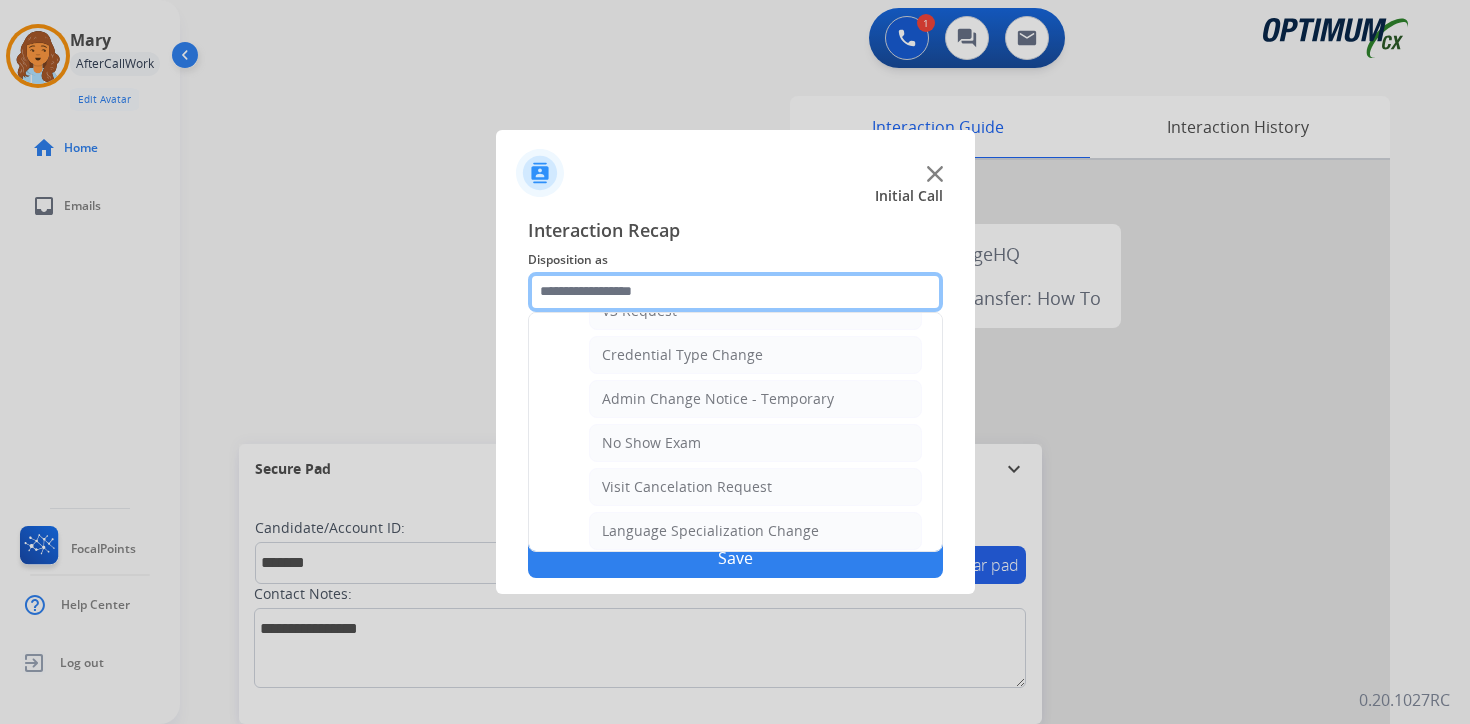 scroll, scrollTop: 1136, scrollLeft: 0, axis: vertical 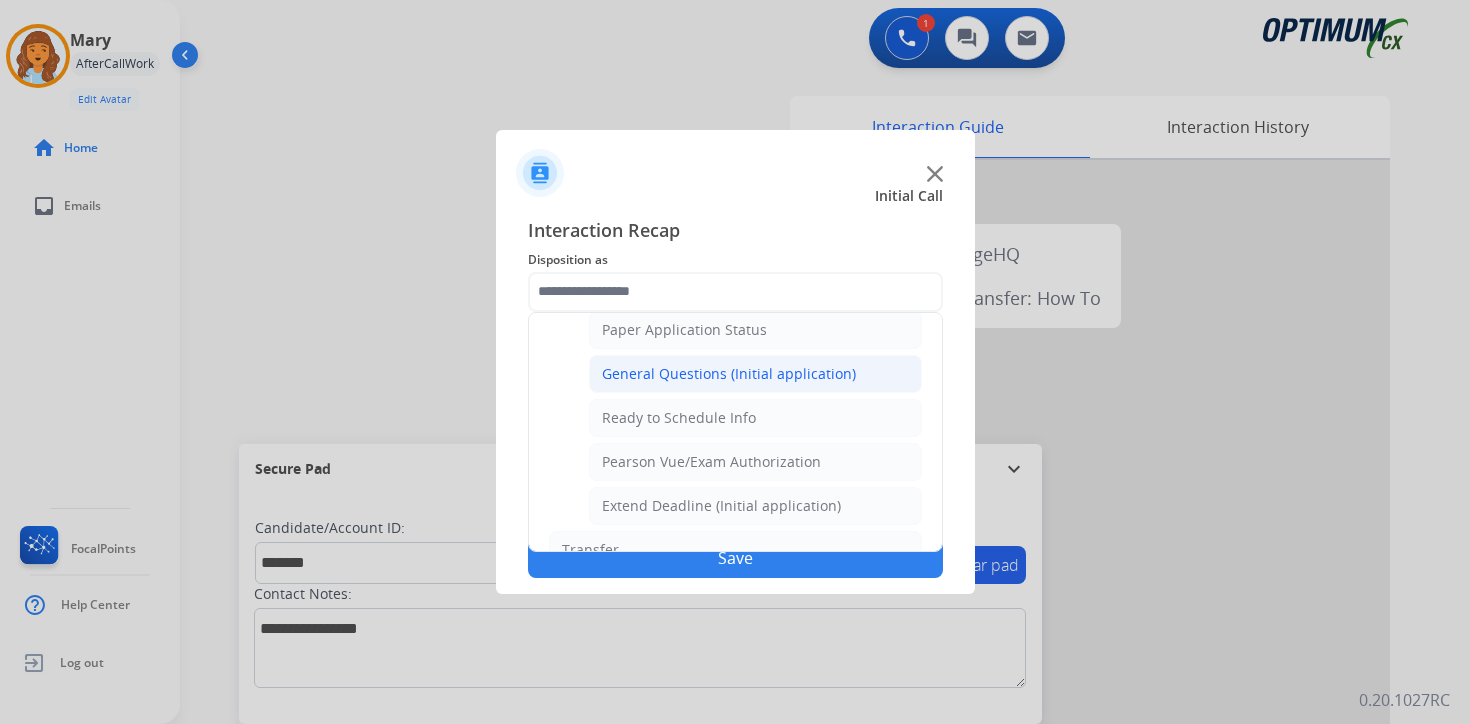 click on "General Questions (Initial application)" 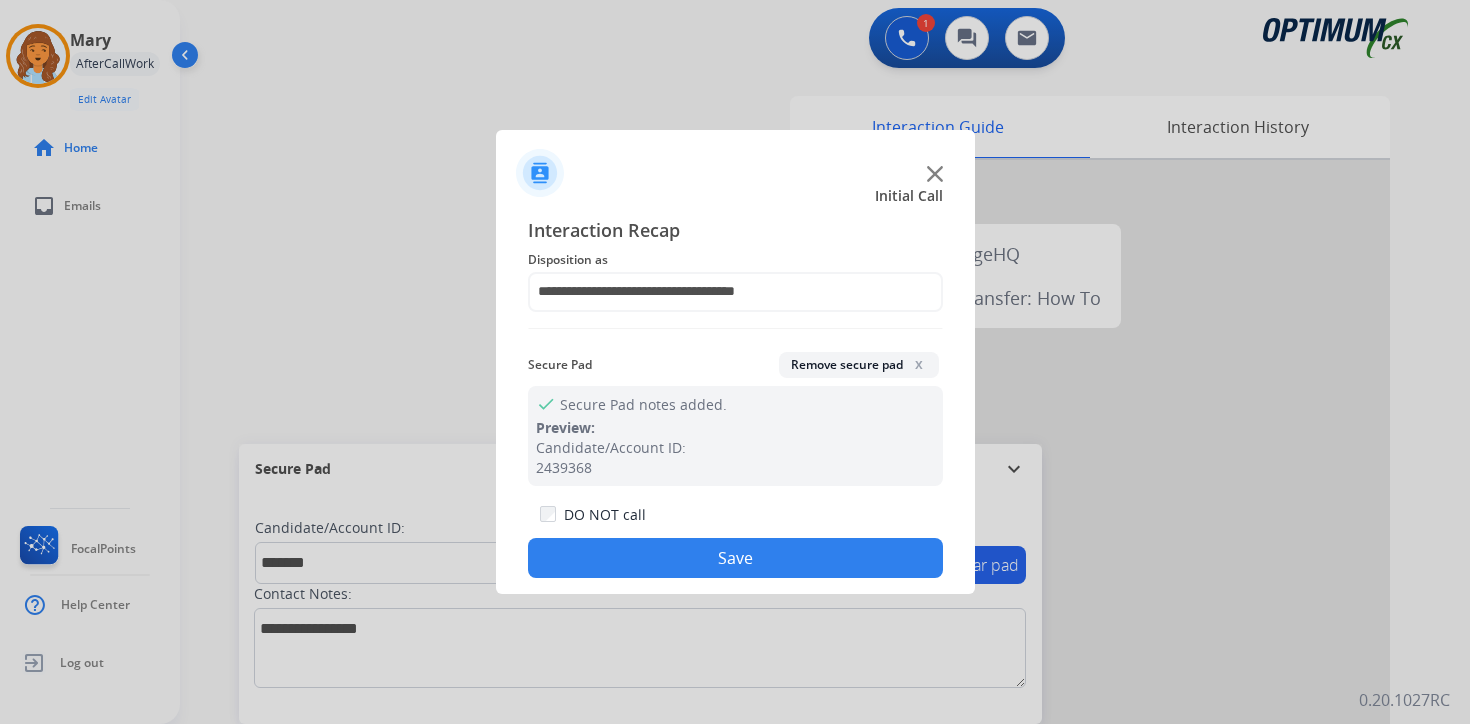 click on "Save" 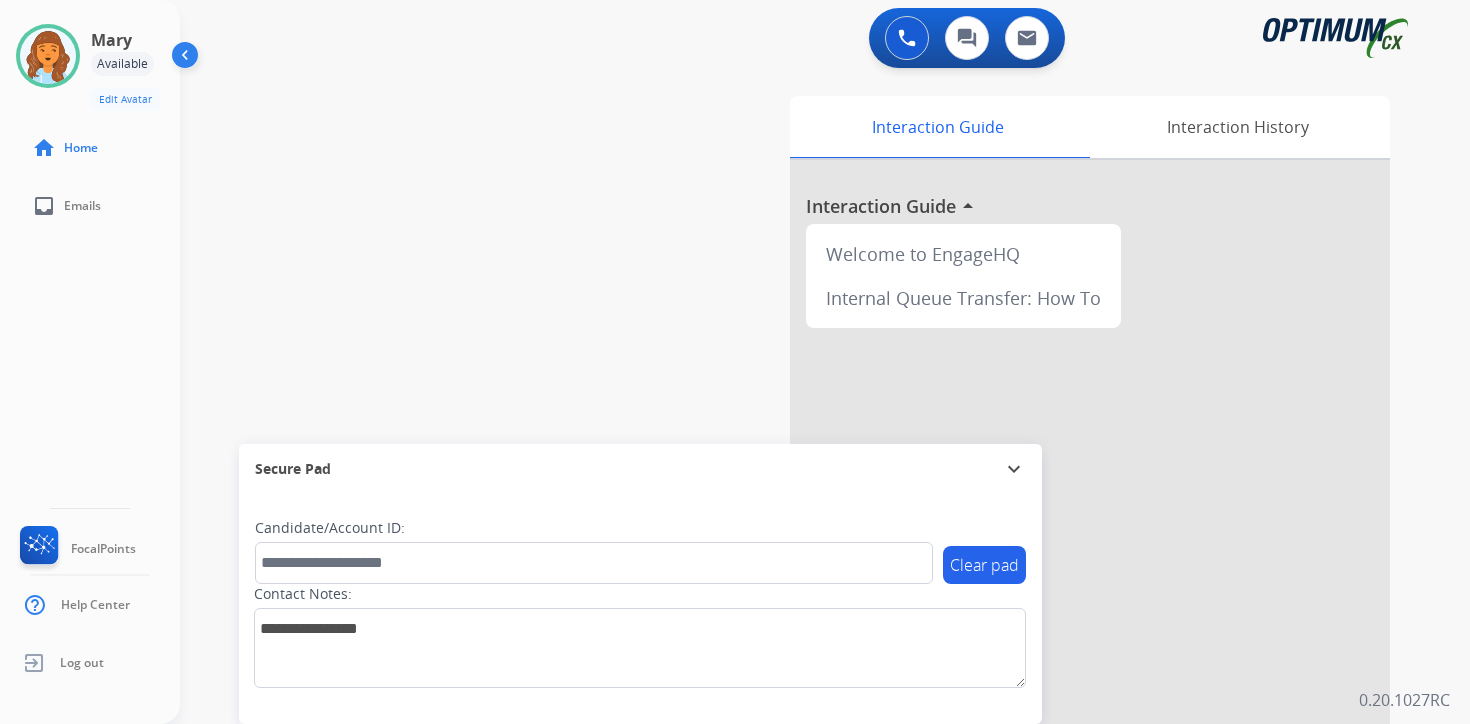 click on "Interaction Guide   Interaction History  Interaction Guide arrow_drop_up  Welcome to EngageHQ   Internal Queue Transfer: How To" at bounding box center [1059, 497] 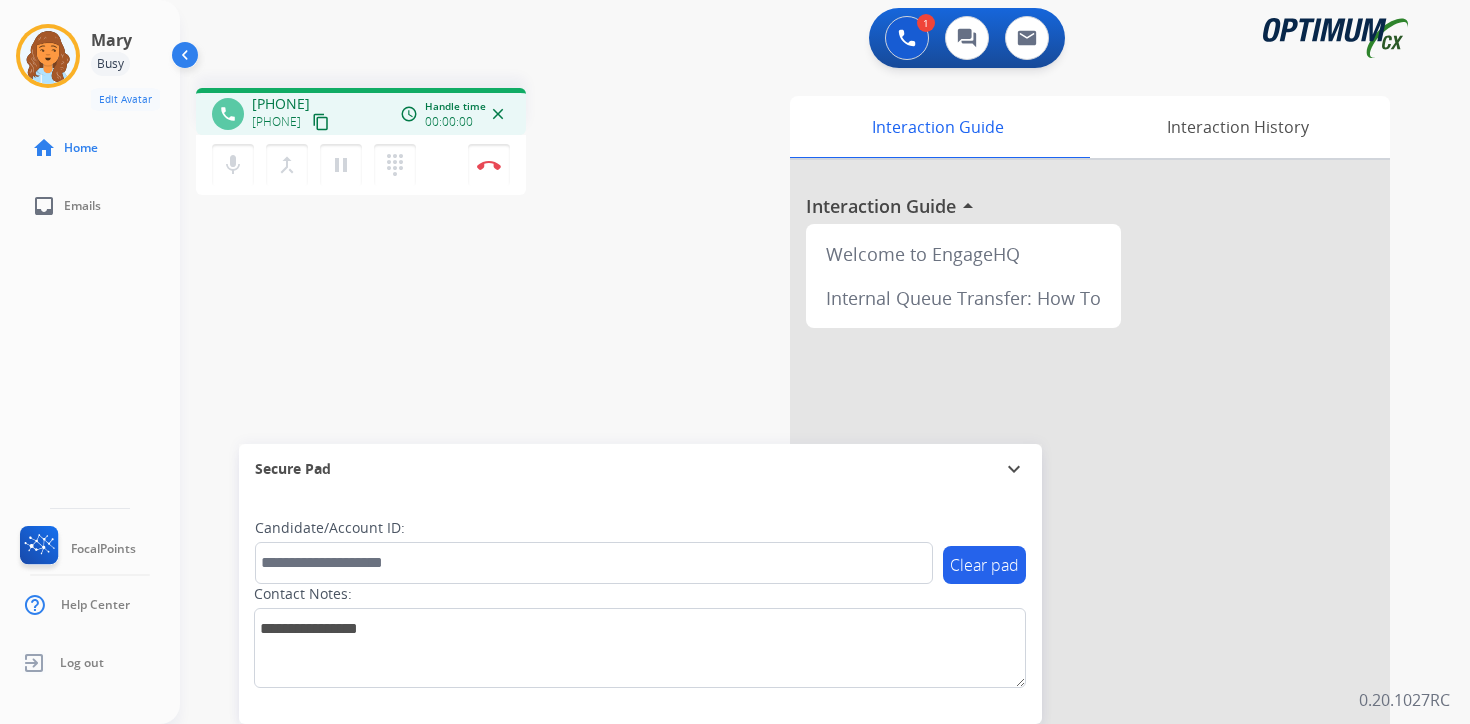 click on "content_copy" at bounding box center [321, 122] 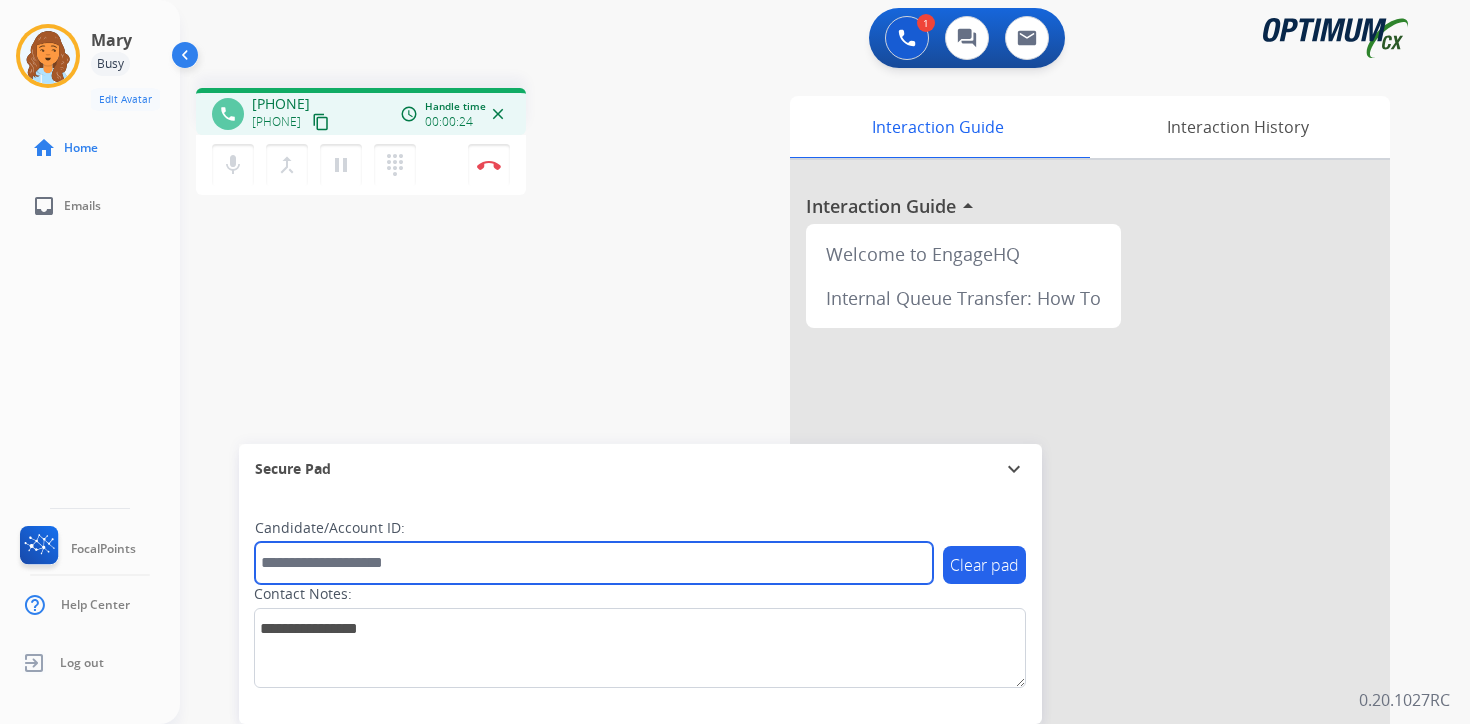 click at bounding box center [594, 563] 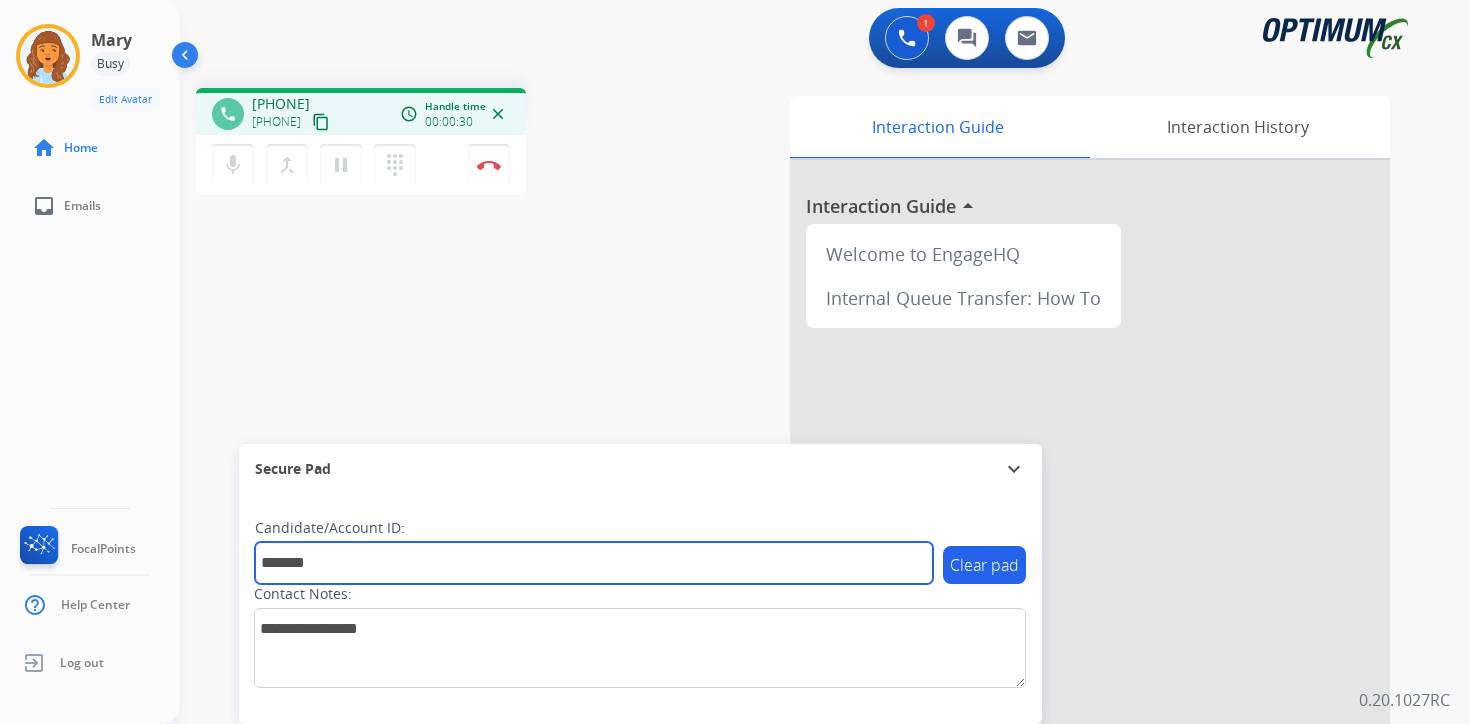 type on "*******" 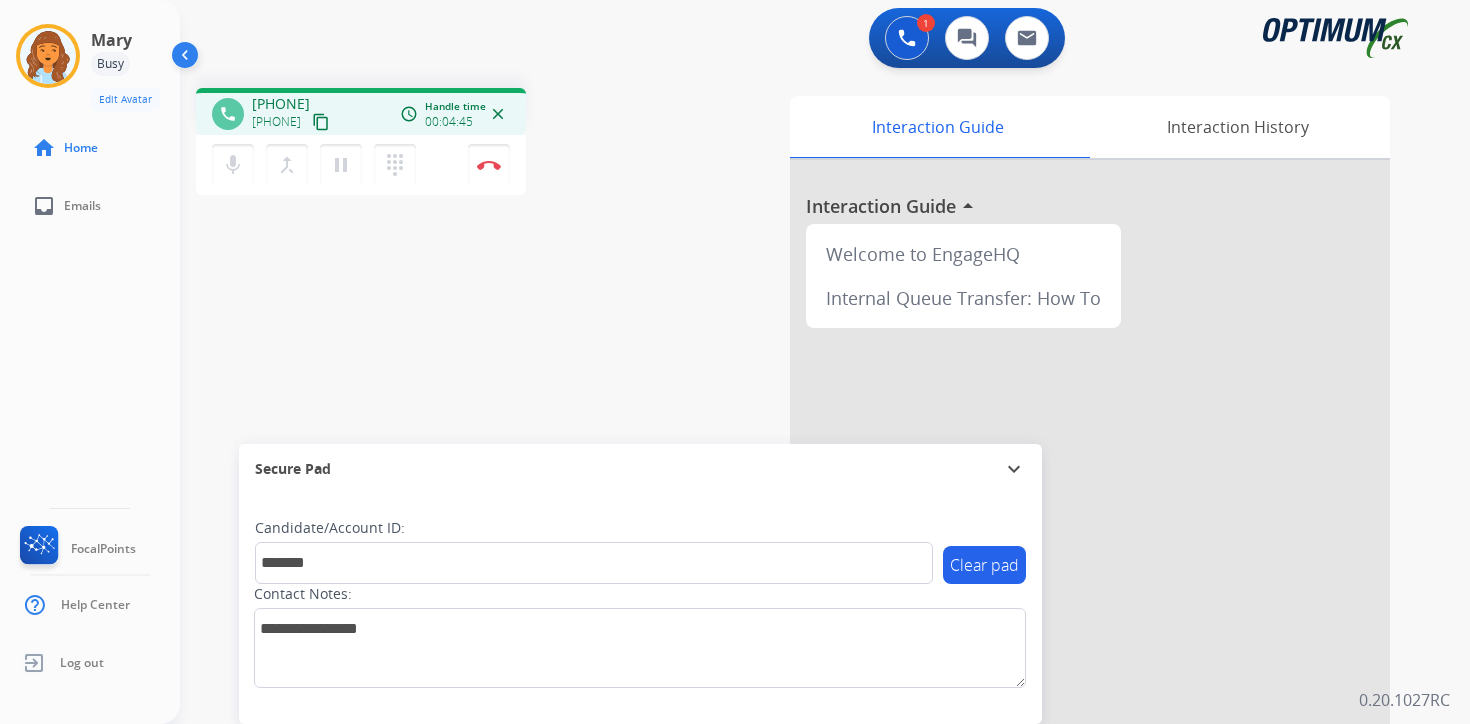 drag, startPoint x: 1440, startPoint y: 669, endPoint x: 1437, endPoint y: 679, distance: 10.440307 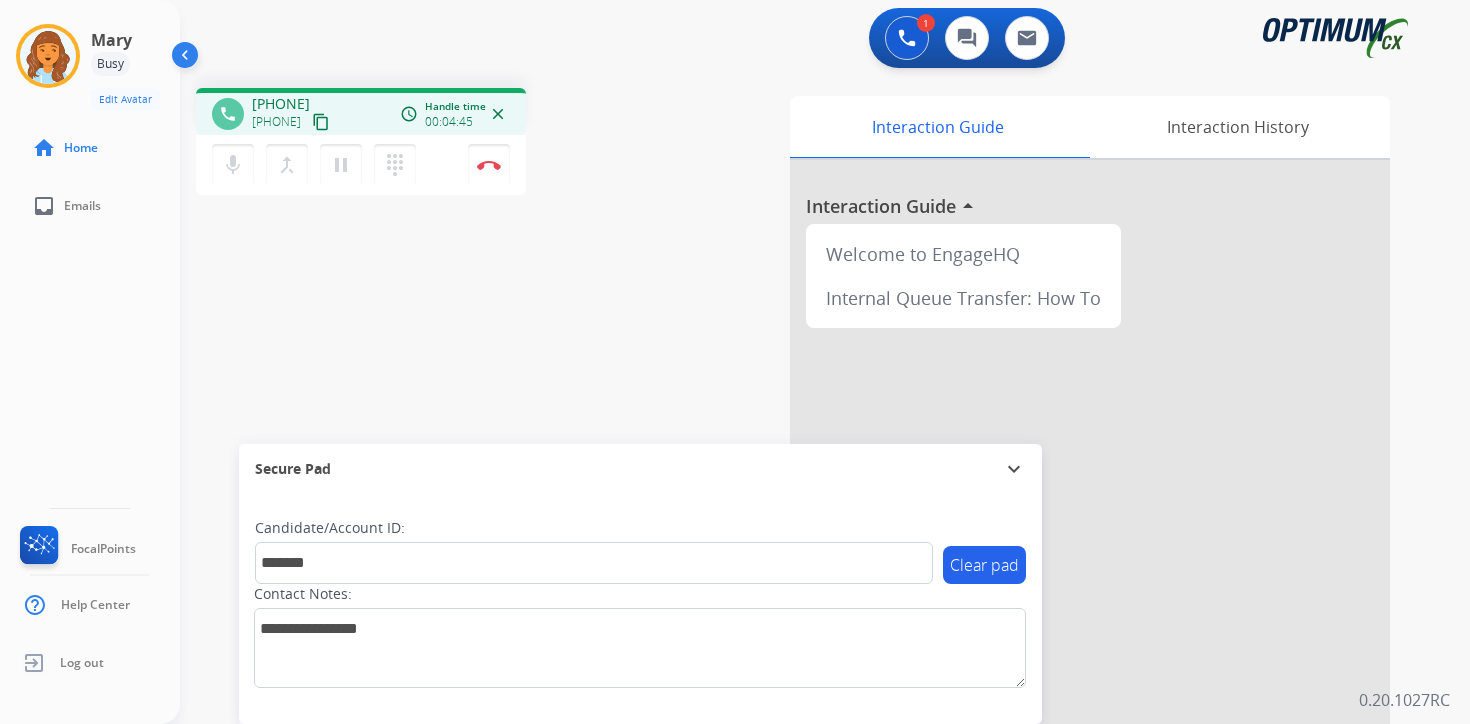 click on "1 Voice Interactions  0  Chat Interactions   0  Email Interactions phone [PHONE] [PHONE] content_copy access_time Call metrics Queue   00:07 Hold   00:00 Talk   04:46 Total   04:52 Handle time 00:04:45 close mic Mute merge_type Bridge pause Hold dialpad Dialpad Disconnect swap_horiz Break voice bridge close_fullscreen Connect 3-Way Call merge_type Separate 3-Way Call  Interaction Guide   Interaction History  Interaction Guide arrow_drop_up  Welcome to EngageHQ   Internal Queue Transfer: How To  Secure Pad expand_more Clear pad Candidate/Account ID: ******* Contact Notes:                  0.20.1027RC" at bounding box center [825, 362] 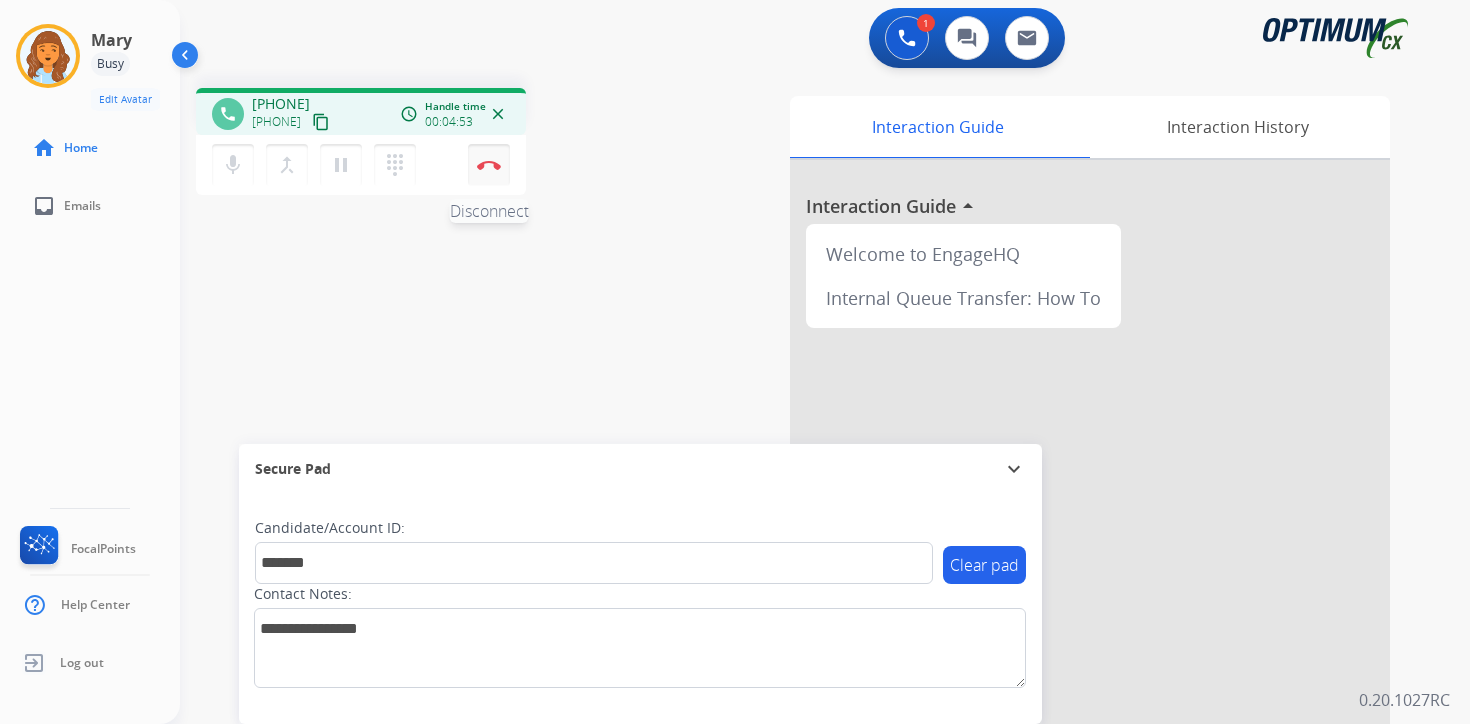 click on "Disconnect" at bounding box center [489, 165] 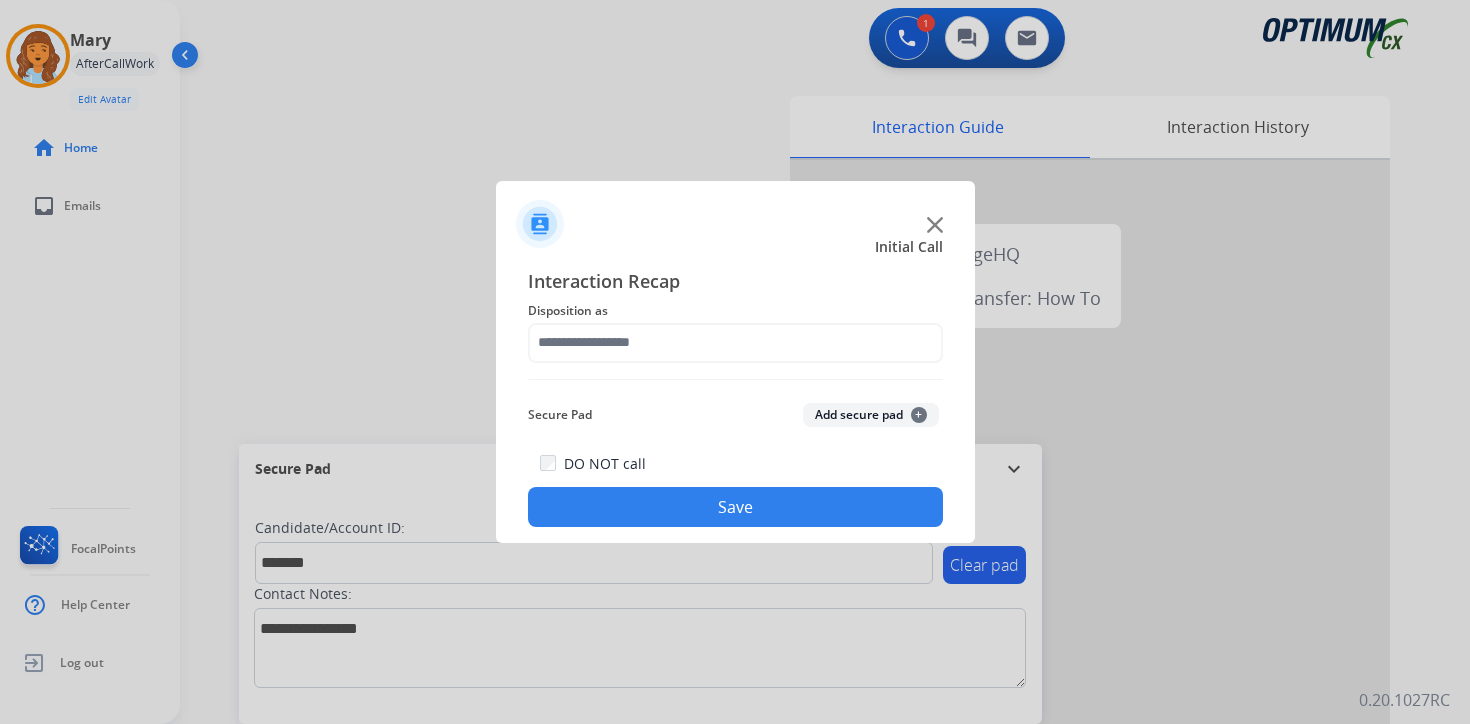 click on "Add secure pad  +" 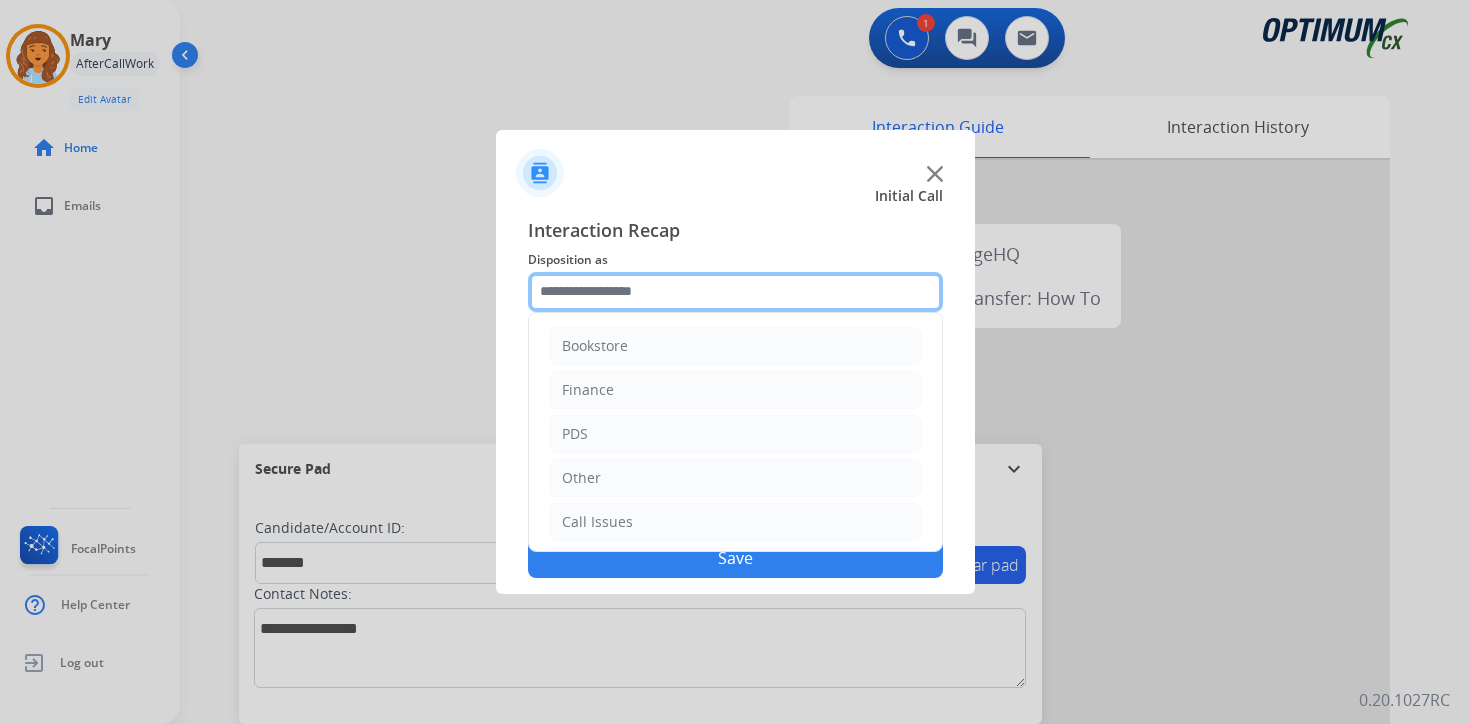 click 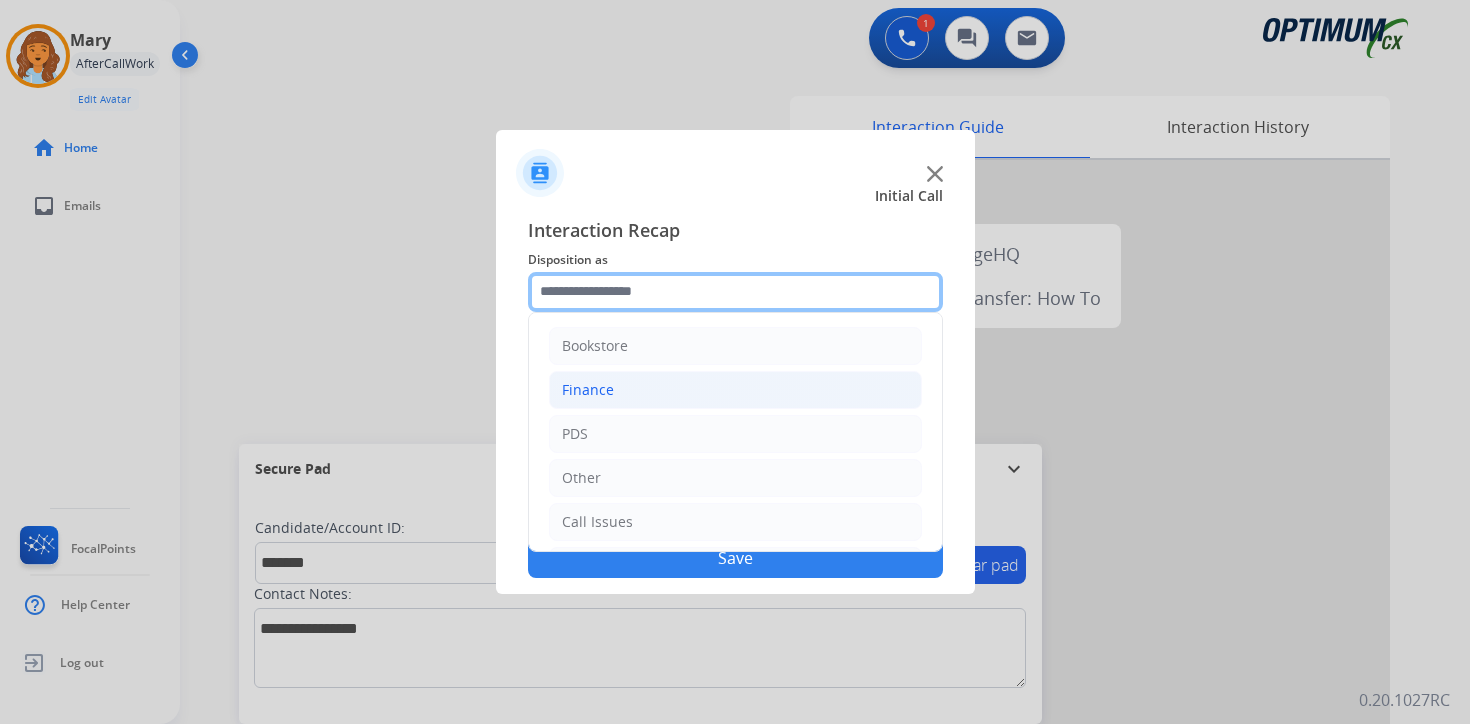 scroll, scrollTop: 136, scrollLeft: 0, axis: vertical 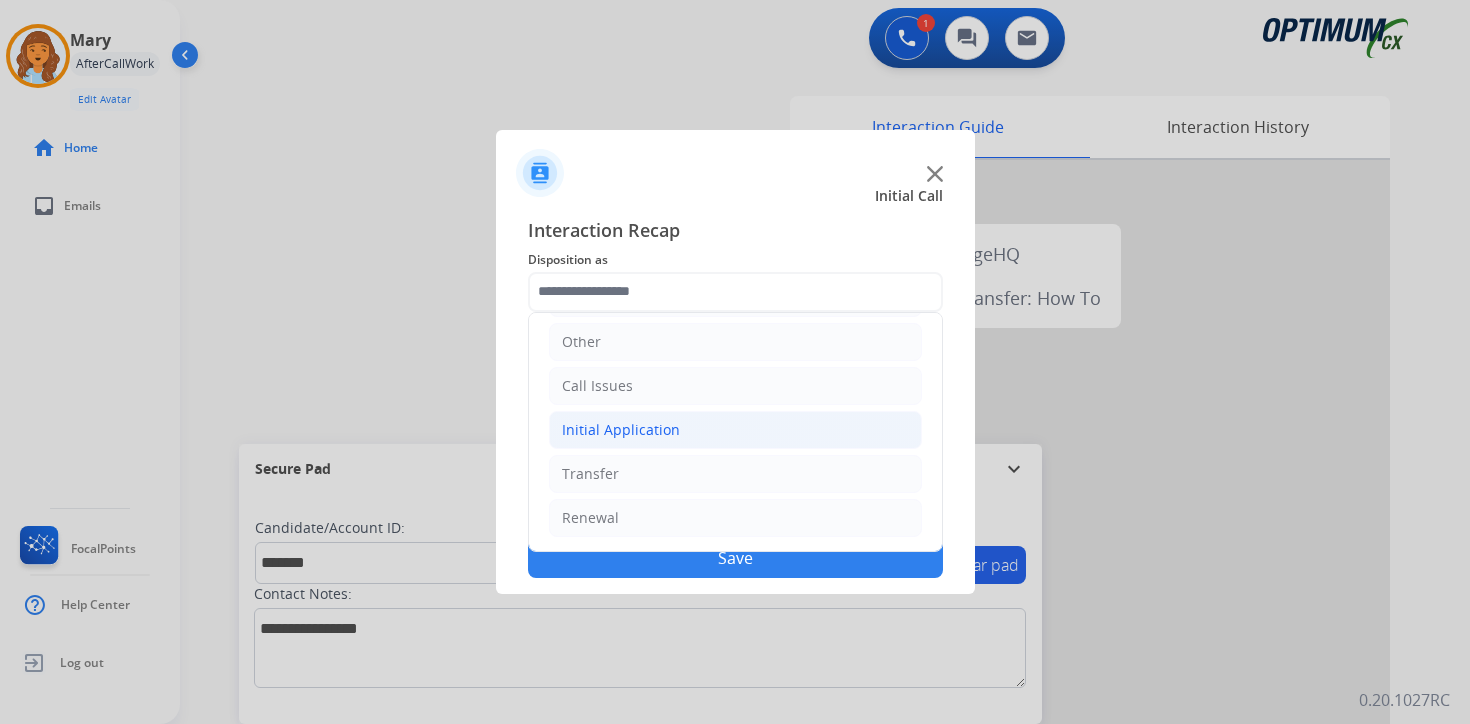 click on "Initial Application" 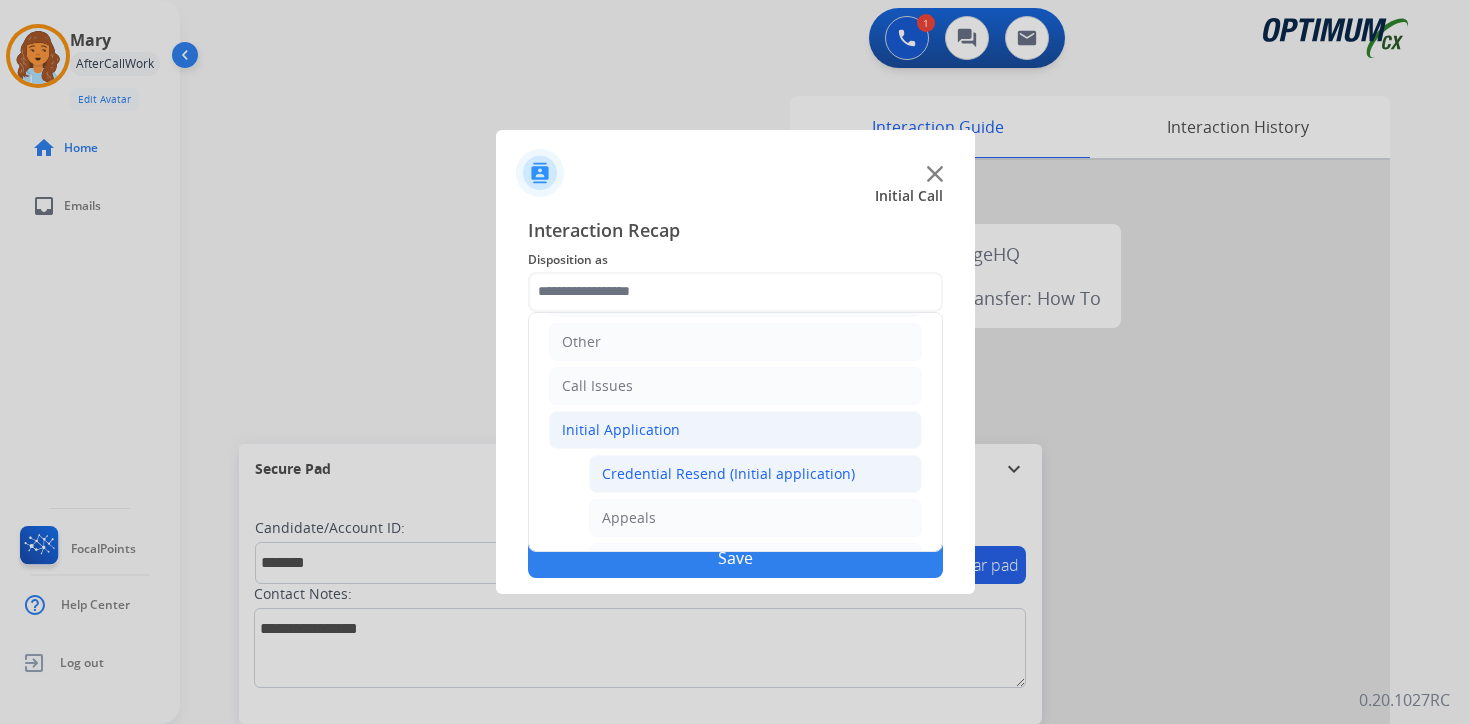 click on "Credential Resend (Initial application)" 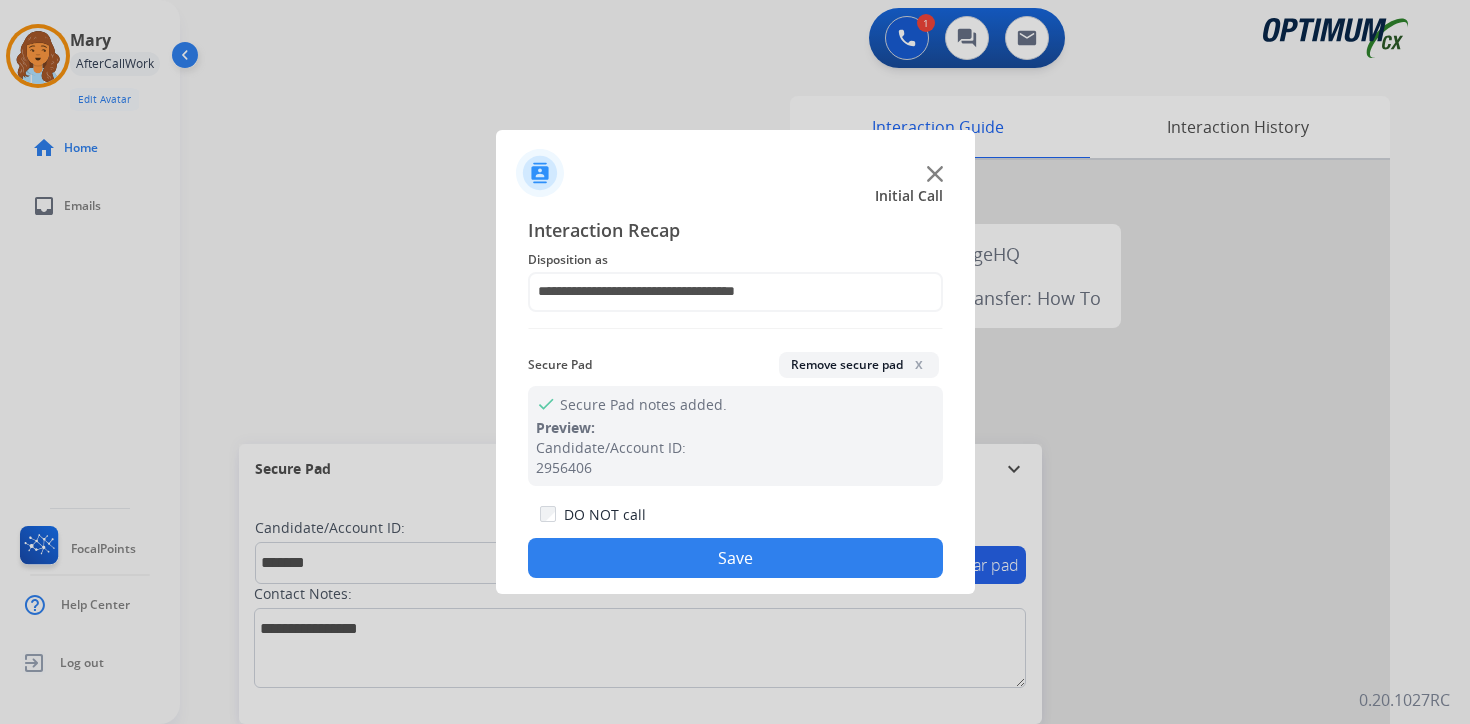 click on "Save" 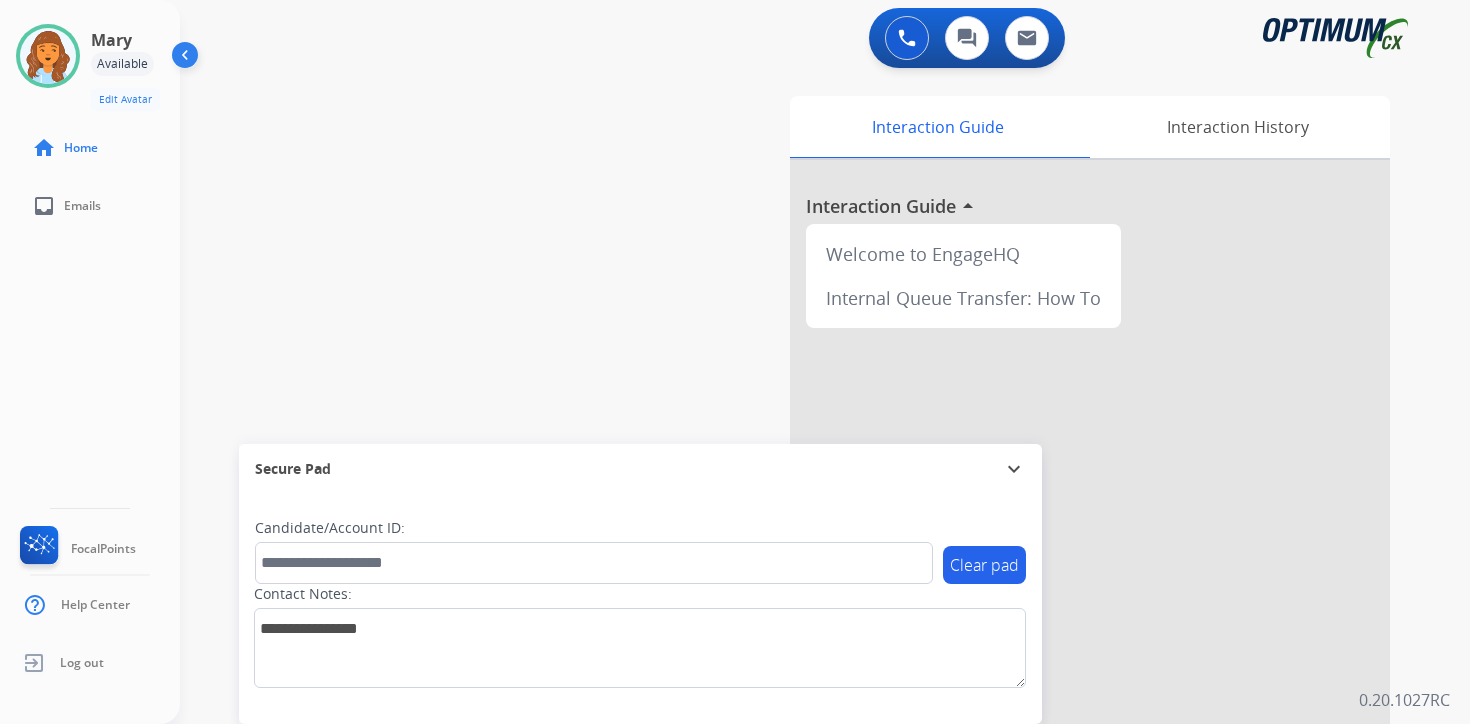 click on "0 Voice Interactions  0  Chat Interactions   0  Email Interactions swap_horiz Break voice bridge close_fullscreen Connect 3-Way Call merge_type Separate 3-Way Call  Interaction Guide   Interaction History  Interaction Guide arrow_drop_up  Welcome to EngageHQ   Internal Queue Transfer: How To  Secure Pad expand_more Clear pad Candidate/Account ID: Contact Notes:                  0.20.1027RC" at bounding box center [825, 362] 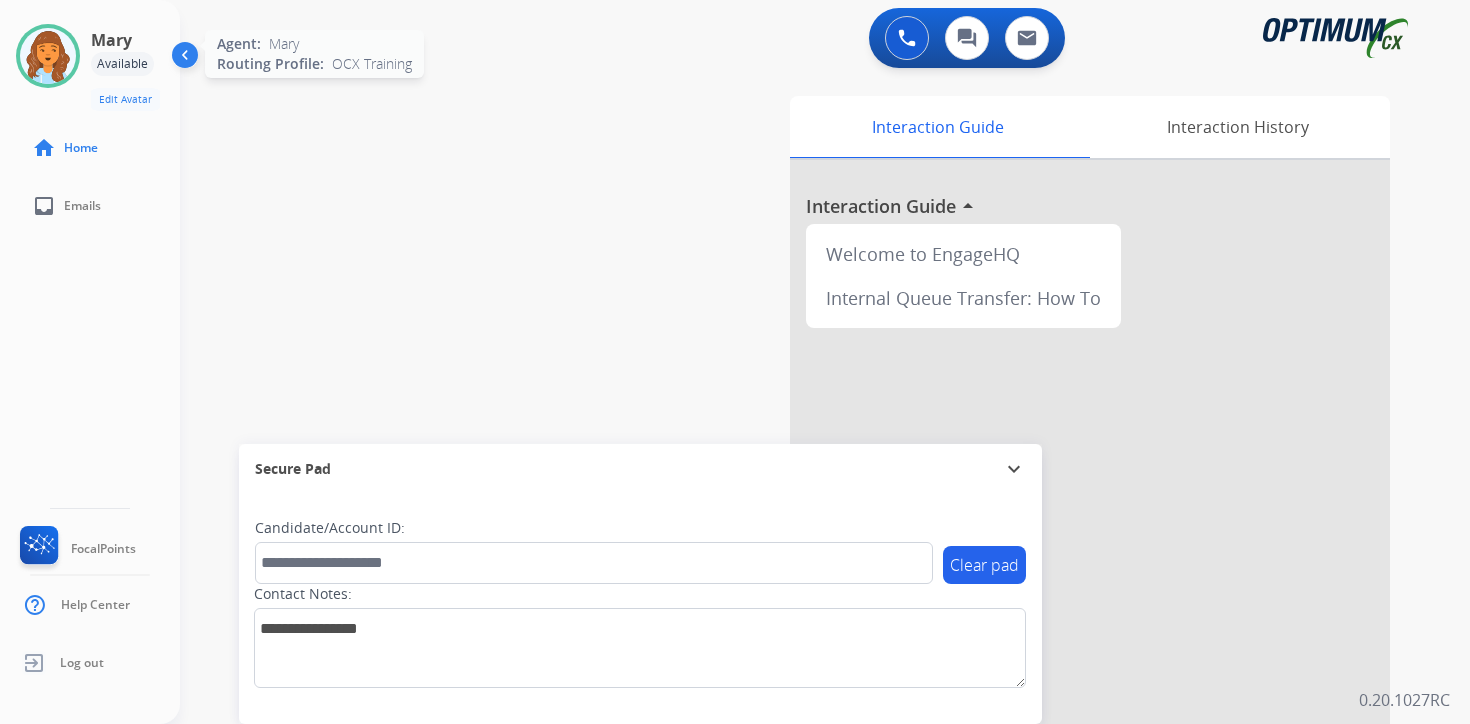 click at bounding box center [48, 56] 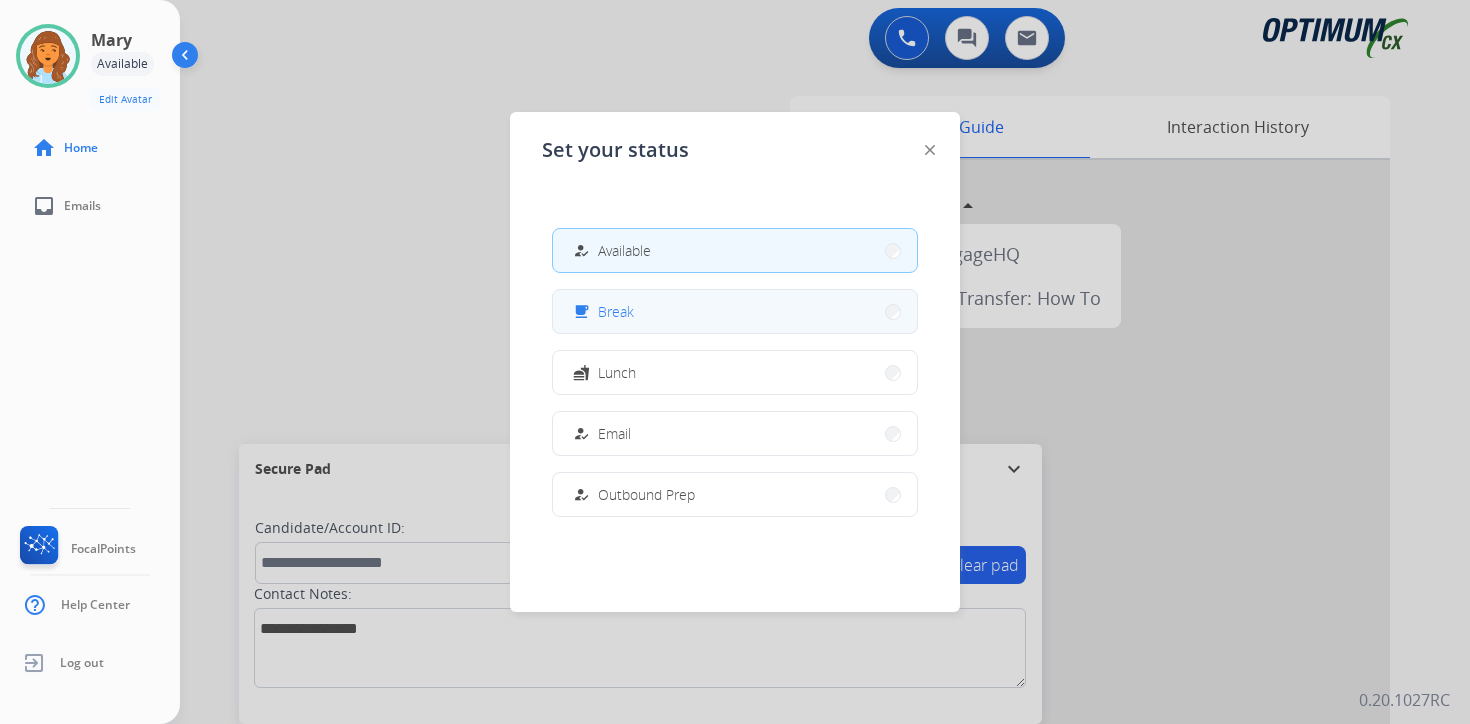click on "Break" at bounding box center (616, 311) 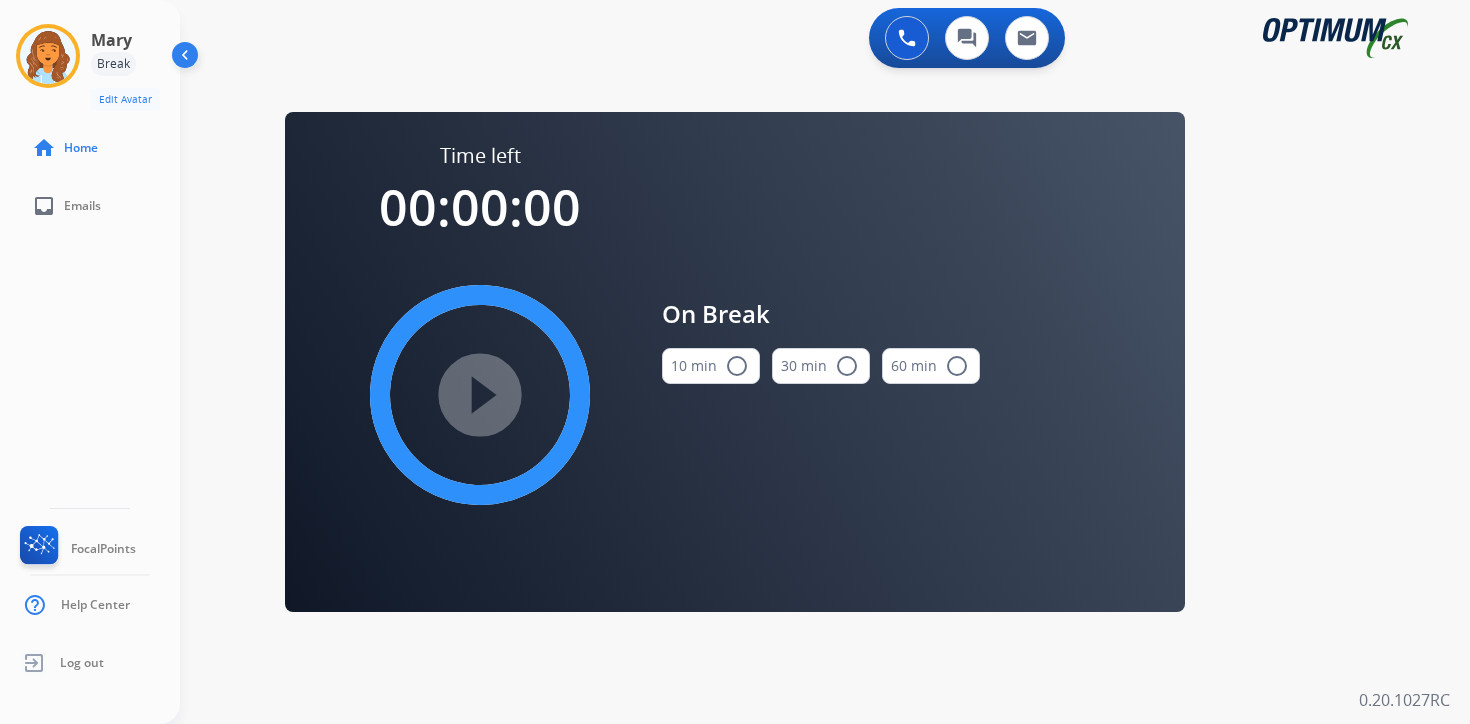 click on "0 Voice Interactions  0  Chat Interactions   0  Email Interactions swap_horiz Break voice bridge close_fullscreen Connect 3-Way Call merge_type Separate 3-Way Call  Time left 00:00:00 play_circle_filled On Break  10 min  radio_button_unchecked  30 min  radio_button_unchecked  60 min  radio_button_unchecked  Interaction Guide   Interaction History  Interaction Guide arrow_drop_up  Welcome to EngageHQ   Internal Queue Transfer: How To  Secure Pad expand_more Clear pad Candidate/Account ID: Contact Notes:                  0.20.1027RC" at bounding box center [825, 362] 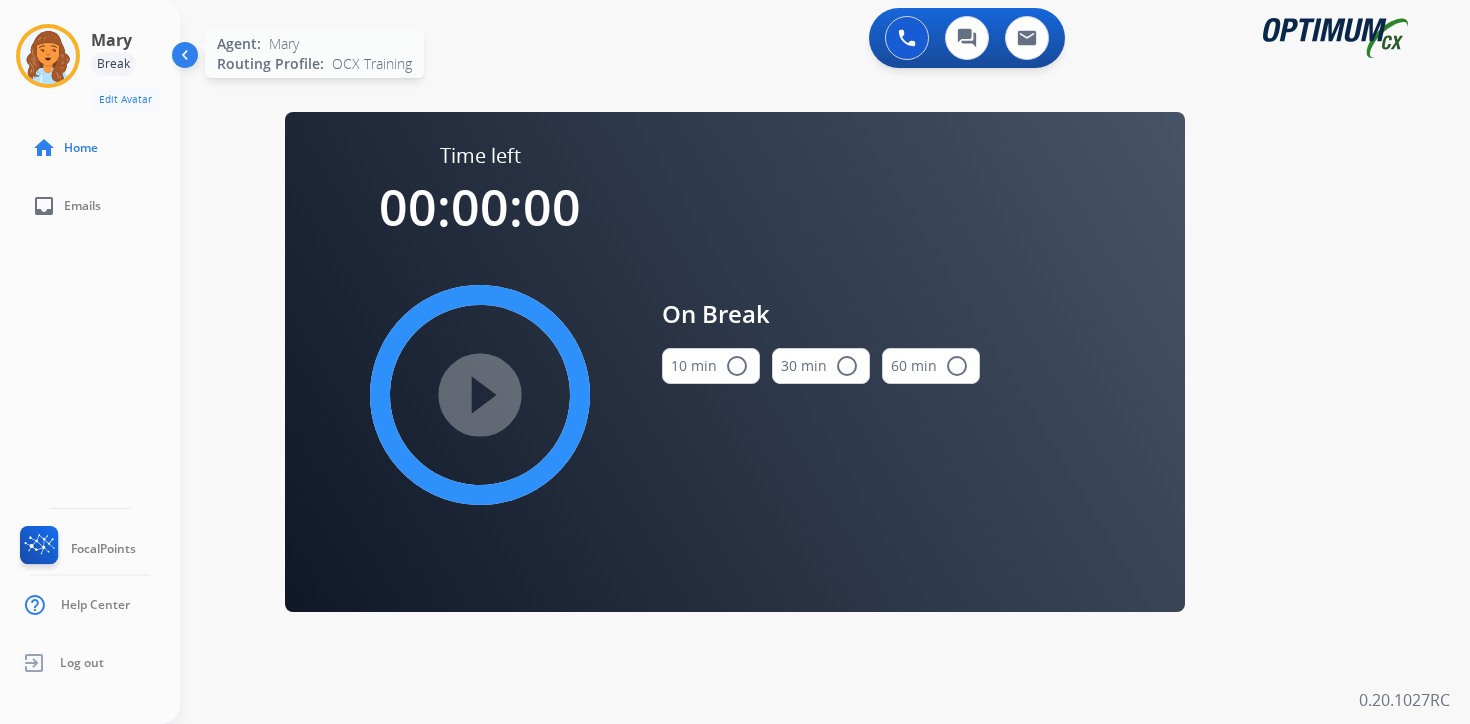 click at bounding box center [48, 56] 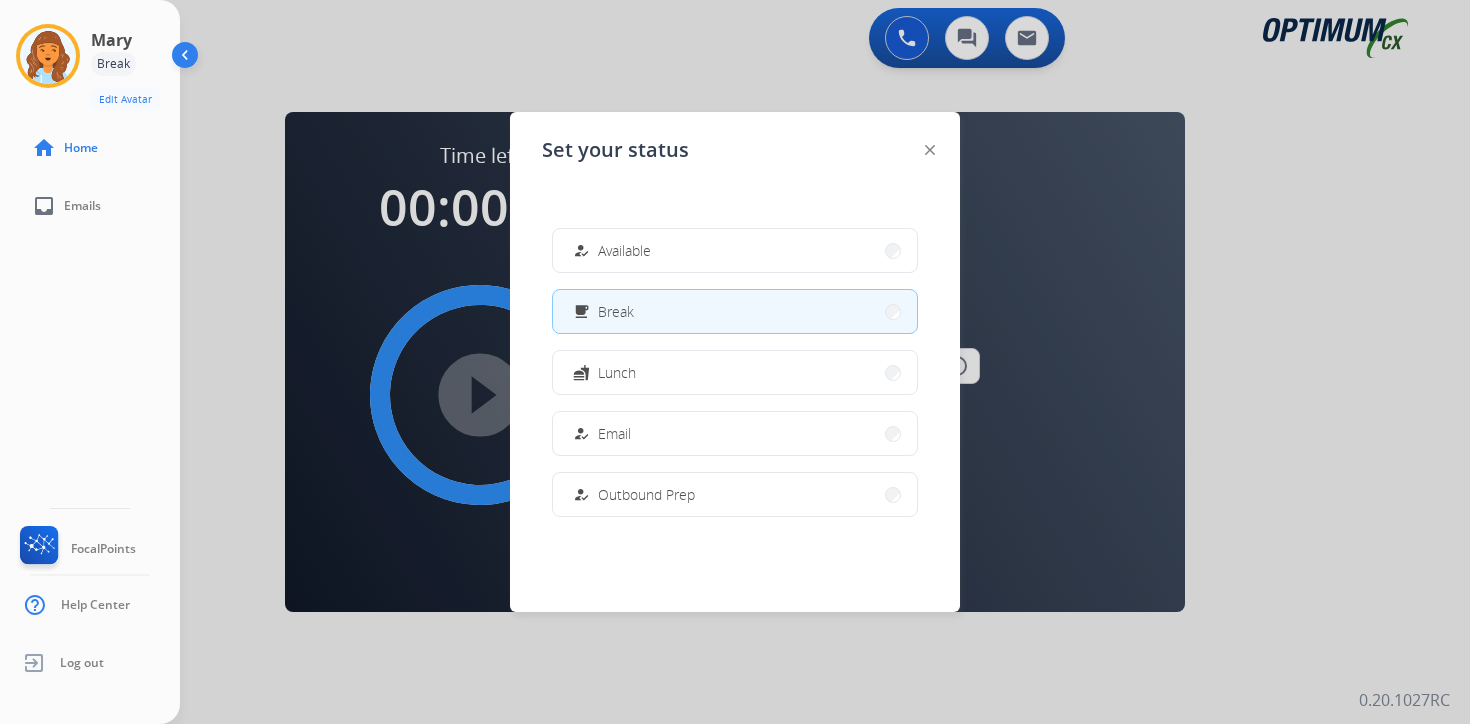 scroll, scrollTop: 333, scrollLeft: 0, axis: vertical 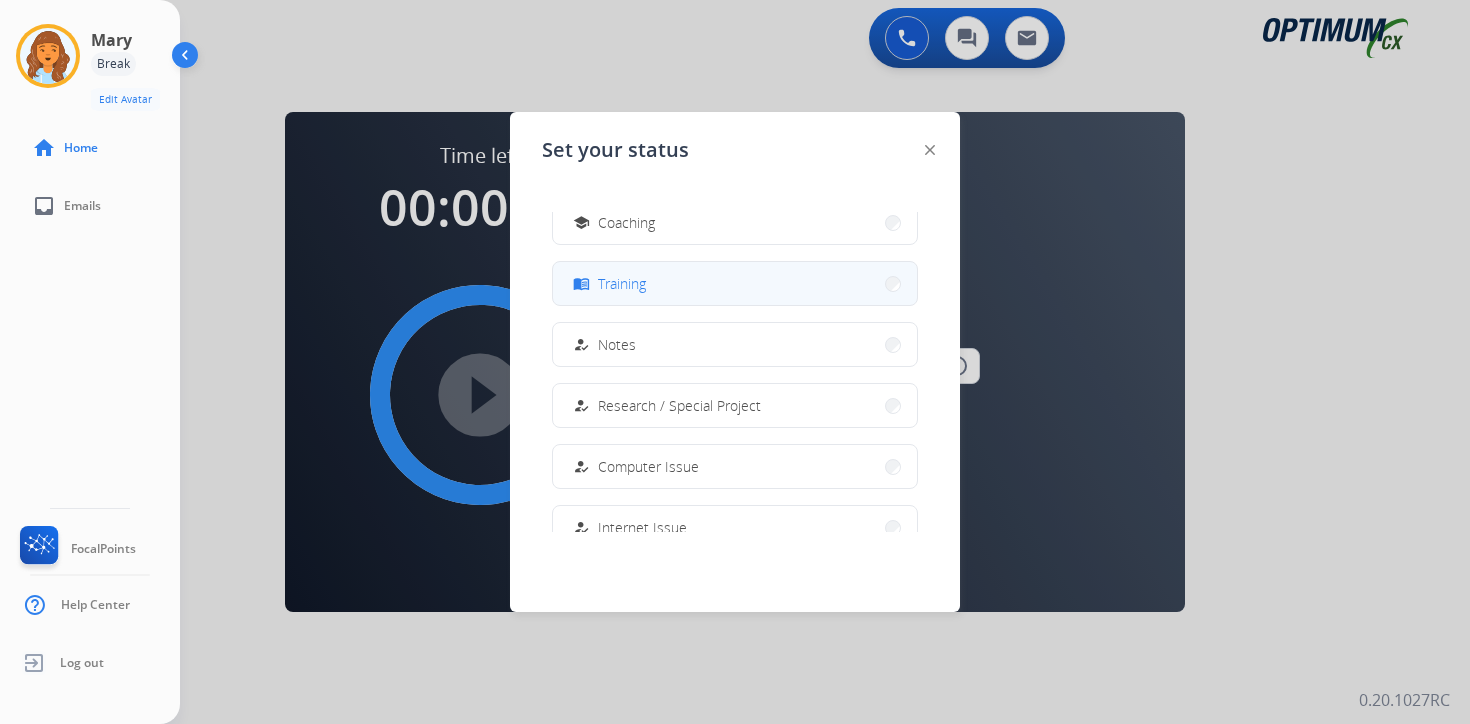 click on "menu_book Training" at bounding box center [735, 283] 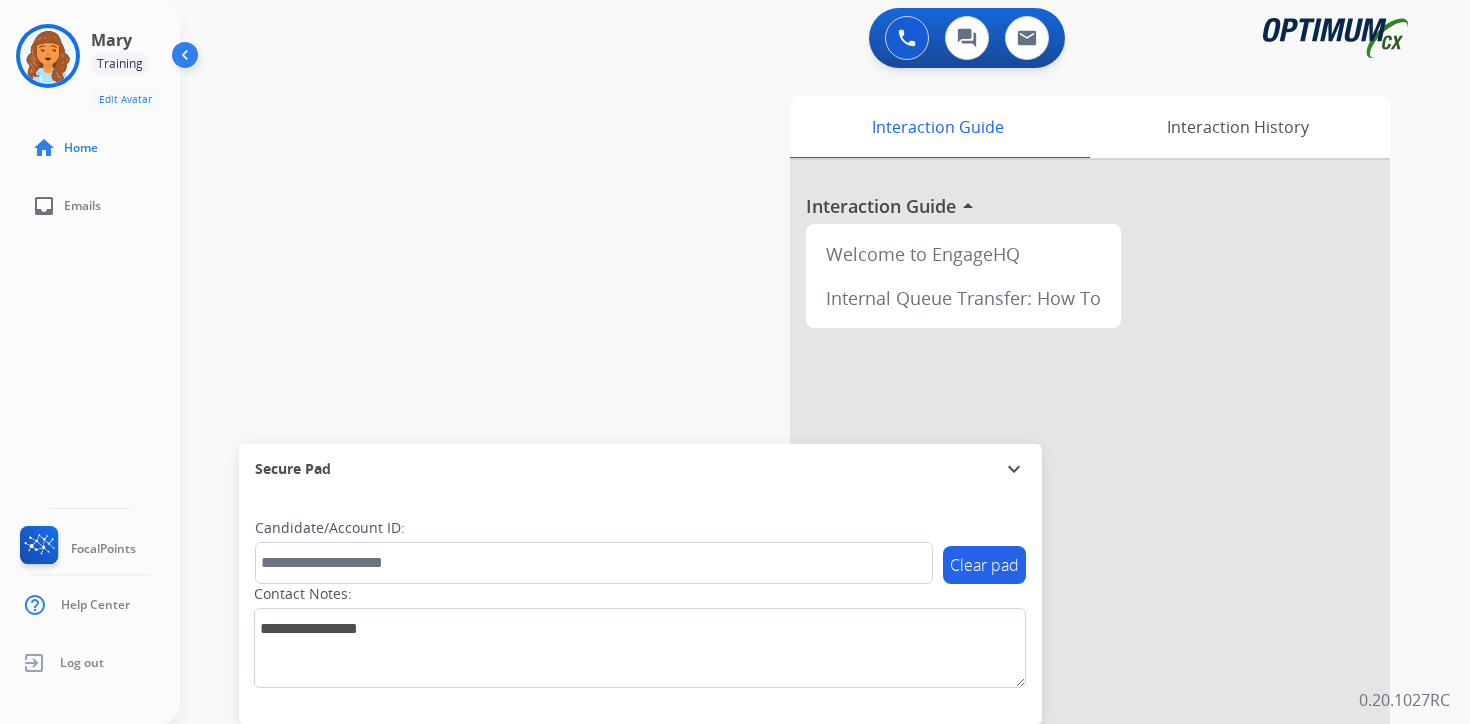 click on "0 Voice Interactions  0  Chat Interactions   0  Email Interactions swap_horiz Break voice bridge close_fullscreen Connect 3-Way Call merge_type Separate 3-Way Call  Interaction Guide   Interaction History  Interaction Guide arrow_drop_up  Welcome to EngageHQ   Internal Queue Transfer: How To  Secure Pad expand_more Clear pad Candidate/Account ID: Contact Notes:                  0.20.1027RC" at bounding box center (825, 362) 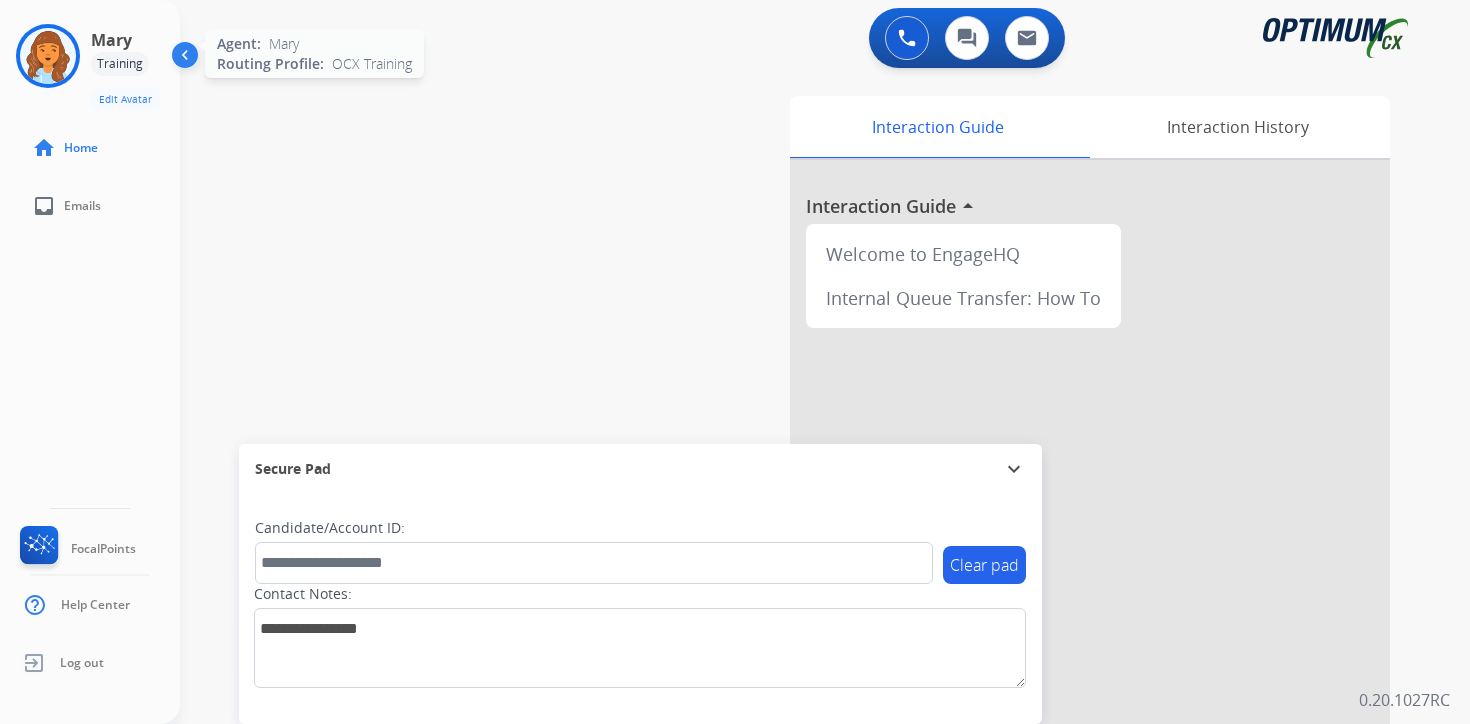 click at bounding box center (48, 56) 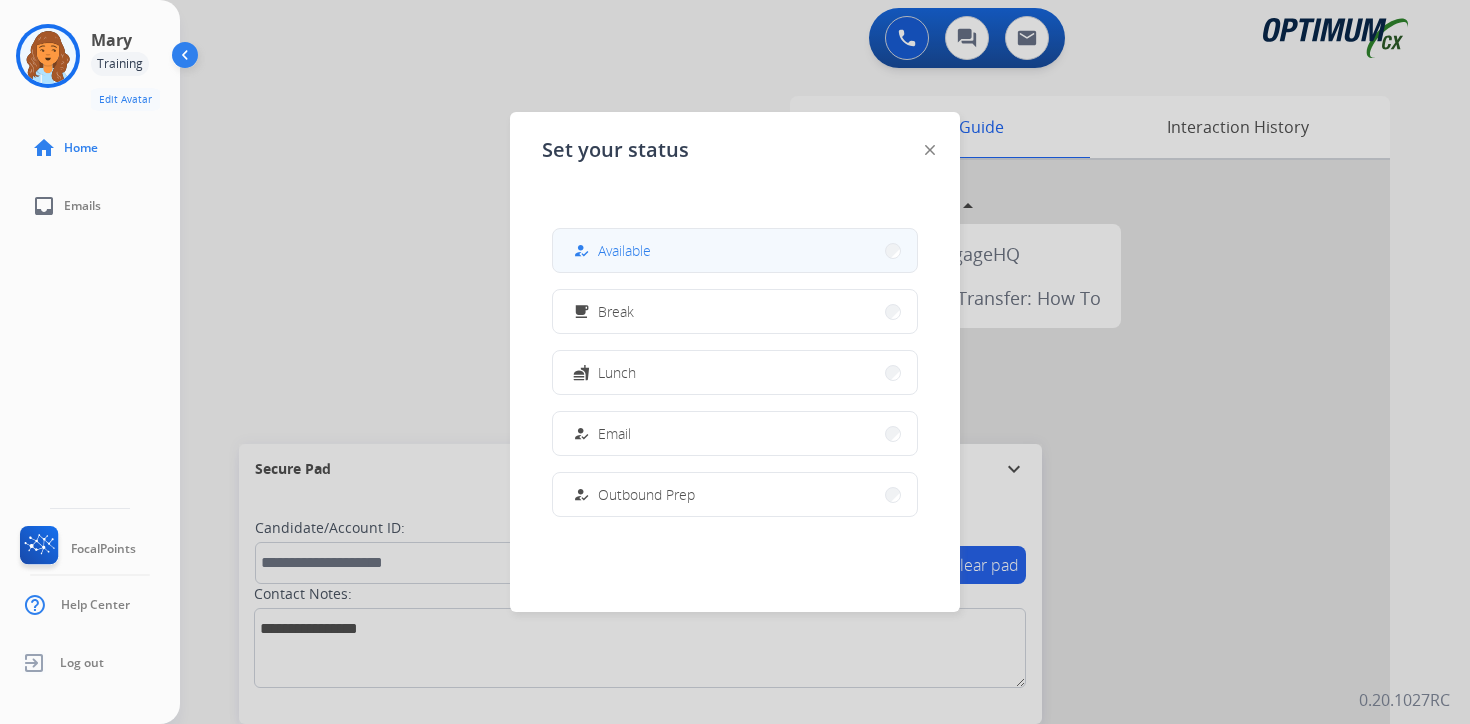 click on "how_to_reg Available" at bounding box center [735, 250] 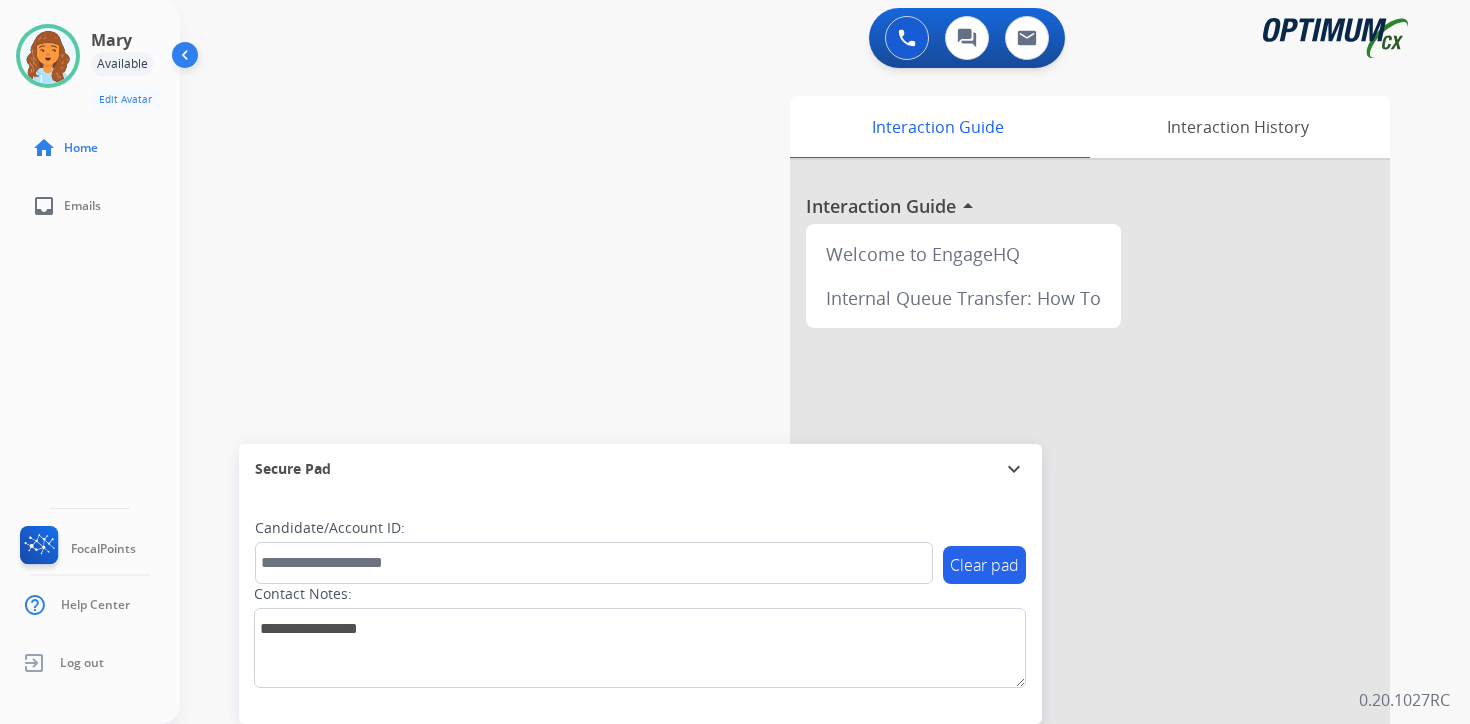 drag, startPoint x: 1444, startPoint y: 584, endPoint x: 1434, endPoint y: 583, distance: 10.049875 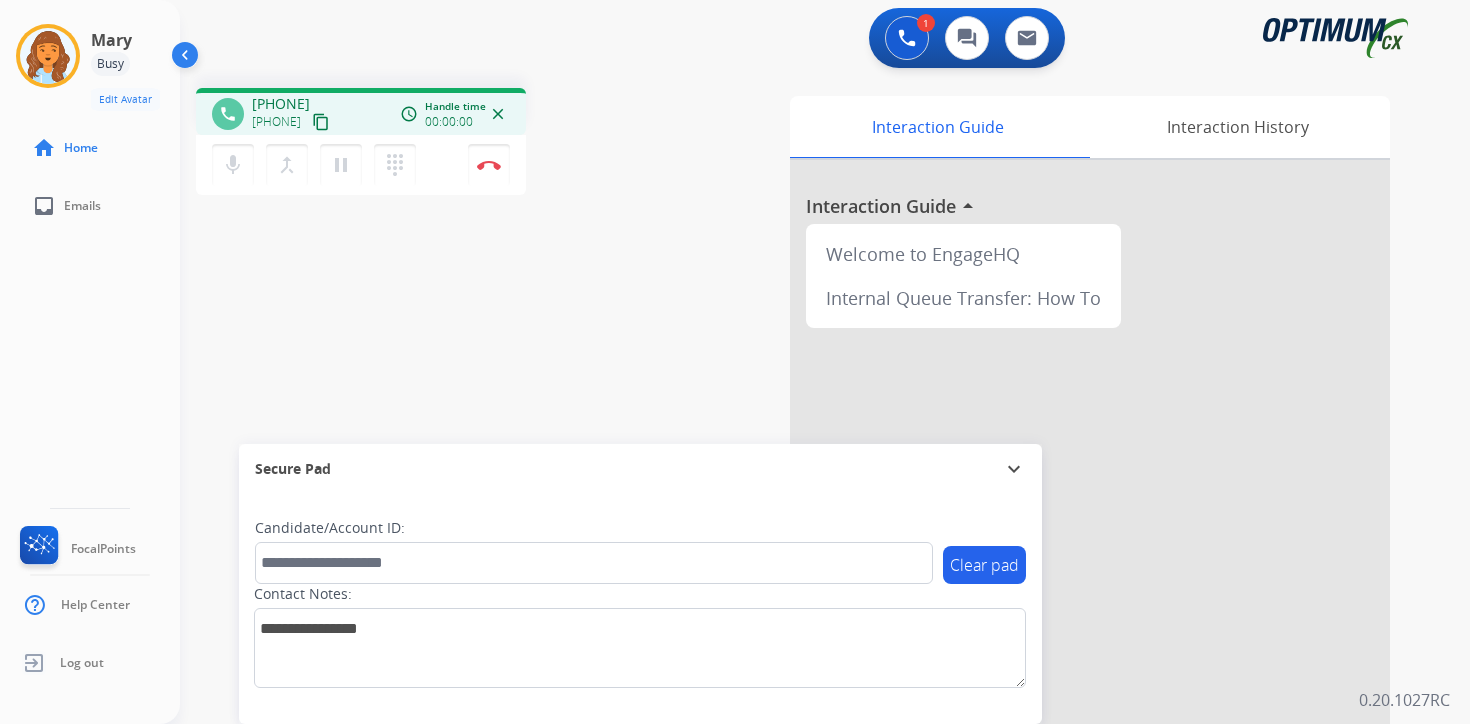 click on "content_copy" at bounding box center [321, 122] 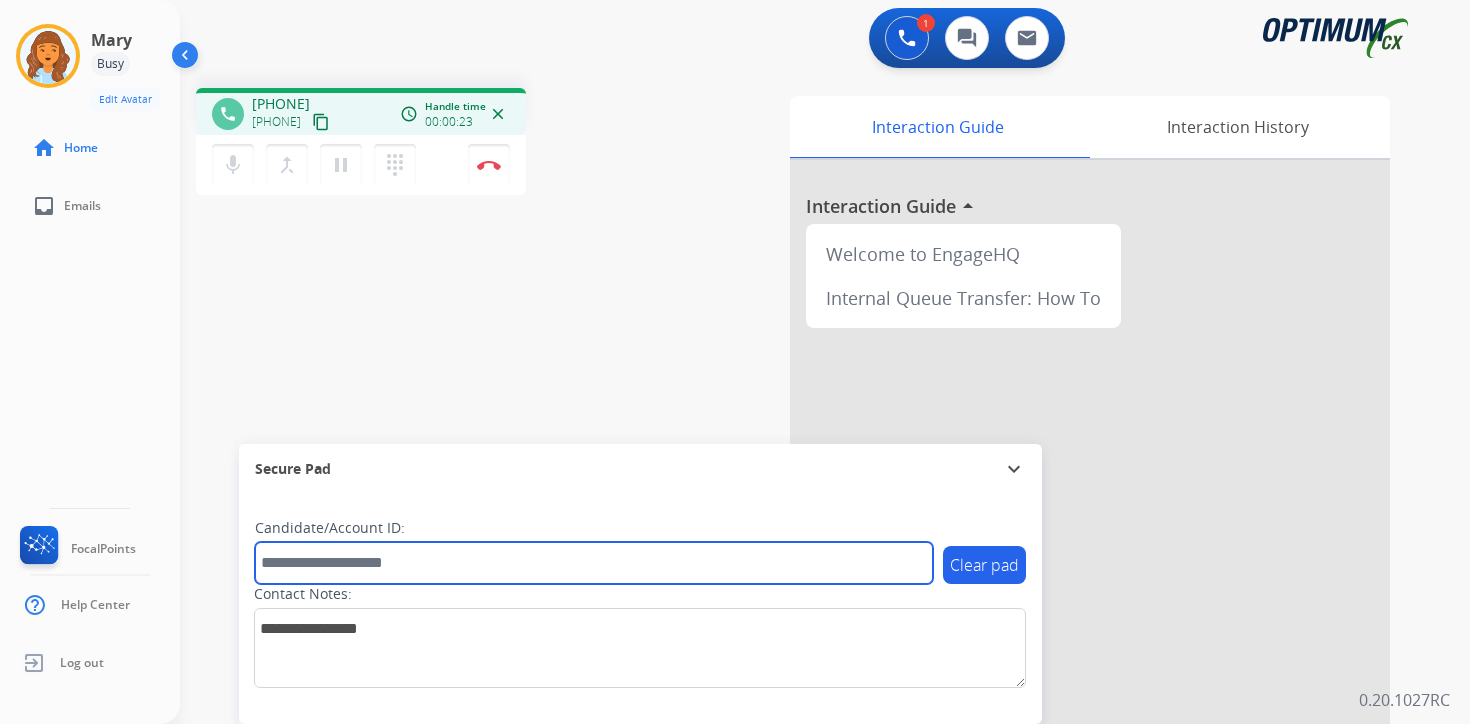 click at bounding box center [594, 563] 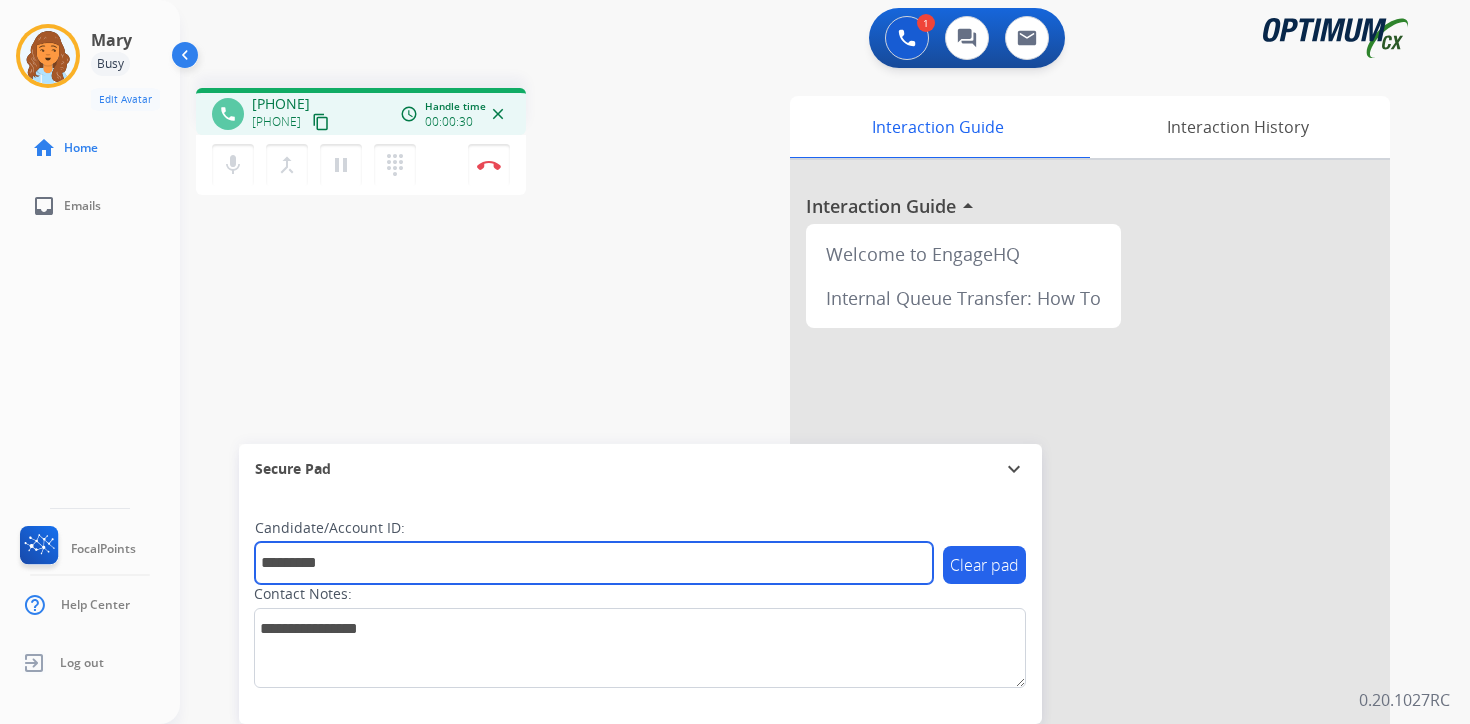 type on "*********" 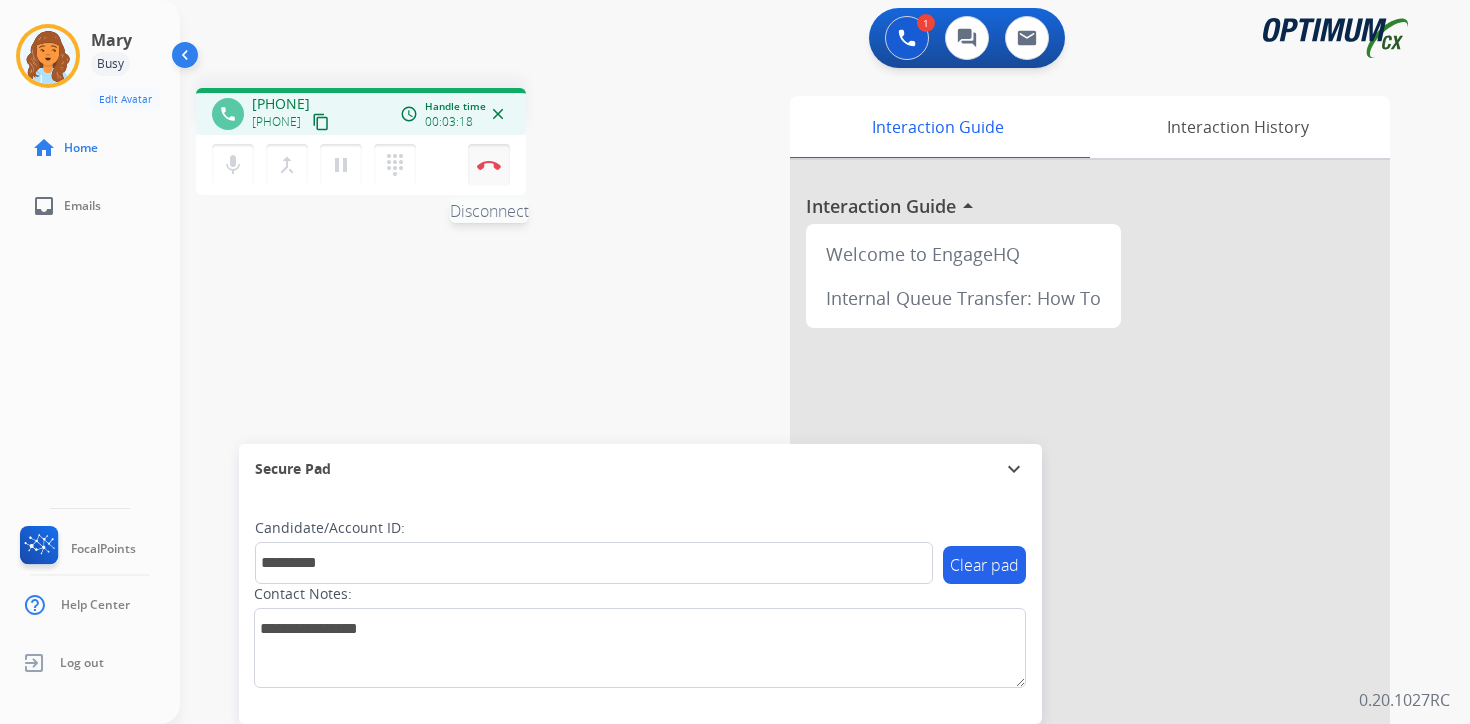 click on "Disconnect" at bounding box center [489, 165] 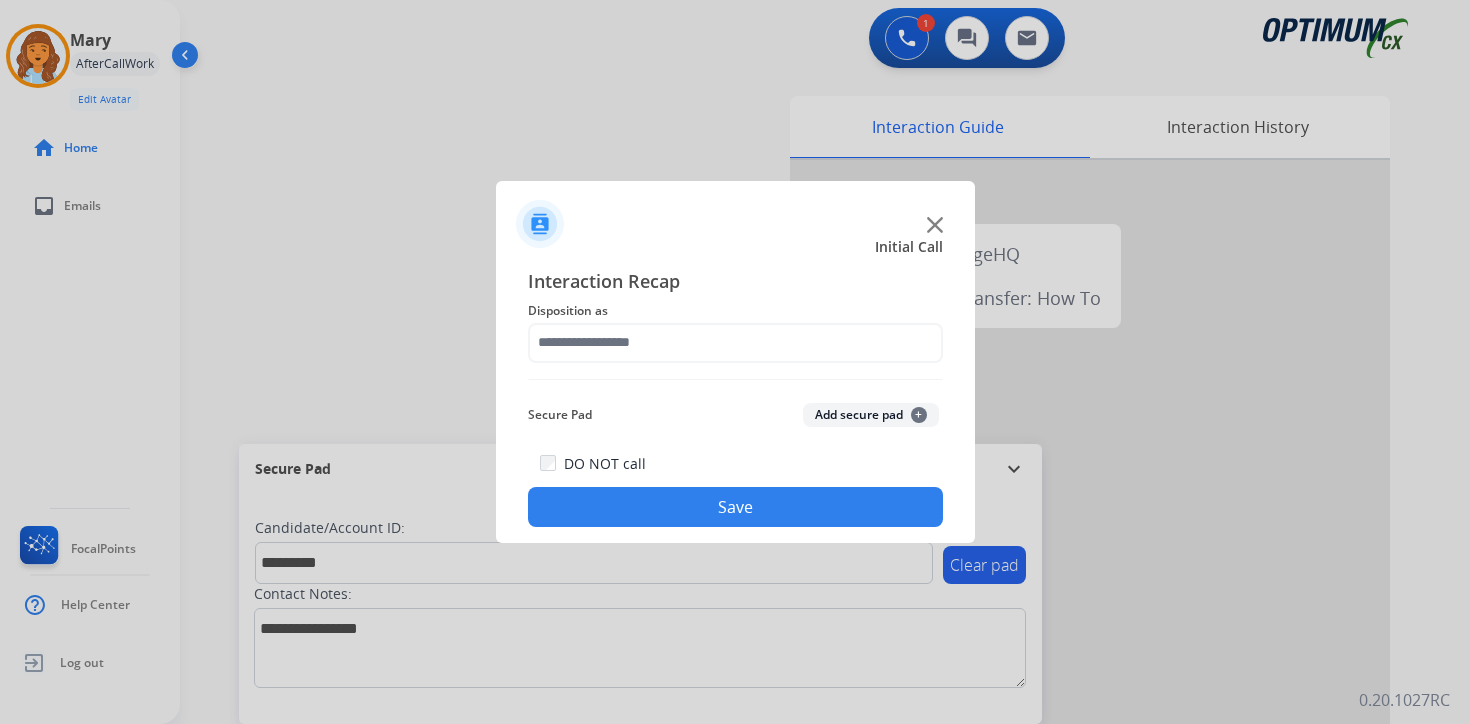 click on "Add secure pad  +" 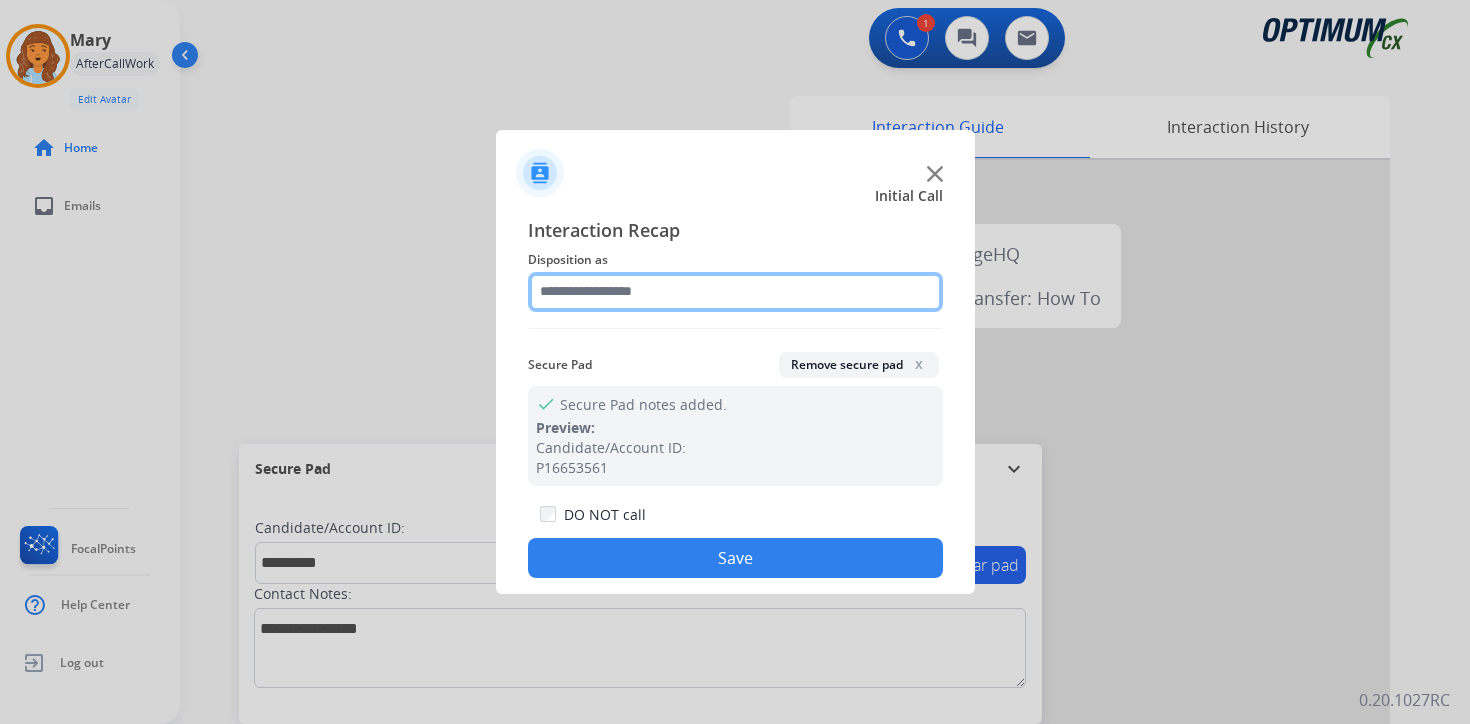click 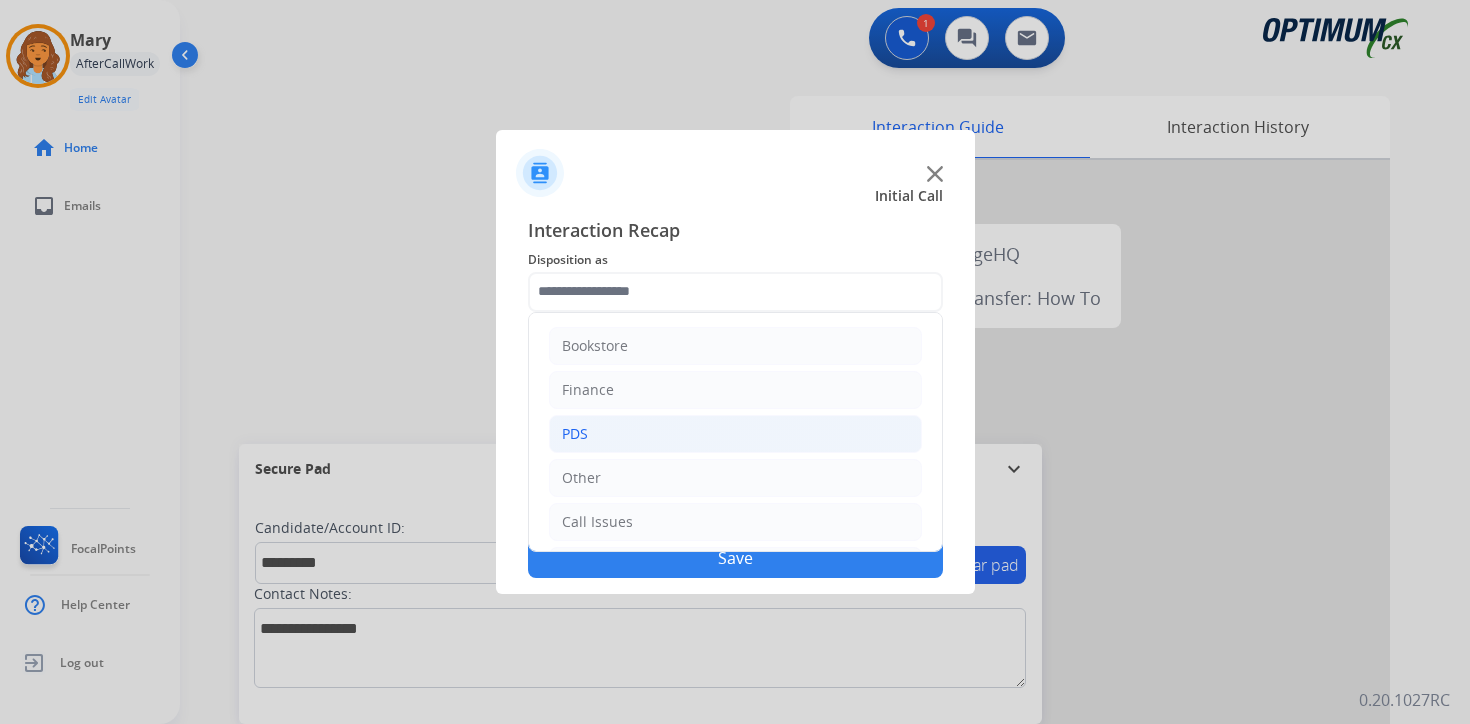 click on "PDS" 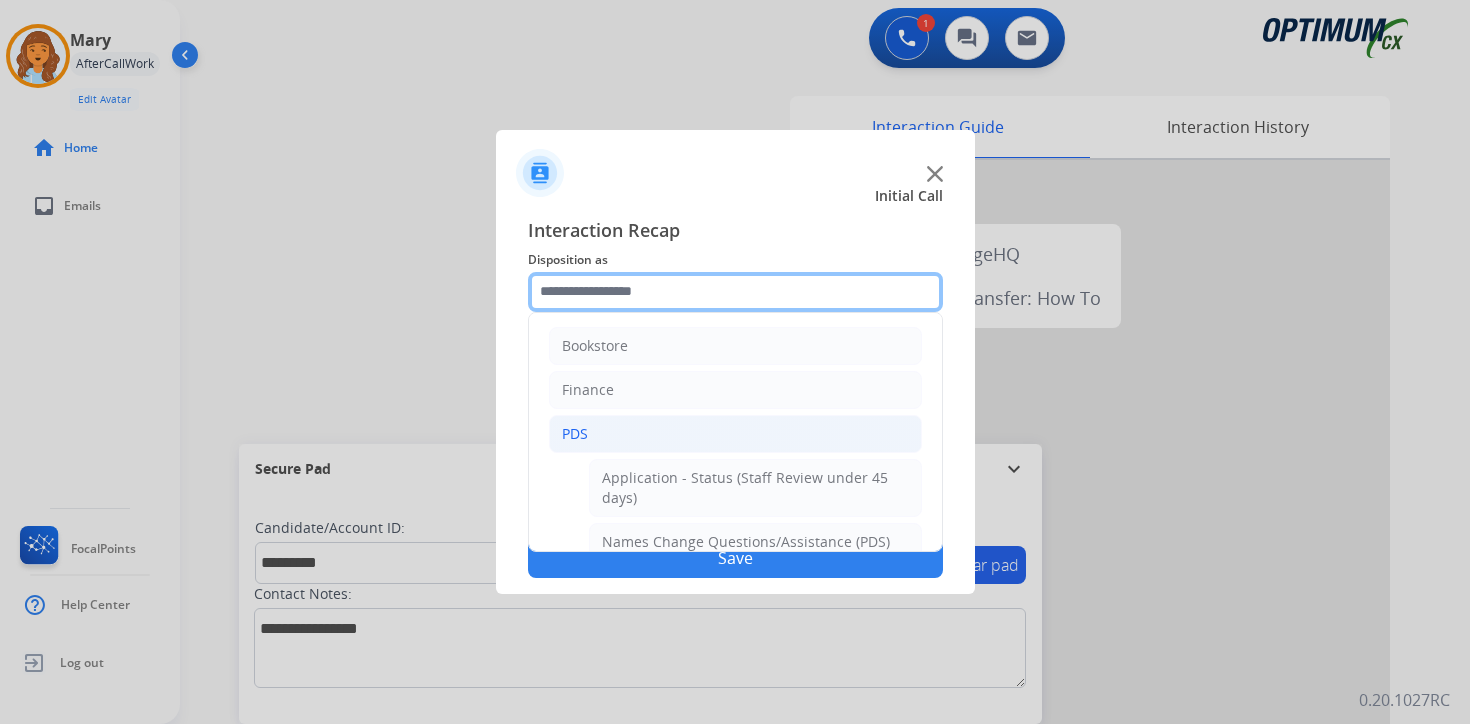 scroll, scrollTop: 333, scrollLeft: 0, axis: vertical 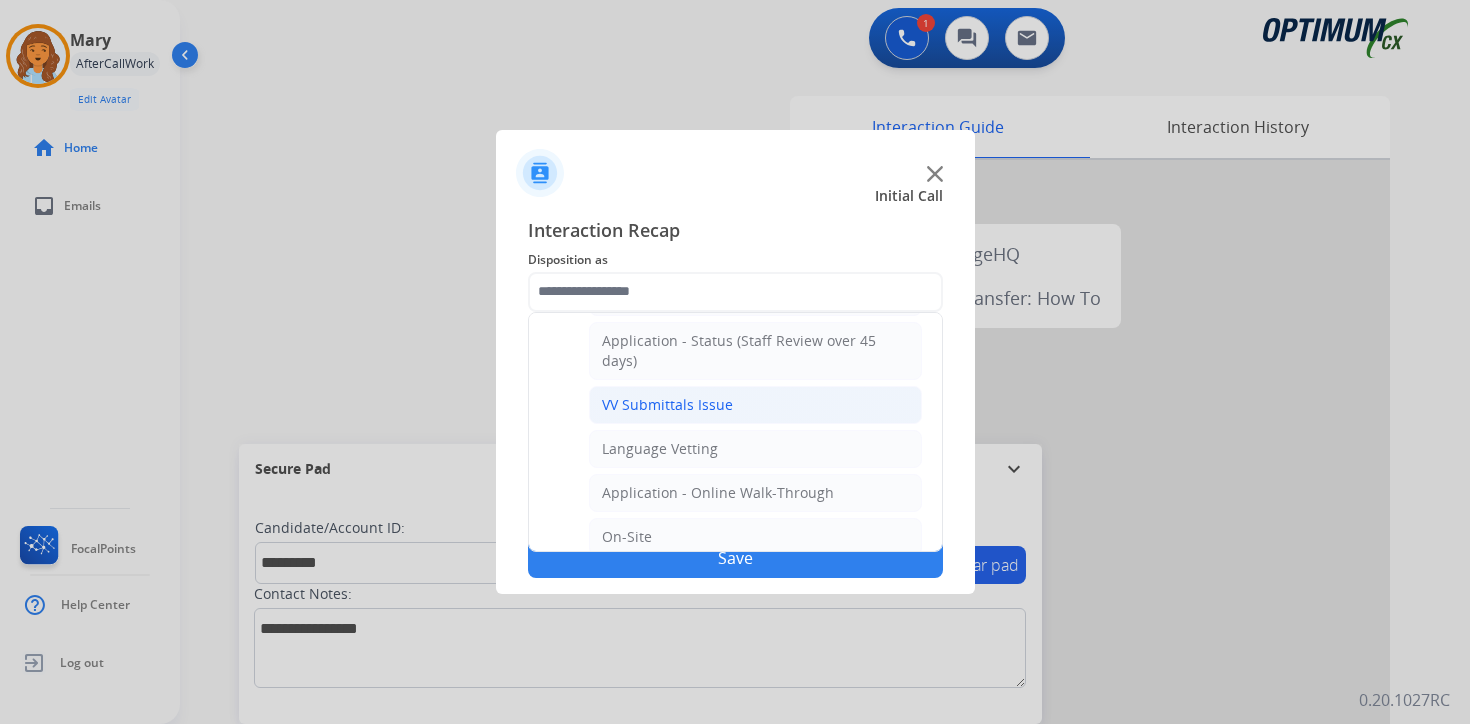 click on "VV Submittals Issue" 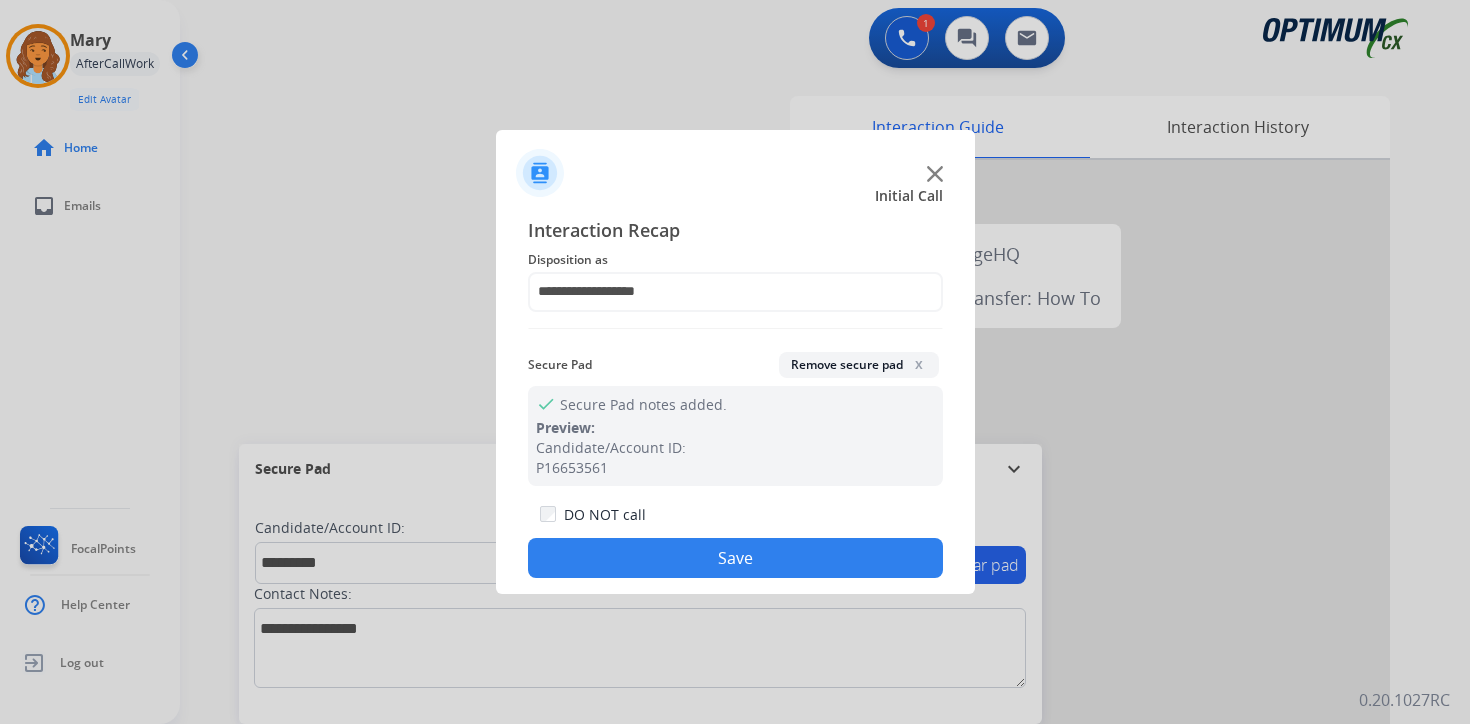 click on "Save" 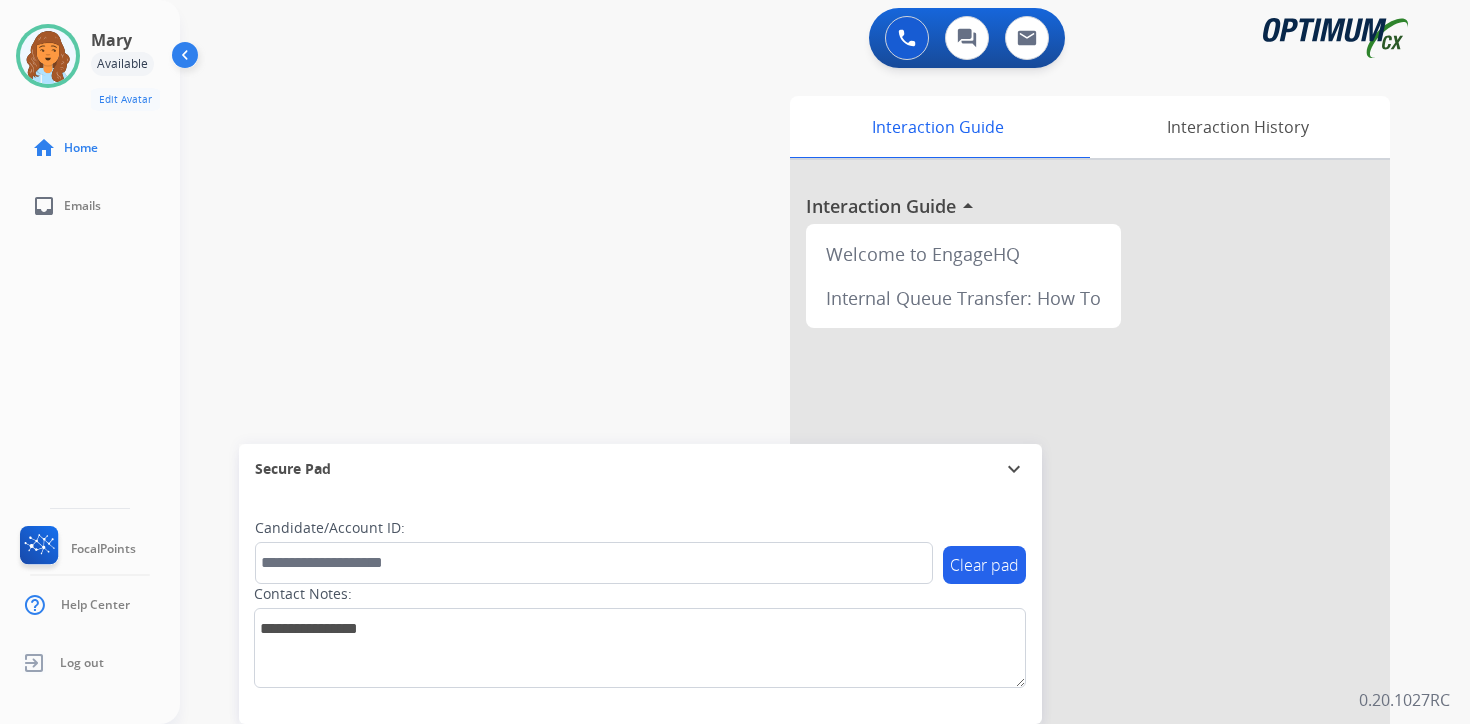 click on "0 Voice Interactions  0  Chat Interactions   0  Email Interactions swap_horiz Break voice bridge close_fullscreen Connect 3-Way Call merge_type Separate 3-Way Call  Interaction Guide   Interaction History  Interaction Guide arrow_drop_up  Welcome to EngageHQ   Internal Queue Transfer: How To  Secure Pad expand_more Clear pad Candidate/Account ID: Contact Notes:                  0.20.1027RC" at bounding box center (825, 362) 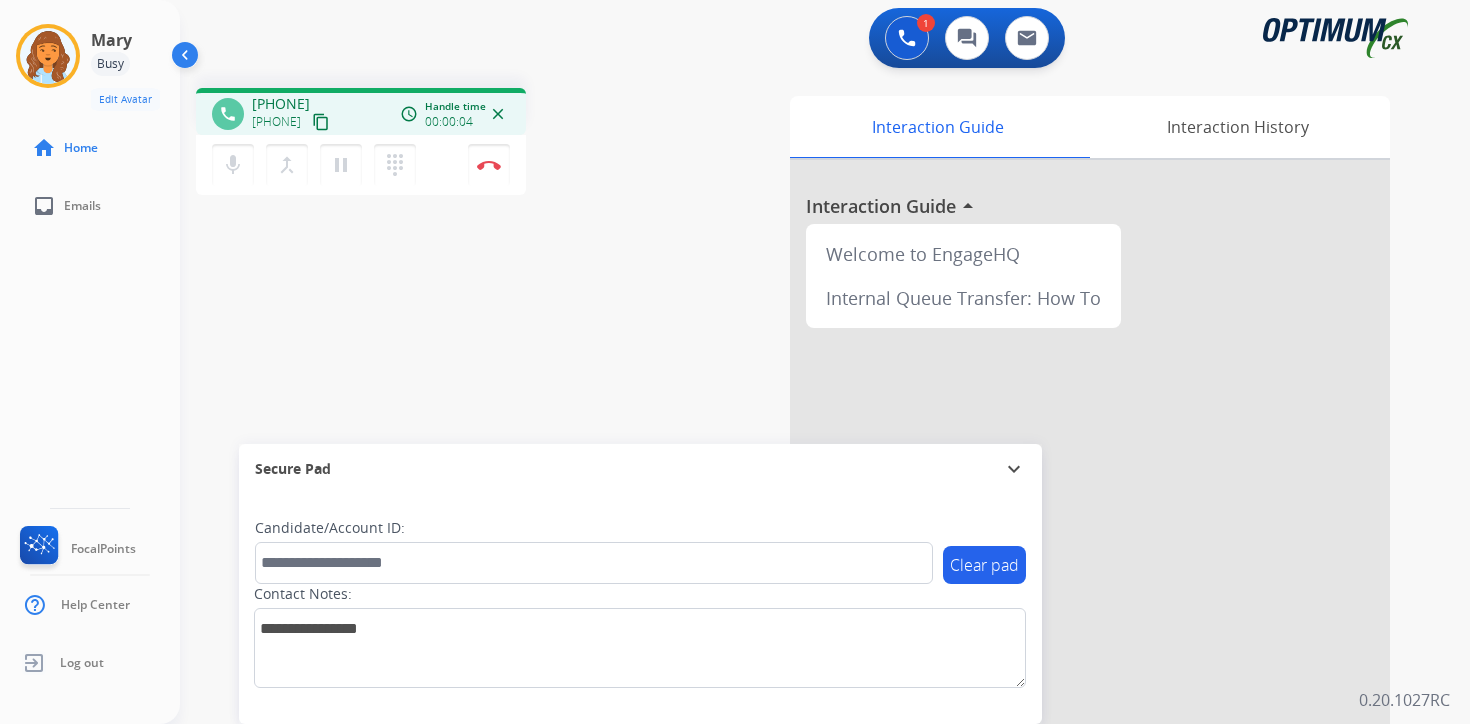 click on "content_copy" at bounding box center (321, 122) 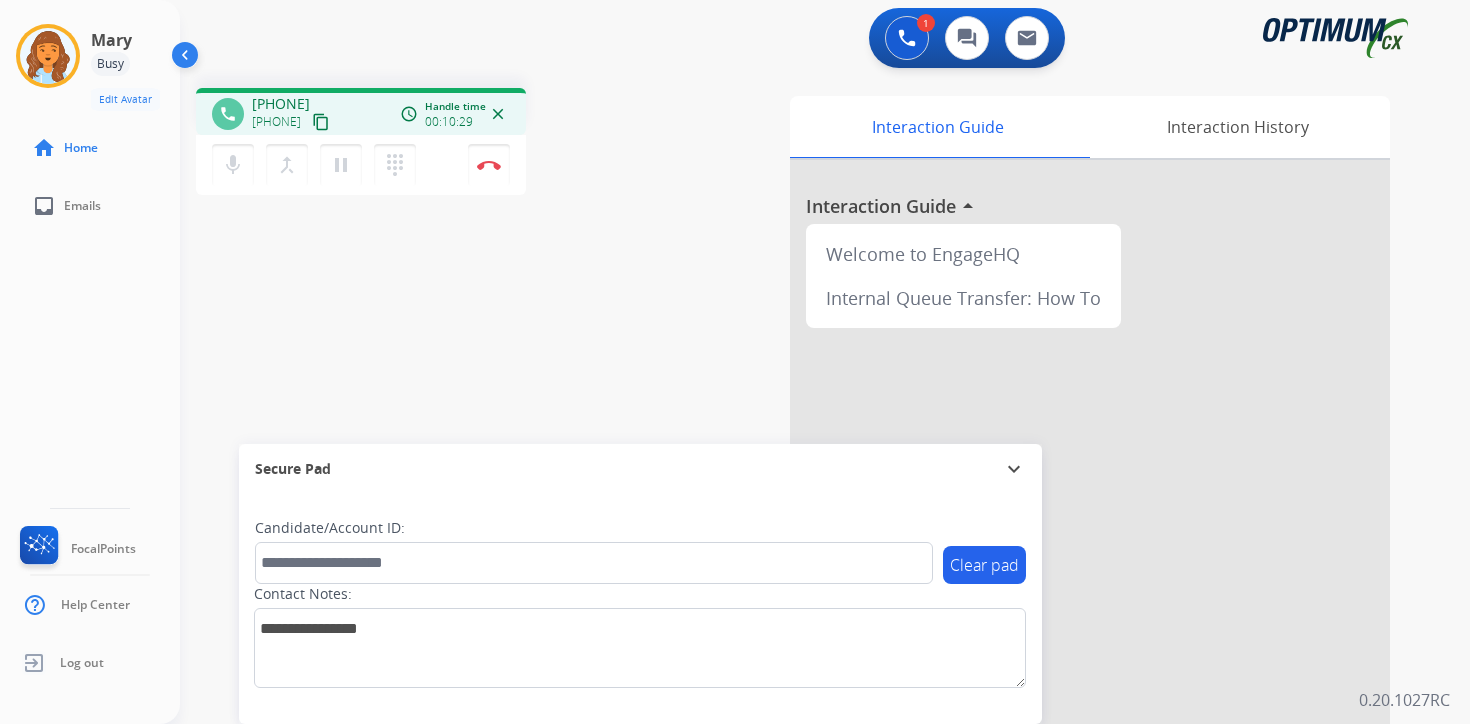 click on "1 Voice Interactions  0  Chat Interactions   0  Email Interactions phone [PHONE] [PHONE] content_copy access_time Call metrics Queue   00:07 Hold   00:00 Talk   10:30 Total   10:36 Handle time 00:10:29 close mic Mute merge_type Bridge pause Hold dialpad Dialpad Disconnect swap_horiz Break voice bridge close_fullscreen Connect 3-Way Call merge_type Separate 3-Way Call  Interaction Guide   Interaction History  Interaction Guide arrow_drop_up  Welcome to EngageHQ   Internal Queue Transfer: How To  Secure Pad expand_more Clear pad Candidate/Account ID: Contact Notes:                  0.20.1027RC" at bounding box center [825, 362] 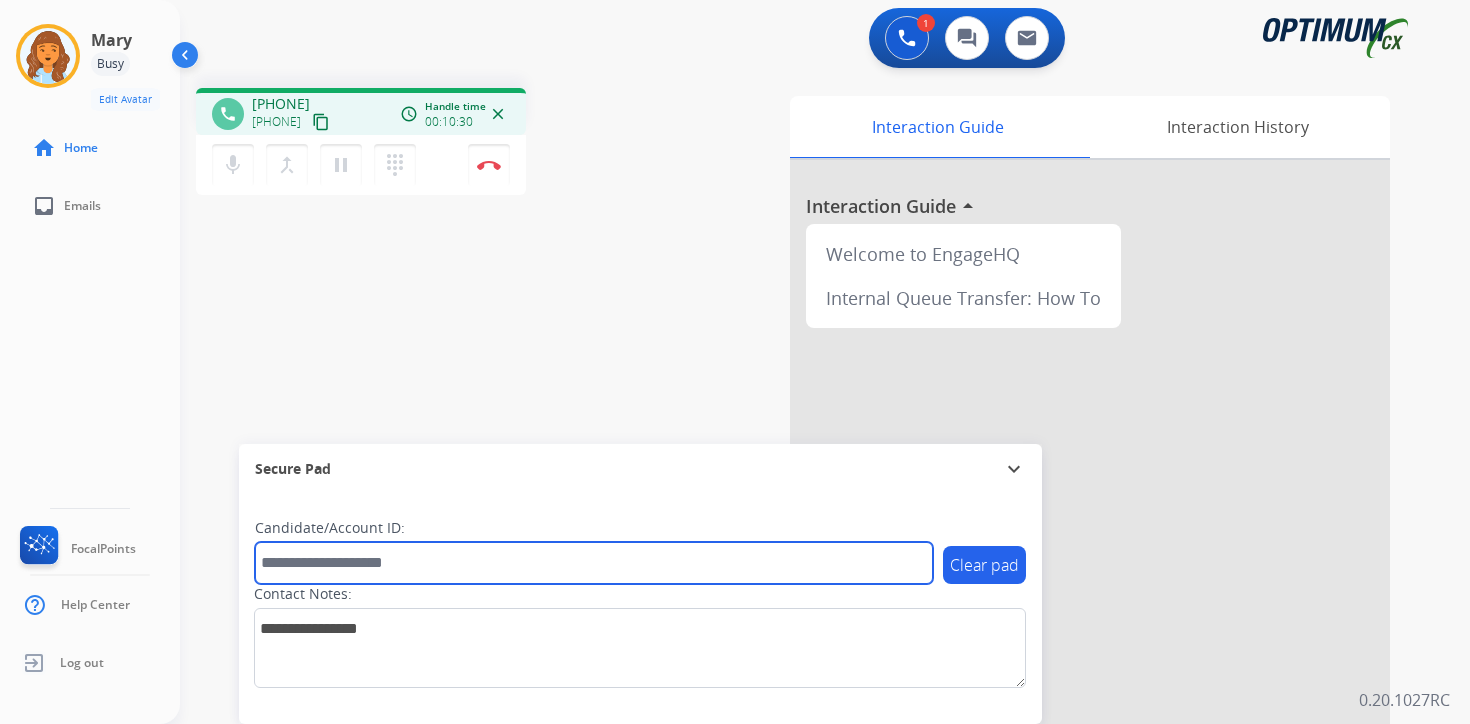 click at bounding box center (594, 563) 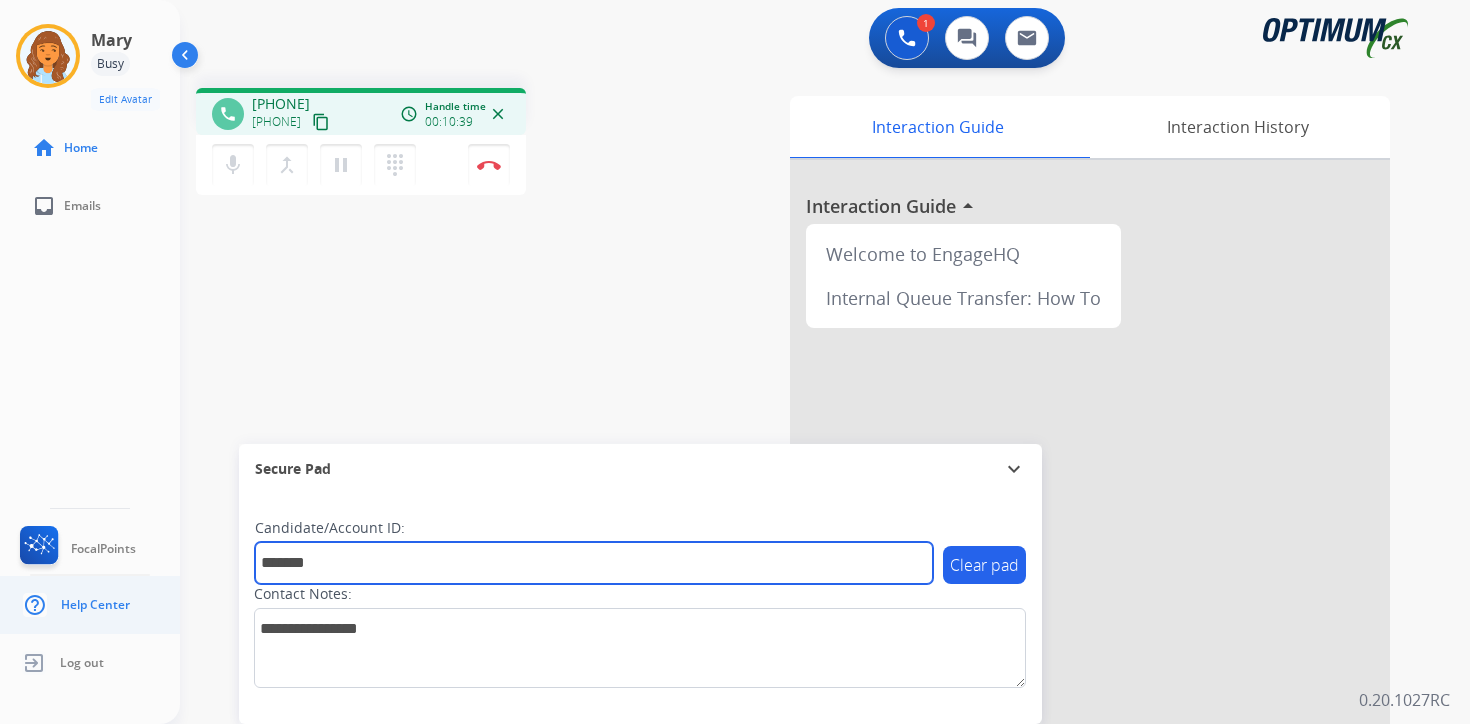 type on "*******" 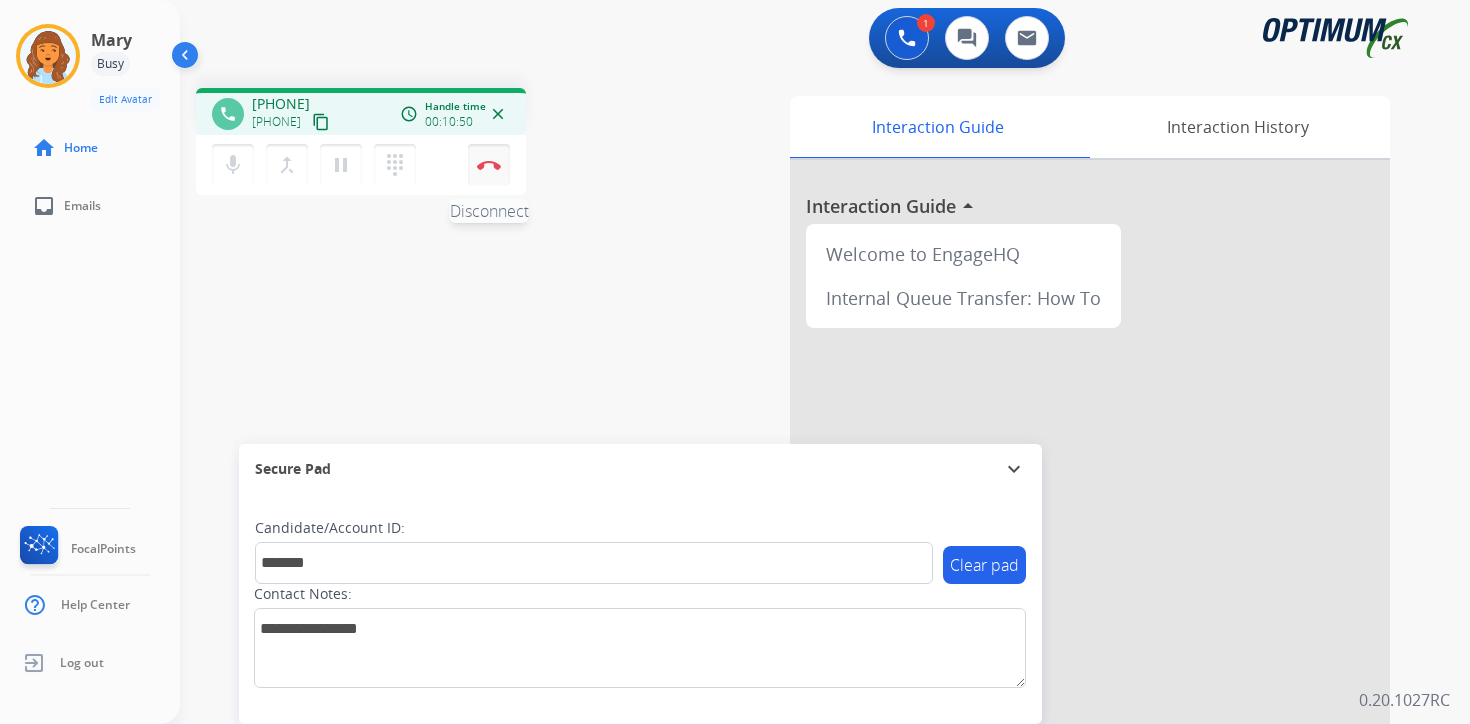 click at bounding box center [489, 165] 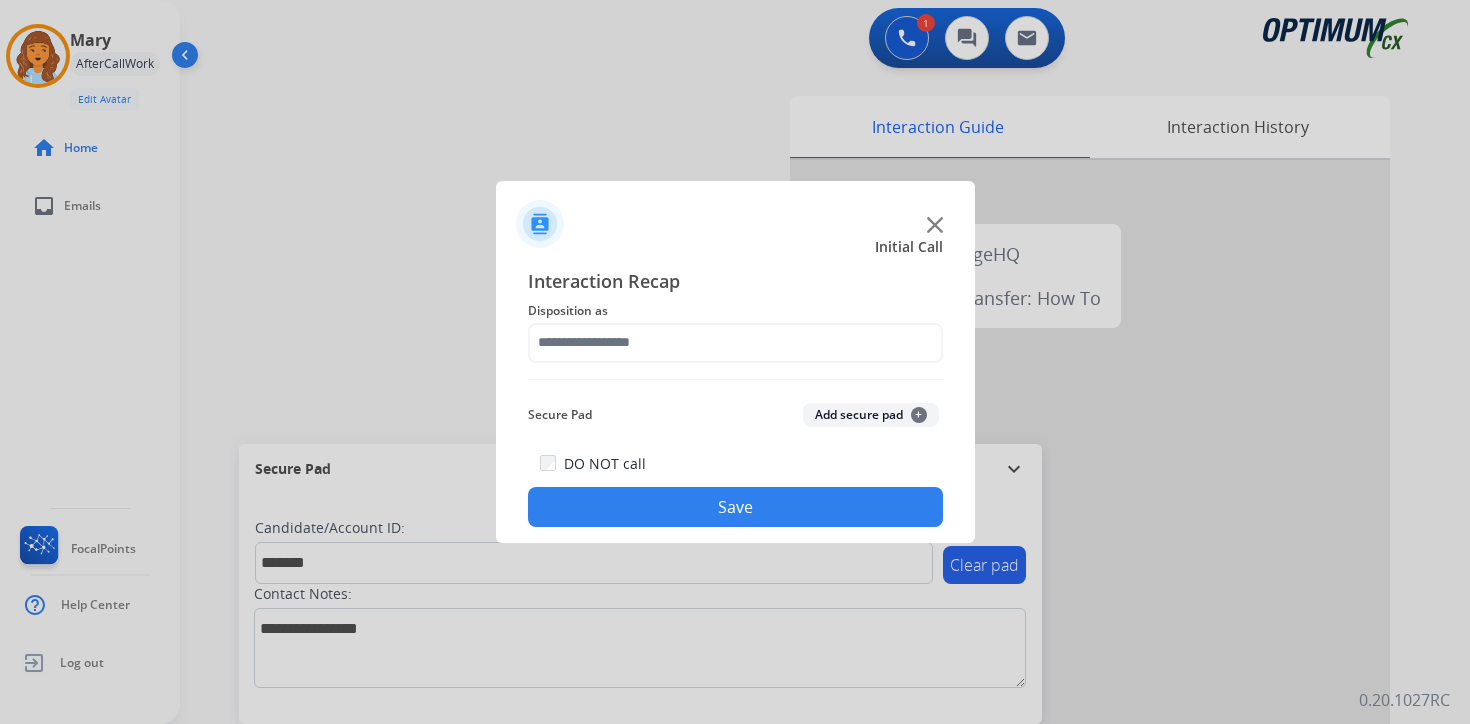 click on "Add secure pad  +" 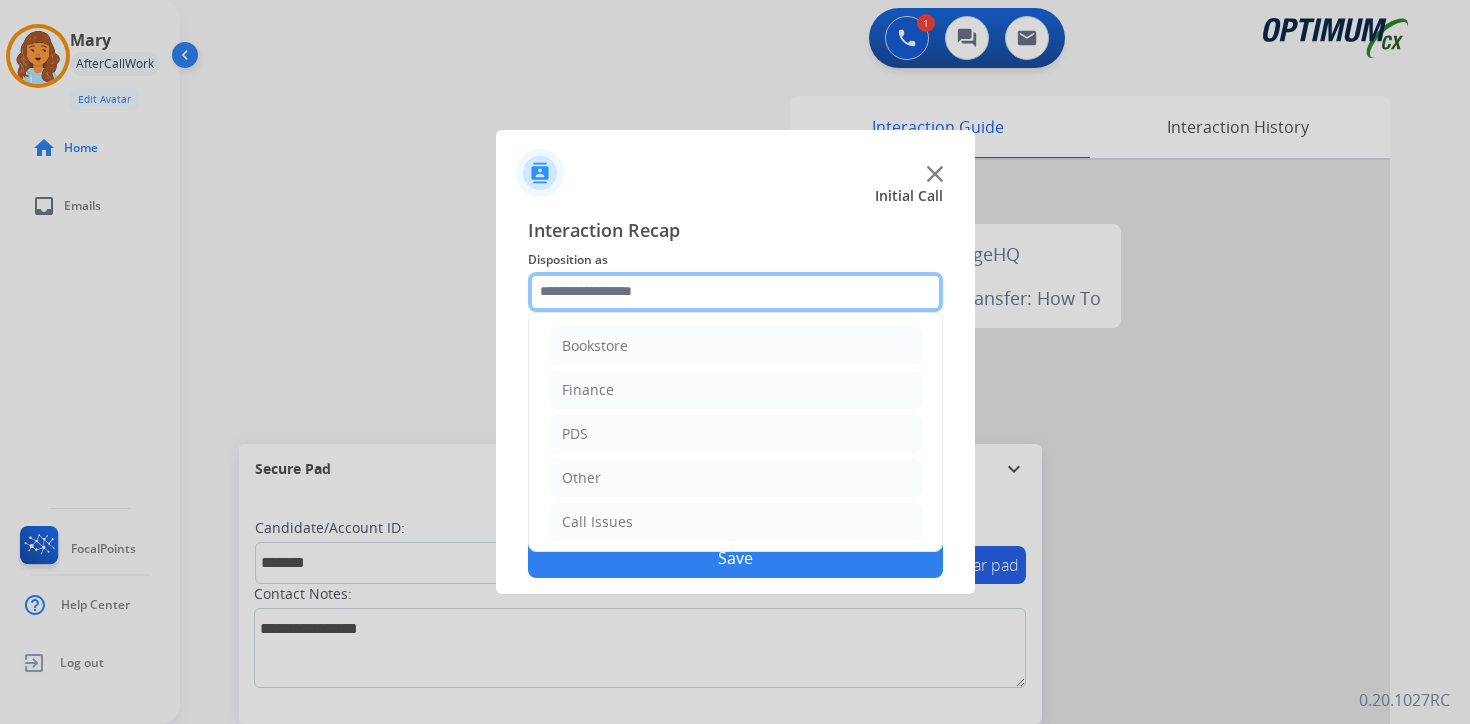 drag, startPoint x: 591, startPoint y: 295, endPoint x: 596, endPoint y: 319, distance: 24.5153 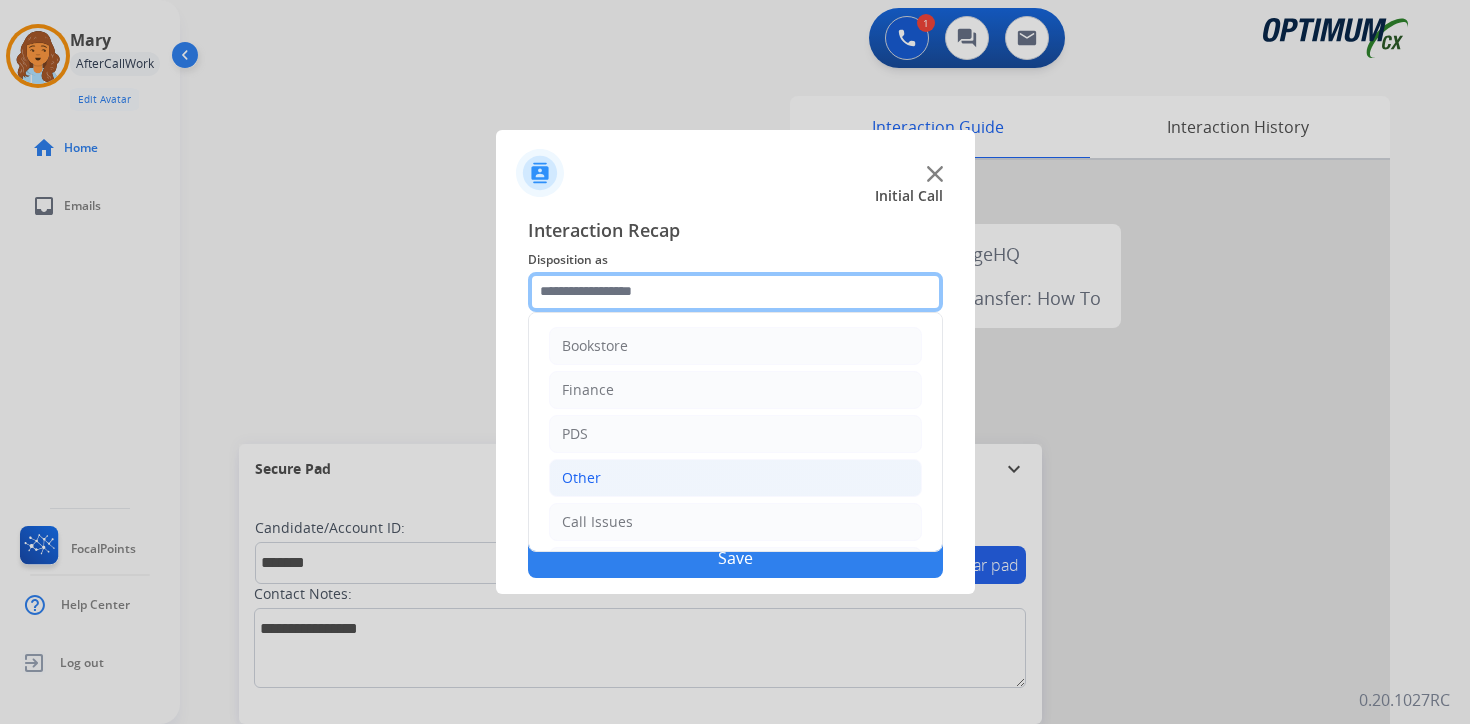 scroll, scrollTop: 136, scrollLeft: 0, axis: vertical 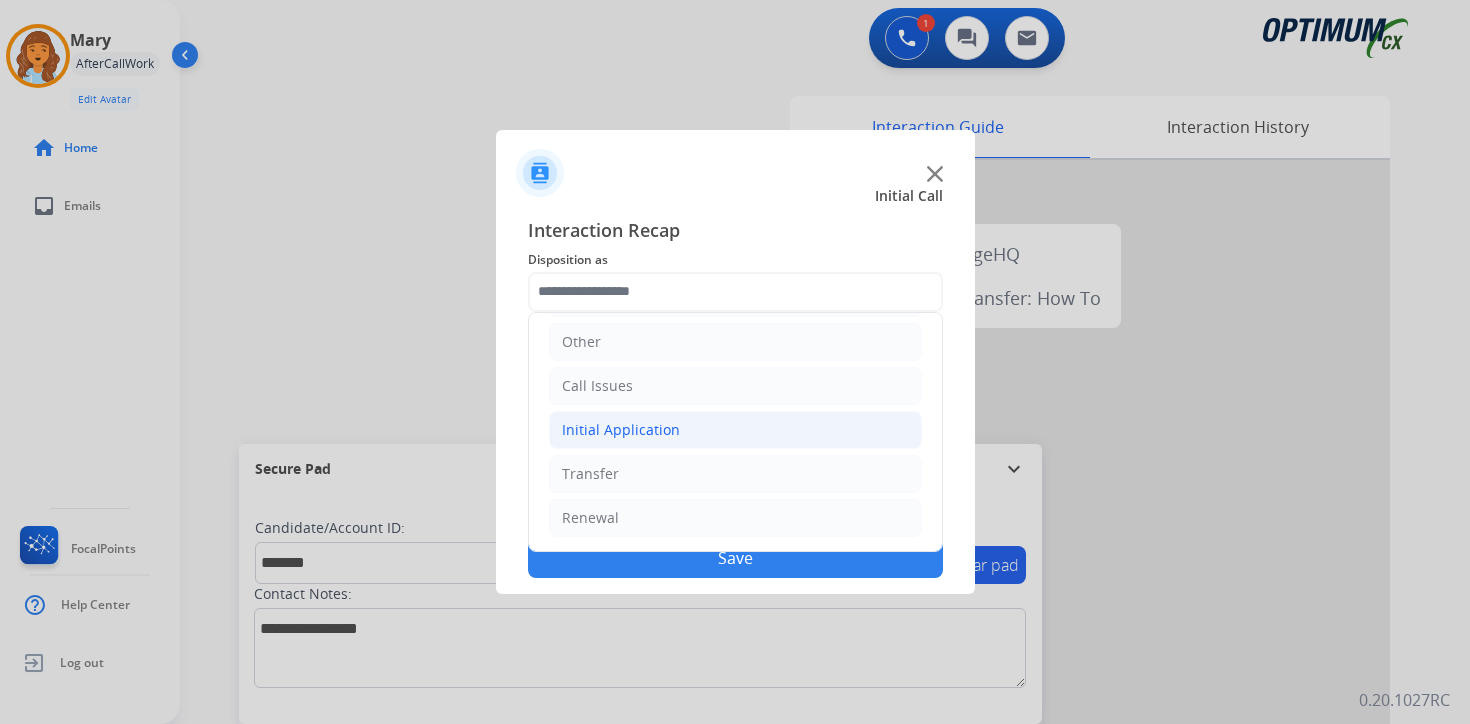 click on "Initial Application" 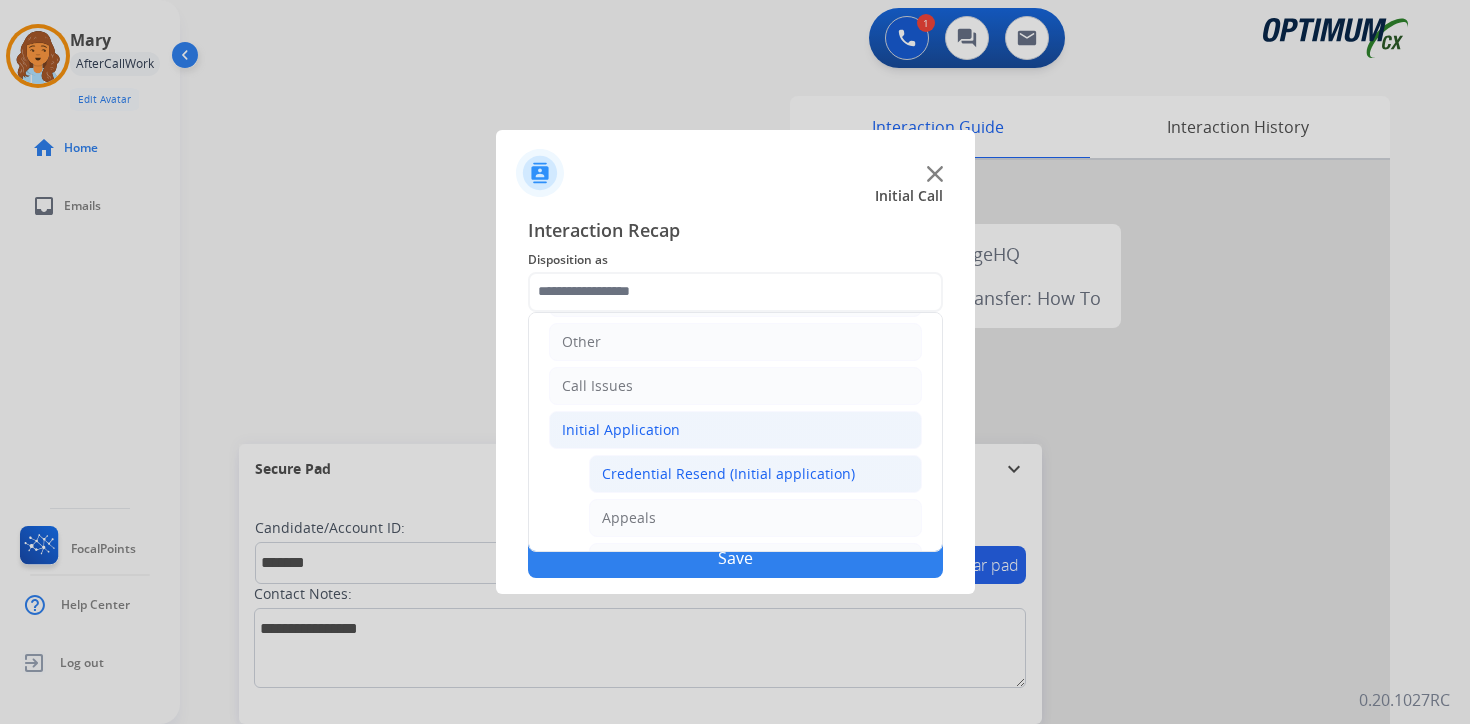 click on "Credential Resend (Initial application)" 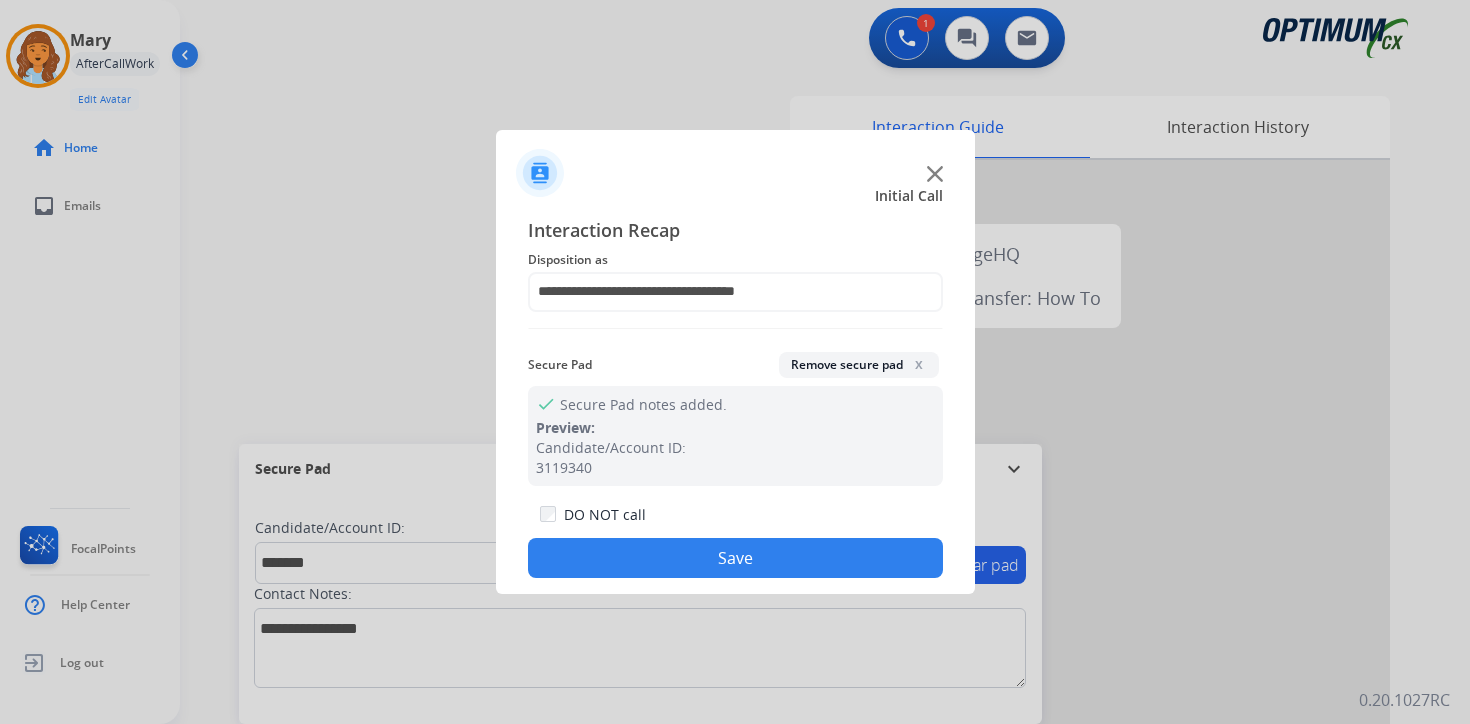 click on "Save" 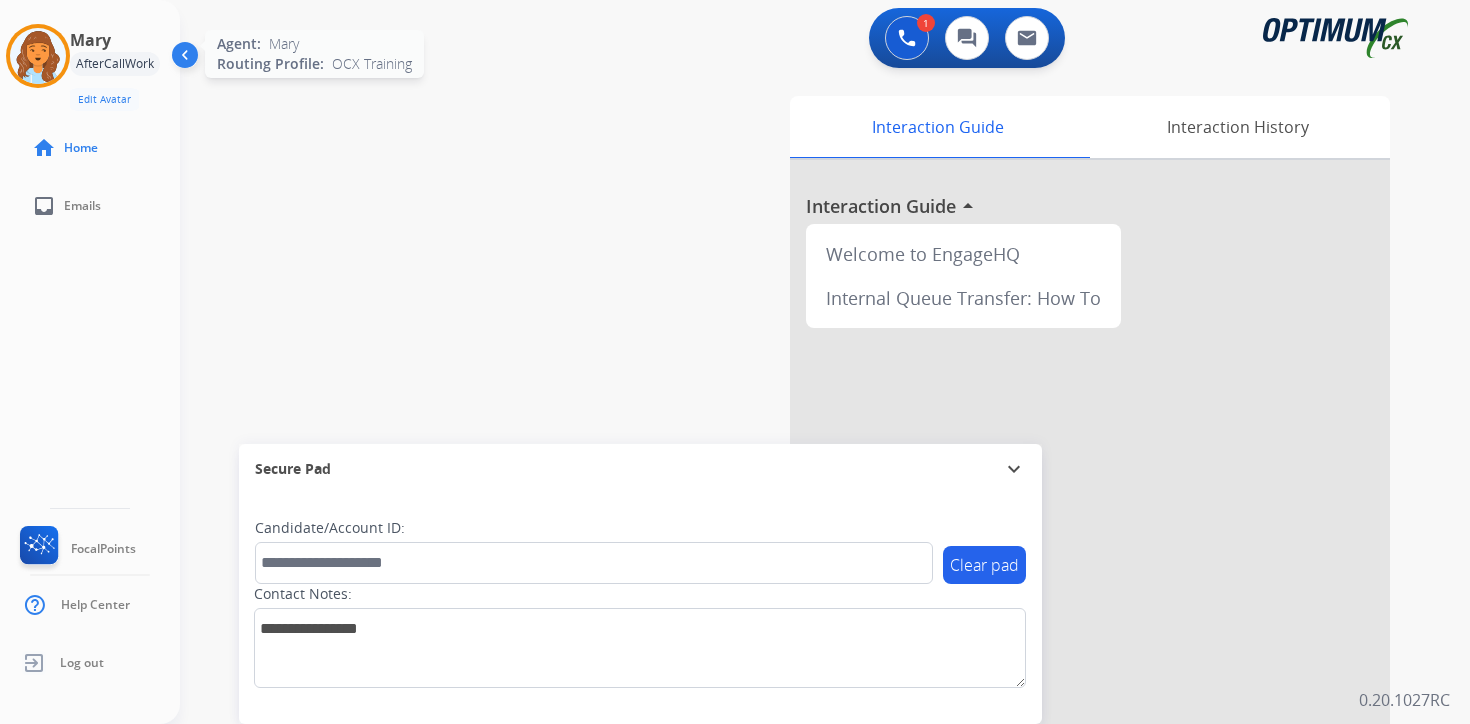click at bounding box center (38, 56) 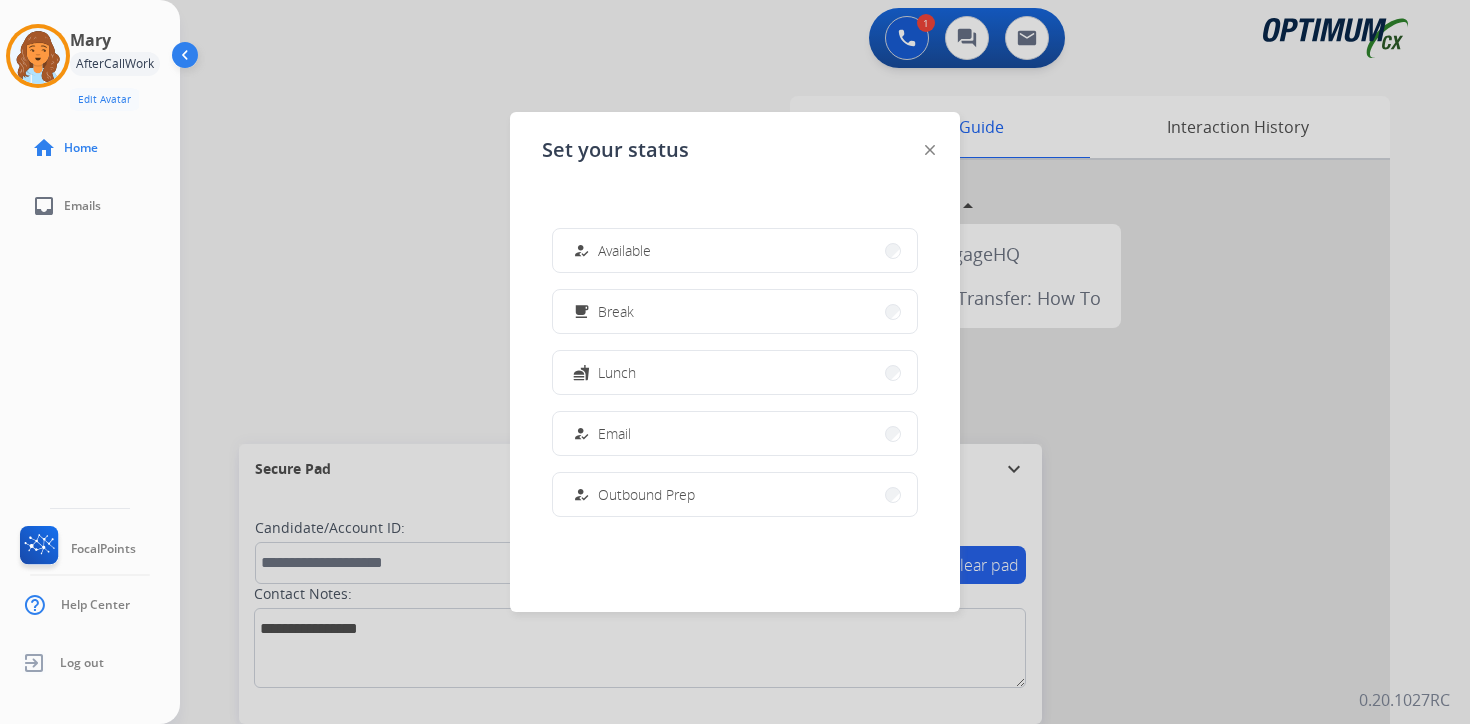 scroll, scrollTop: 499, scrollLeft: 0, axis: vertical 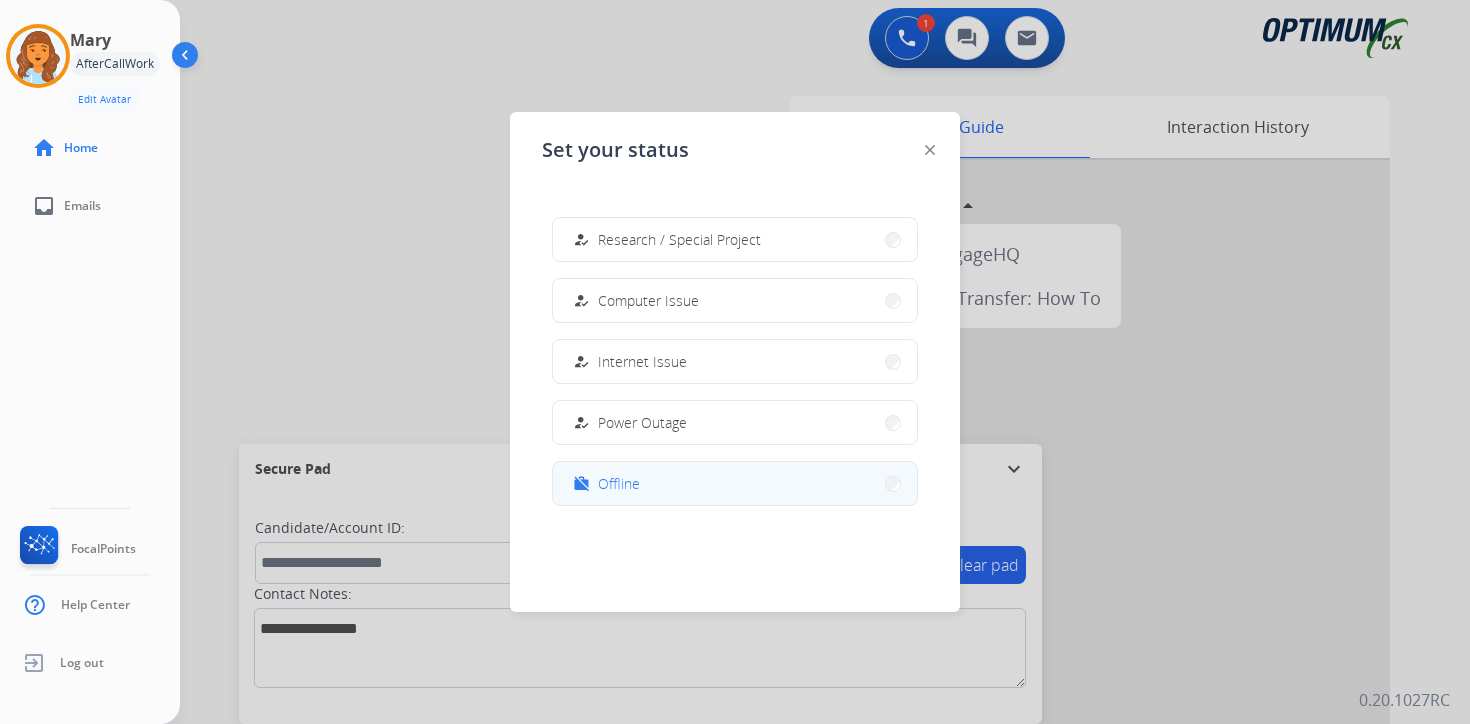 click on "Offline" at bounding box center [619, 483] 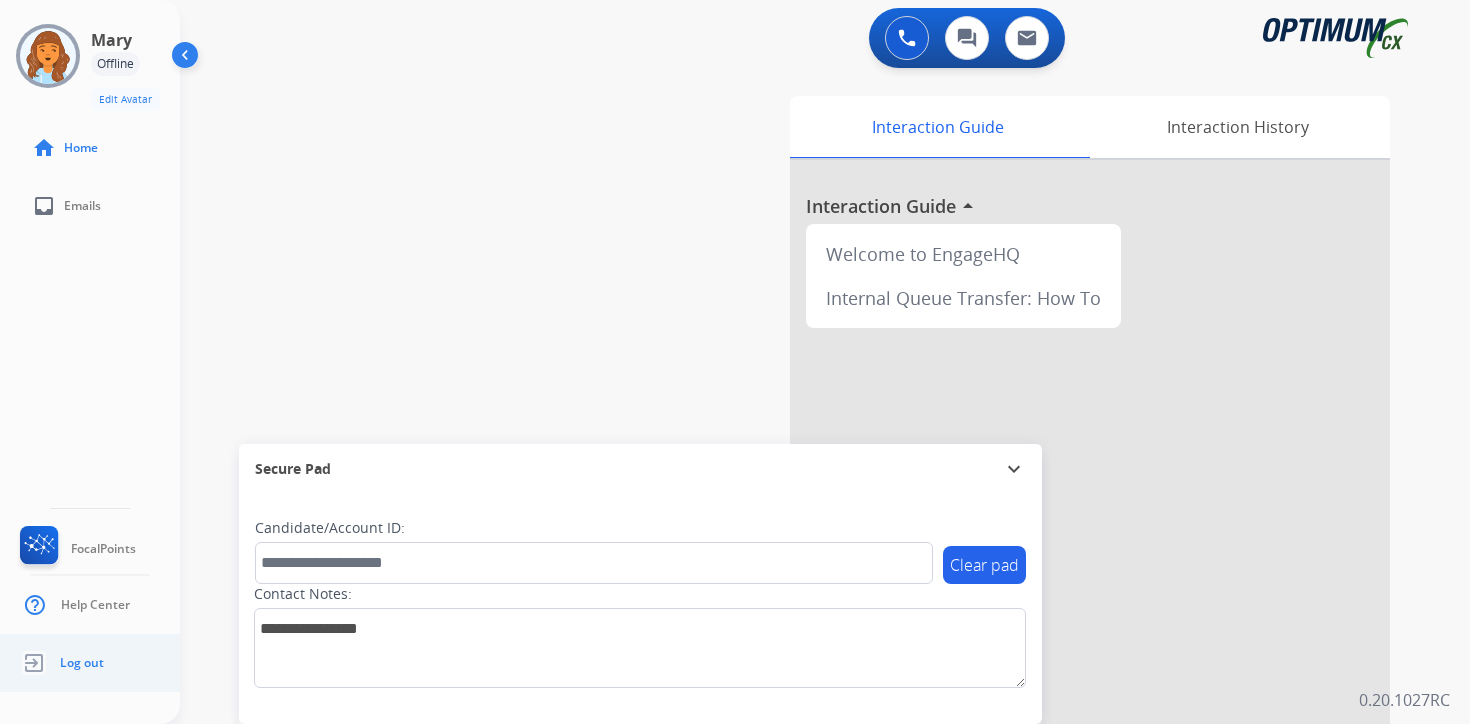 click on "Log out" 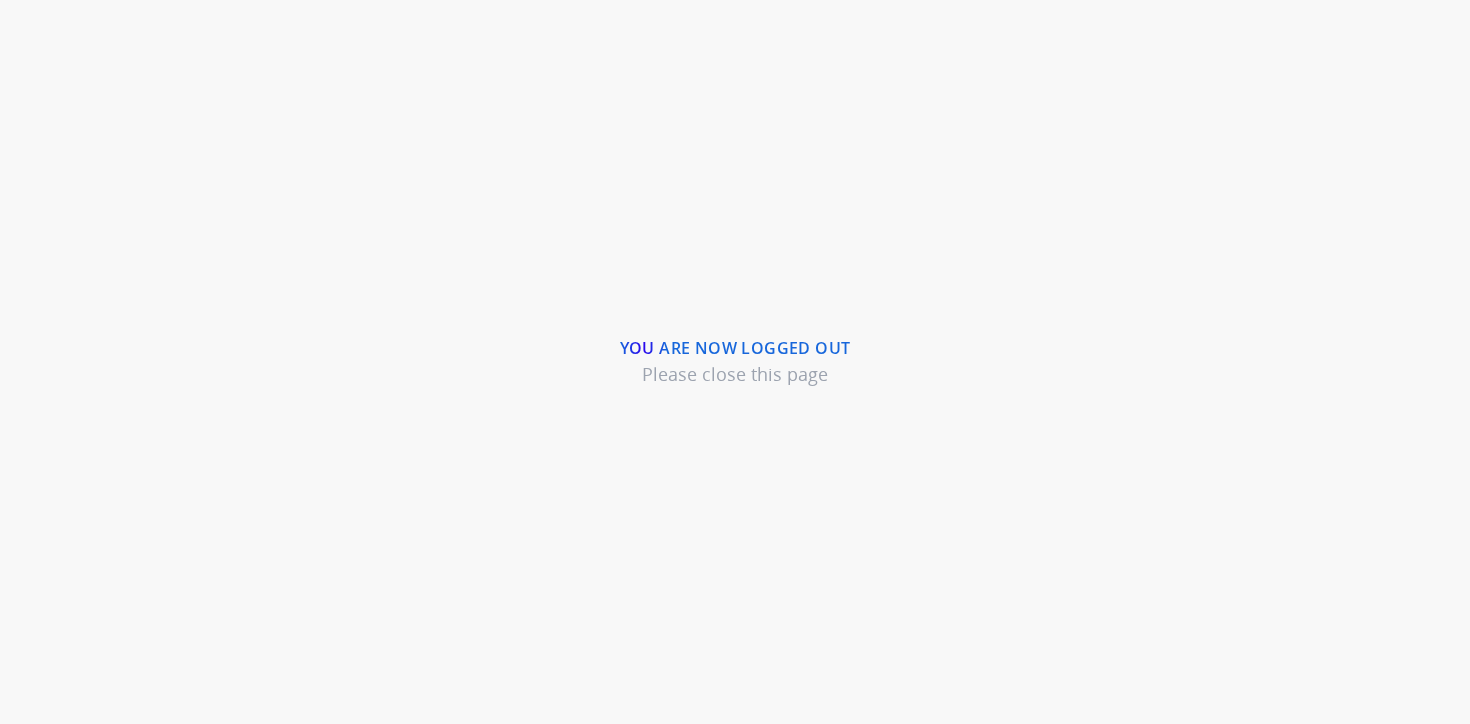 scroll, scrollTop: 0, scrollLeft: 0, axis: both 